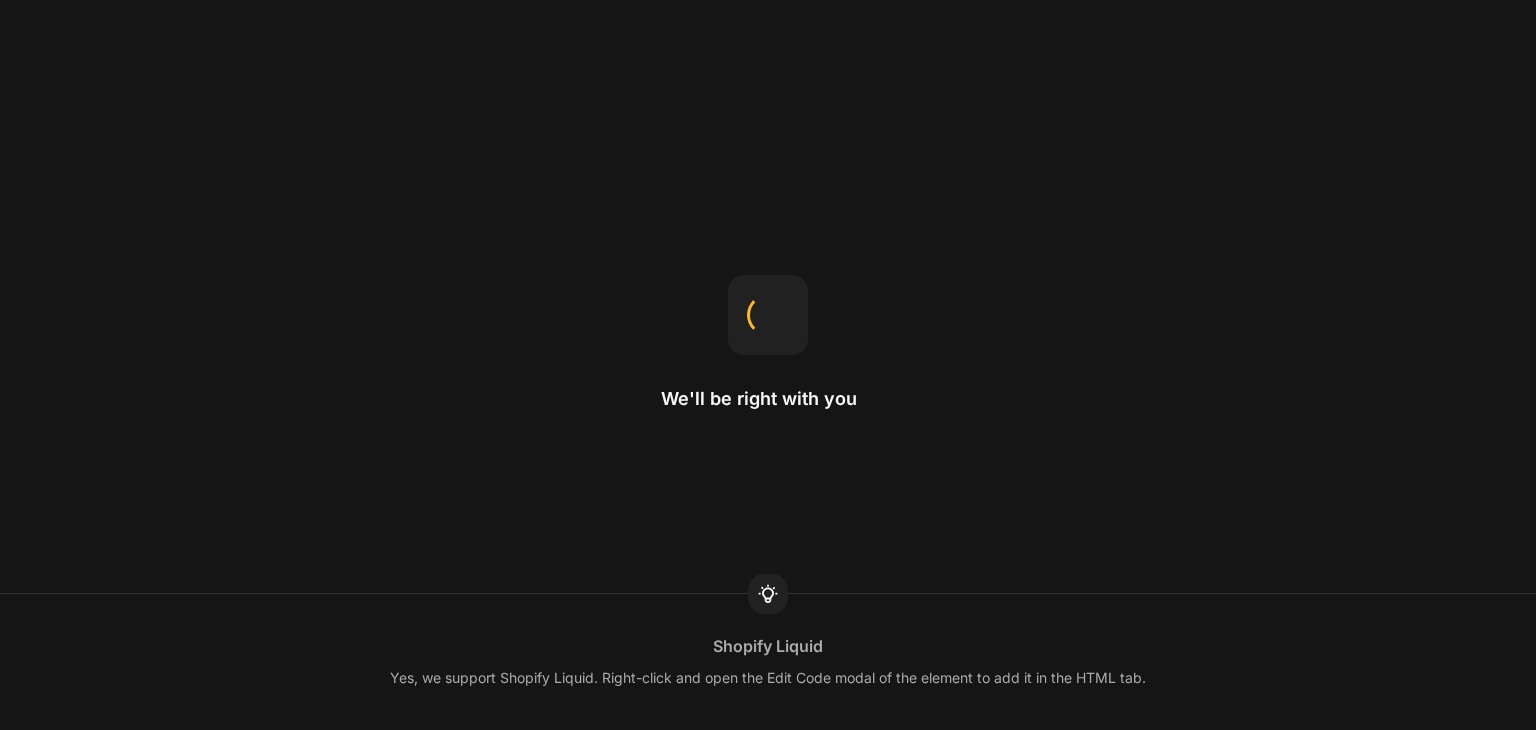 scroll, scrollTop: 0, scrollLeft: 0, axis: both 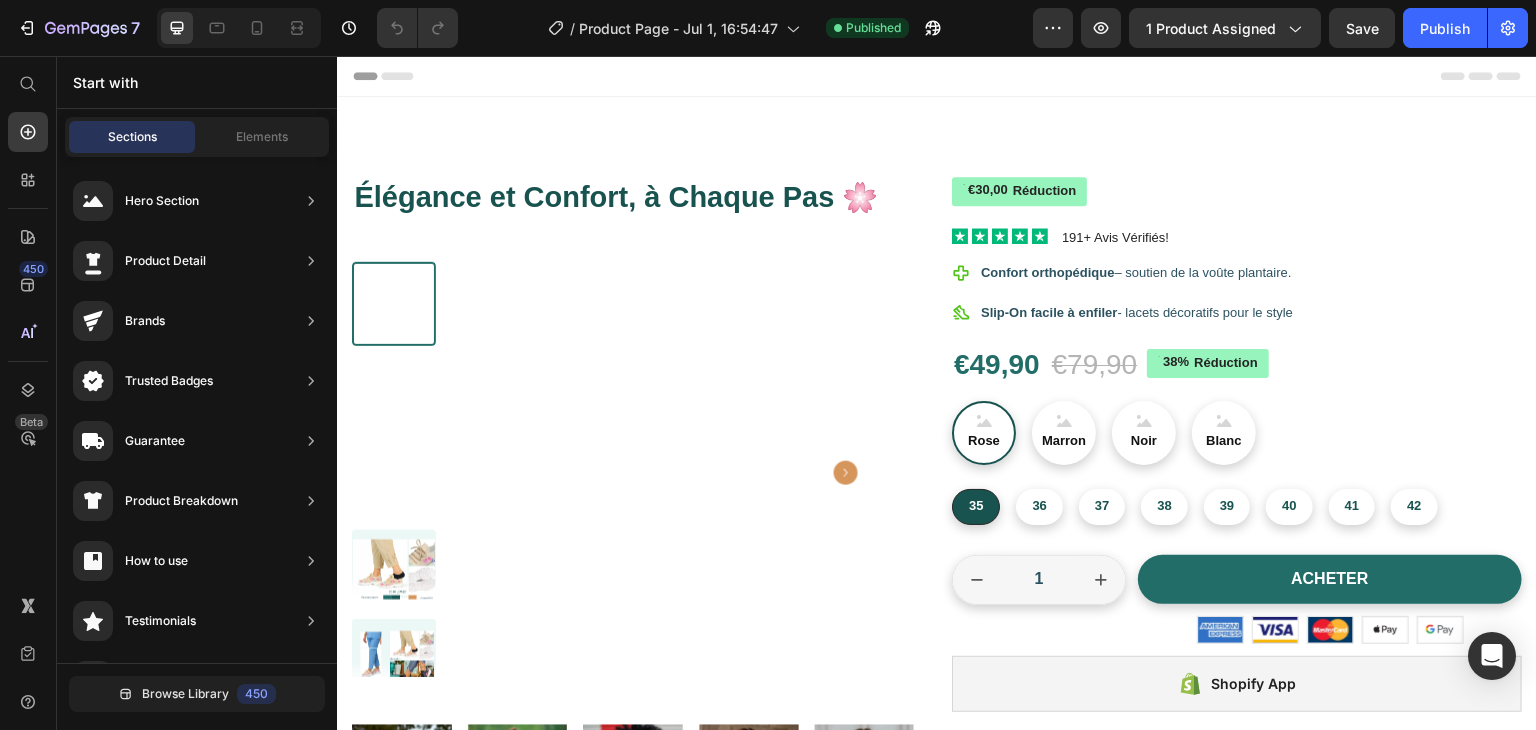 radio on "false" 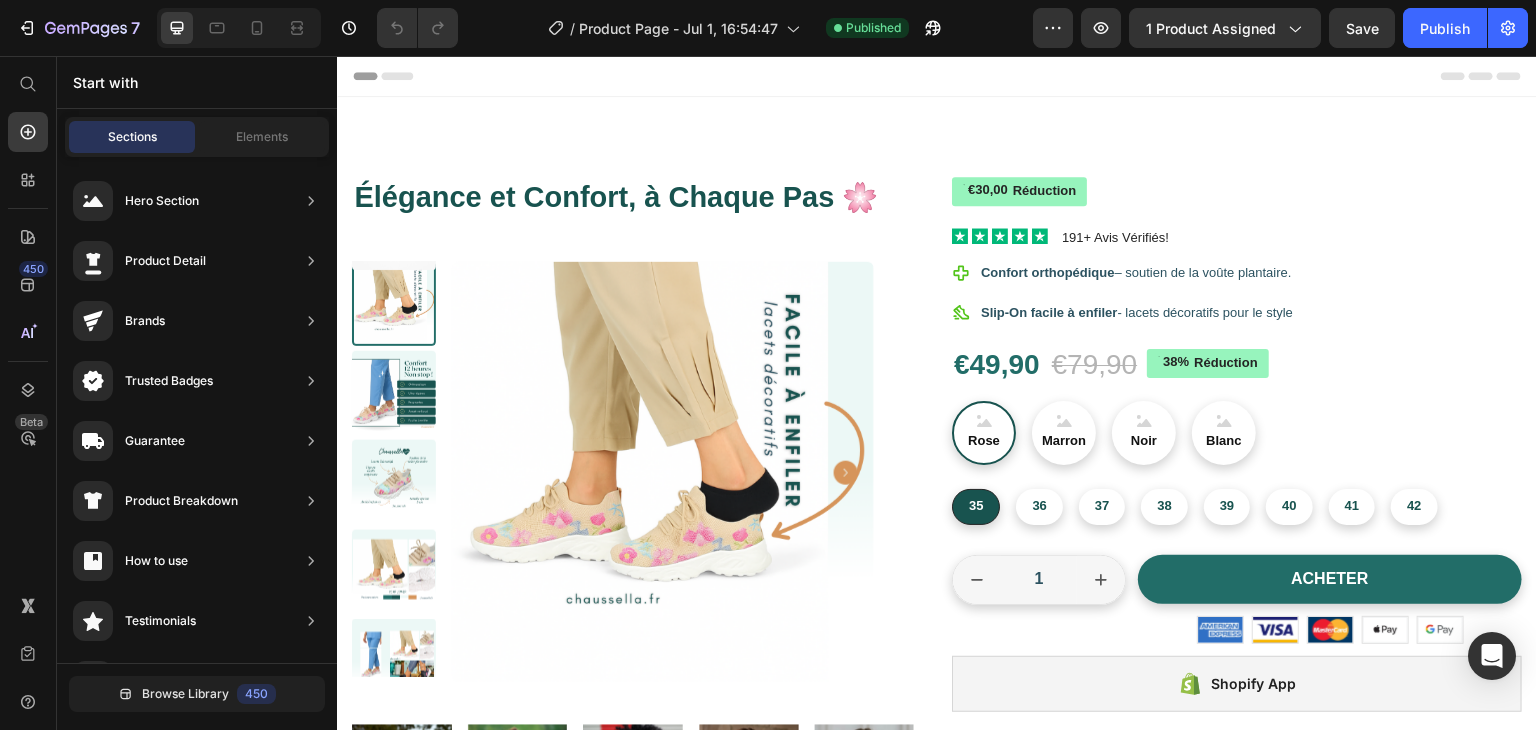 scroll, scrollTop: 0, scrollLeft: 0, axis: both 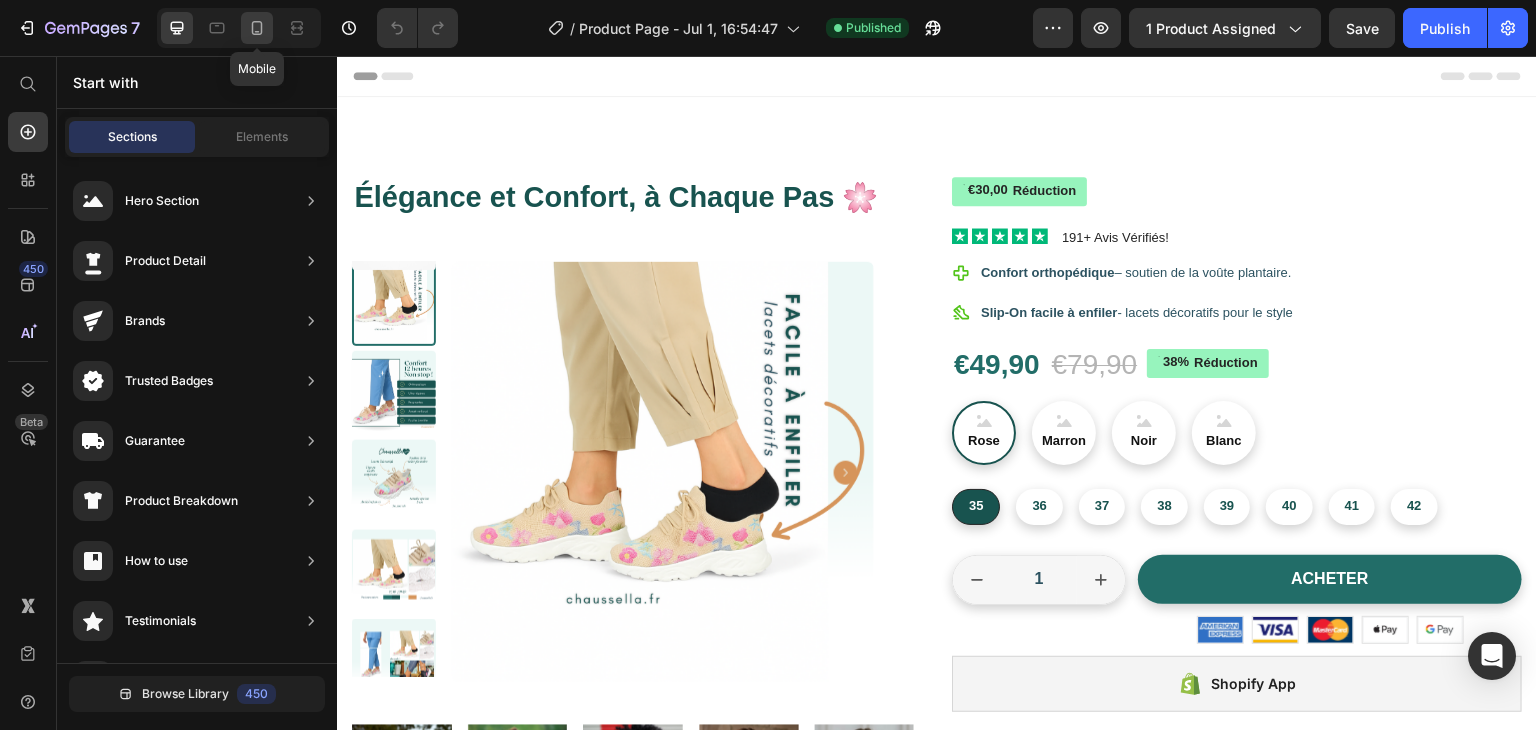 click 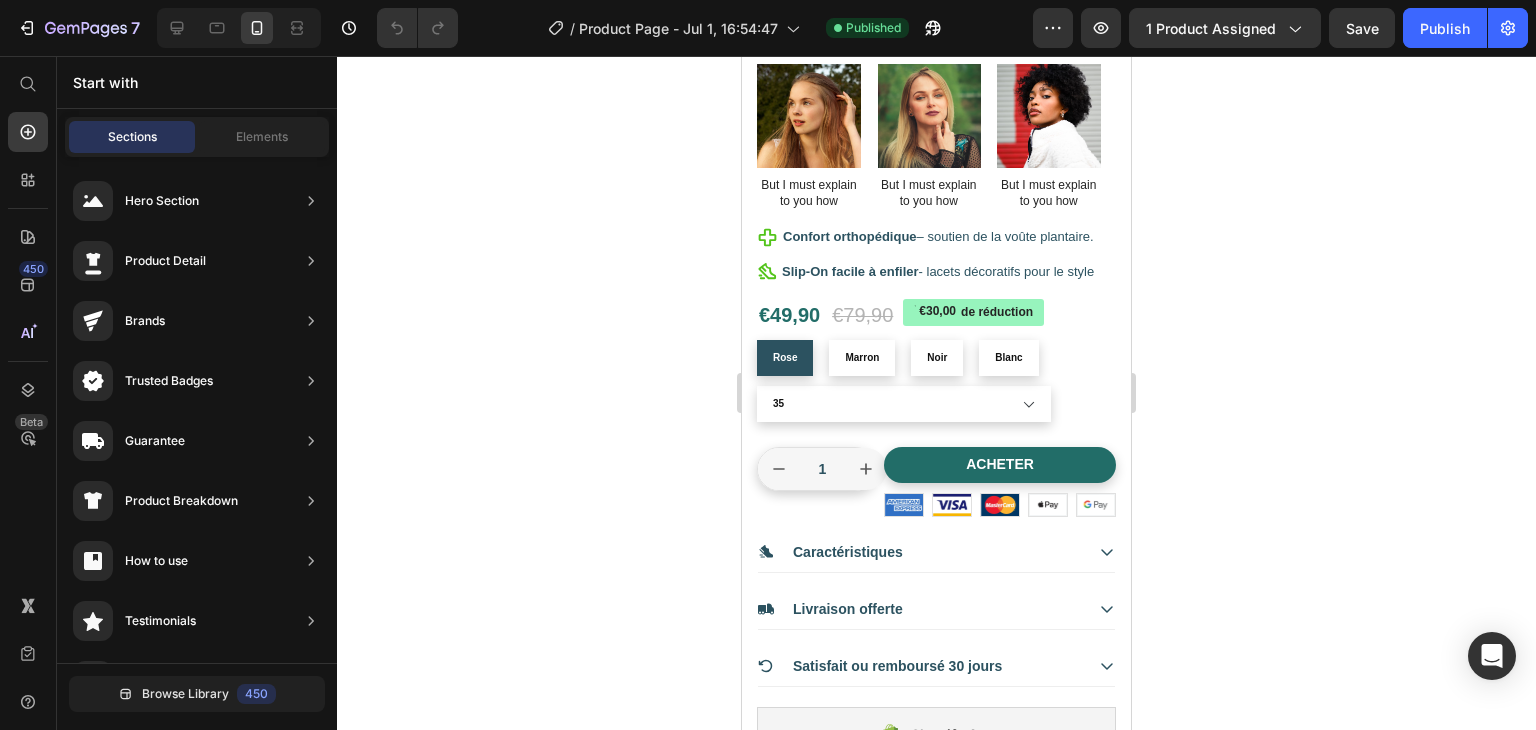 scroll, scrollTop: 723, scrollLeft: 0, axis: vertical 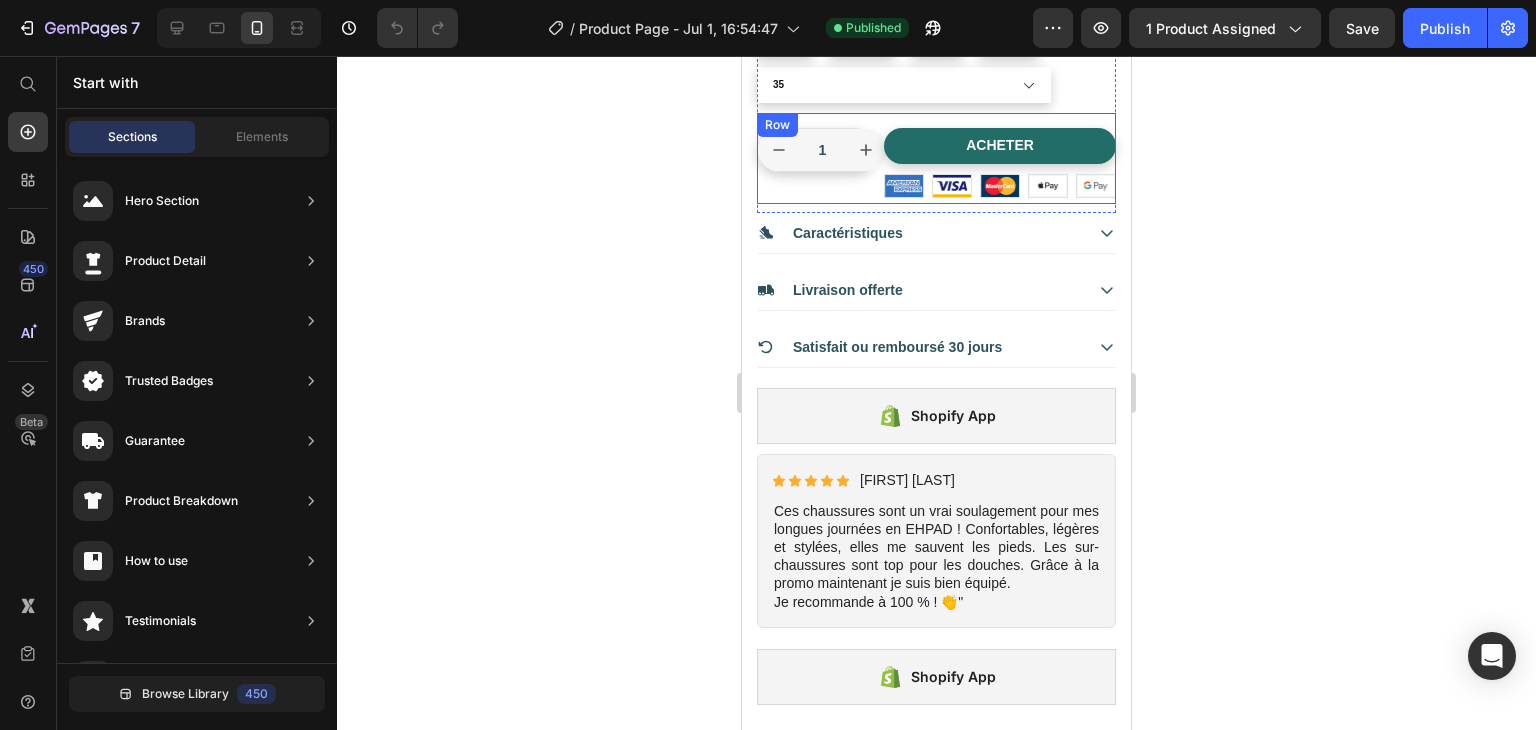 click on "1 Product Quantity Row" at bounding box center [817, 166] 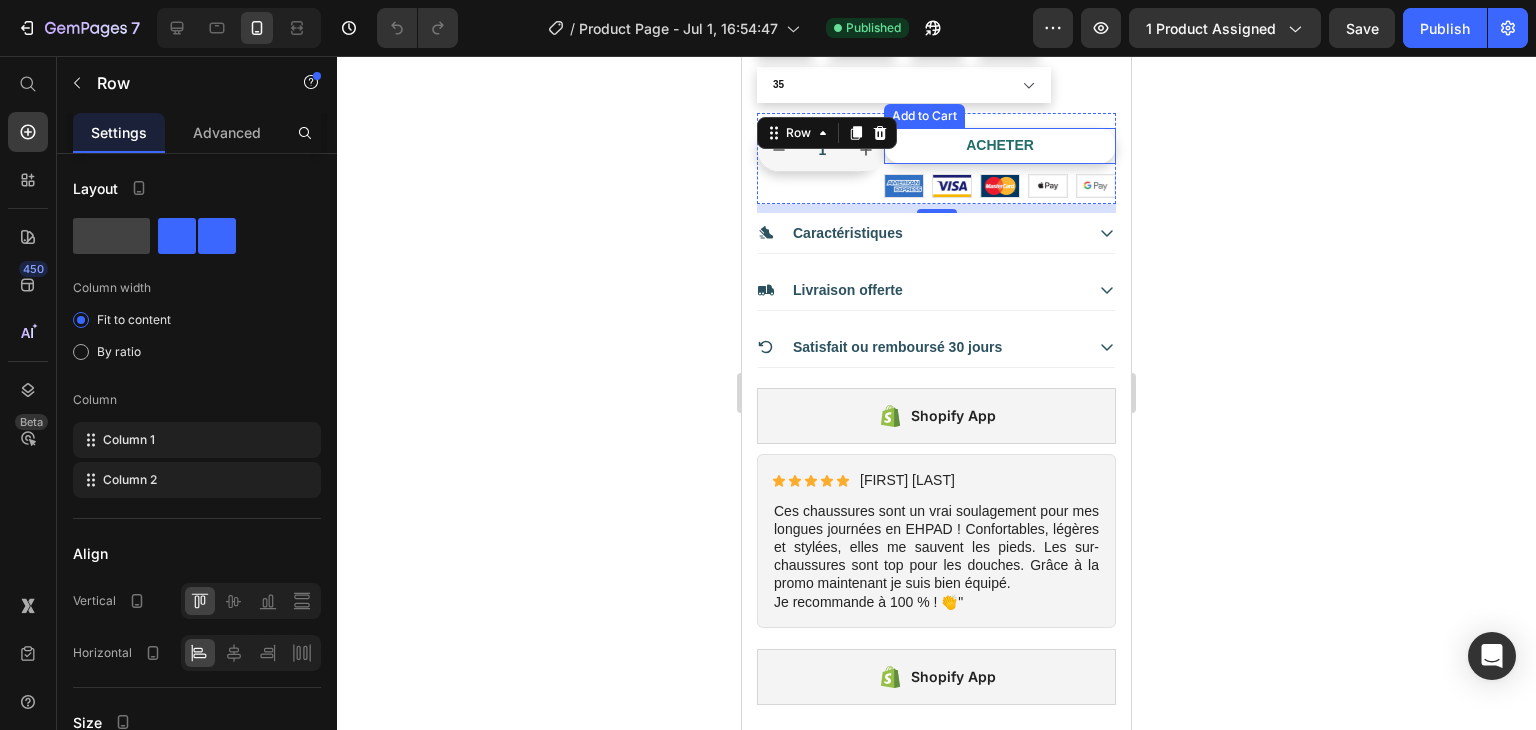 click on "acheter" at bounding box center (1000, 145) 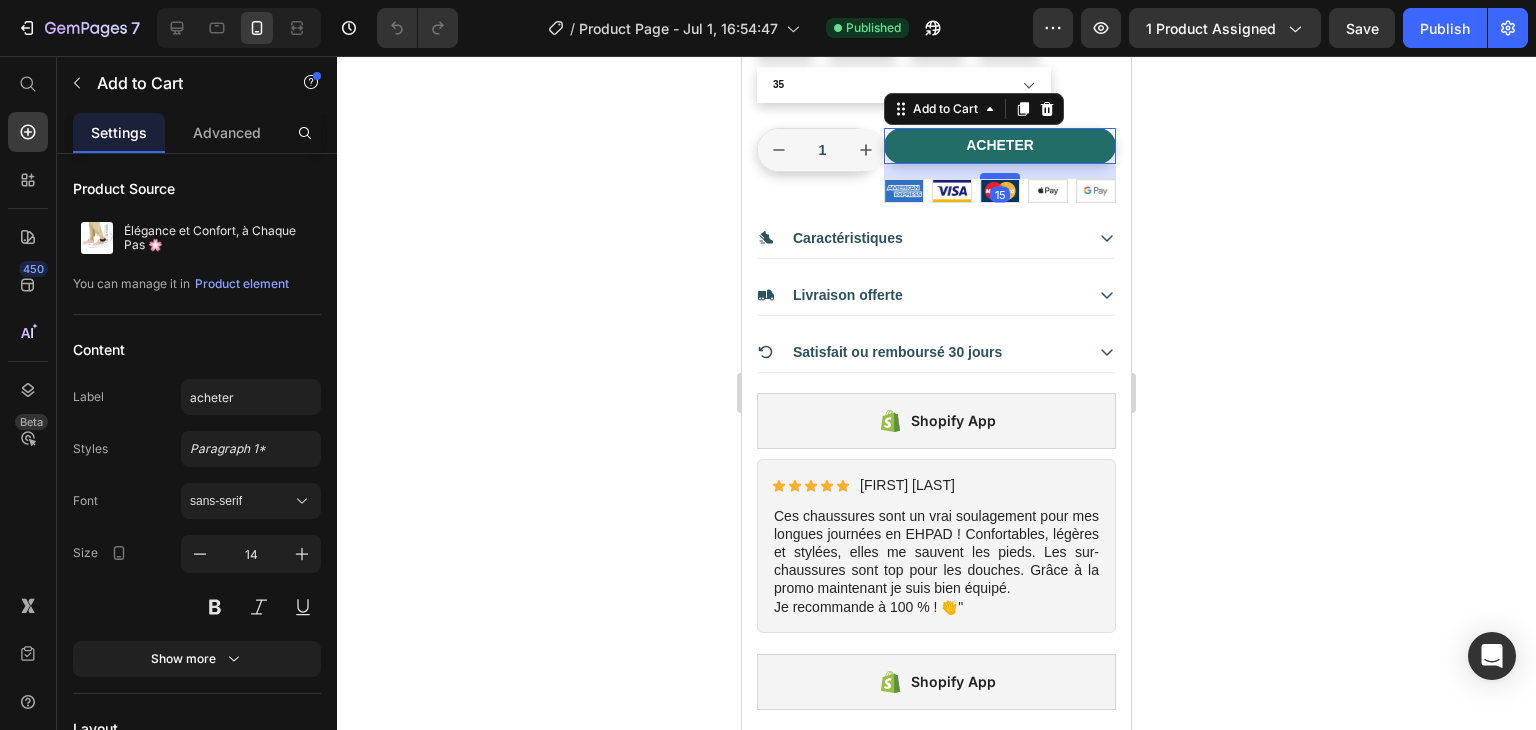 click at bounding box center (1000, 176) 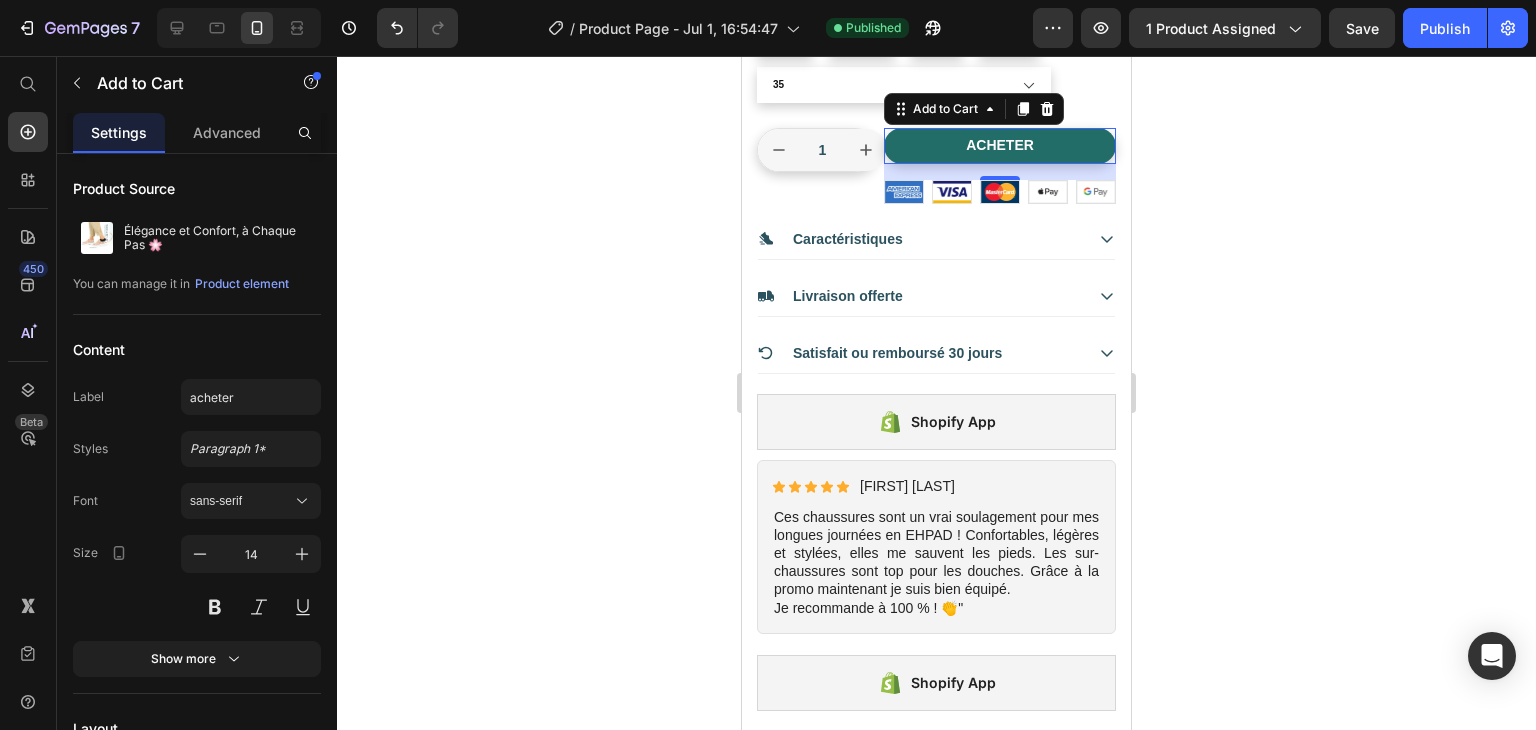 click 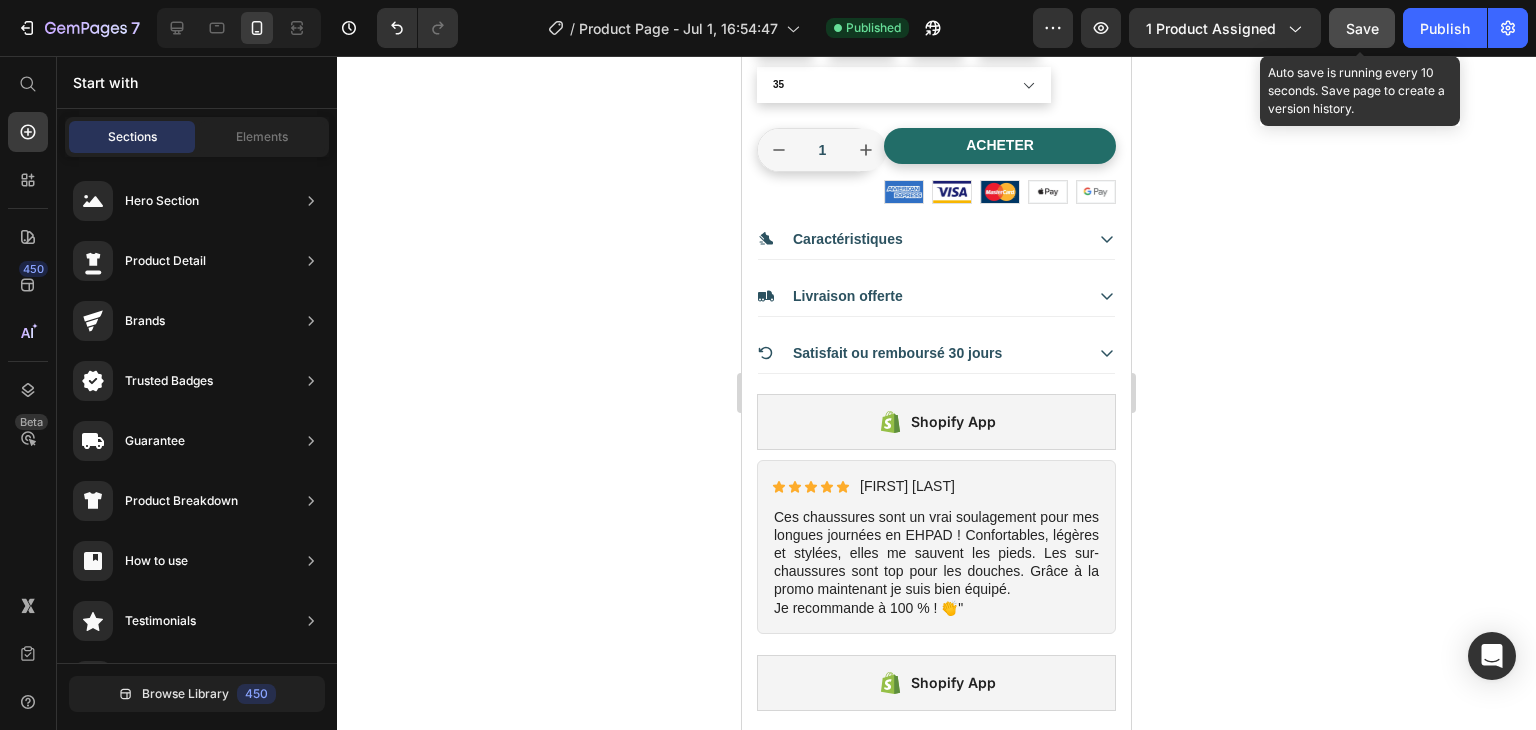 click on "Save" 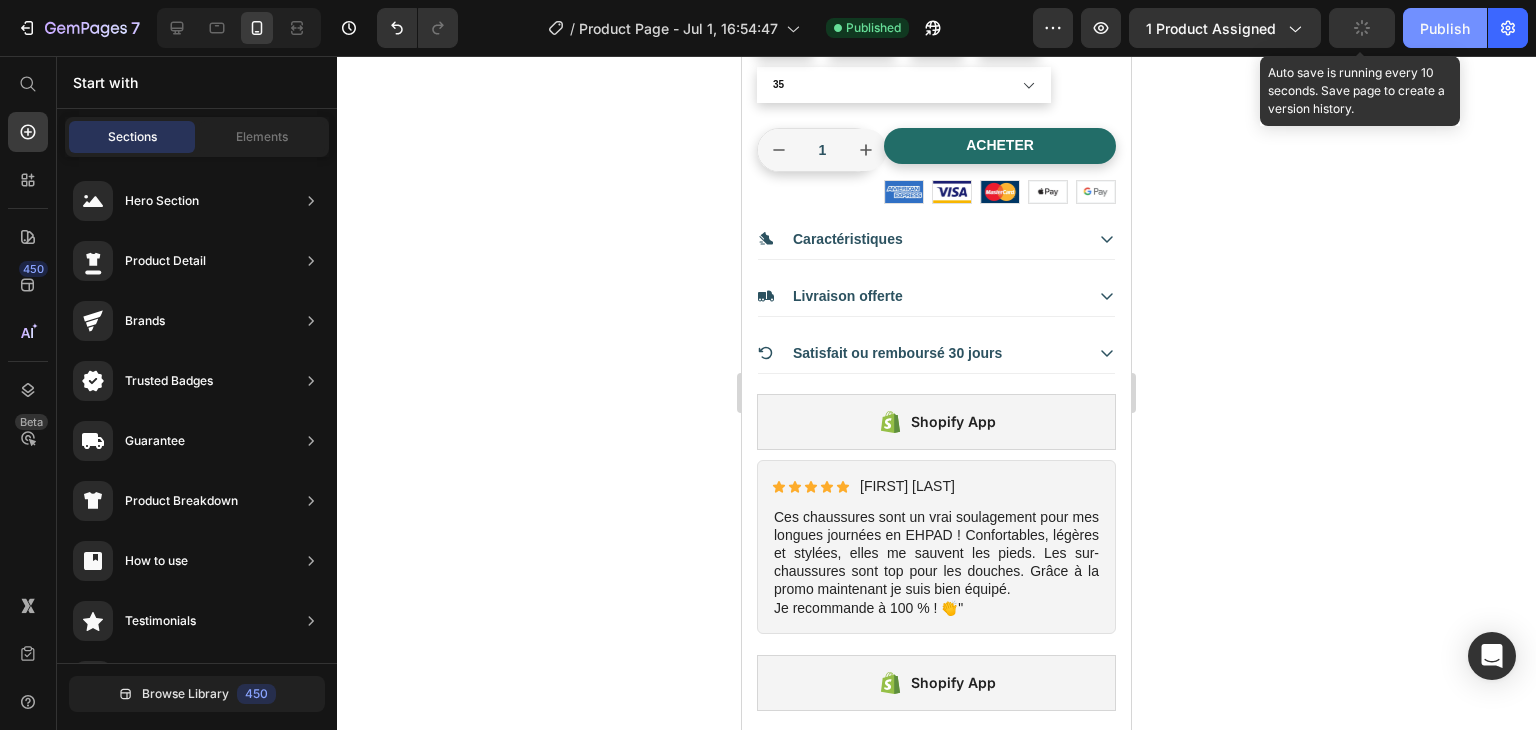 click on "Publish" at bounding box center (1445, 28) 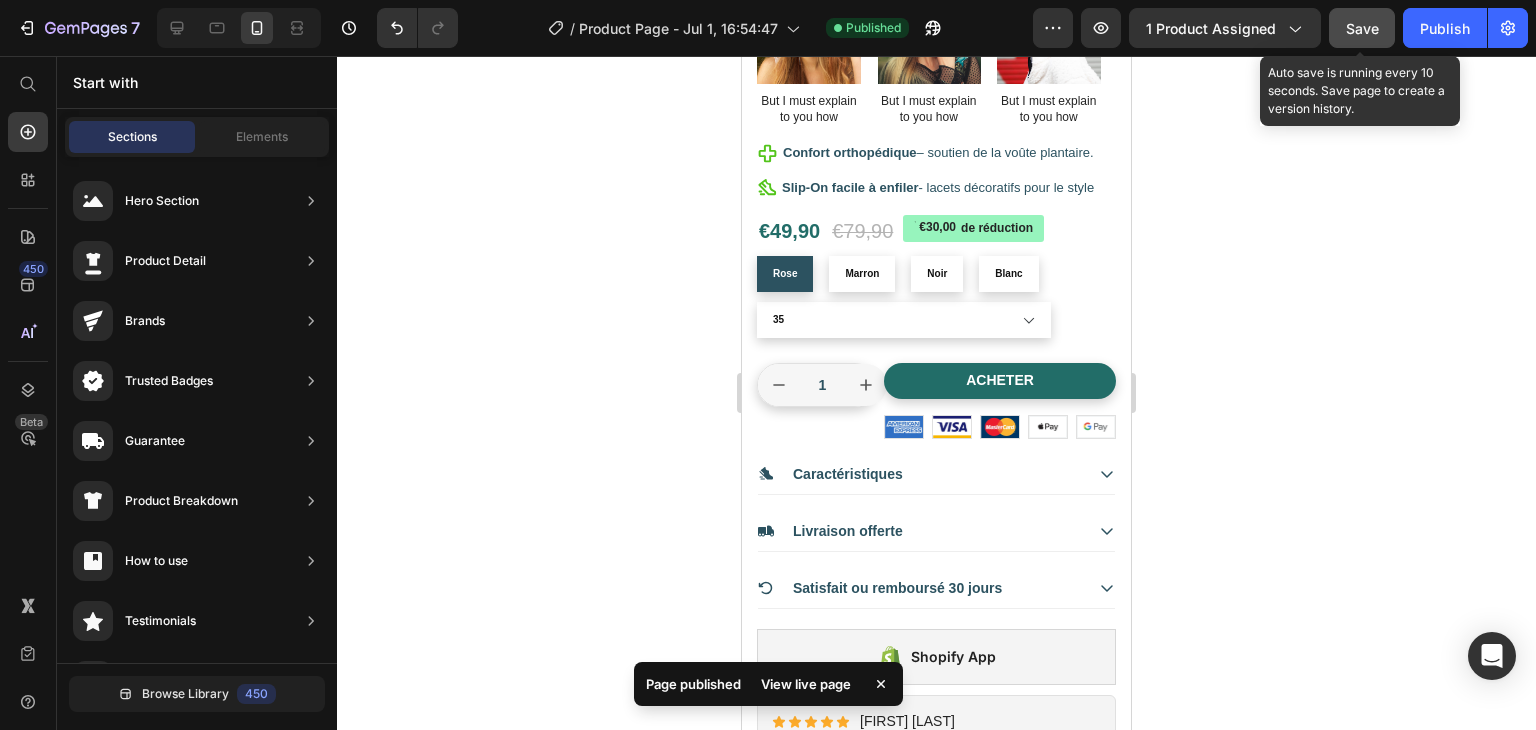 scroll, scrollTop: 362, scrollLeft: 0, axis: vertical 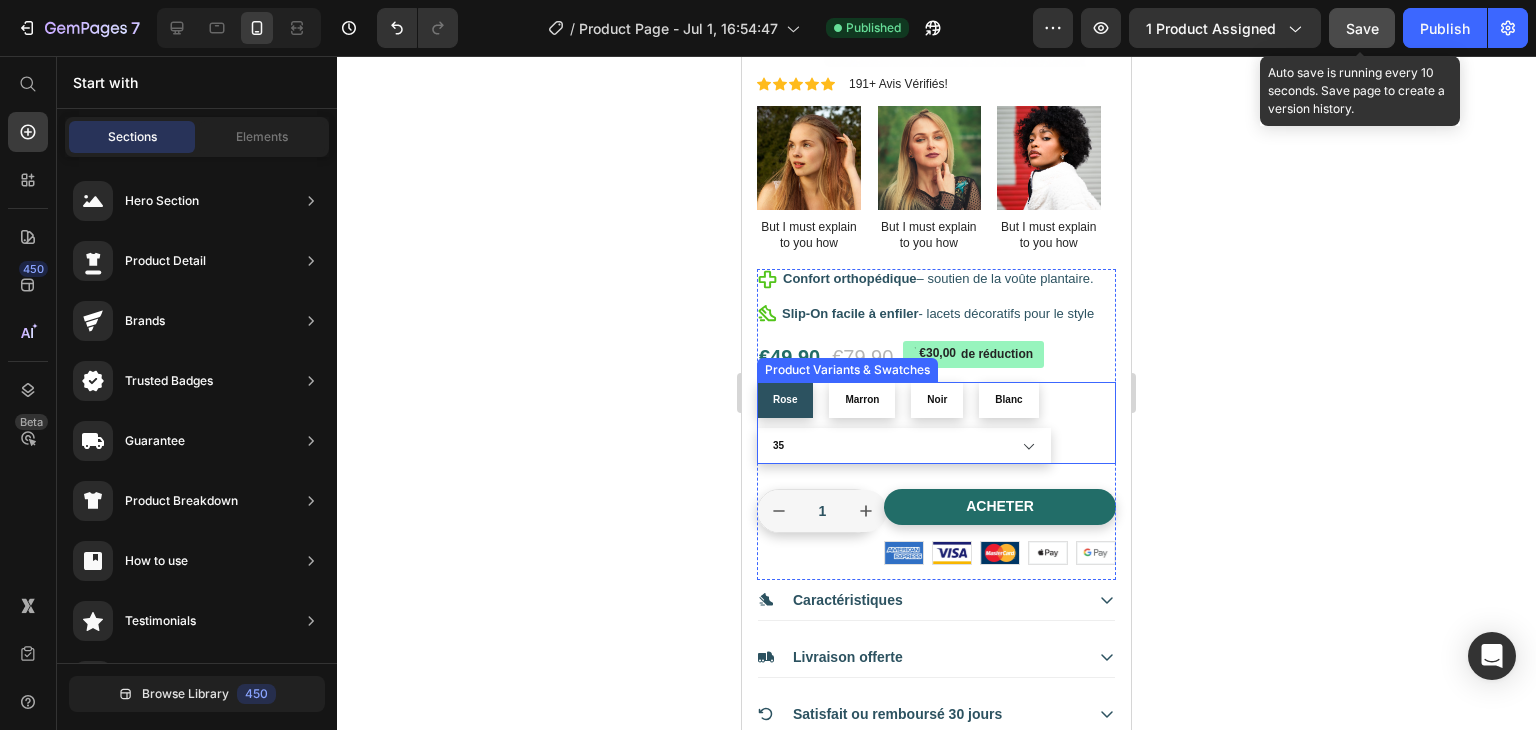click on "Rose Rose Rose Marron Marron Marron Noir Noir Noir Blanc Blanc Blanc" at bounding box center [936, 400] 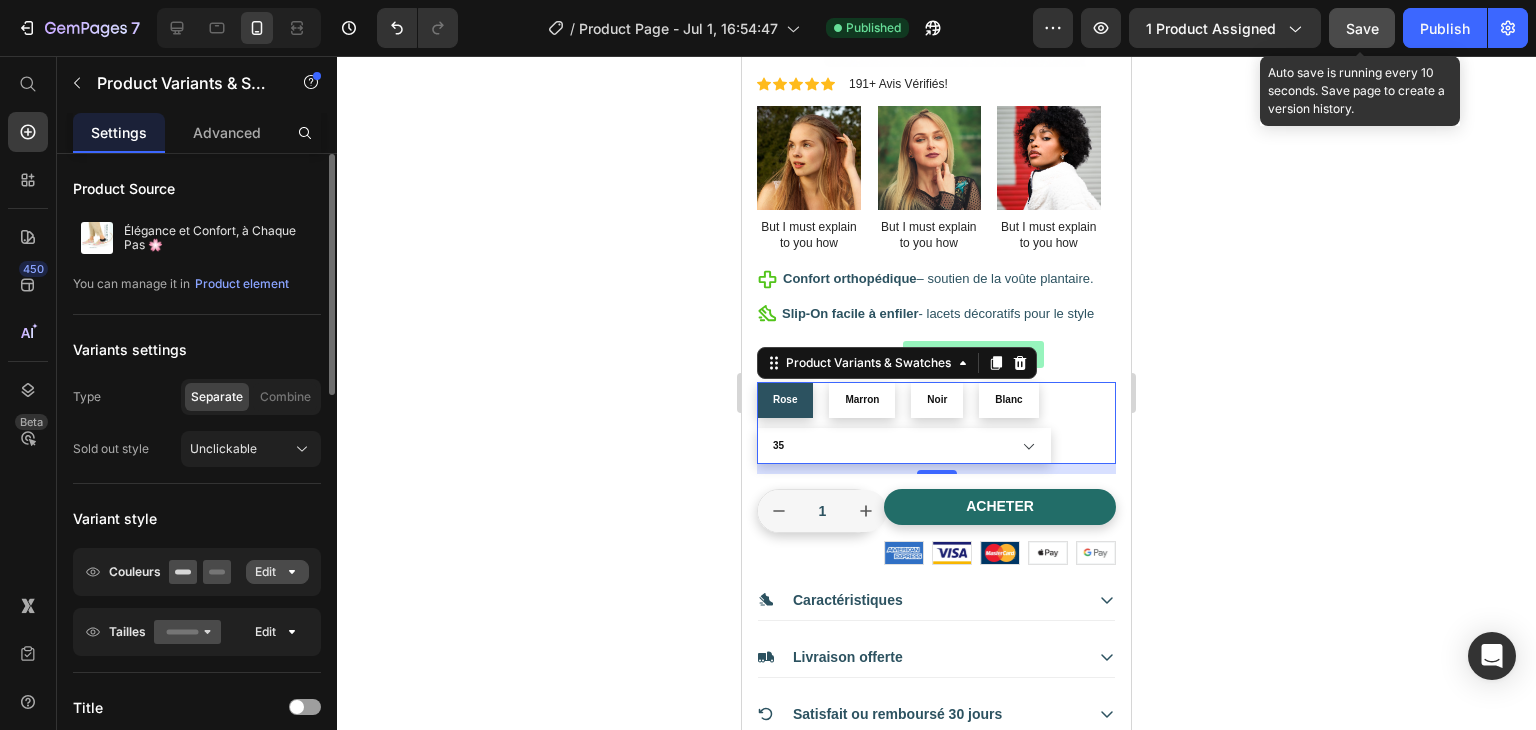 click 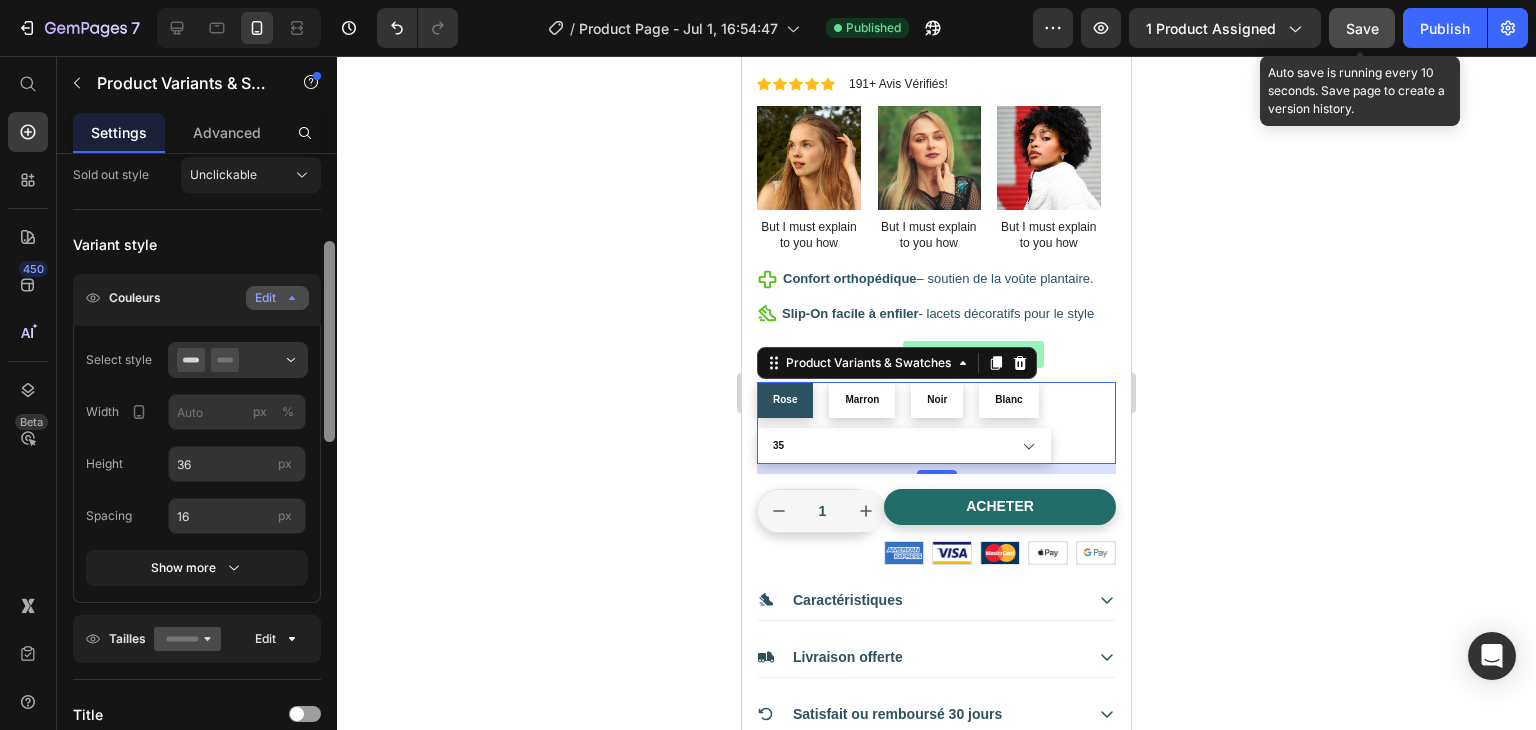 drag, startPoint x: 328, startPoint y: 366, endPoint x: 327, endPoint y: 469, distance: 103.00485 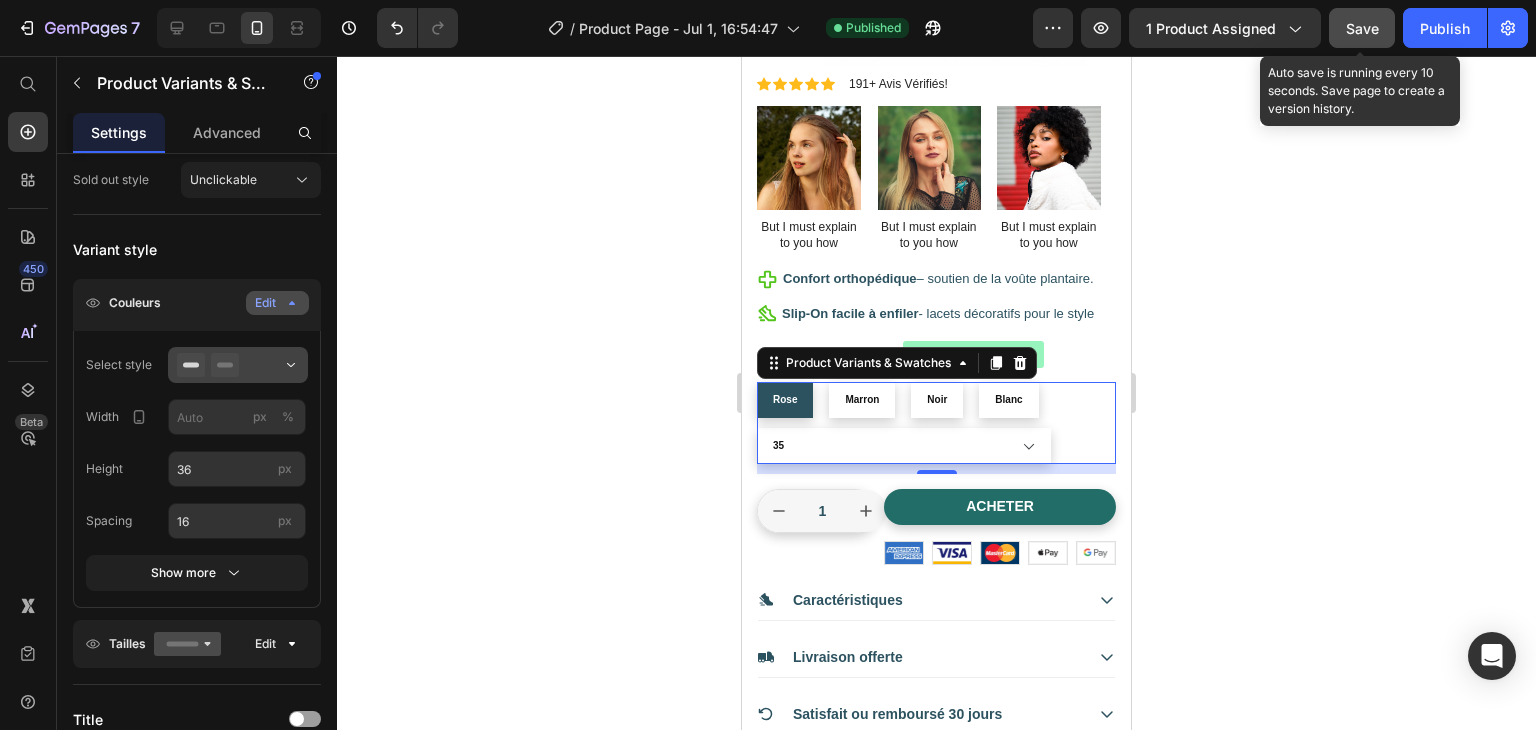 click at bounding box center (238, 365) 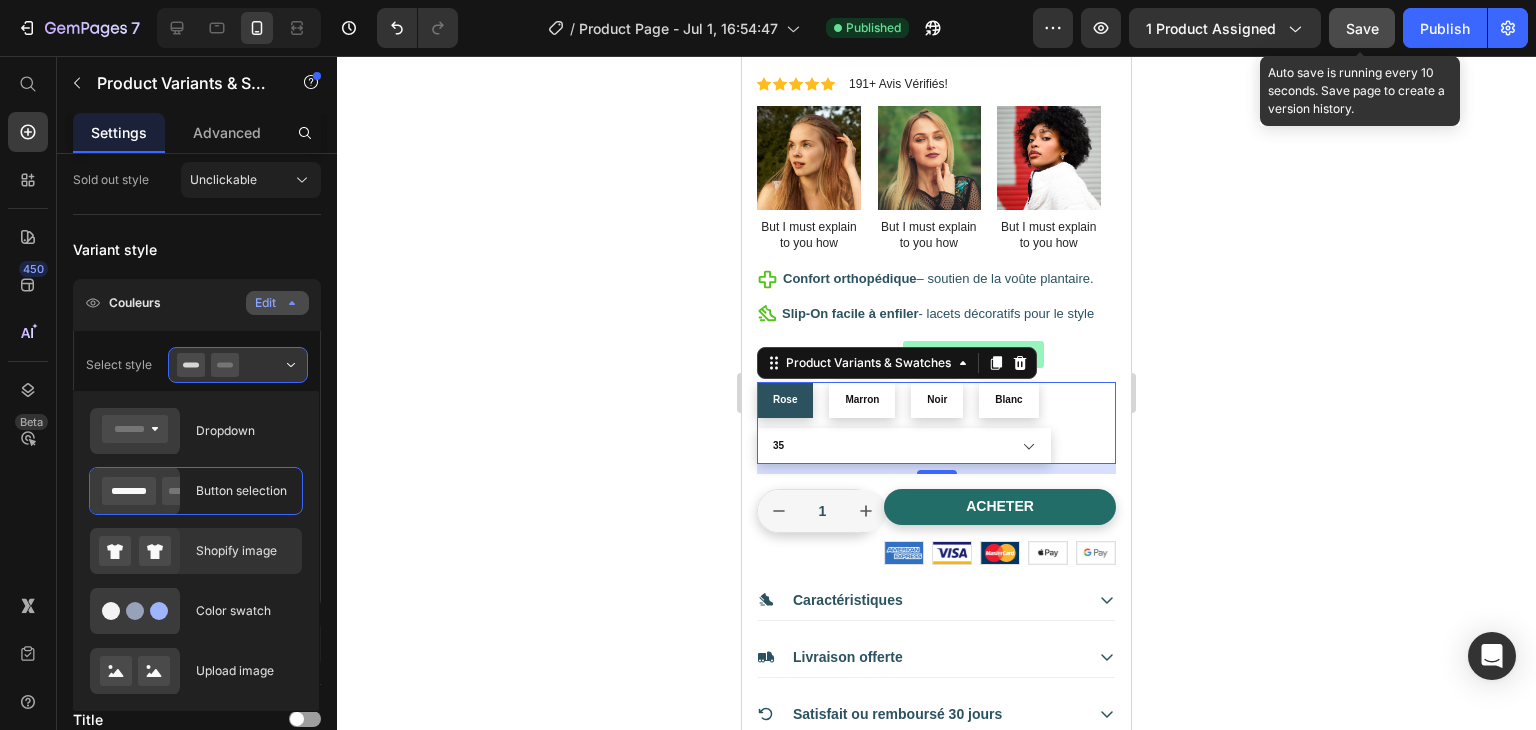 click on "Shopify image" at bounding box center [243, 551] 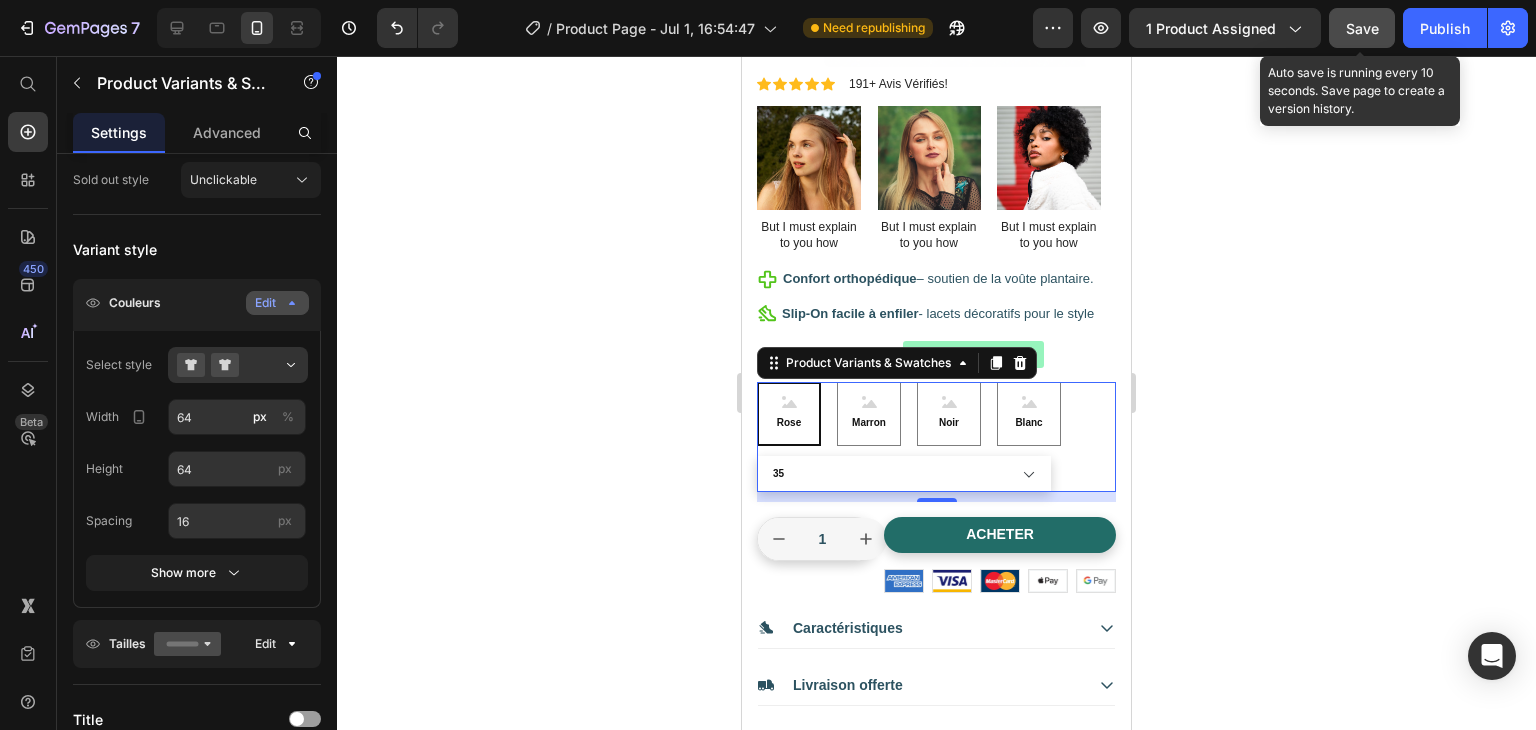 click on "Edit" 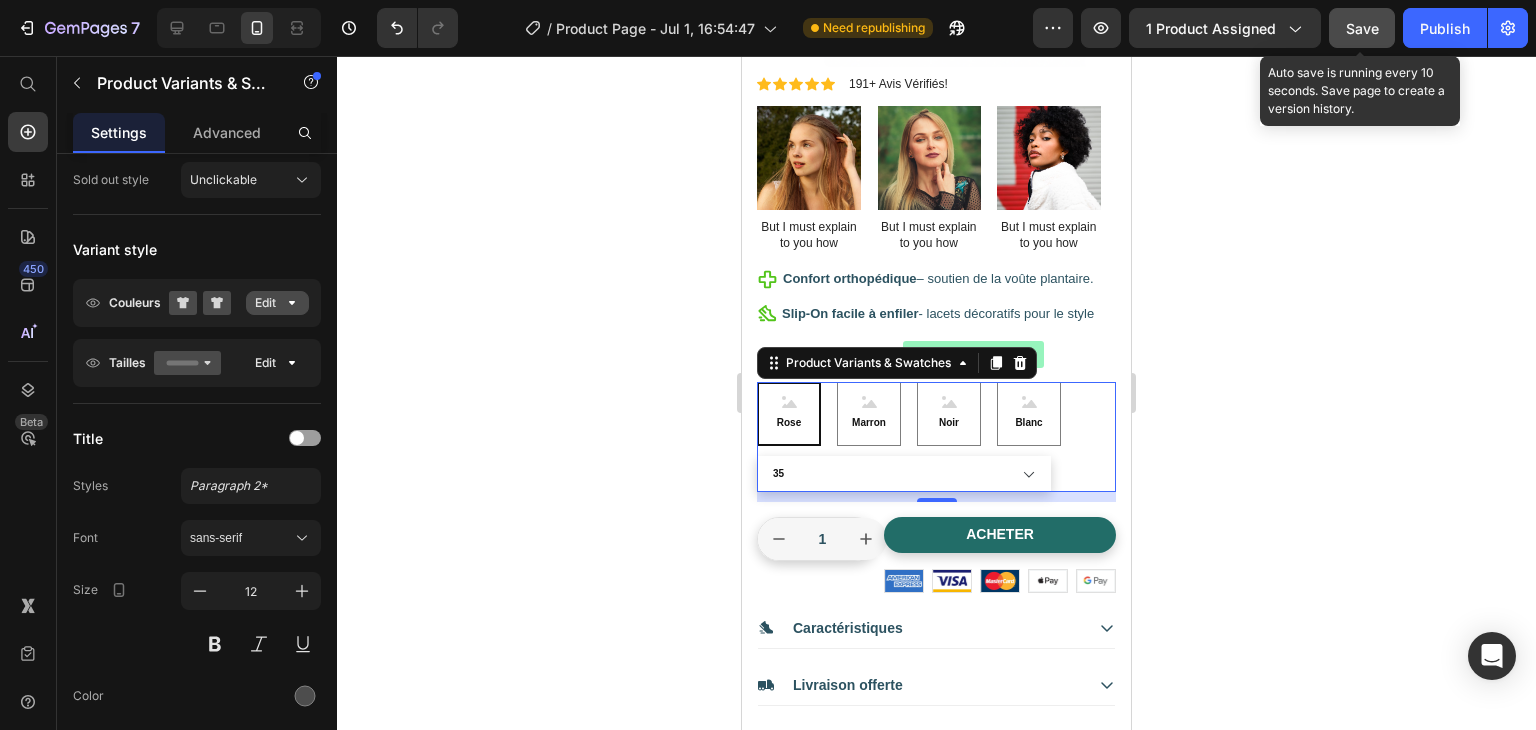 click on "Edit" 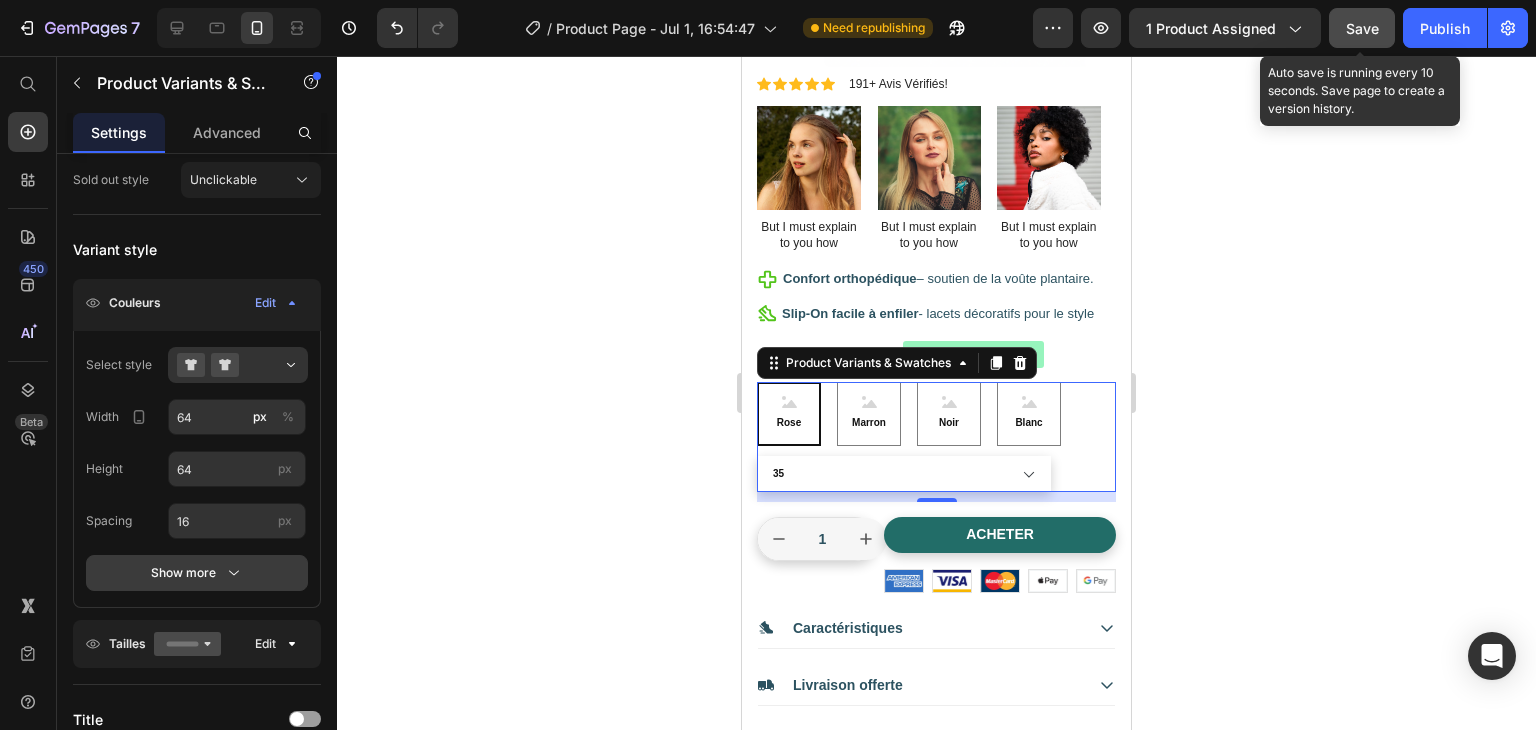 click on "Show more" at bounding box center [197, 573] 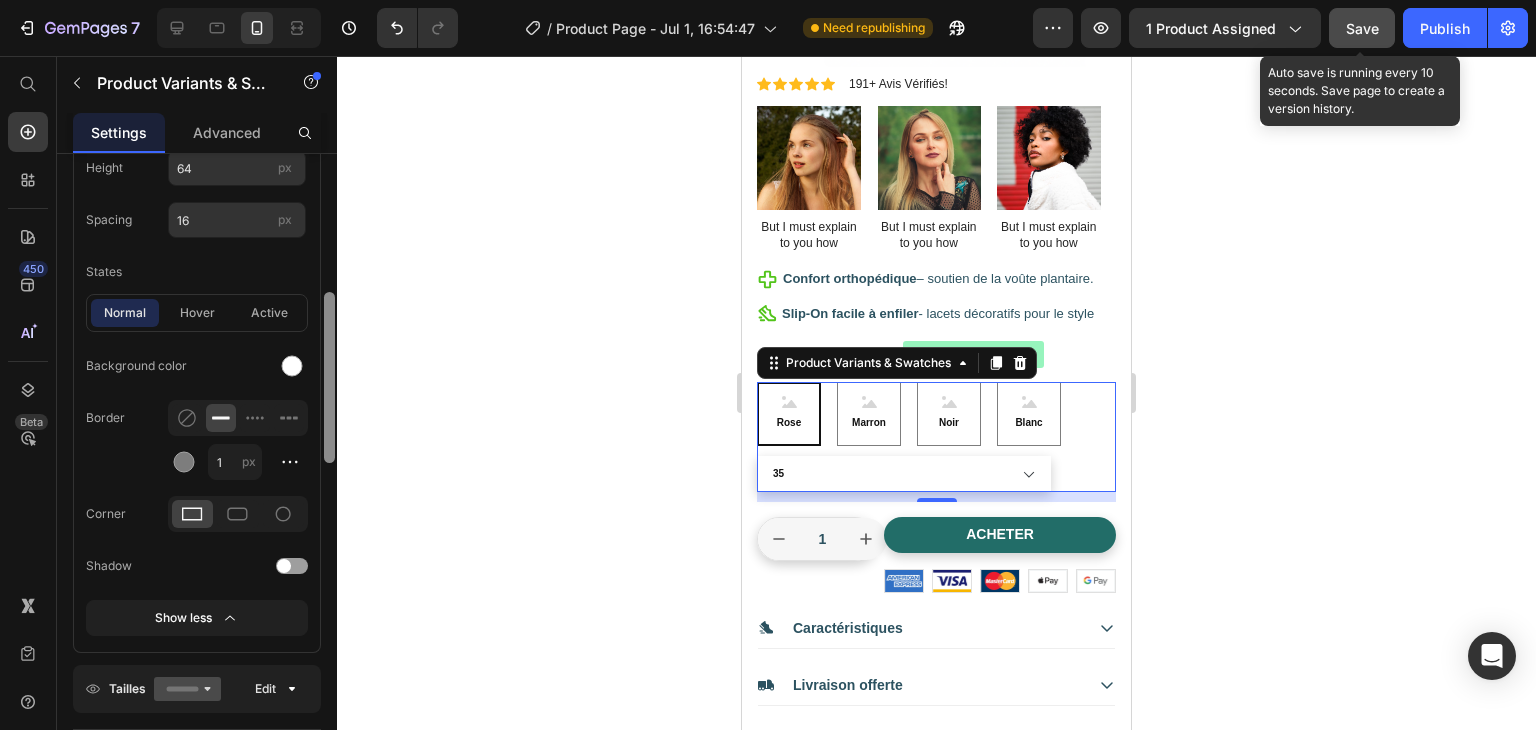 scroll, scrollTop: 582, scrollLeft: 0, axis: vertical 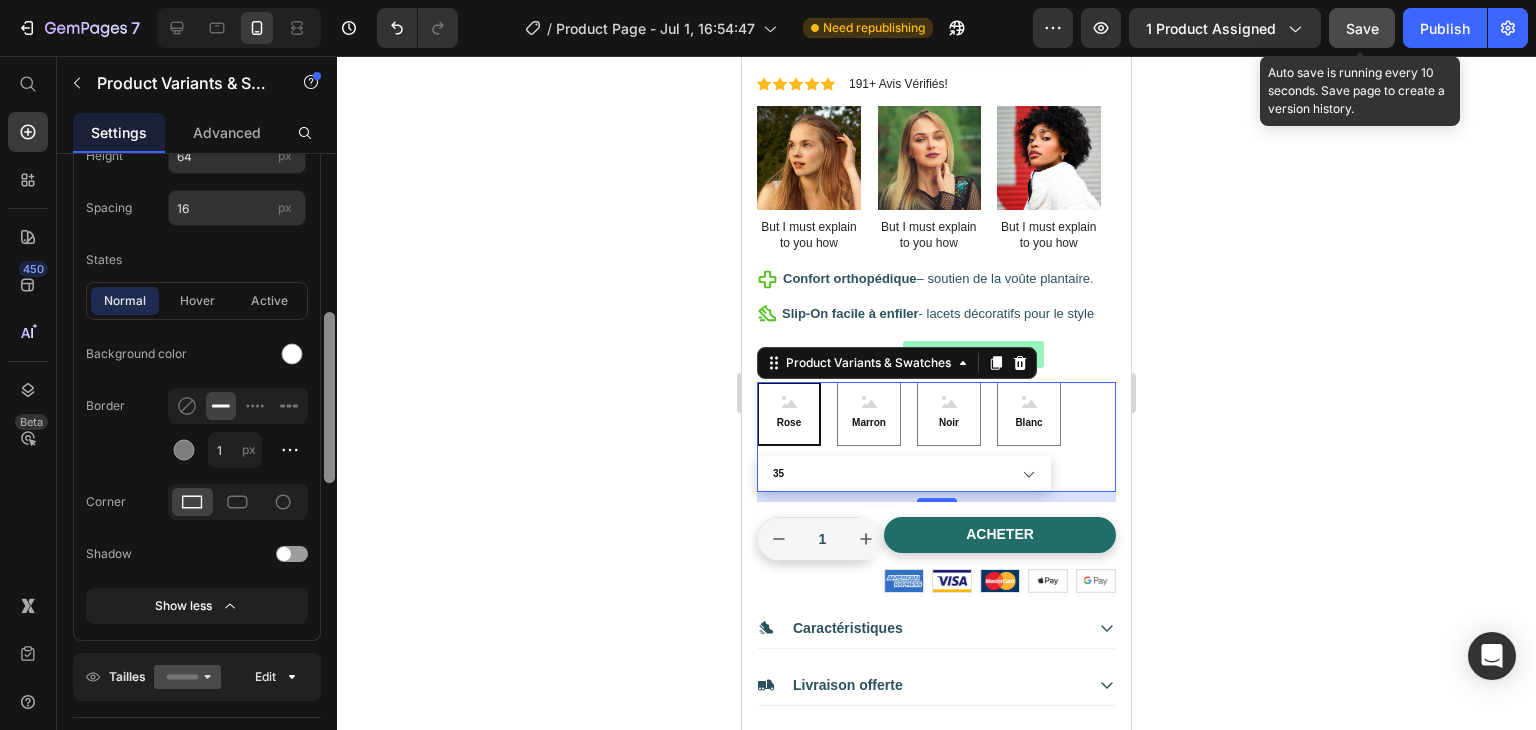 drag, startPoint x: 328, startPoint y: 434, endPoint x: 324, endPoint y: 534, distance: 100.07997 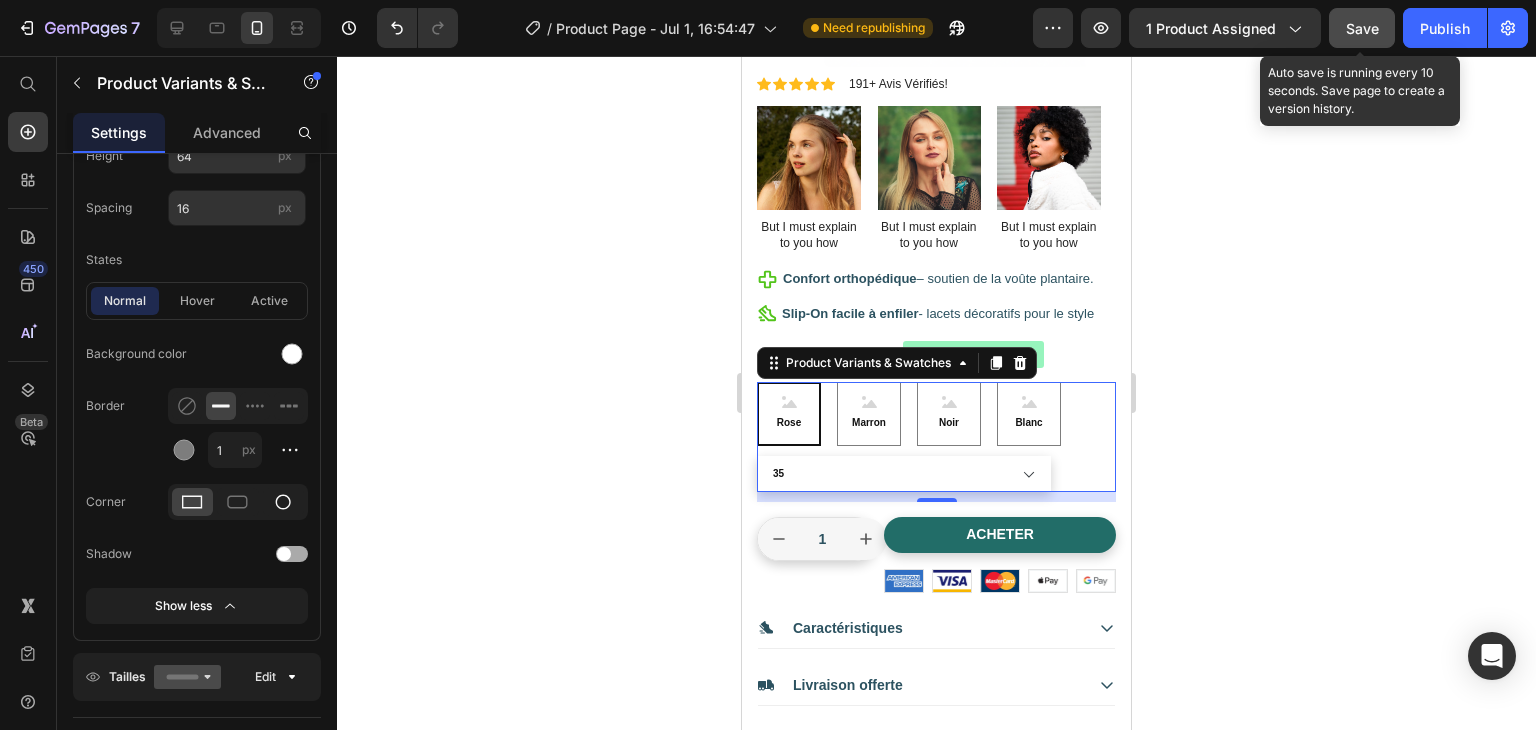 click 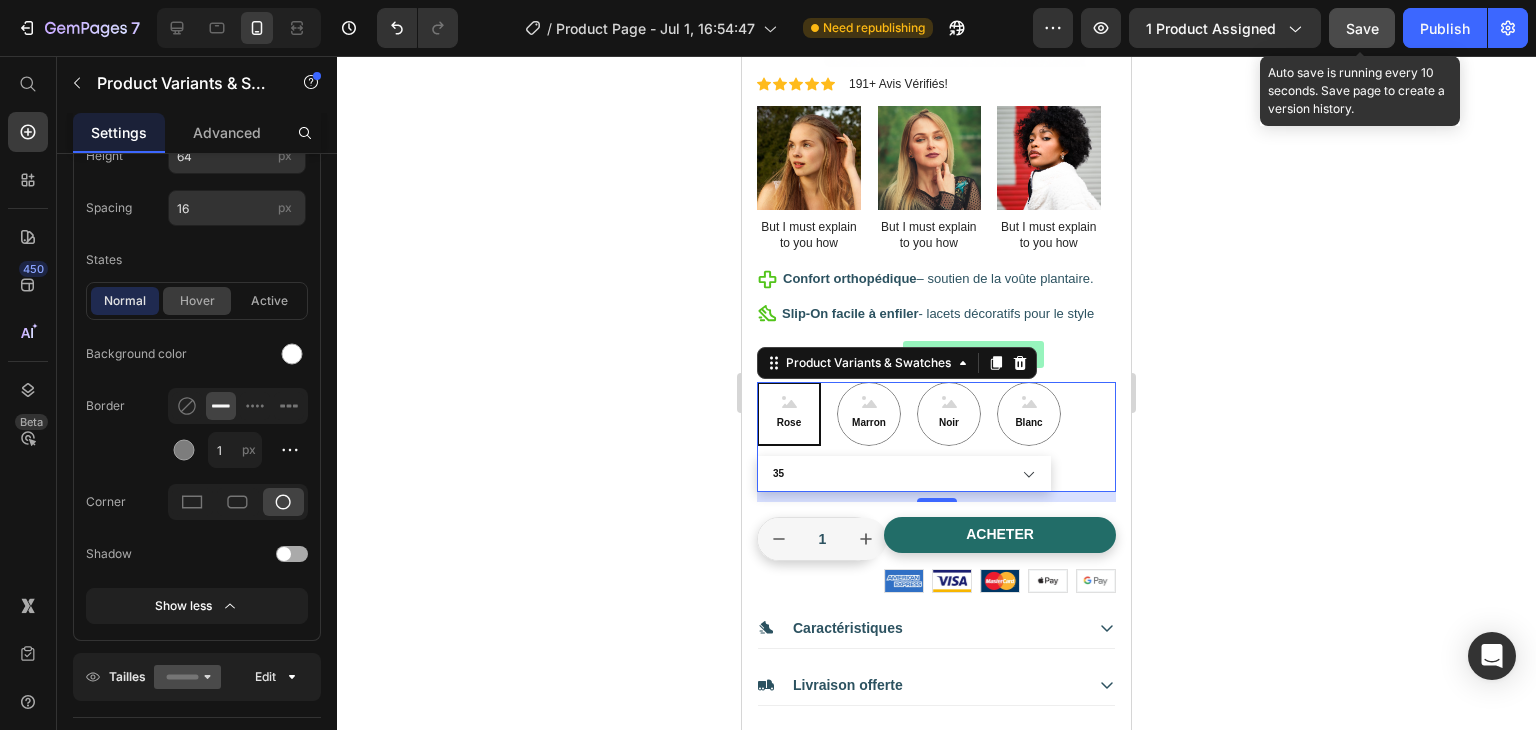 click on "hover" at bounding box center [197, 301] 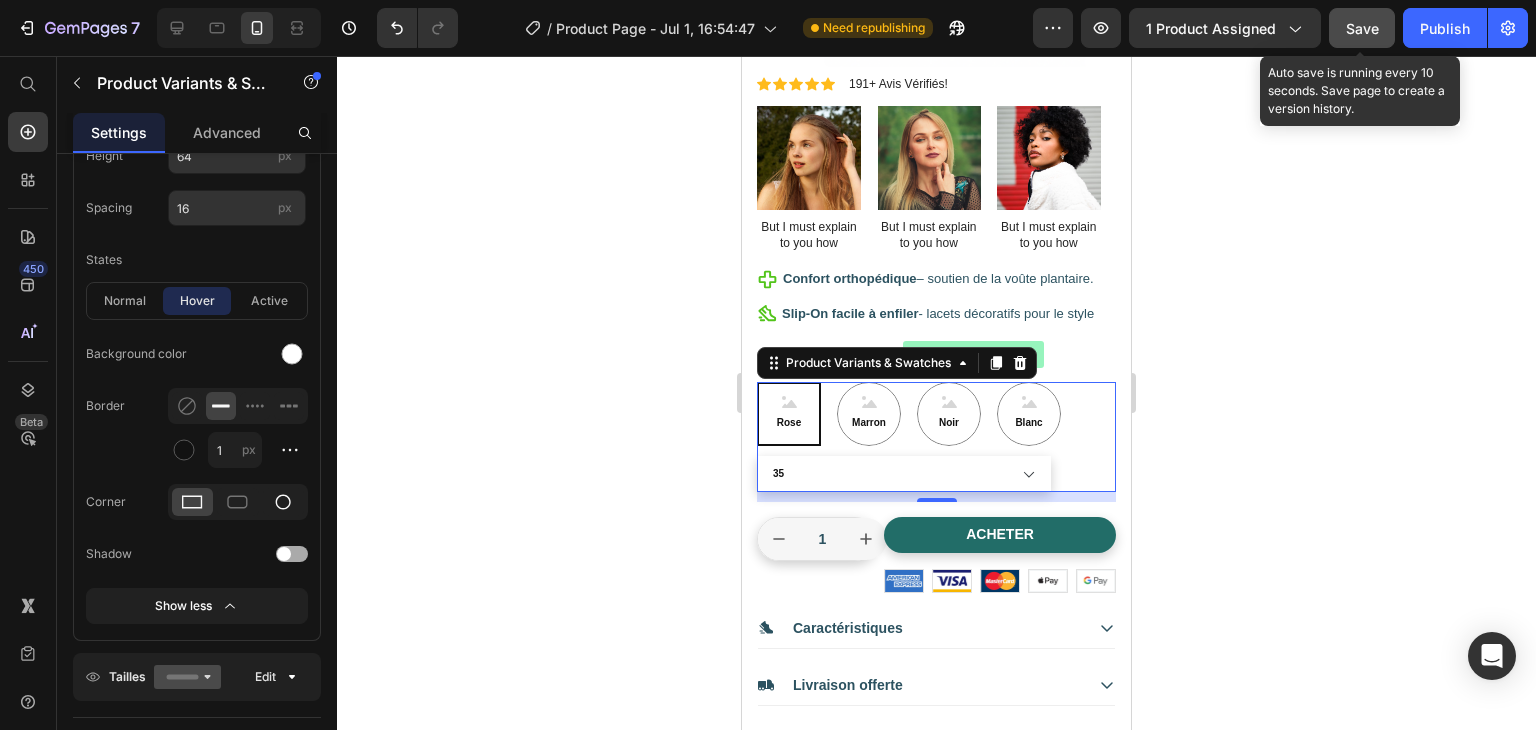 click 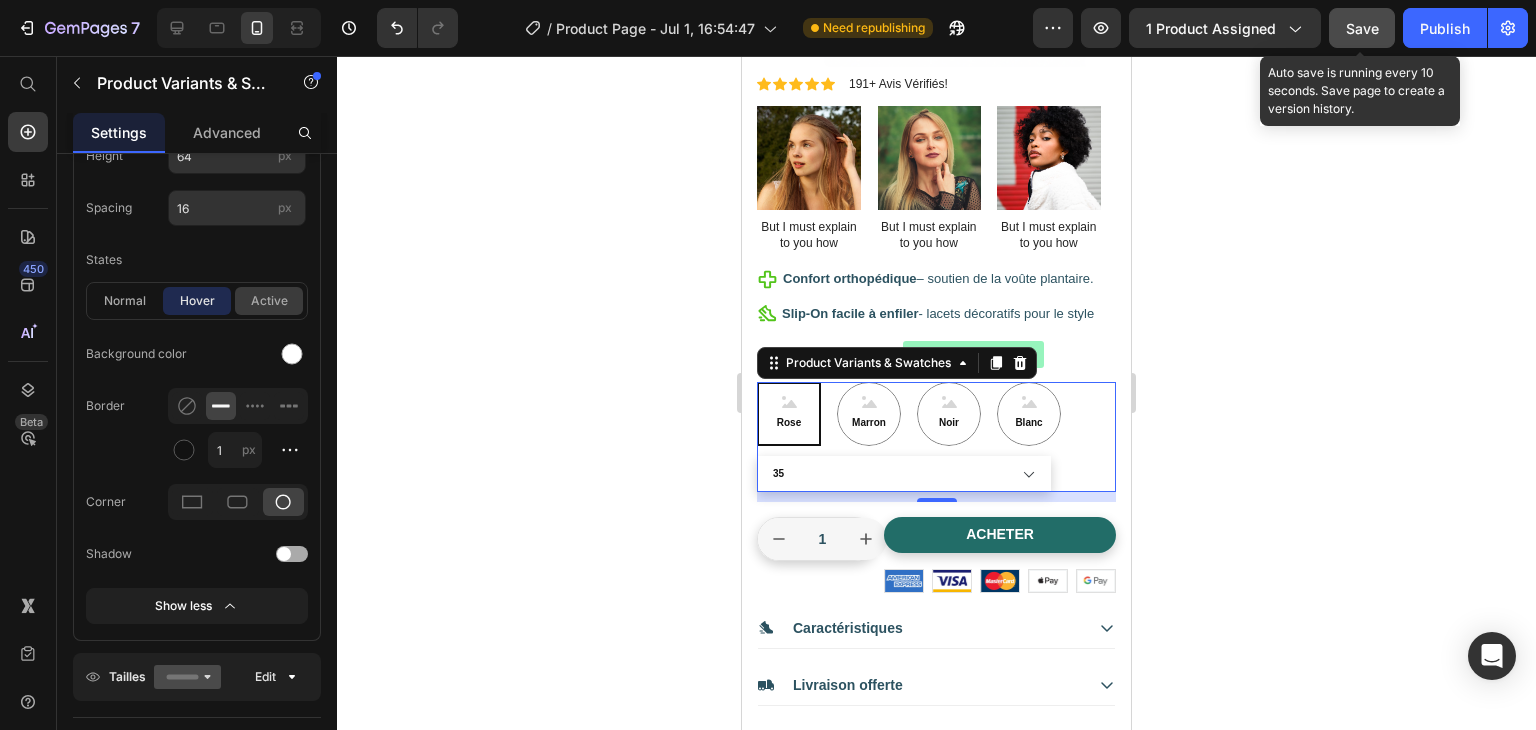 click on "active" at bounding box center [269, 301] 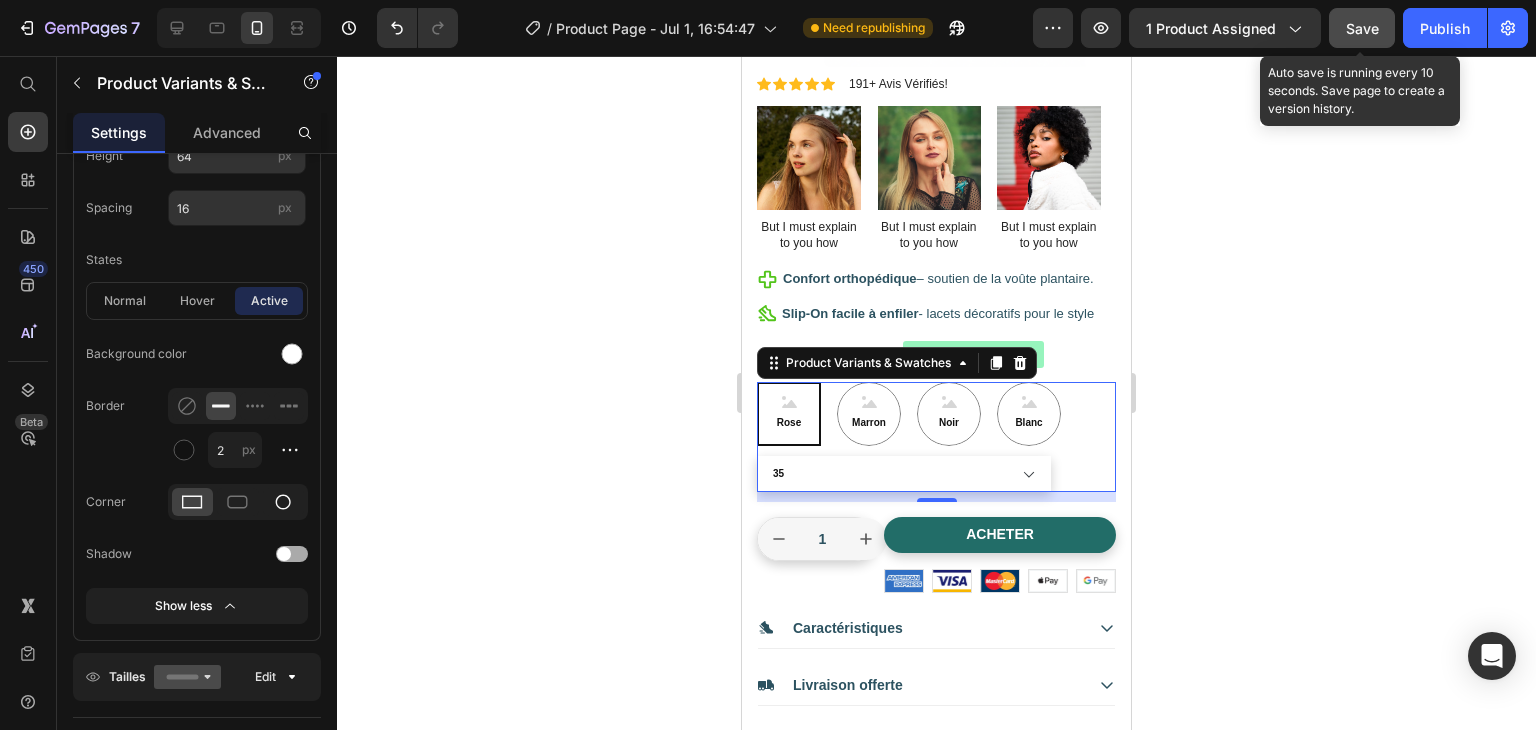 click 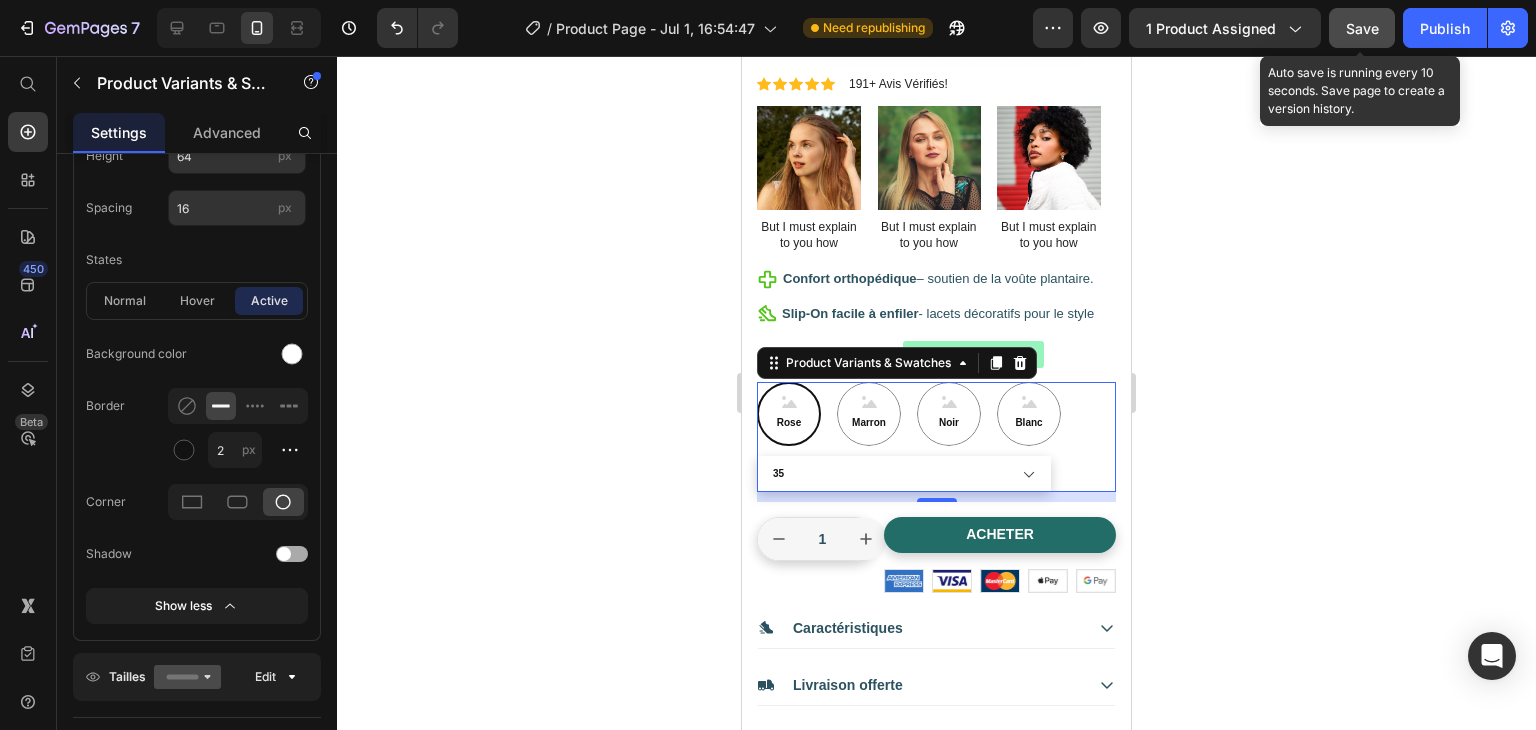 click at bounding box center [284, 554] 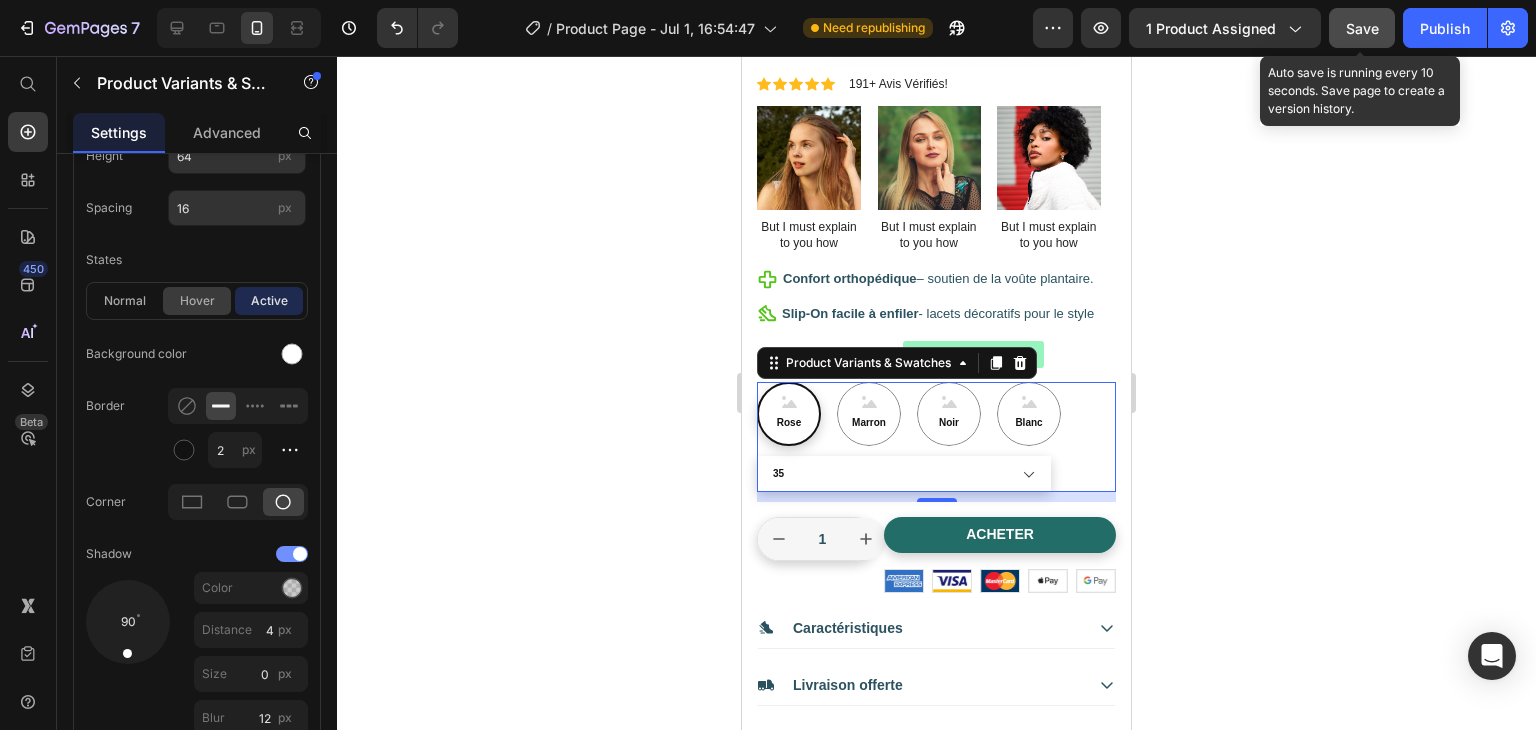 click on "hover" at bounding box center (197, 301) 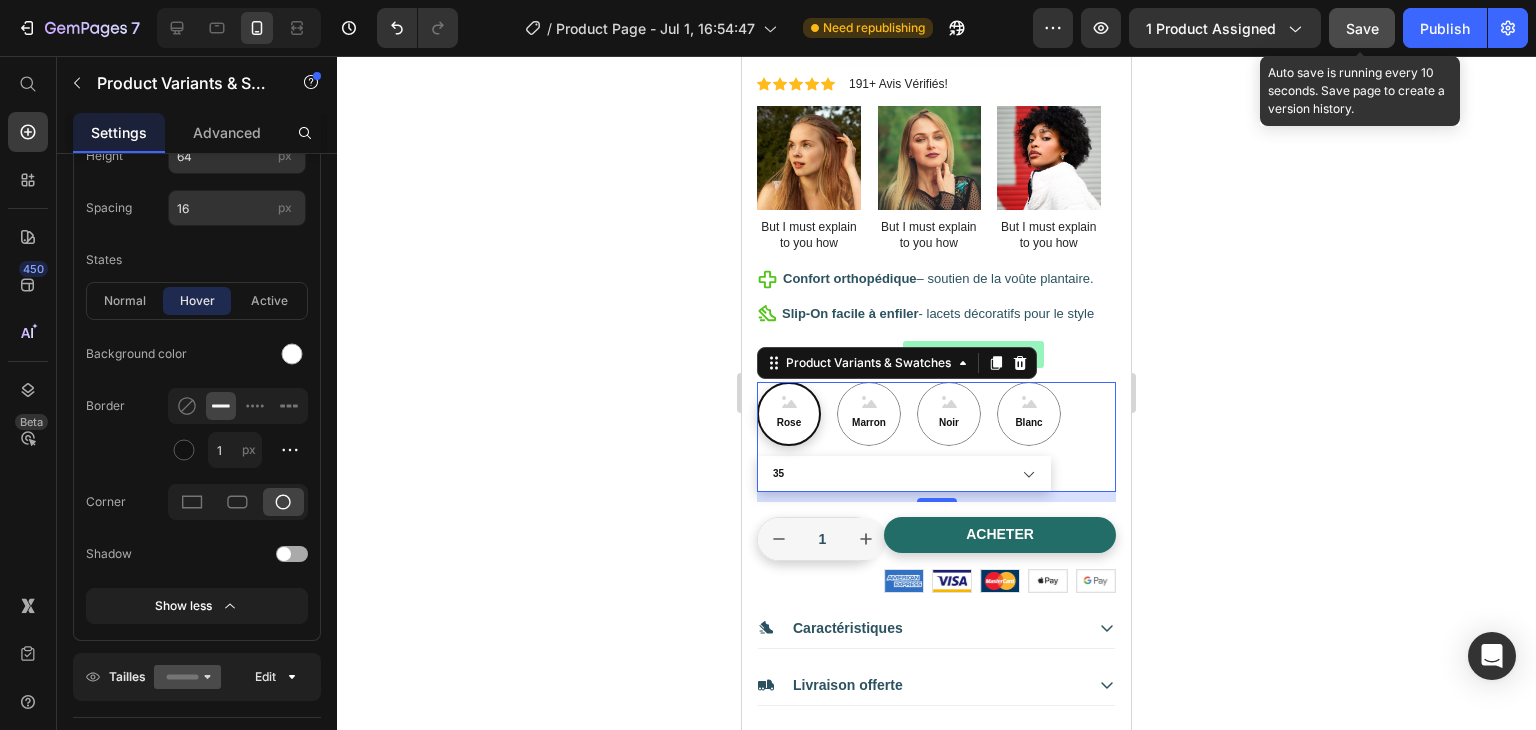 click at bounding box center [284, 554] 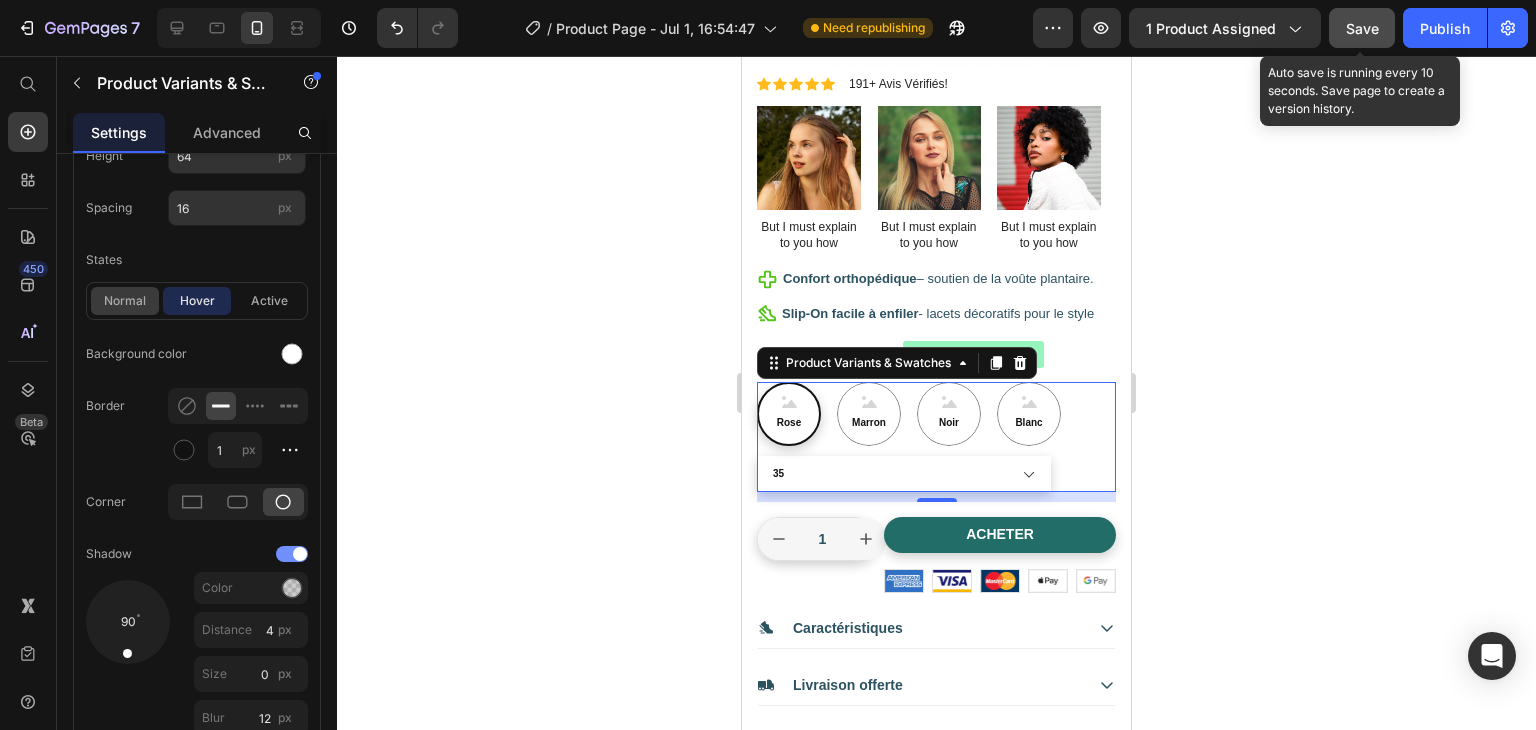 click on "normal" at bounding box center [125, 301] 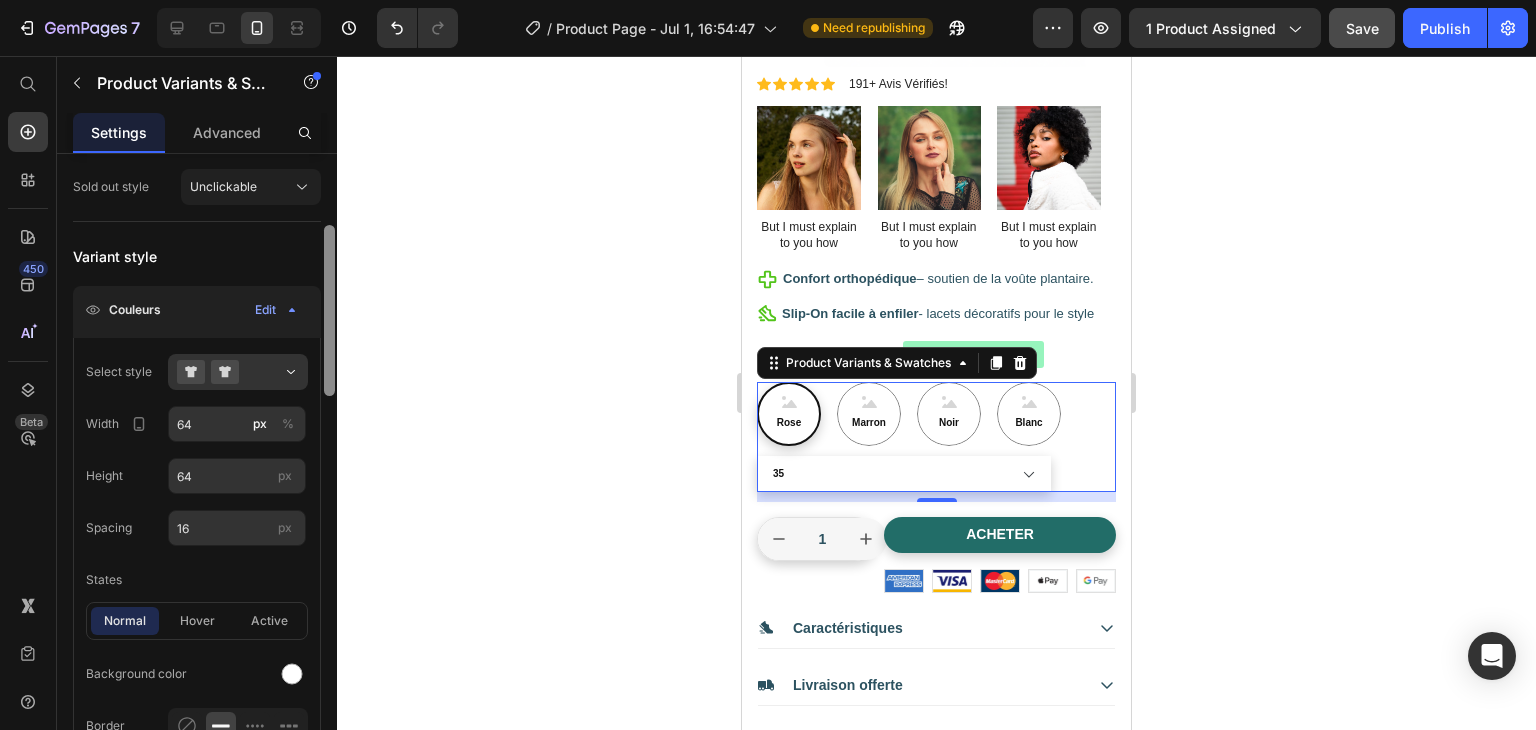 scroll, scrollTop: 259, scrollLeft: 0, axis: vertical 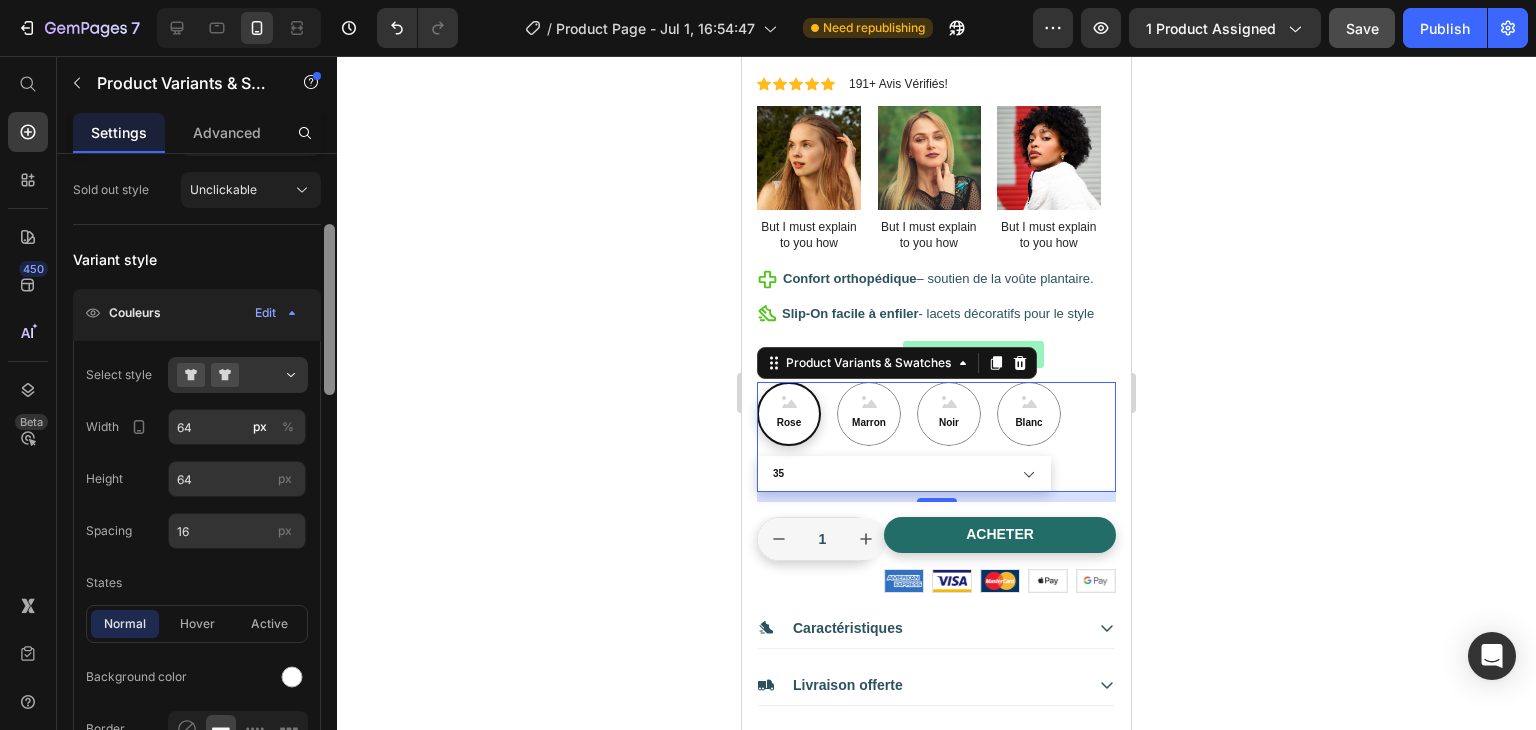 drag, startPoint x: 330, startPoint y: 333, endPoint x: 338, endPoint y: 245, distance: 88.362885 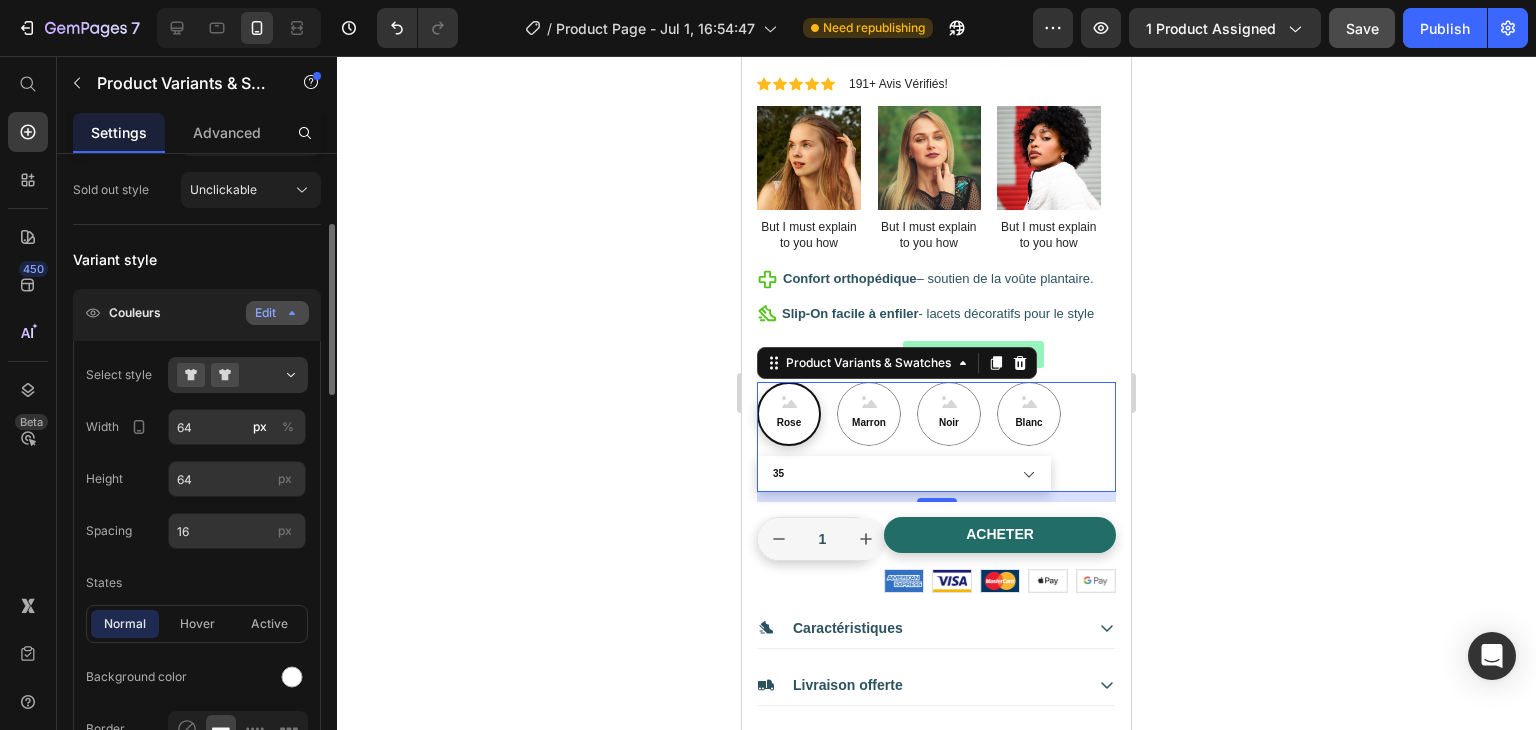 click 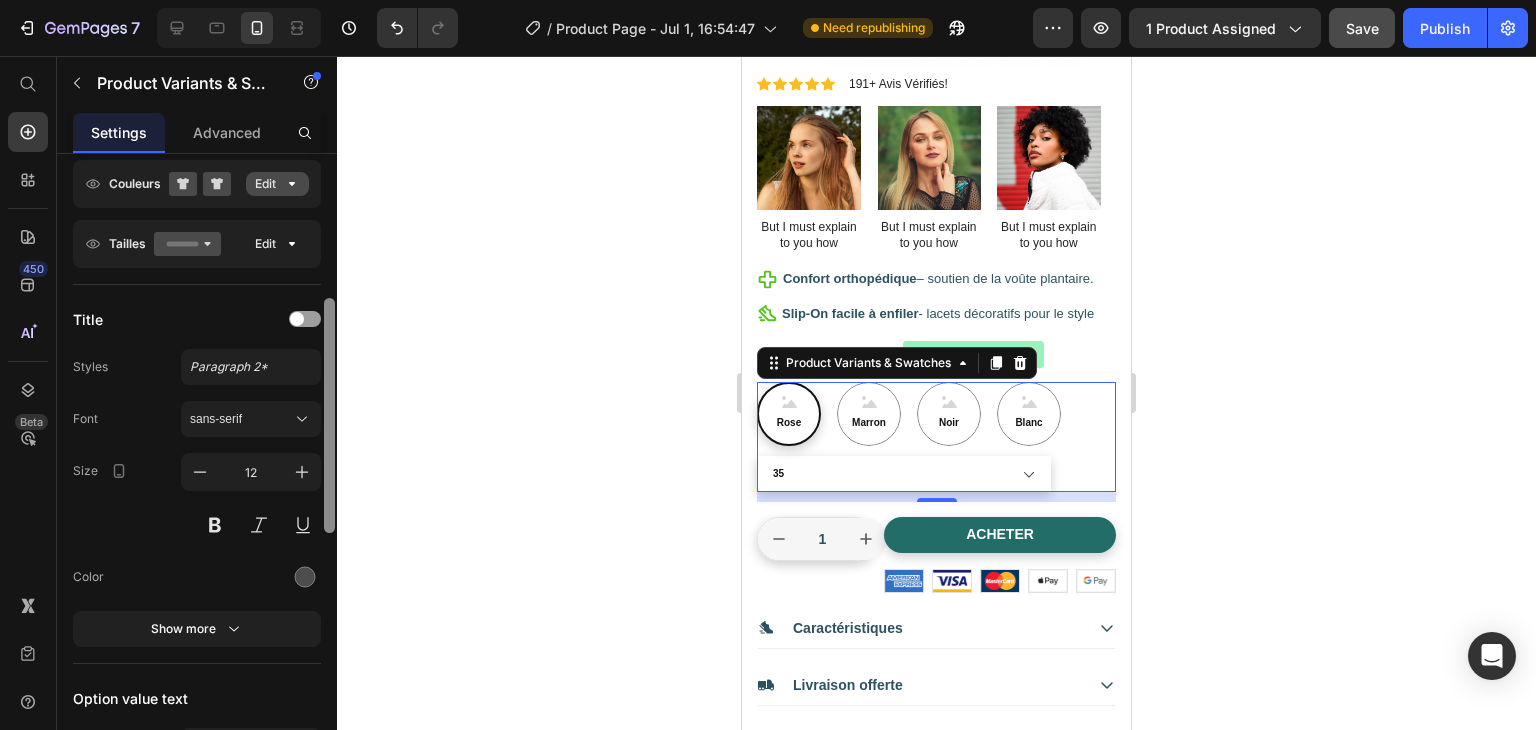 scroll, scrollTop: 391, scrollLeft: 0, axis: vertical 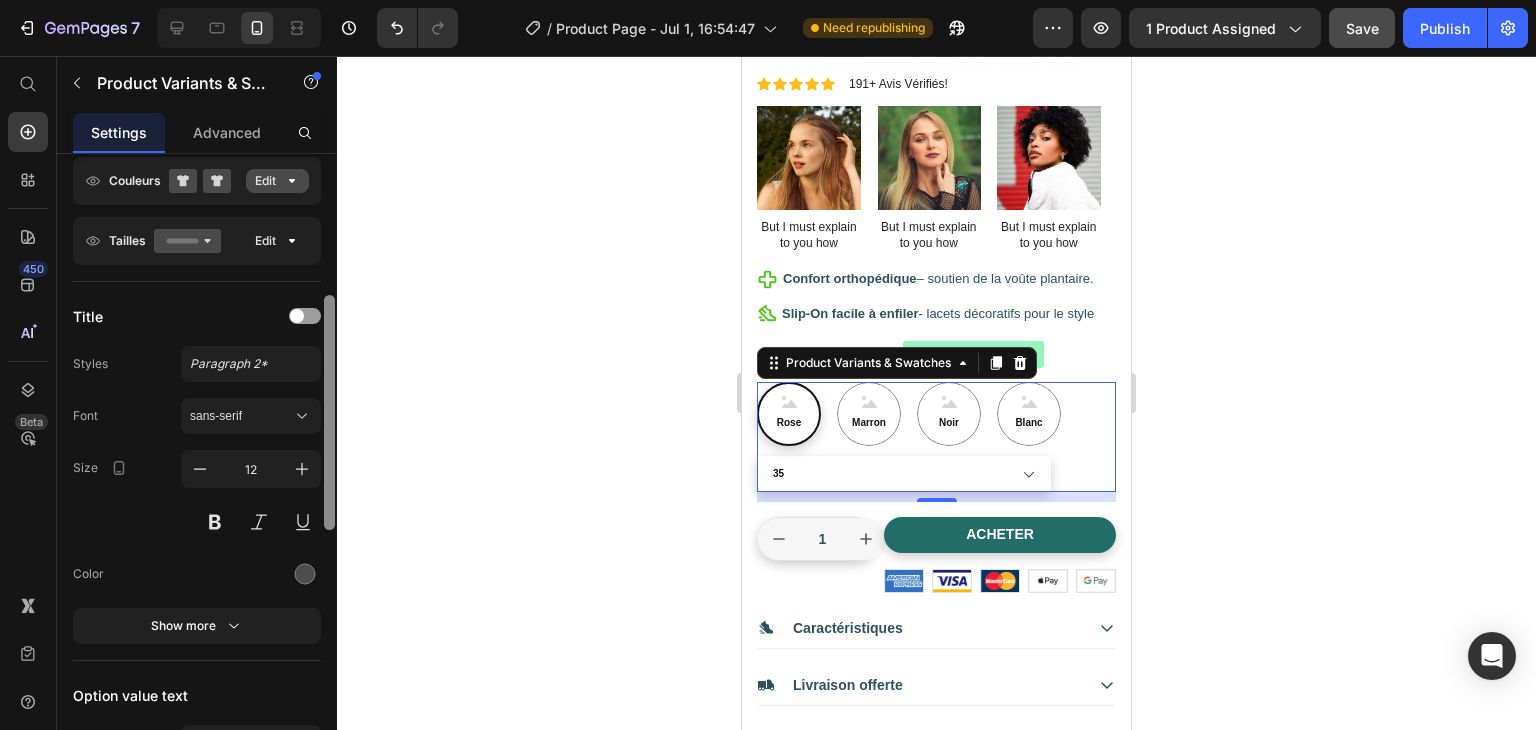 drag, startPoint x: 328, startPoint y: 378, endPoint x: 329, endPoint y: 414, distance: 36.013885 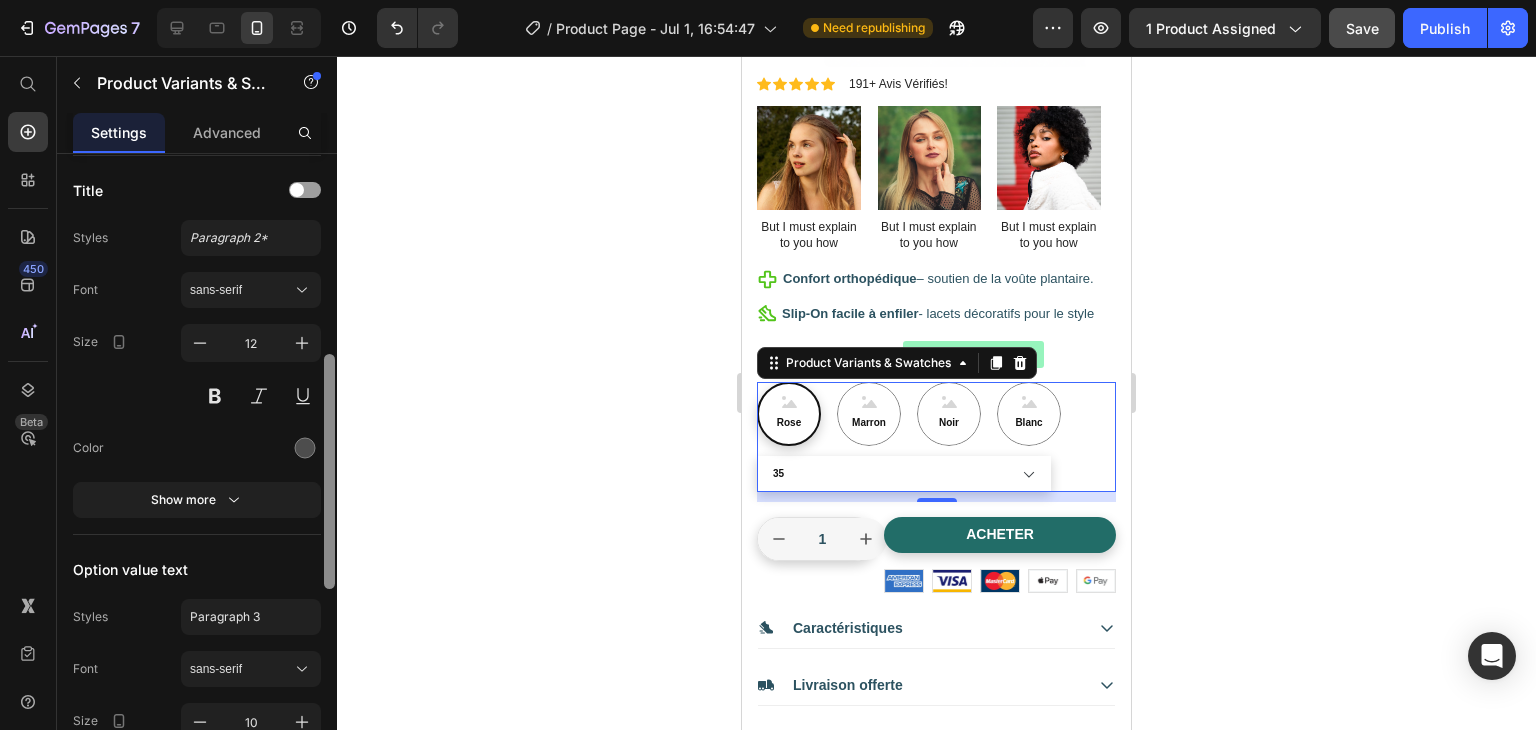 scroll, scrollTop: 523, scrollLeft: 0, axis: vertical 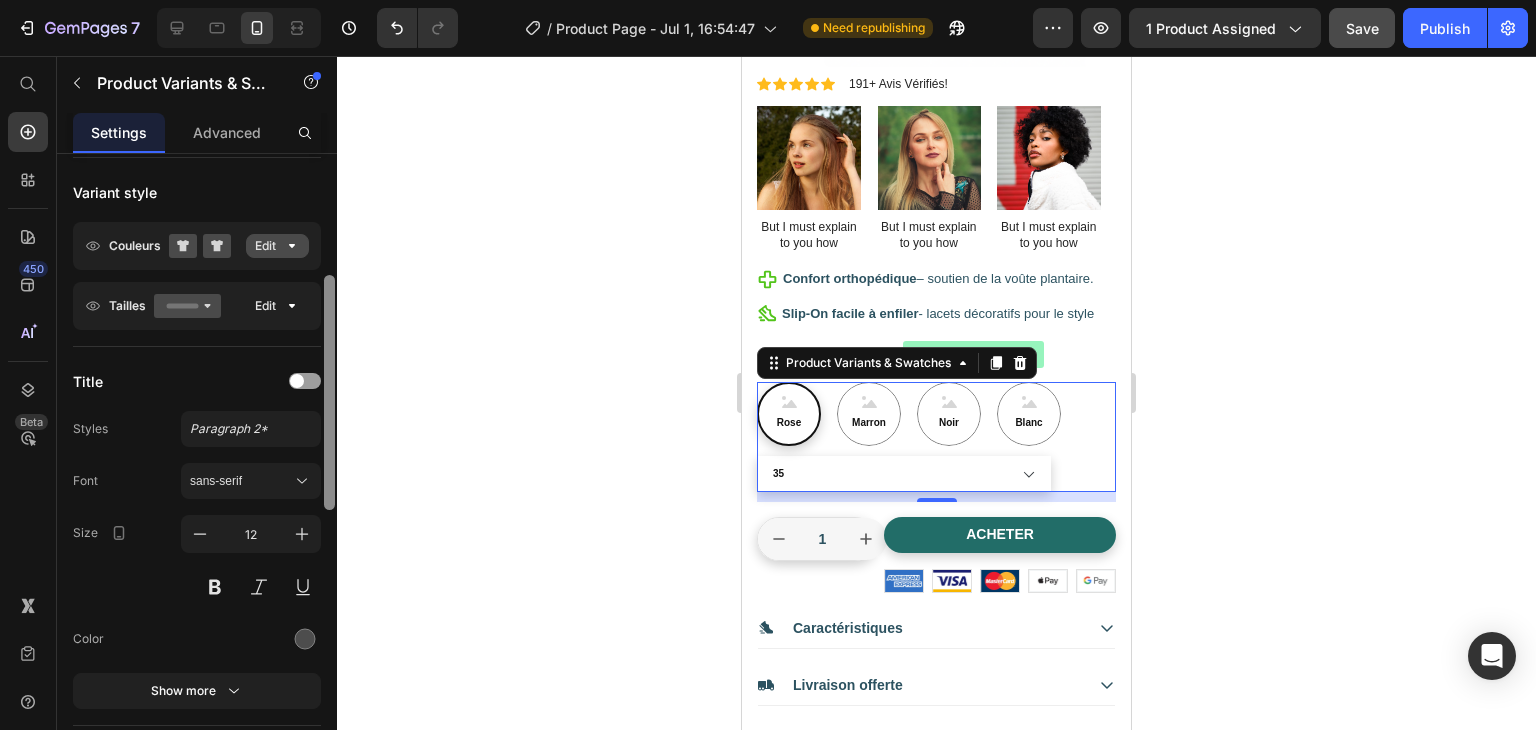 drag, startPoint x: 329, startPoint y: 416, endPoint x: 327, endPoint y: 394, distance: 22.090721 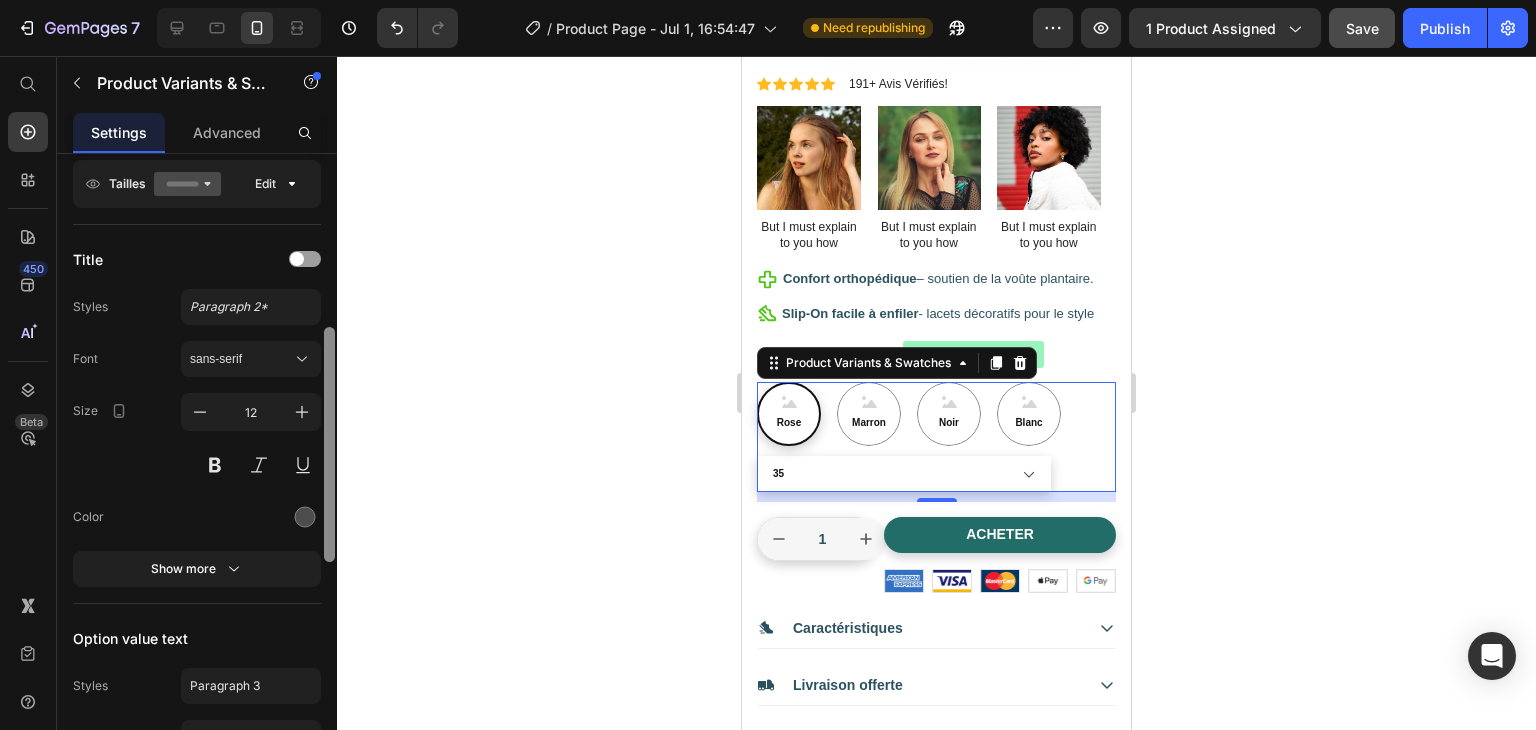 drag, startPoint x: 327, startPoint y: 394, endPoint x: 324, endPoint y: 439, distance: 45.099888 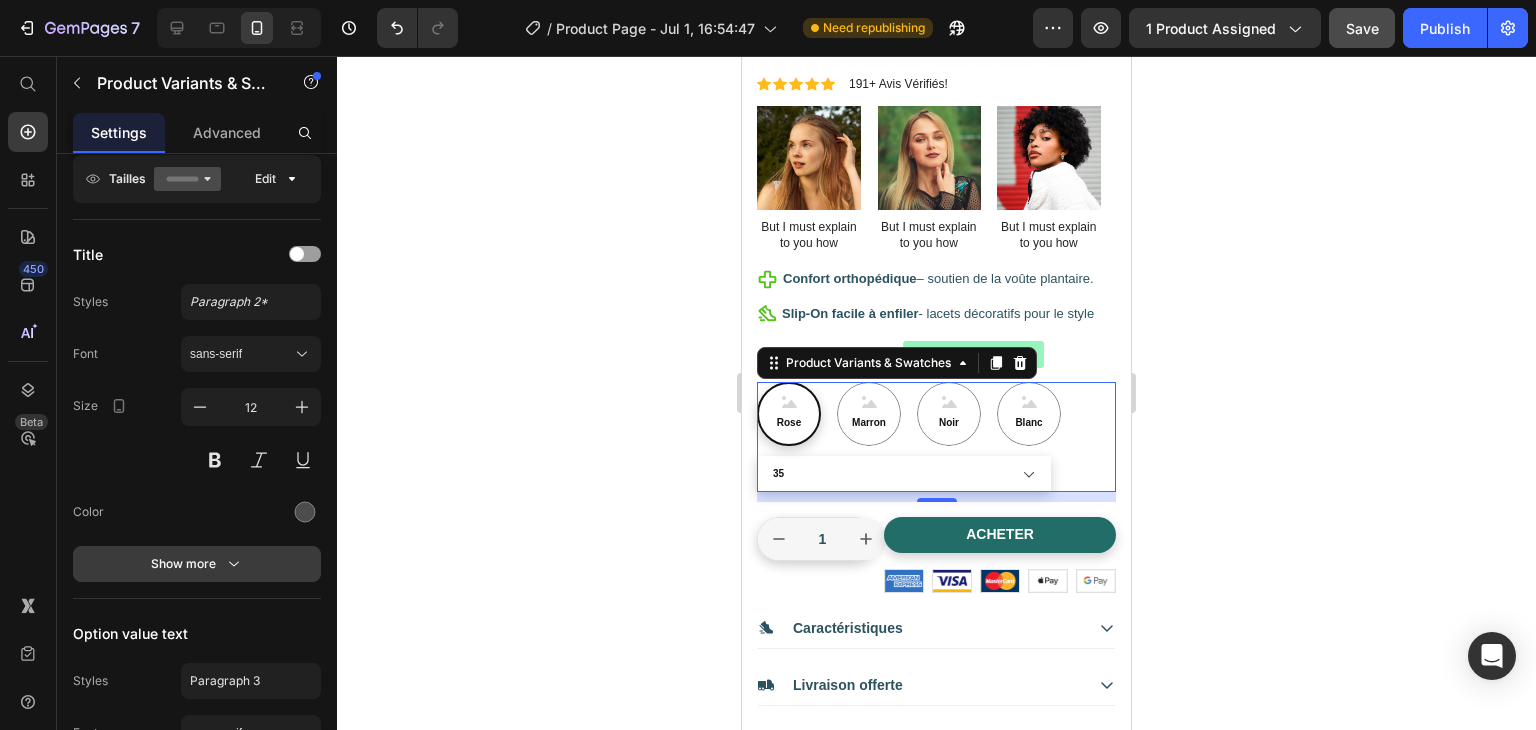 click on "Show more" at bounding box center (197, 564) 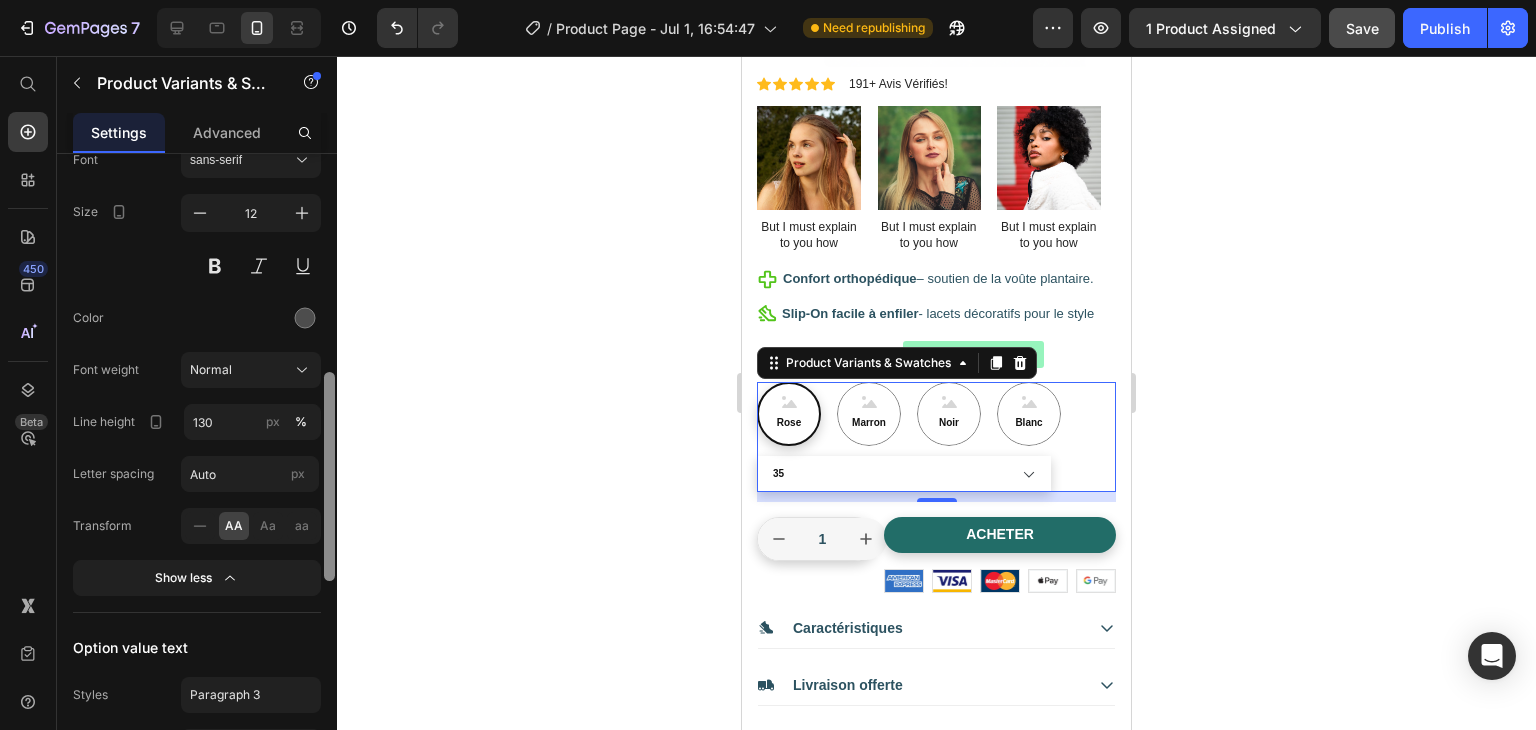 scroll, scrollTop: 650, scrollLeft: 0, axis: vertical 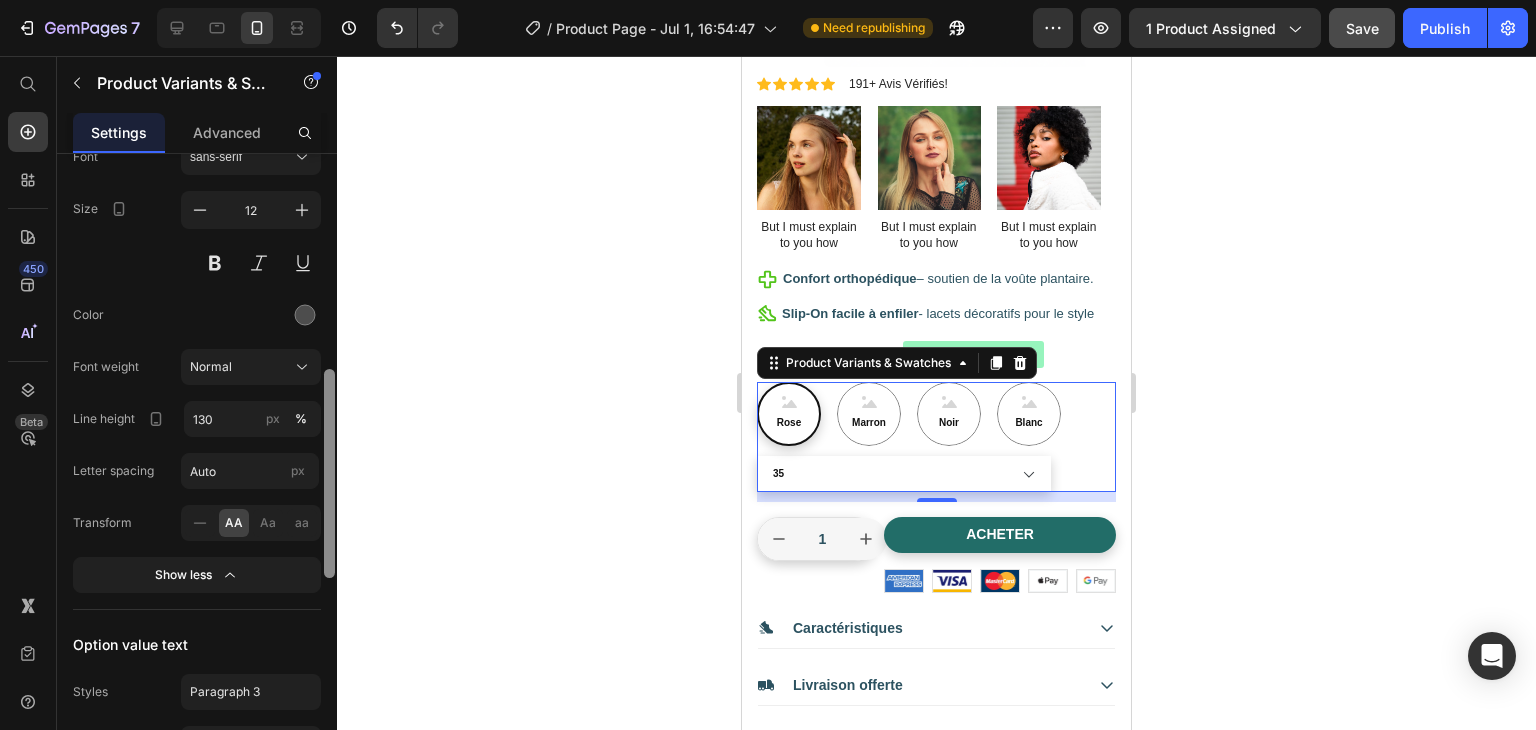 drag, startPoint x: 329, startPoint y: 515, endPoint x: 327, endPoint y: 588, distance: 73.02739 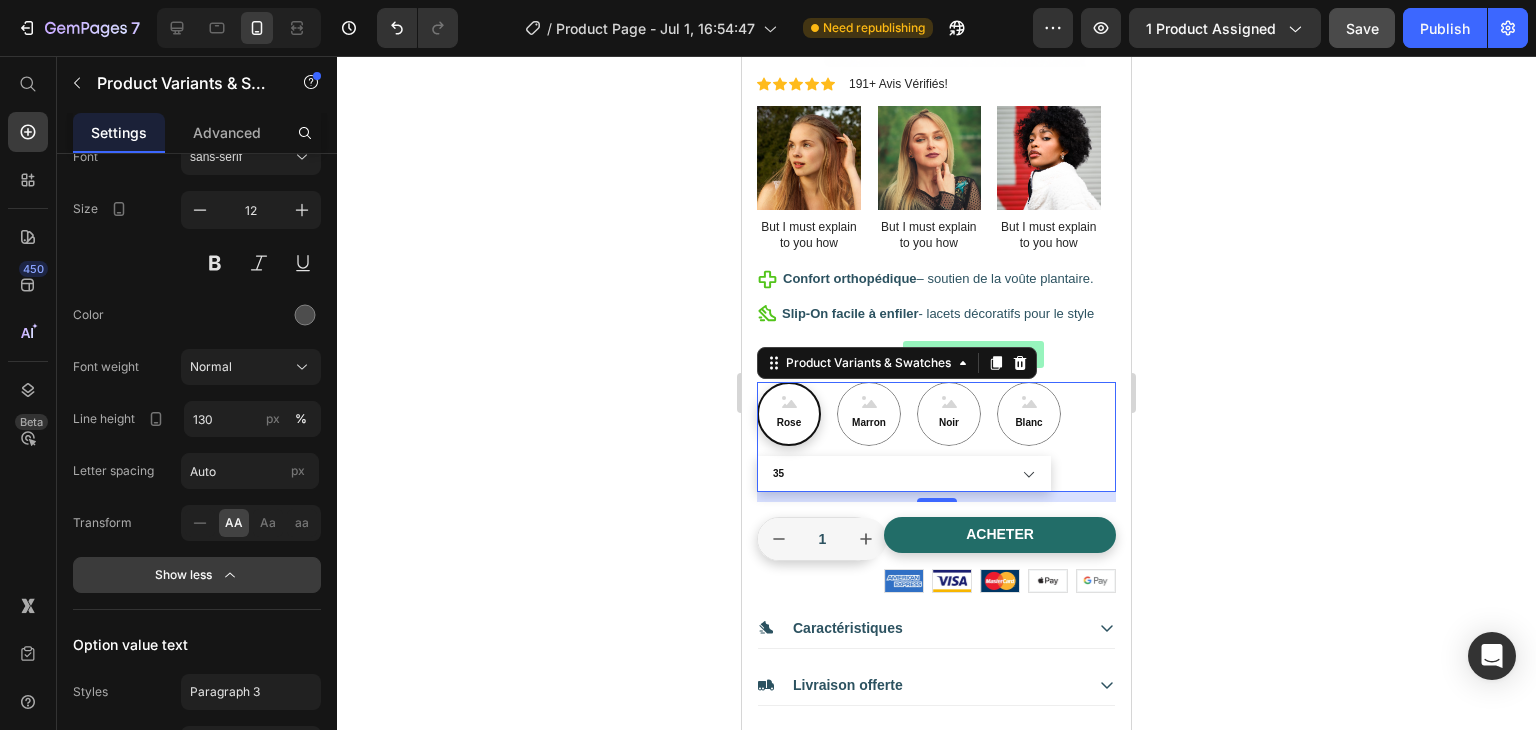 click 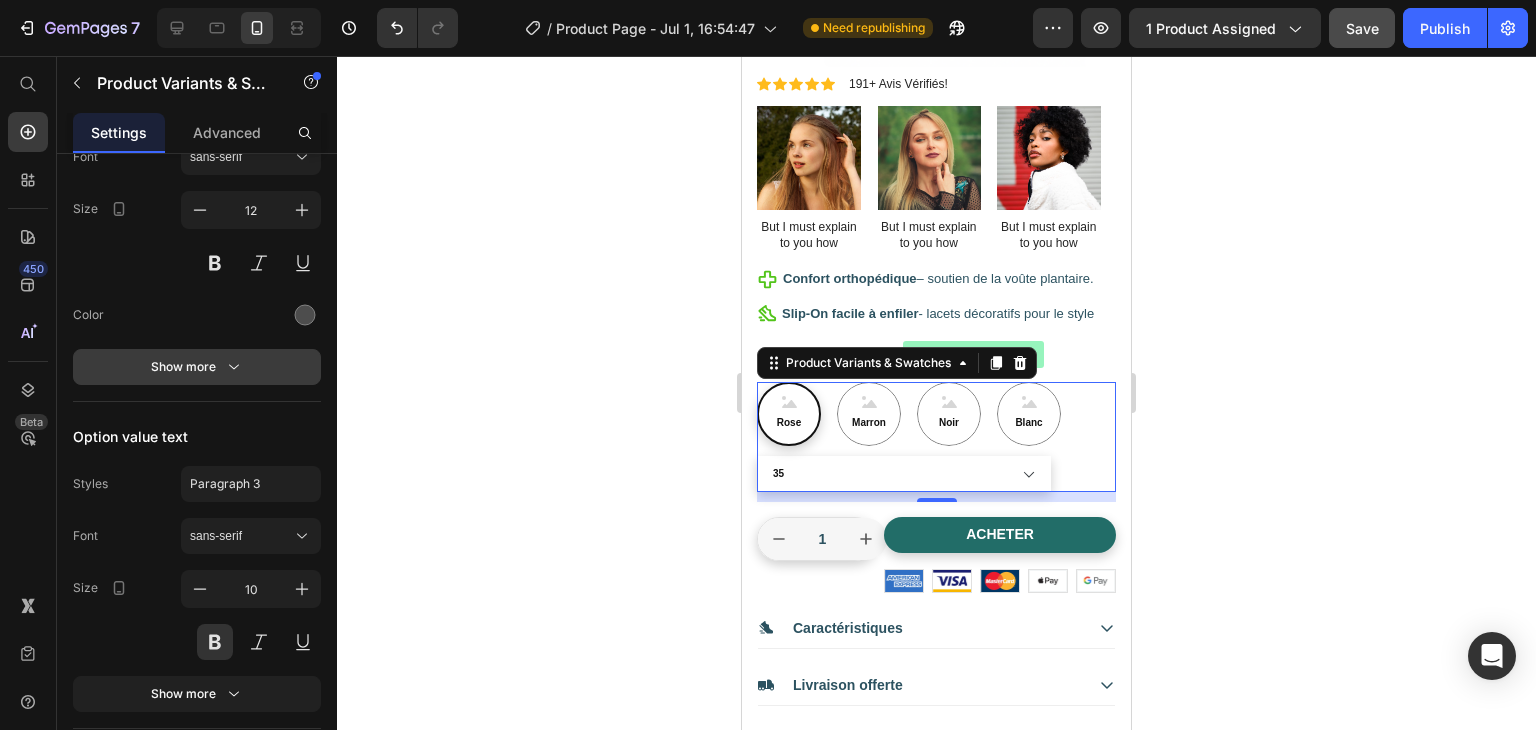 click on "Show more" at bounding box center (197, 367) 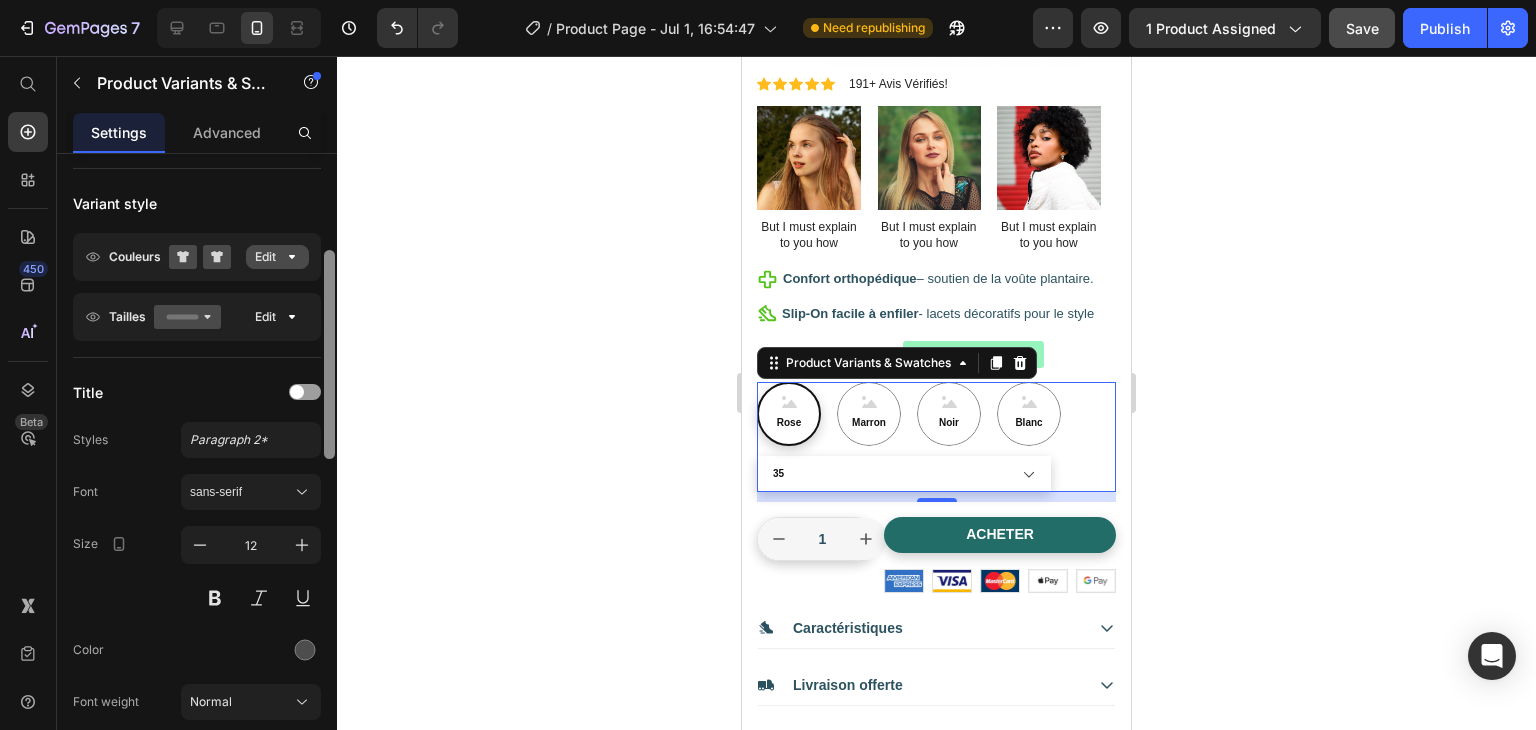scroll, scrollTop: 309, scrollLeft: 0, axis: vertical 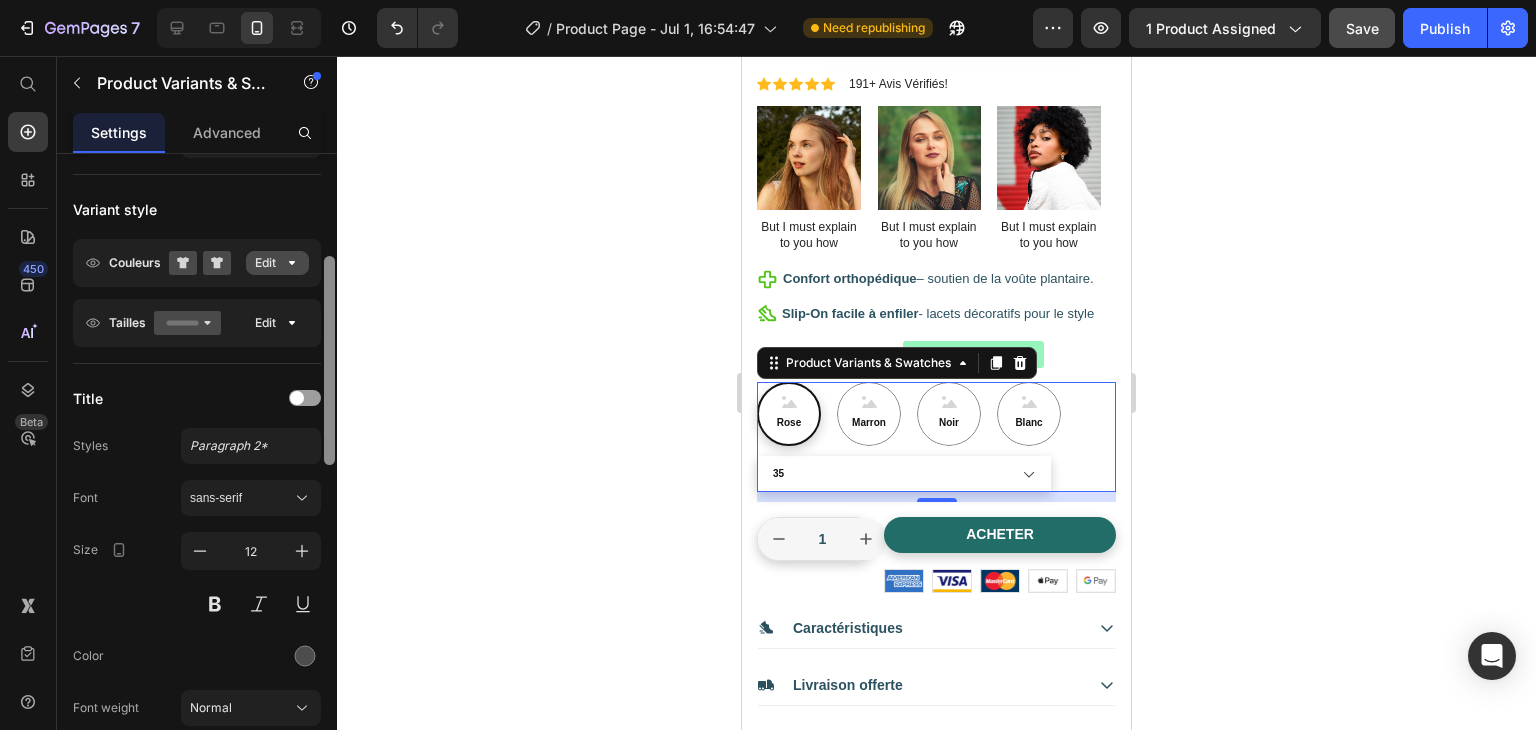drag, startPoint x: 328, startPoint y: 397, endPoint x: 324, endPoint y: 284, distance: 113.07078 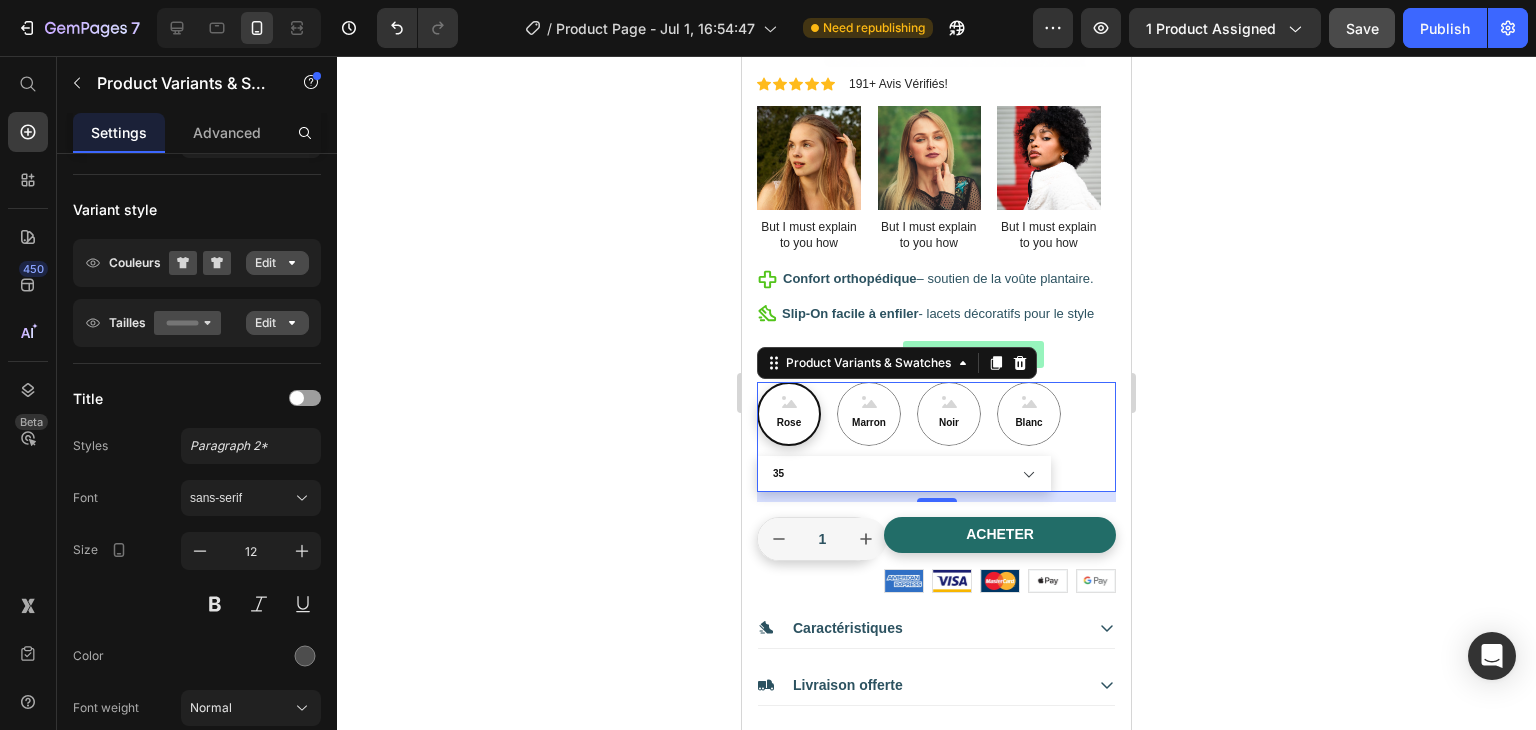 click 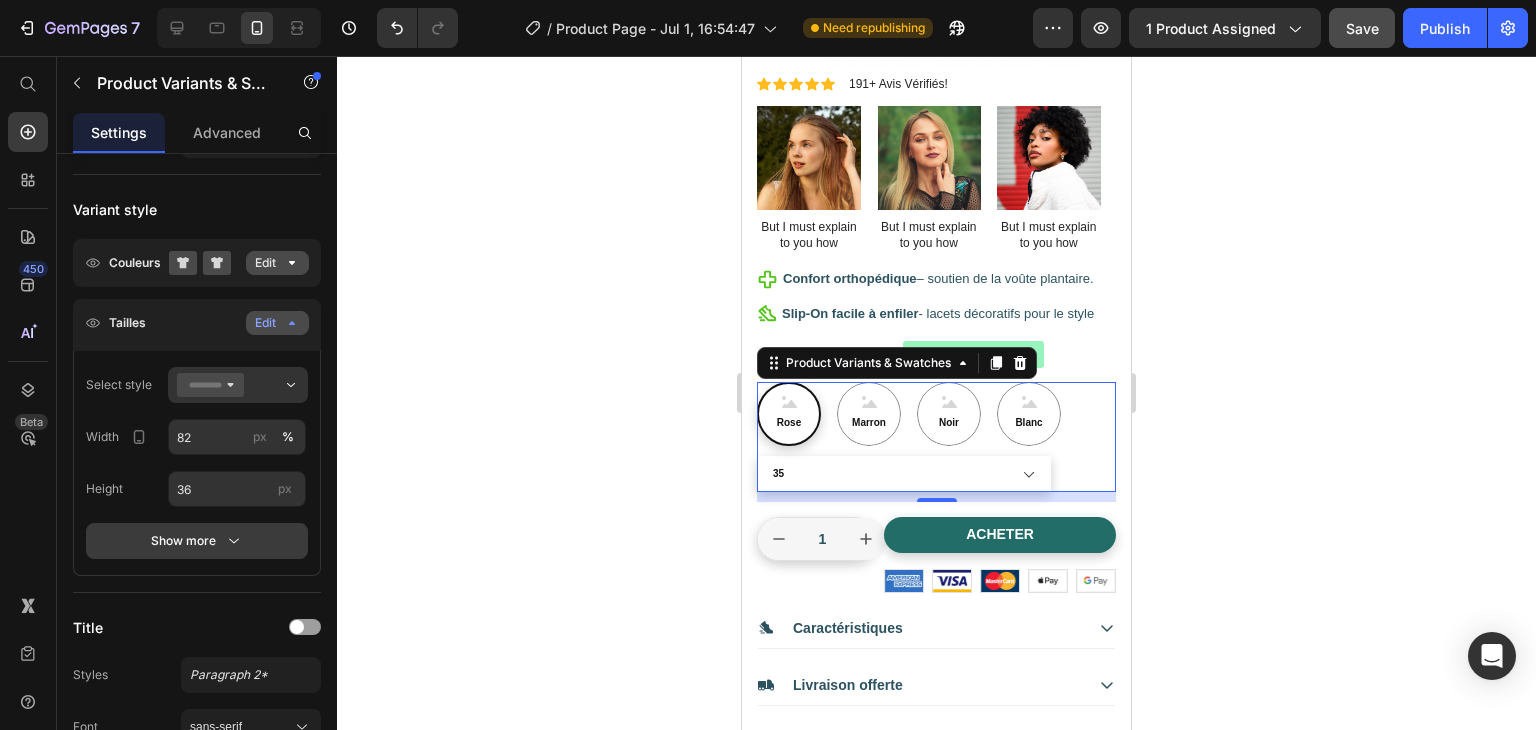 click on "Show more" at bounding box center [197, 541] 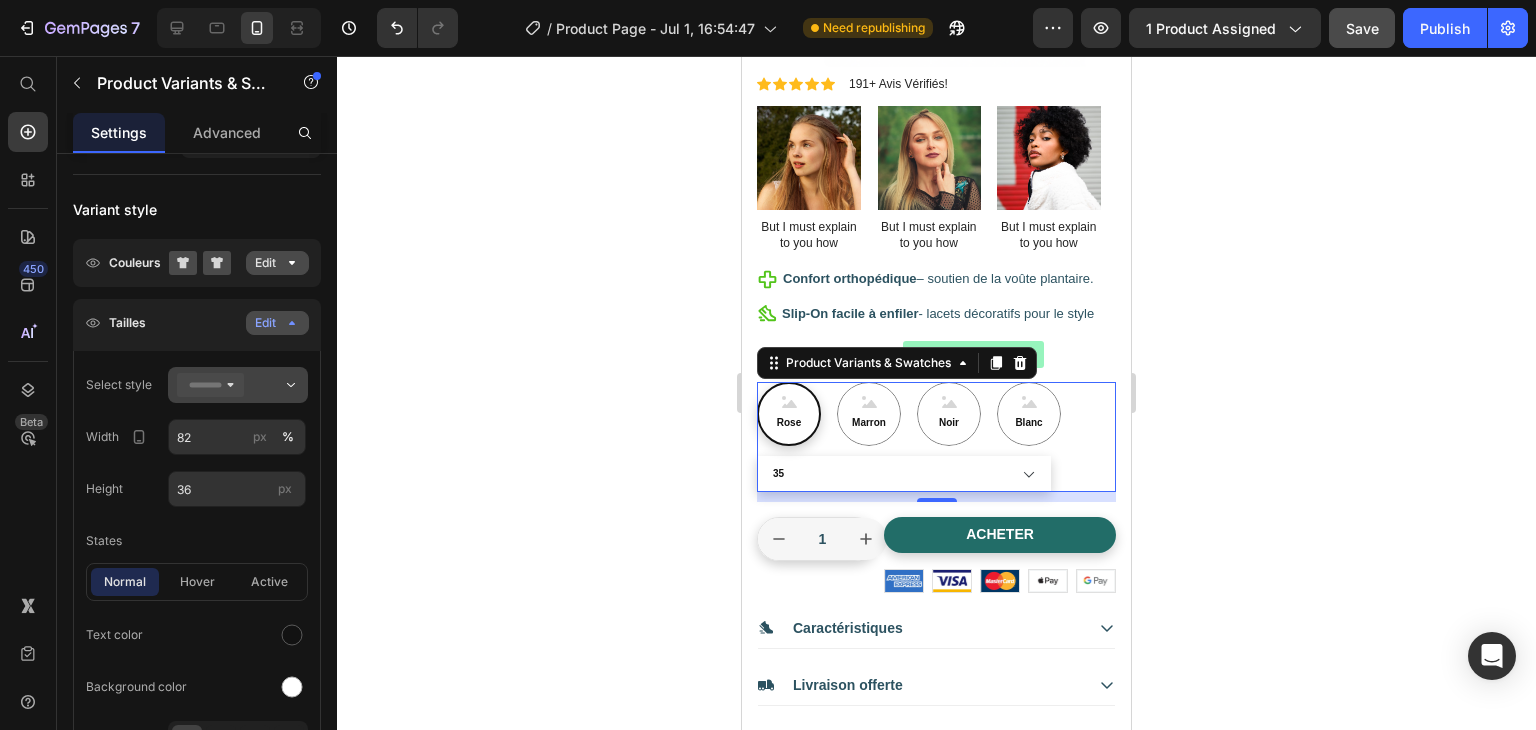 click at bounding box center (238, 385) 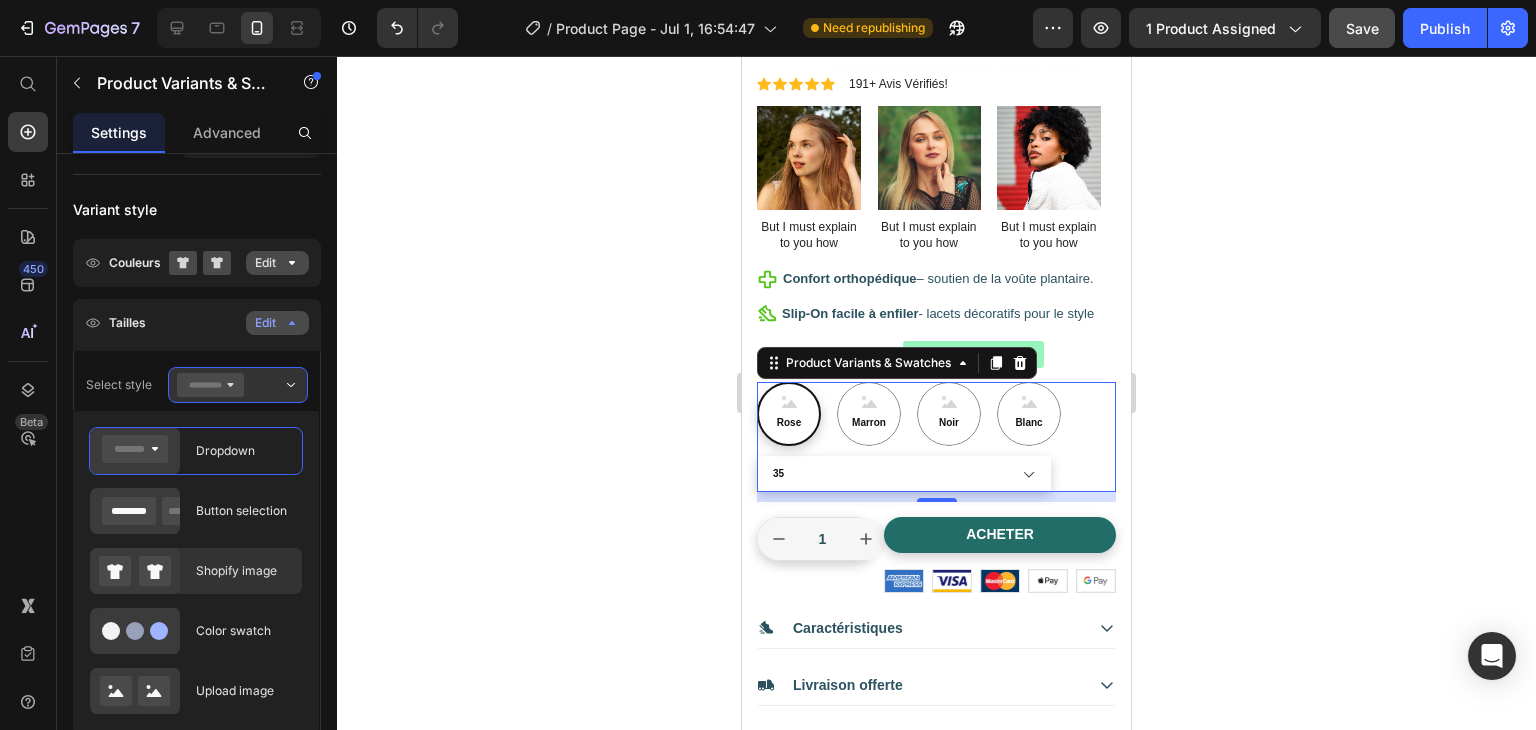click on "Shopify image" at bounding box center [243, 571] 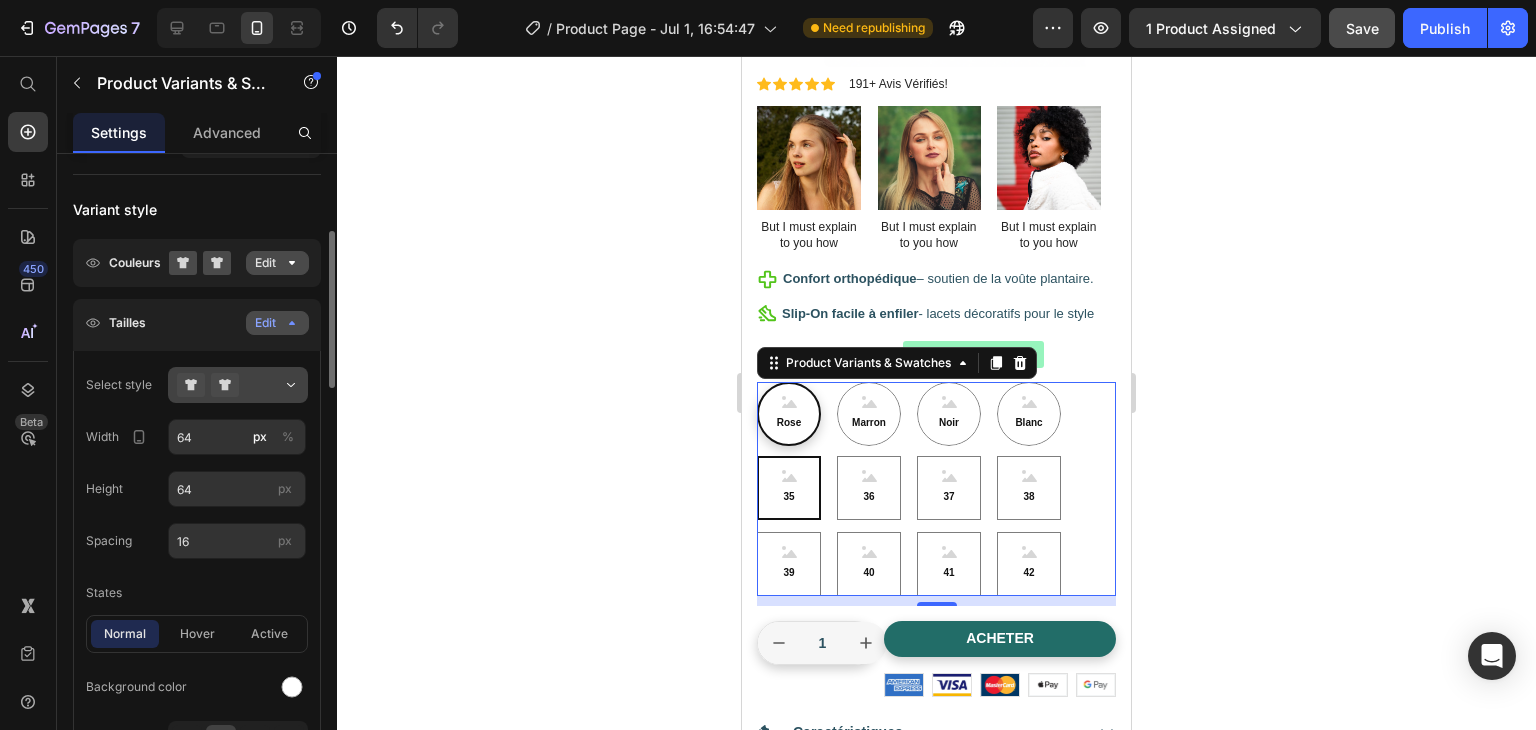 click at bounding box center [238, 385] 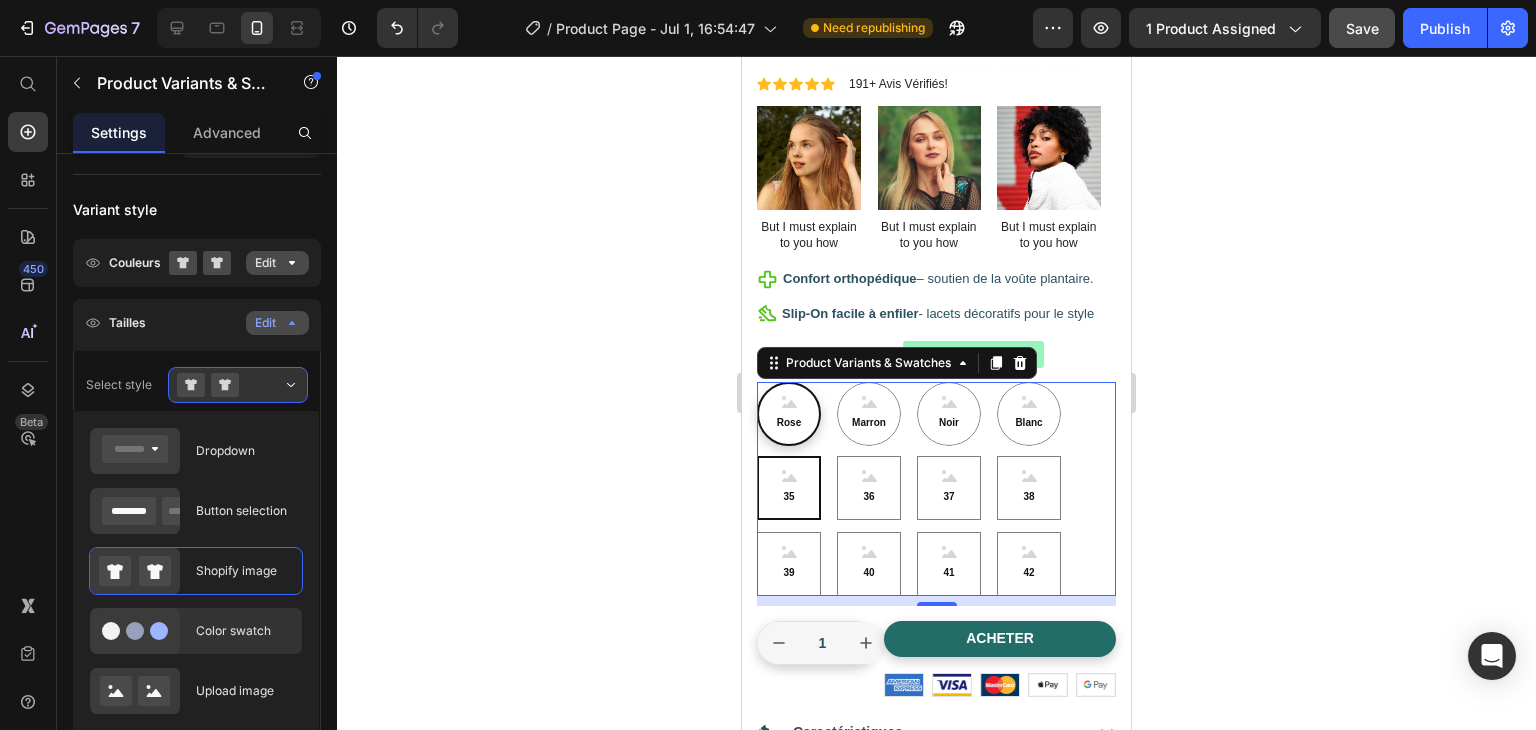 click on "Color swatch" 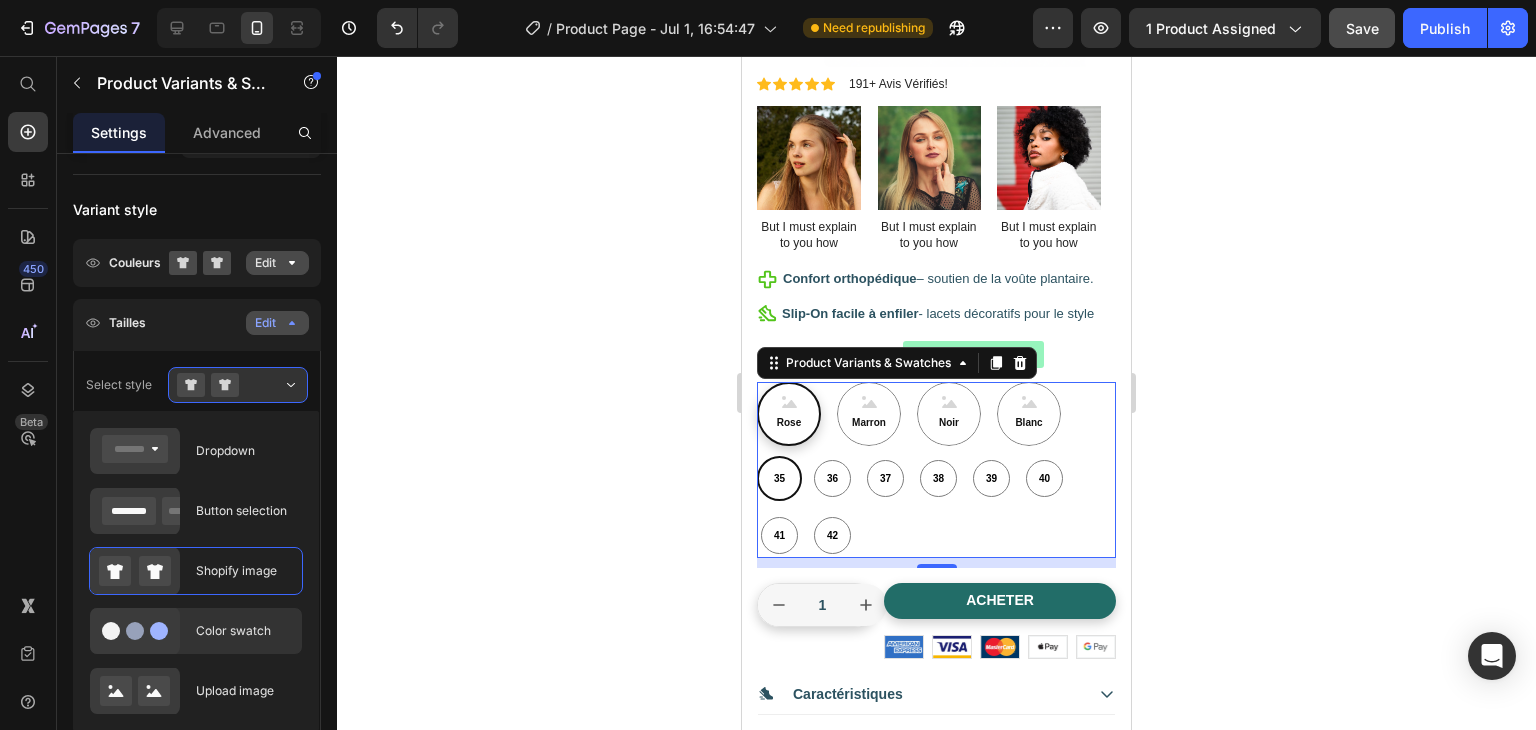 type on "45" 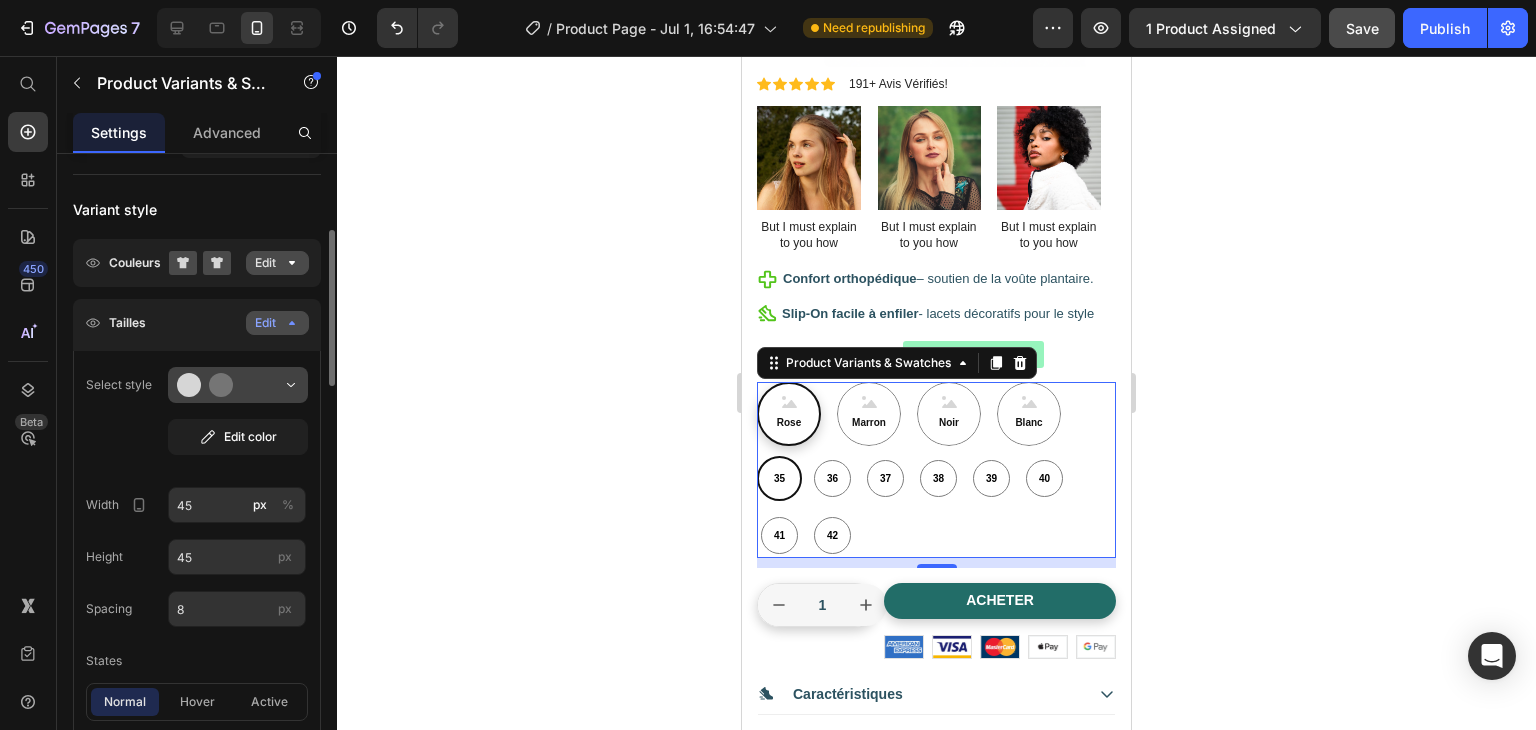 click at bounding box center (238, 385) 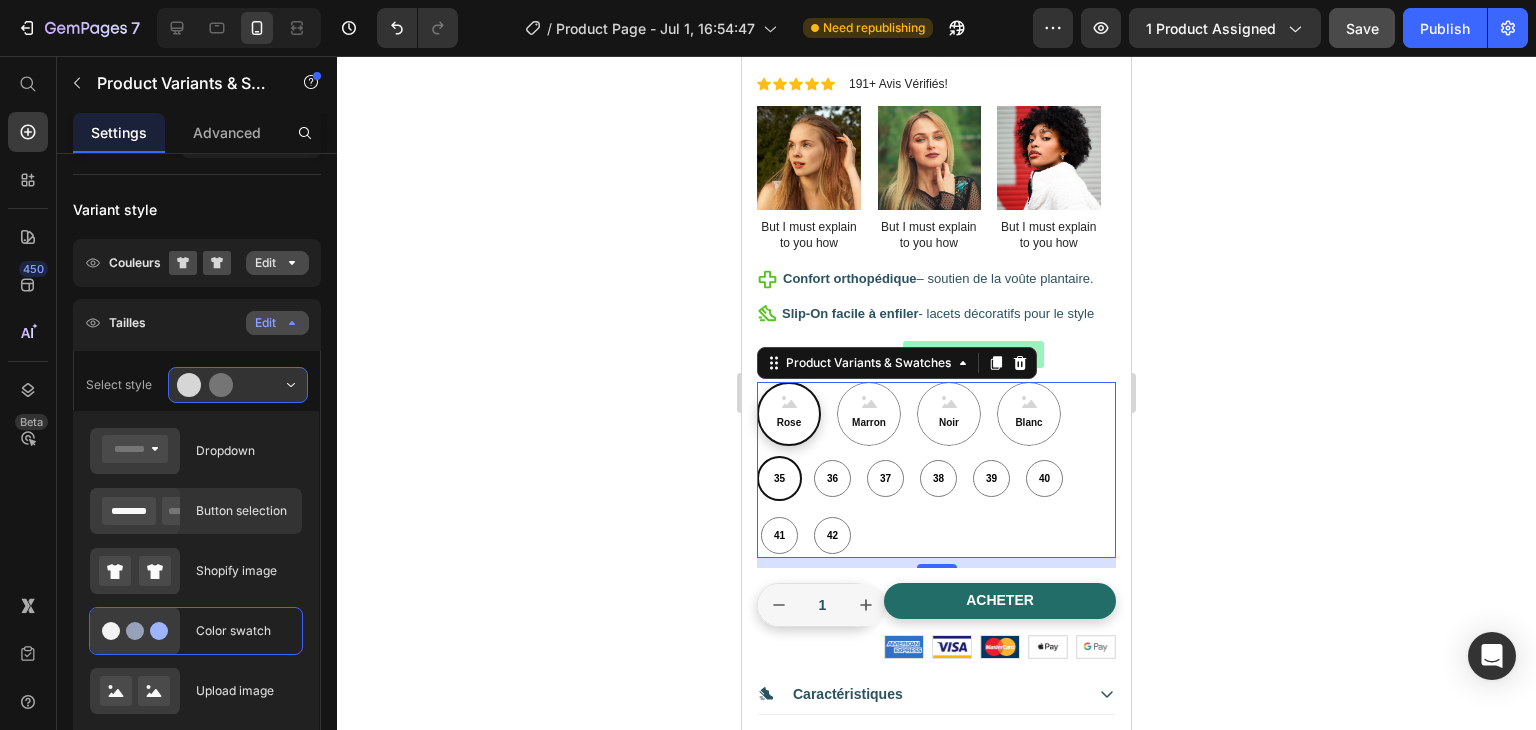 click on "Button selection" 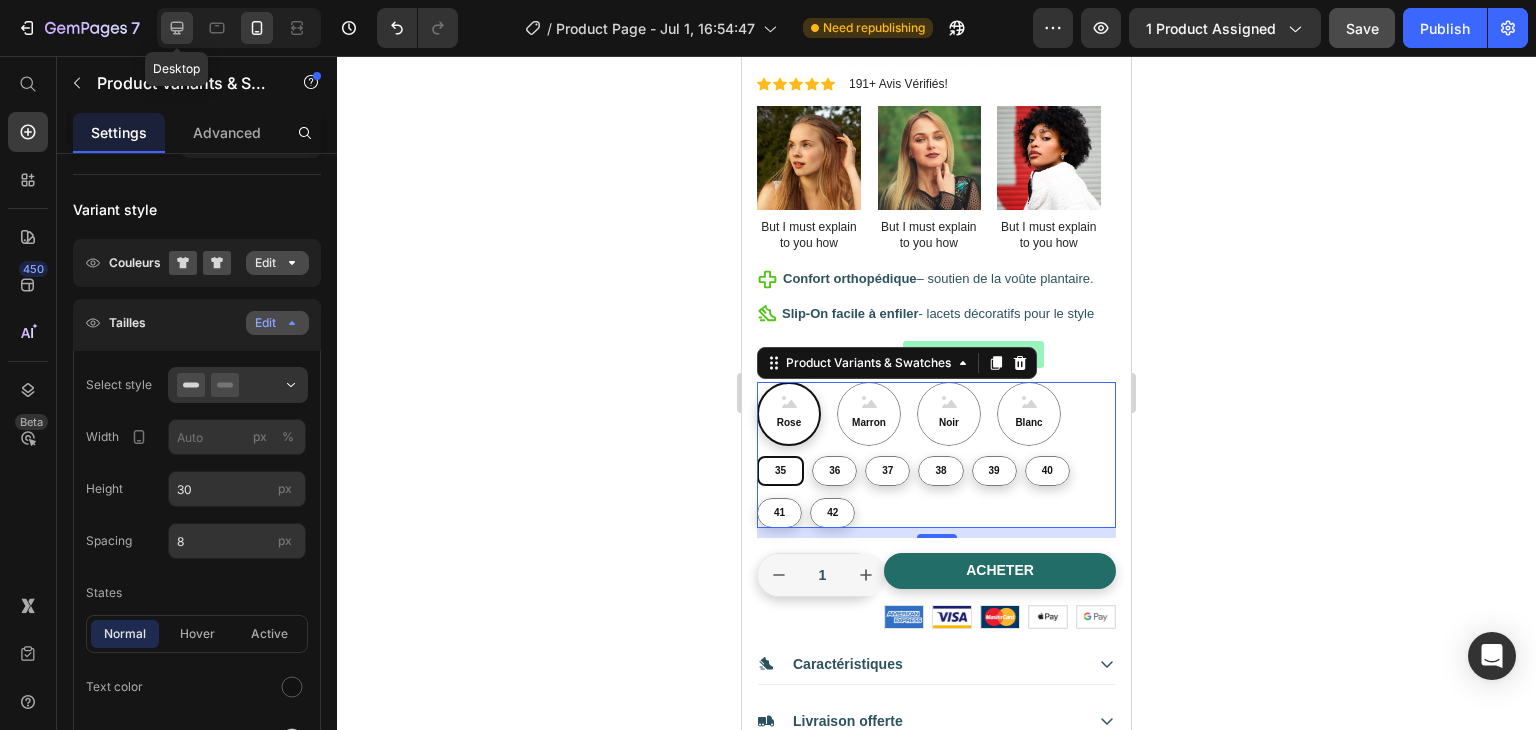 click 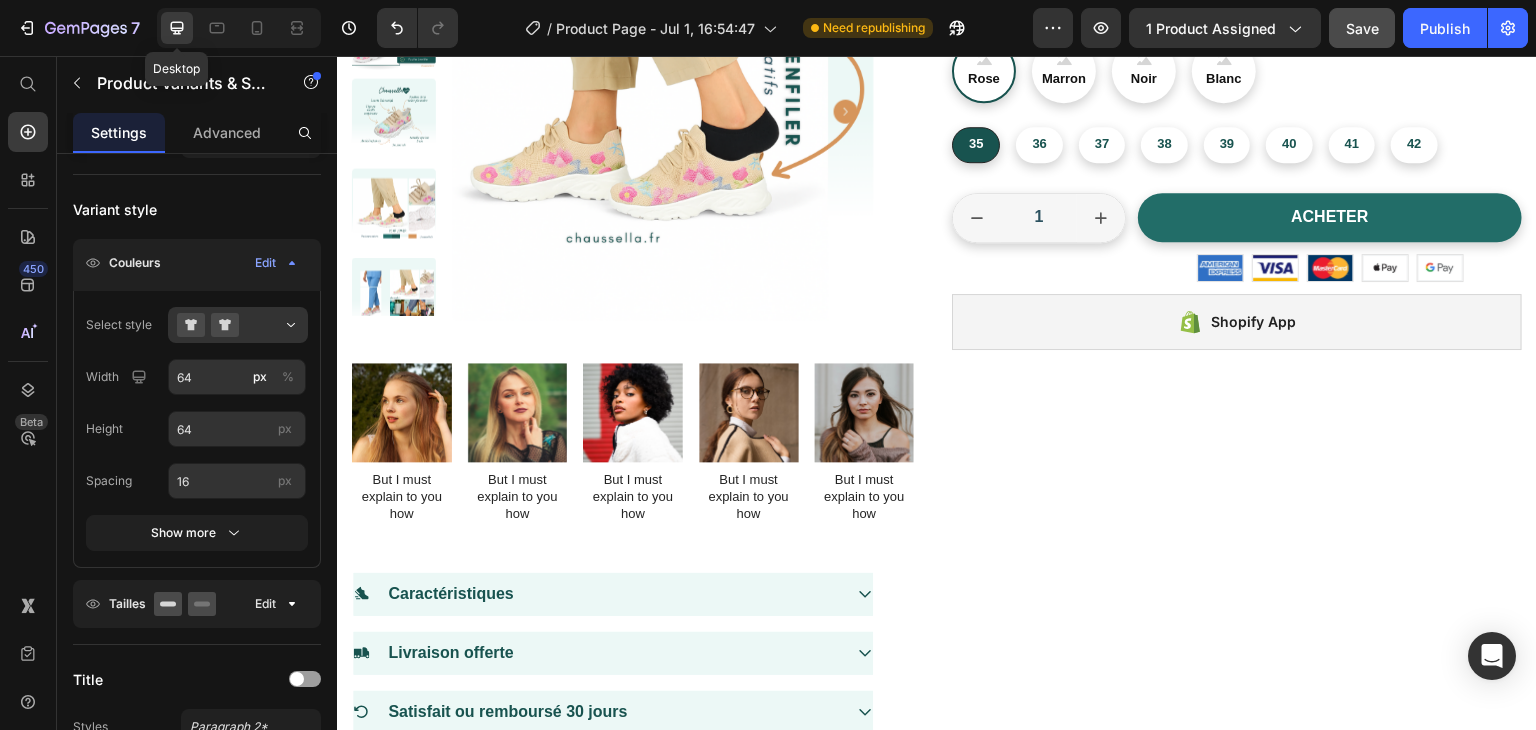 radio on "false" 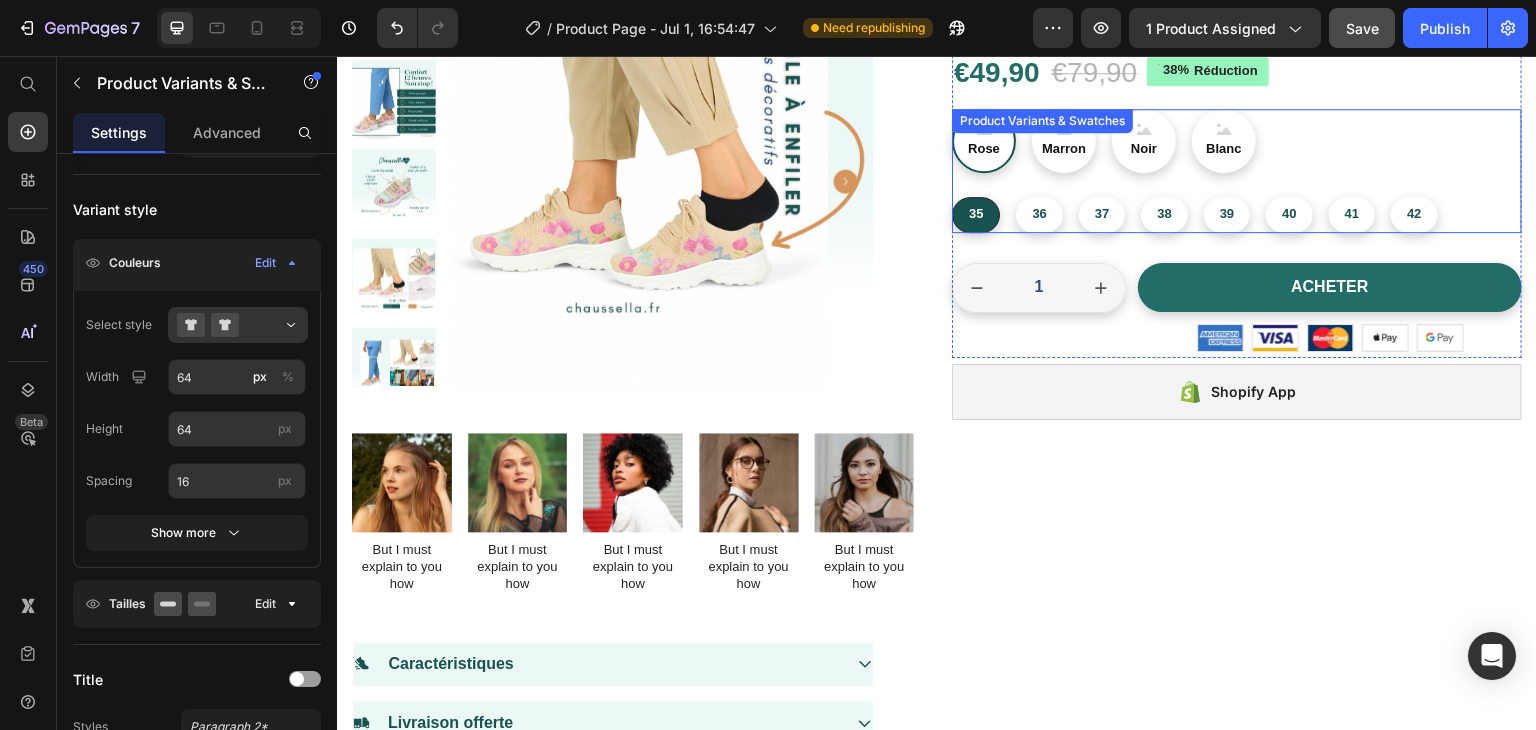 click on "35 35 35 36 36 36 37 37 37 38 38 38 39 39 39 40 40 40 41 41 41 42 42 42" at bounding box center [1237, 215] 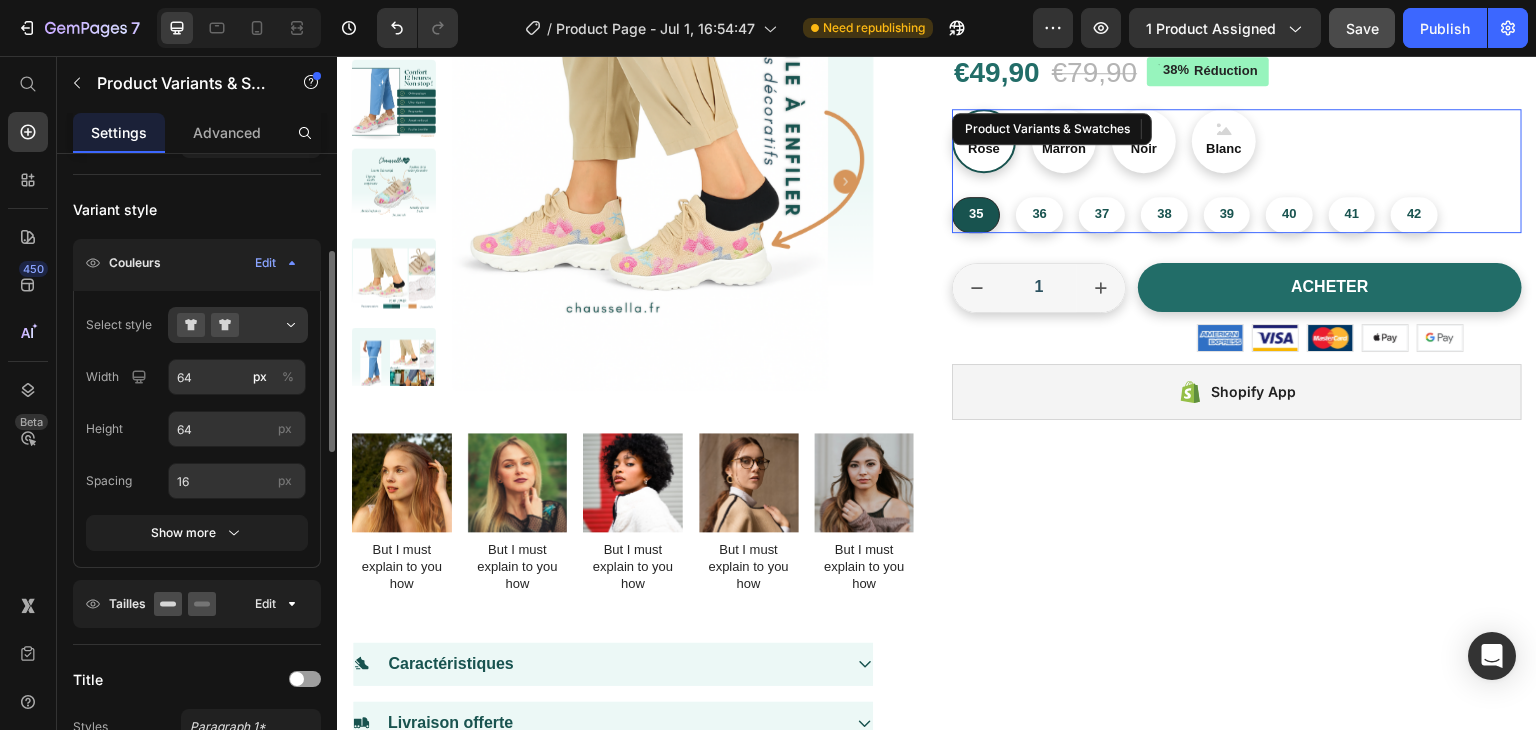 scroll, scrollTop: 308, scrollLeft: 0, axis: vertical 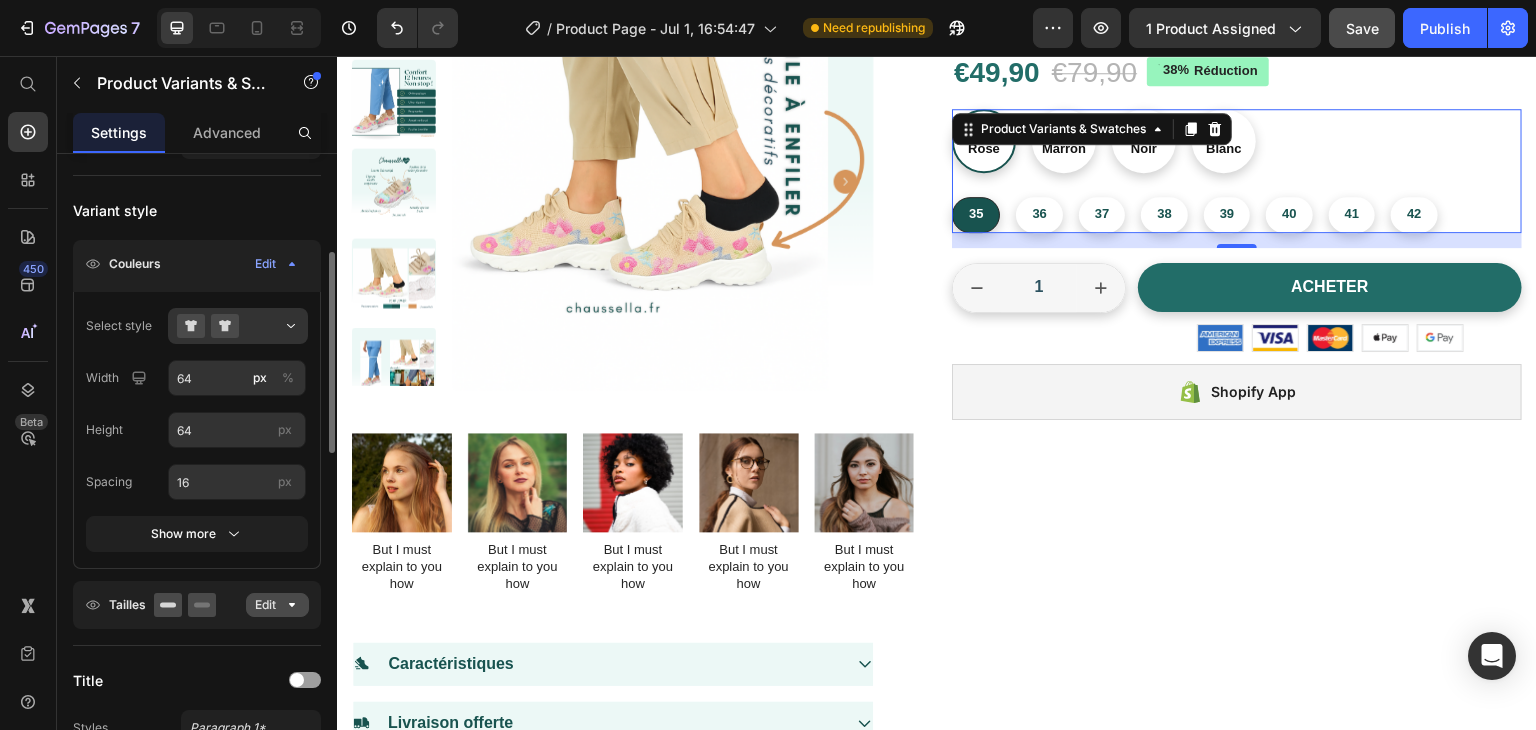 click 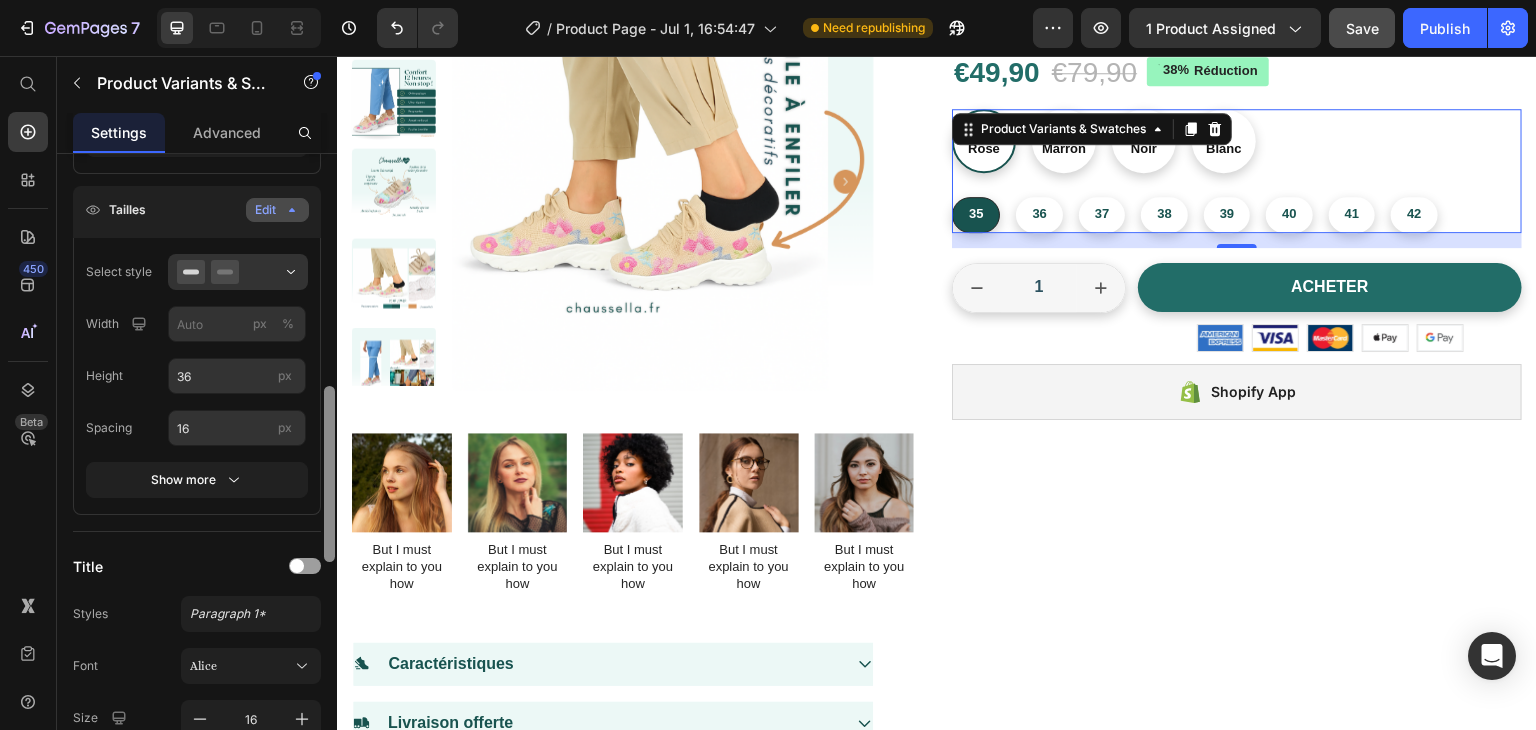 scroll, scrollTop: 652, scrollLeft: 0, axis: vertical 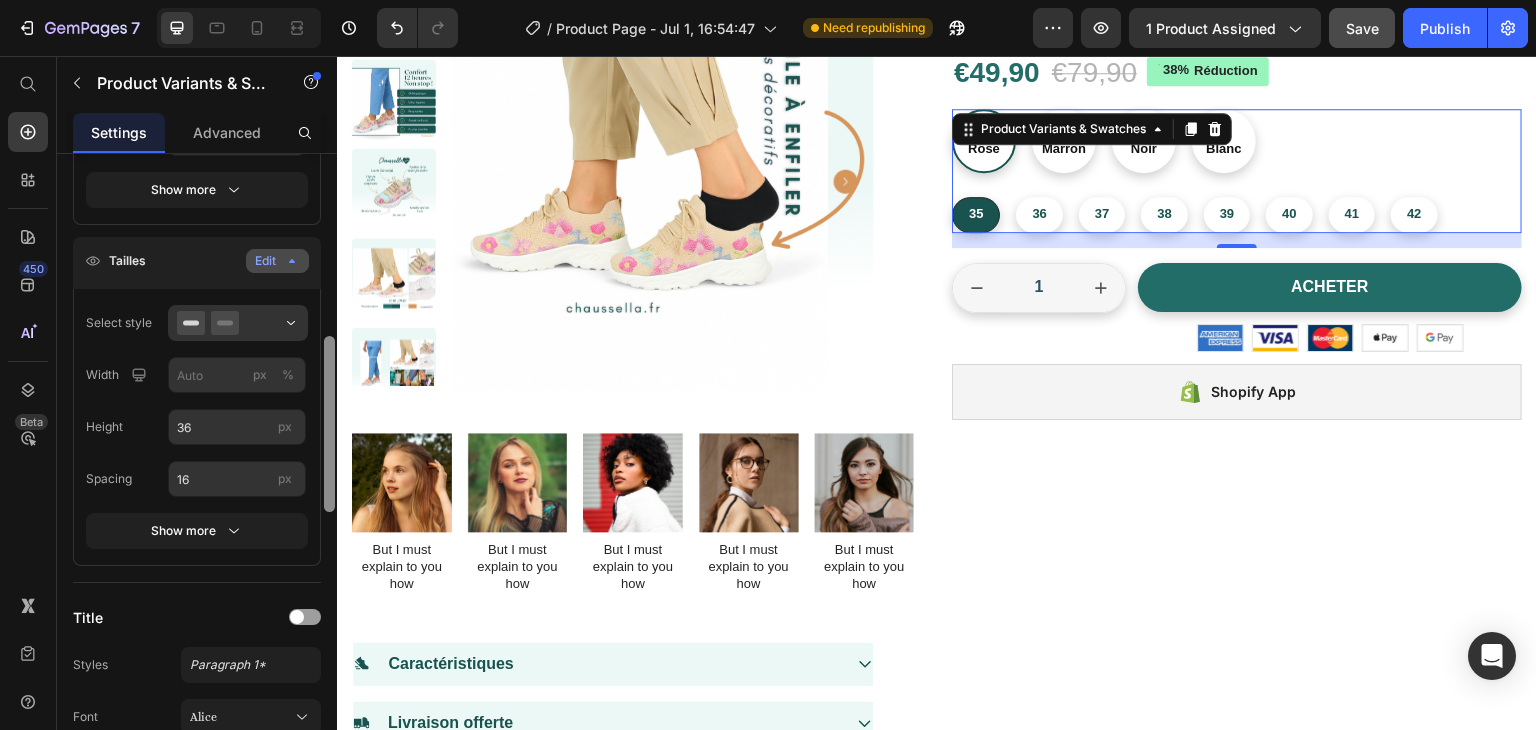 drag, startPoint x: 329, startPoint y: 367, endPoint x: 335, endPoint y: 477, distance: 110.16351 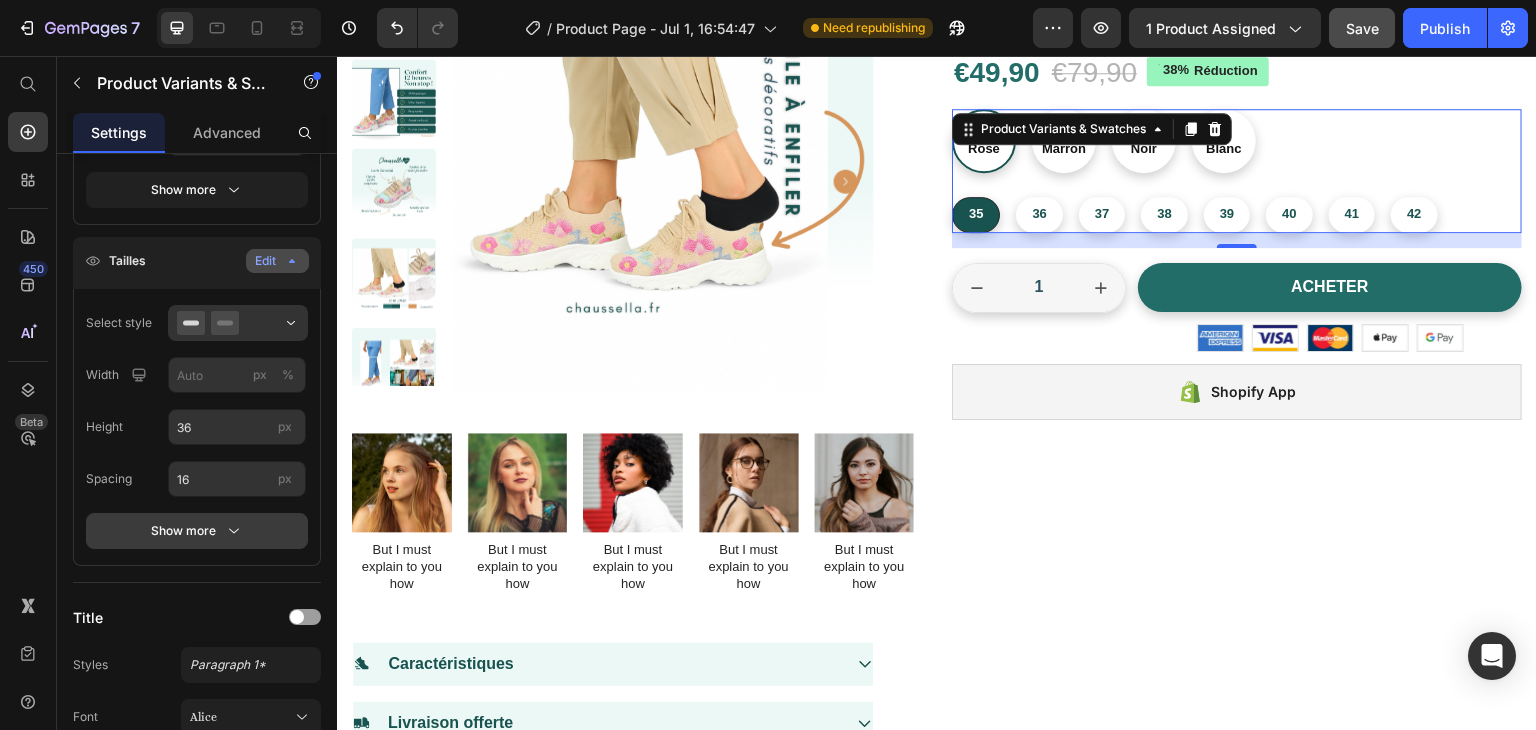 click 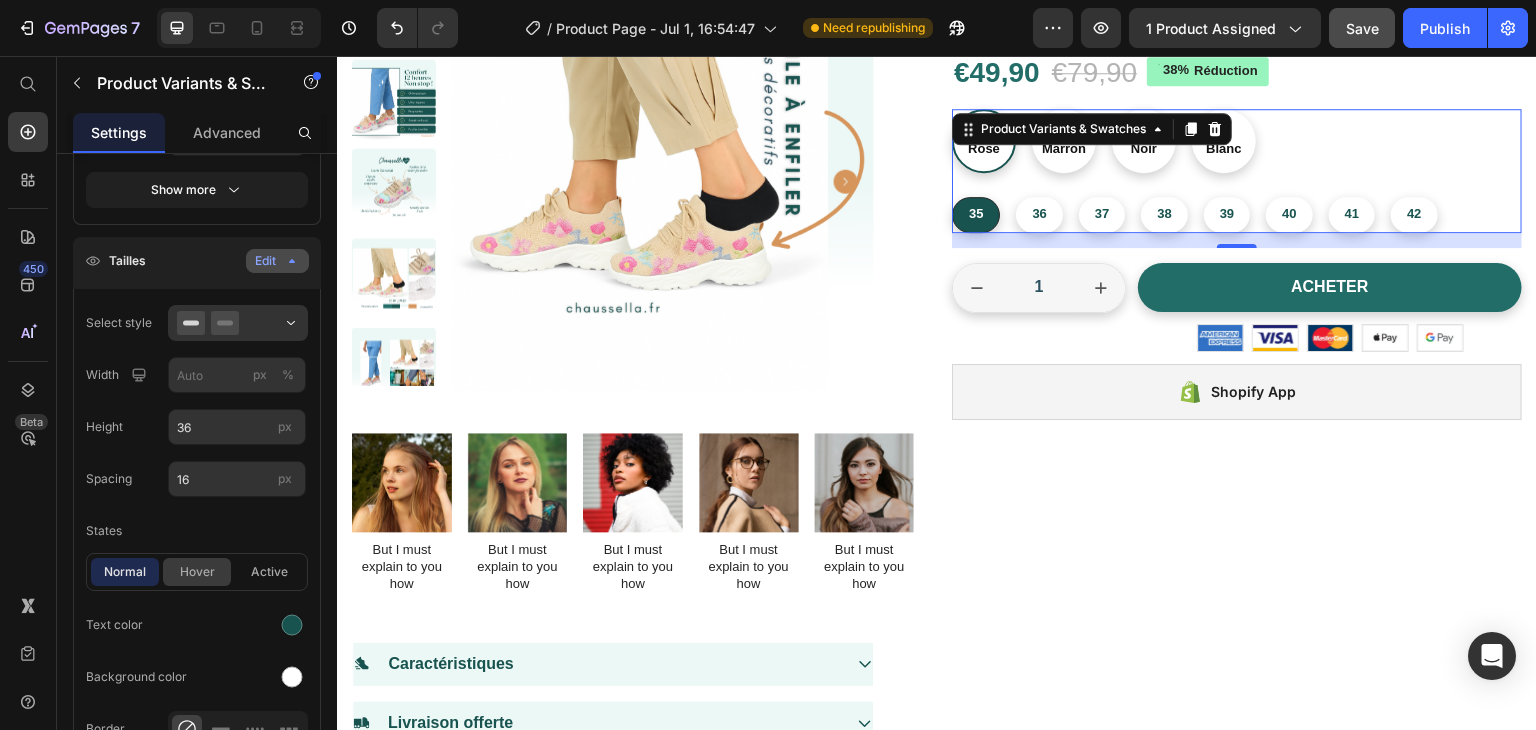 click on "hover" at bounding box center [197, 572] 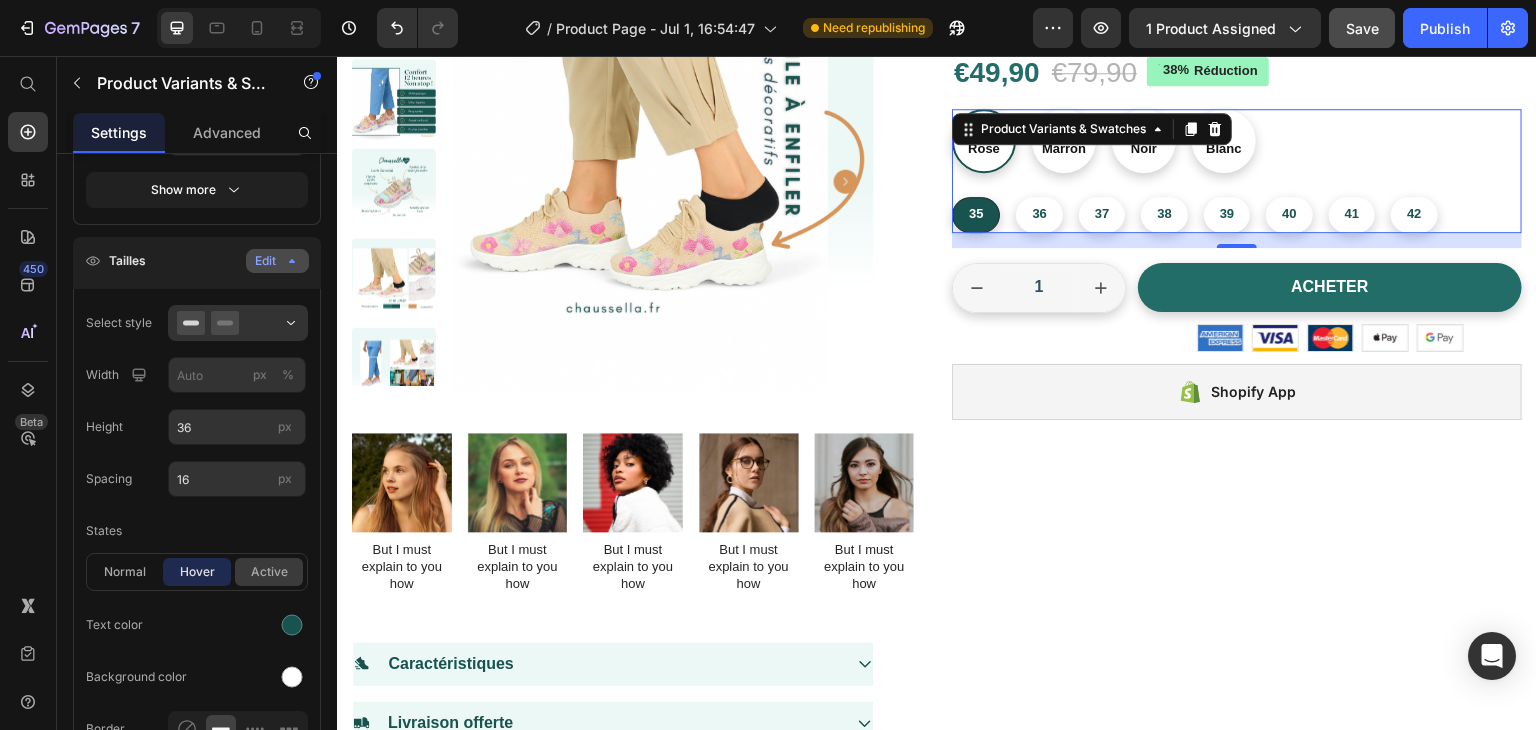 click on "active" at bounding box center (269, 572) 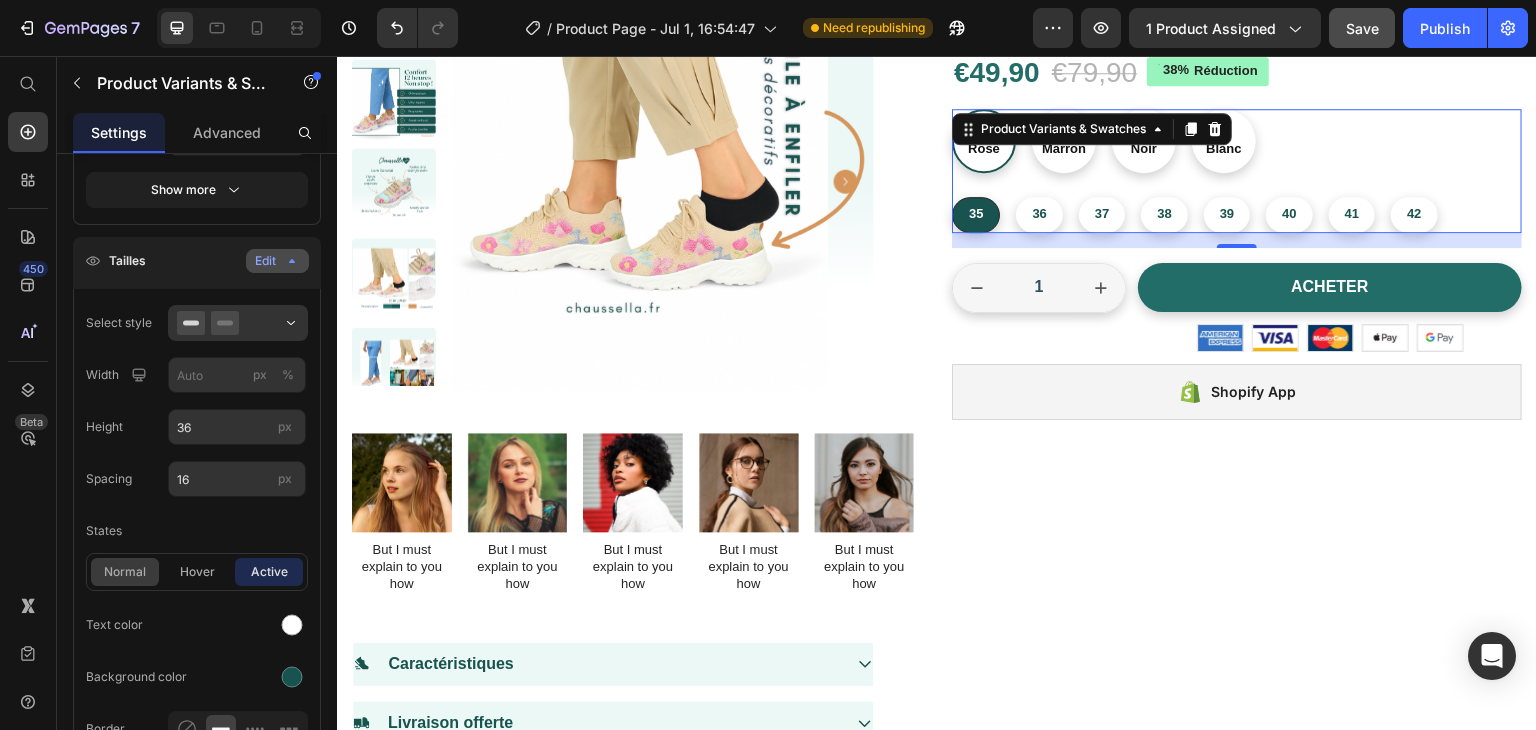 click on "normal" at bounding box center (125, 572) 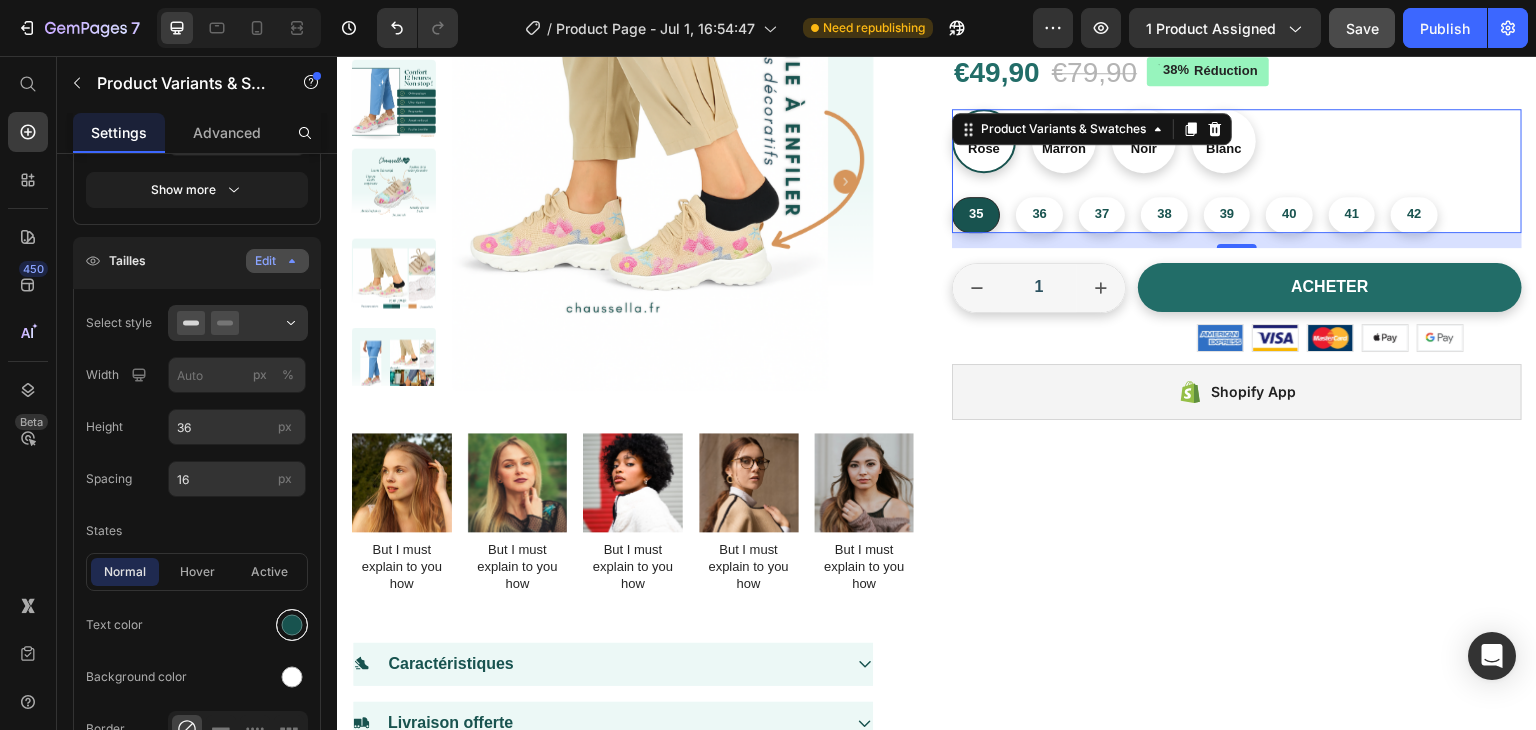 click at bounding box center [292, 625] 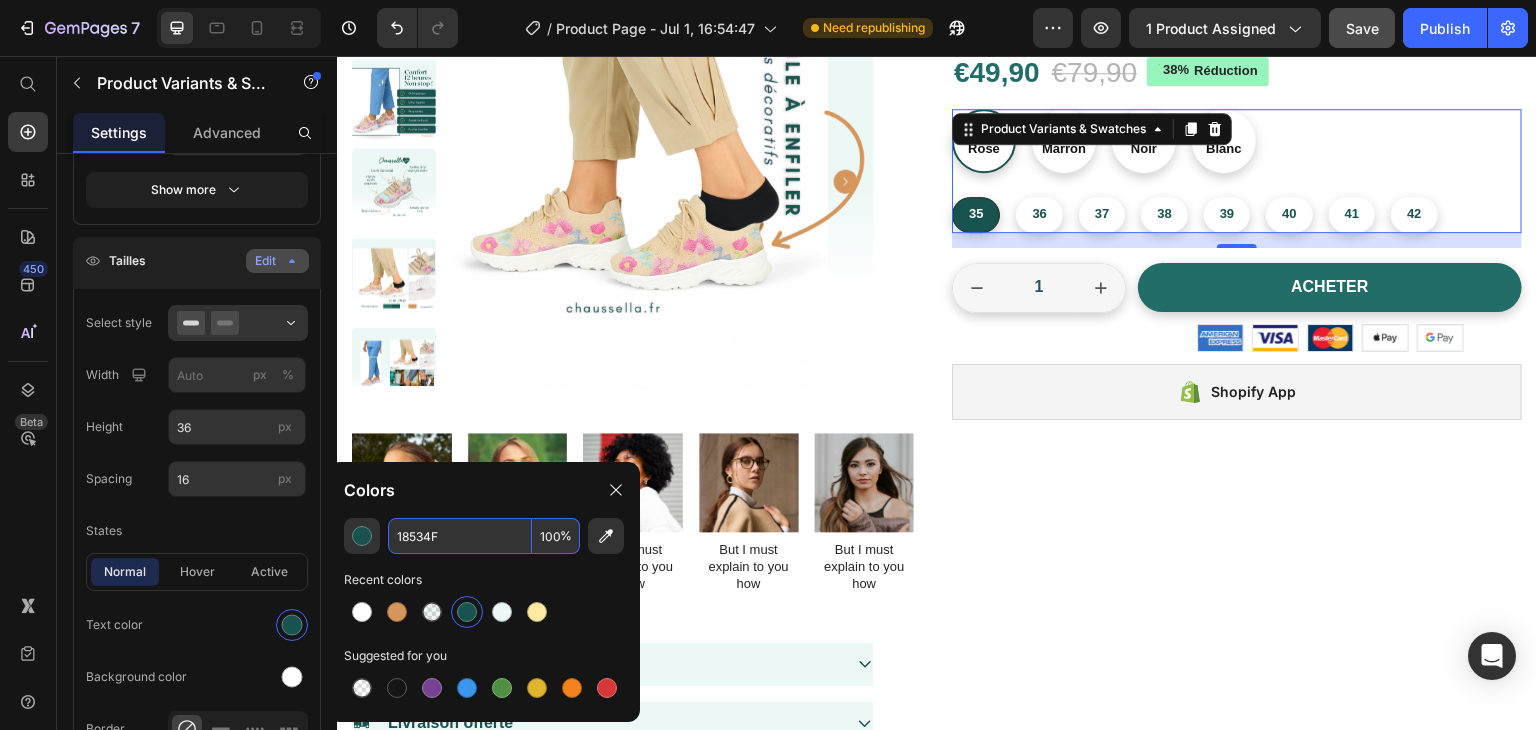 click on "18534F" at bounding box center (460, 536) 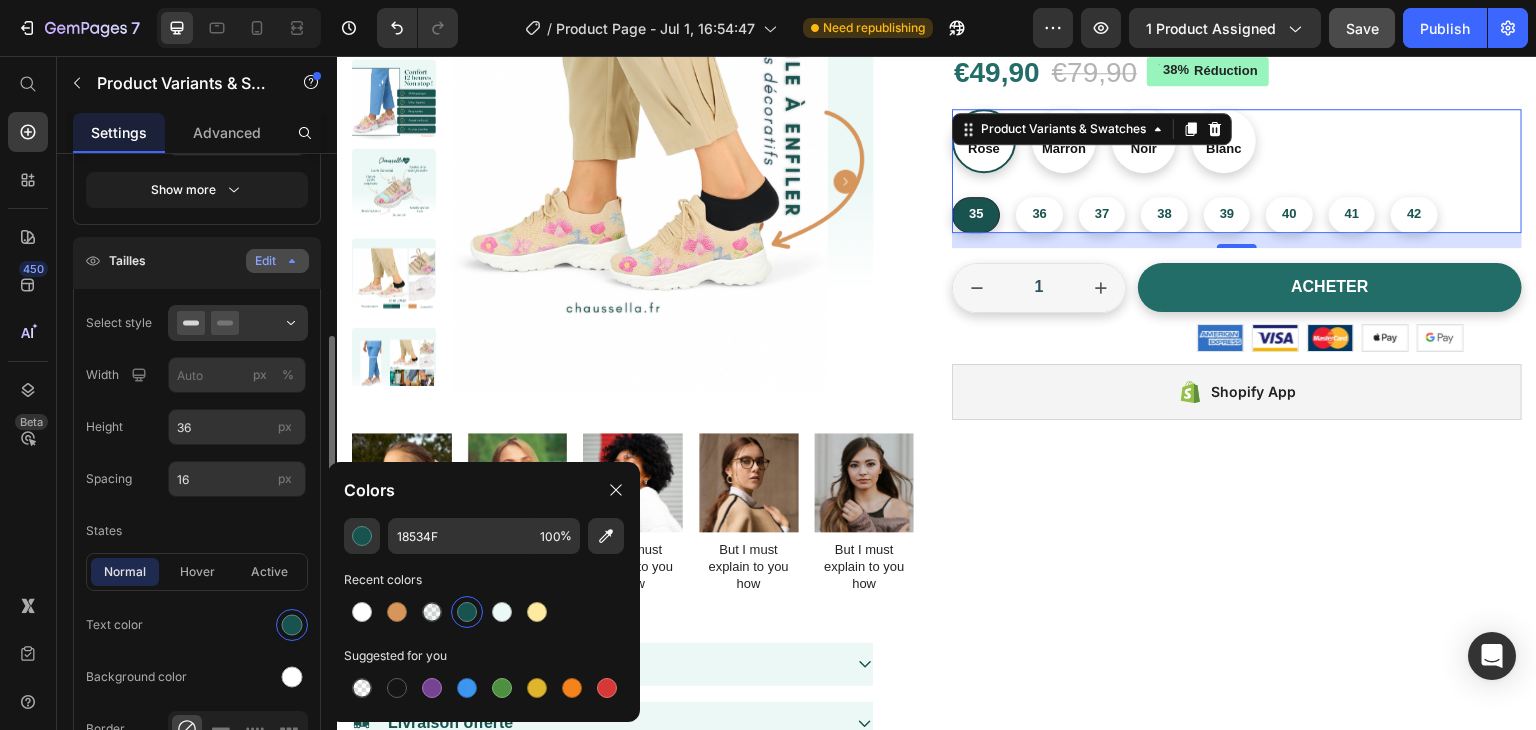 click on "States" 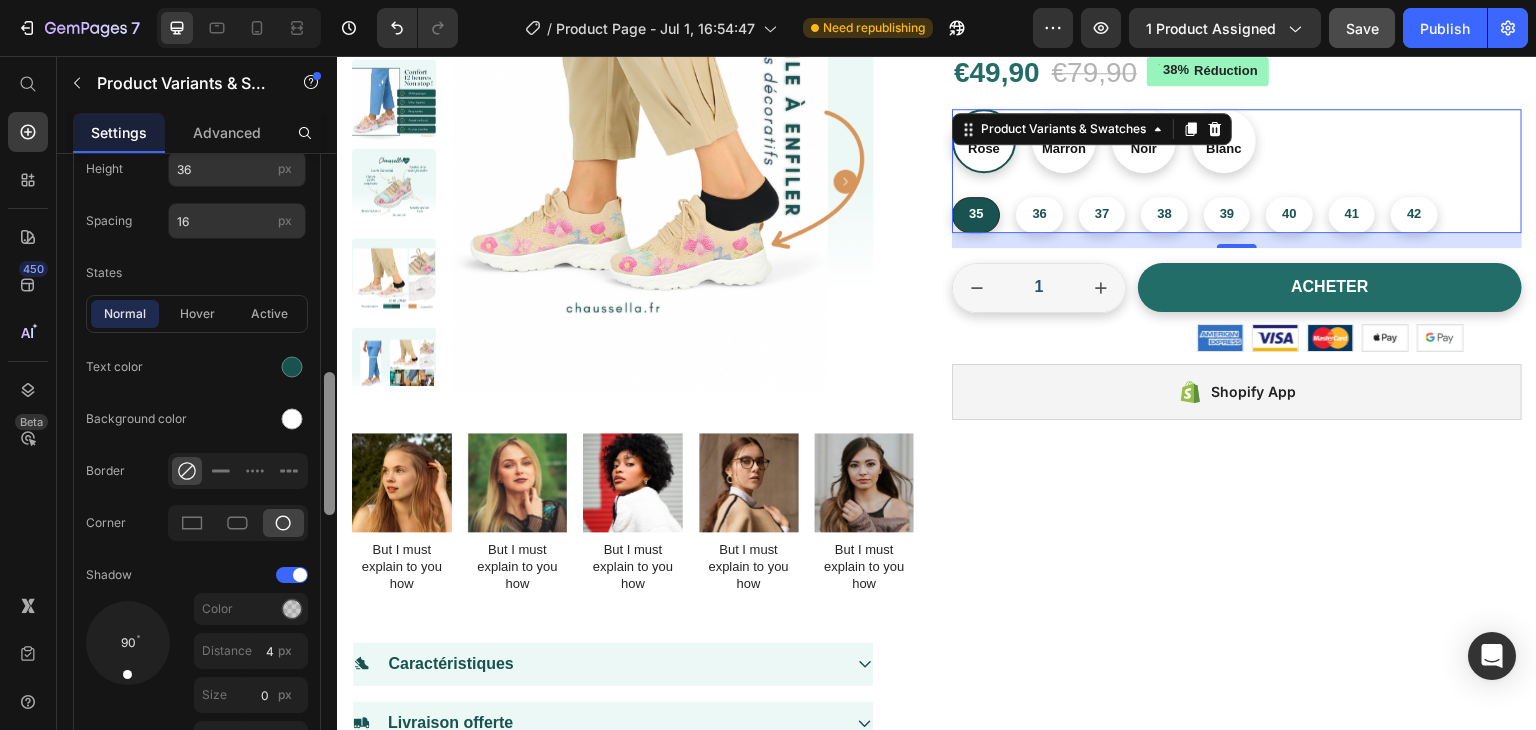 scroll, scrollTop: 928, scrollLeft: 0, axis: vertical 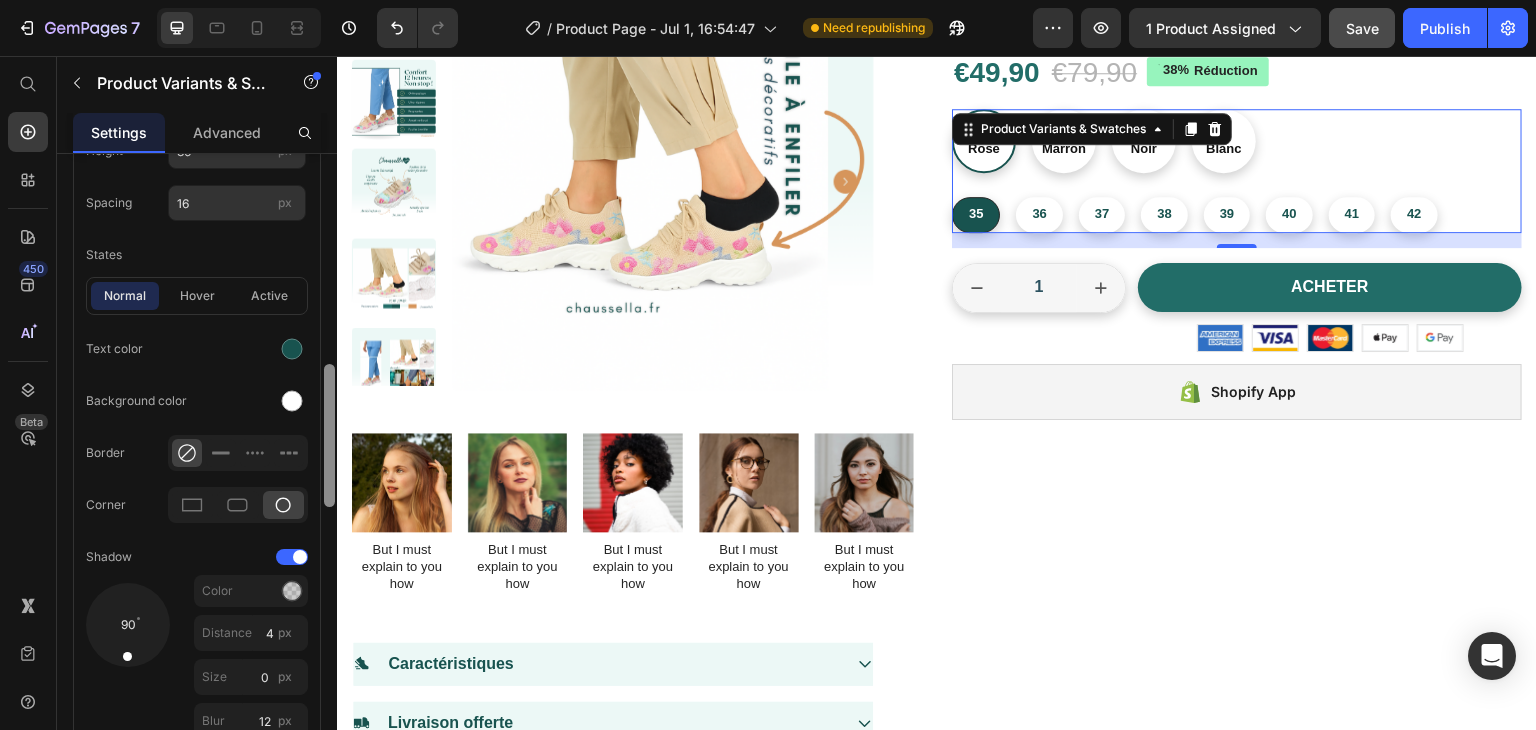 drag, startPoint x: 328, startPoint y: 492, endPoint x: 324, endPoint y: 569, distance: 77.10383 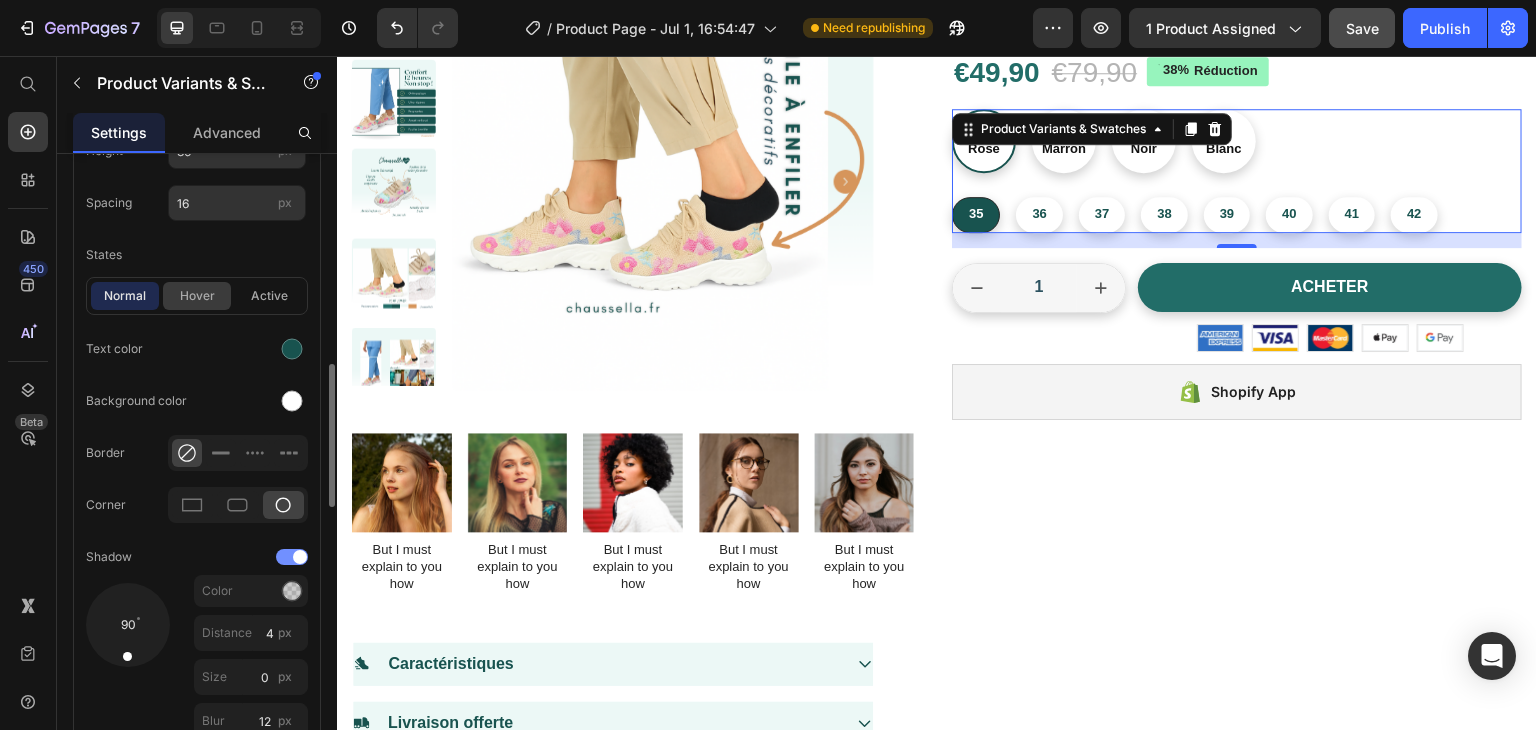click on "hover" at bounding box center (197, 296) 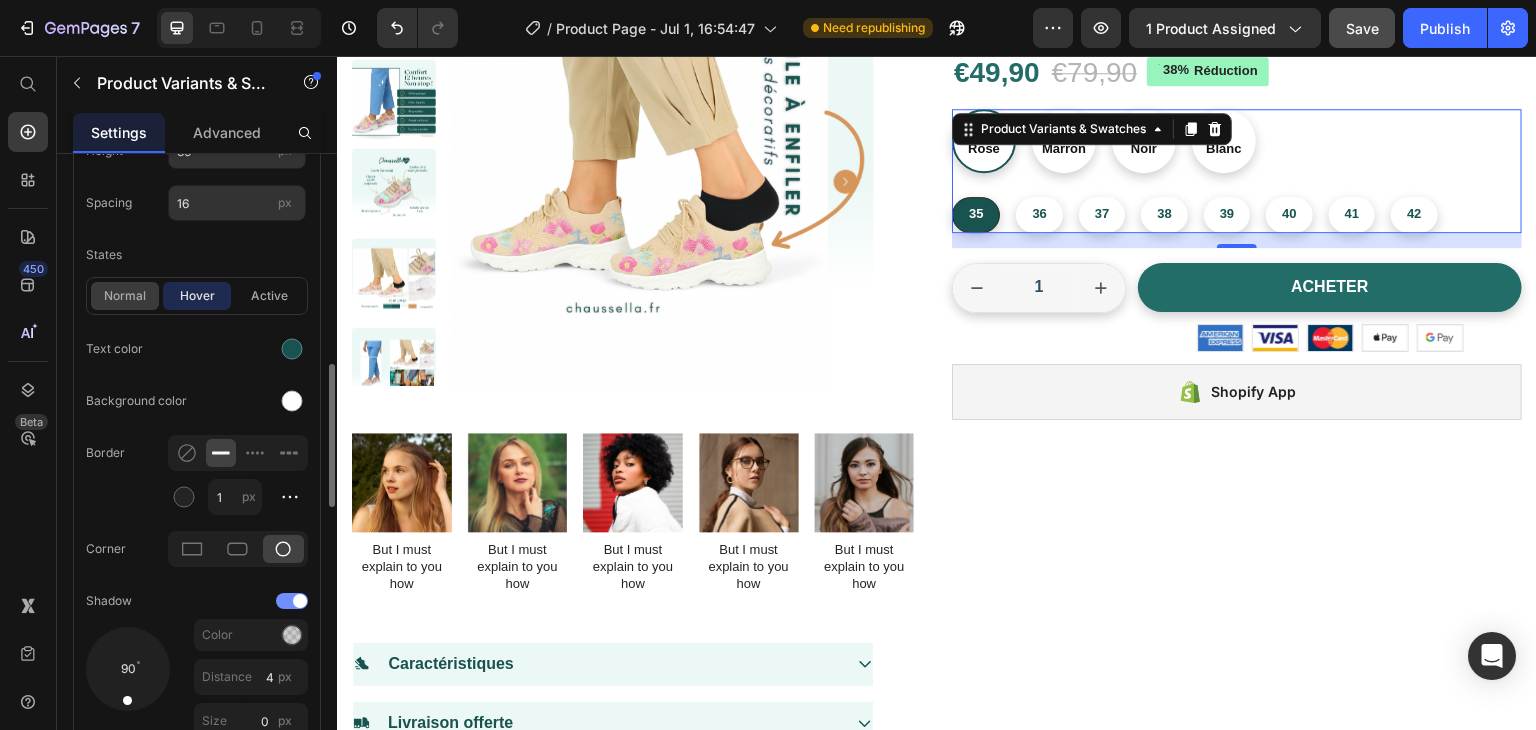 click on "normal" at bounding box center (125, 296) 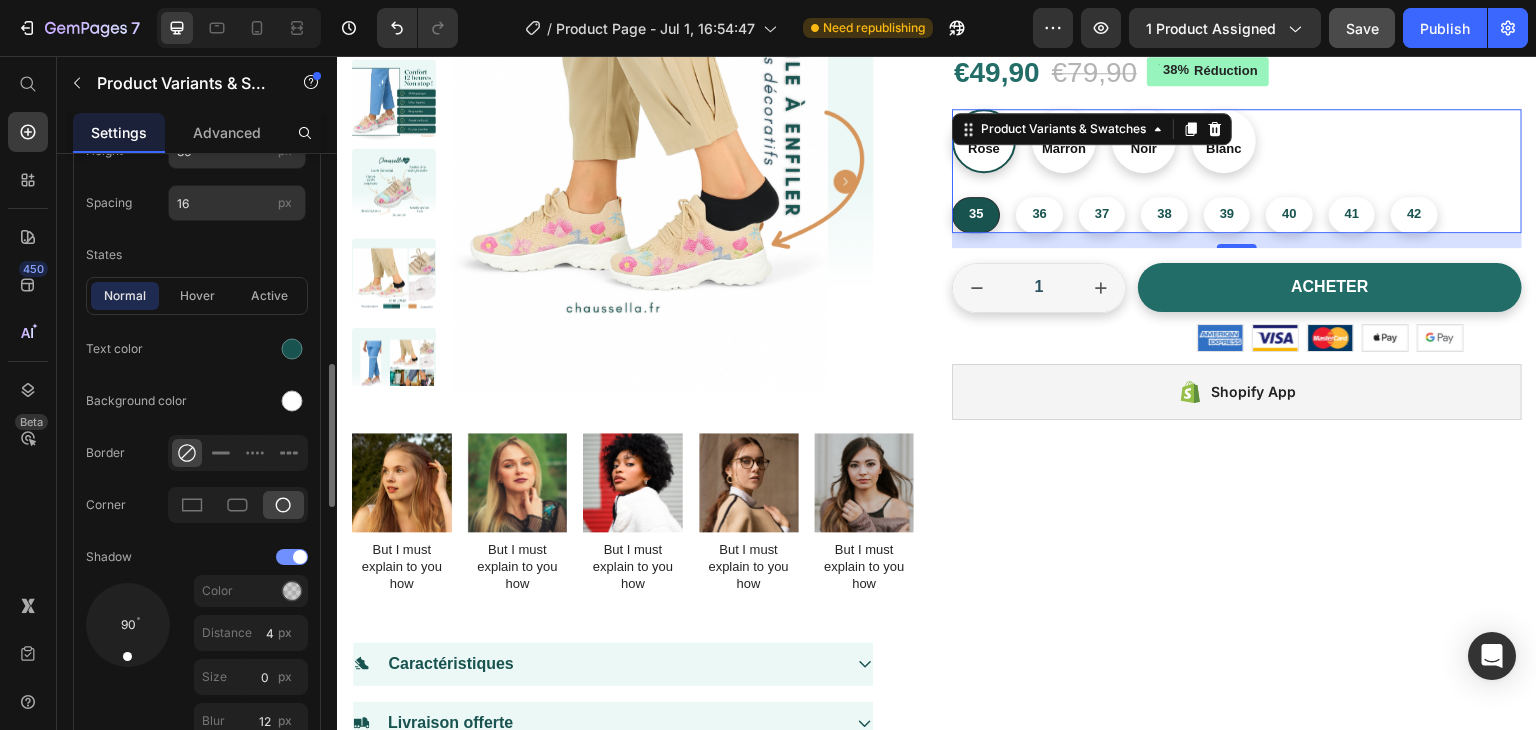 click at bounding box center [292, 557] 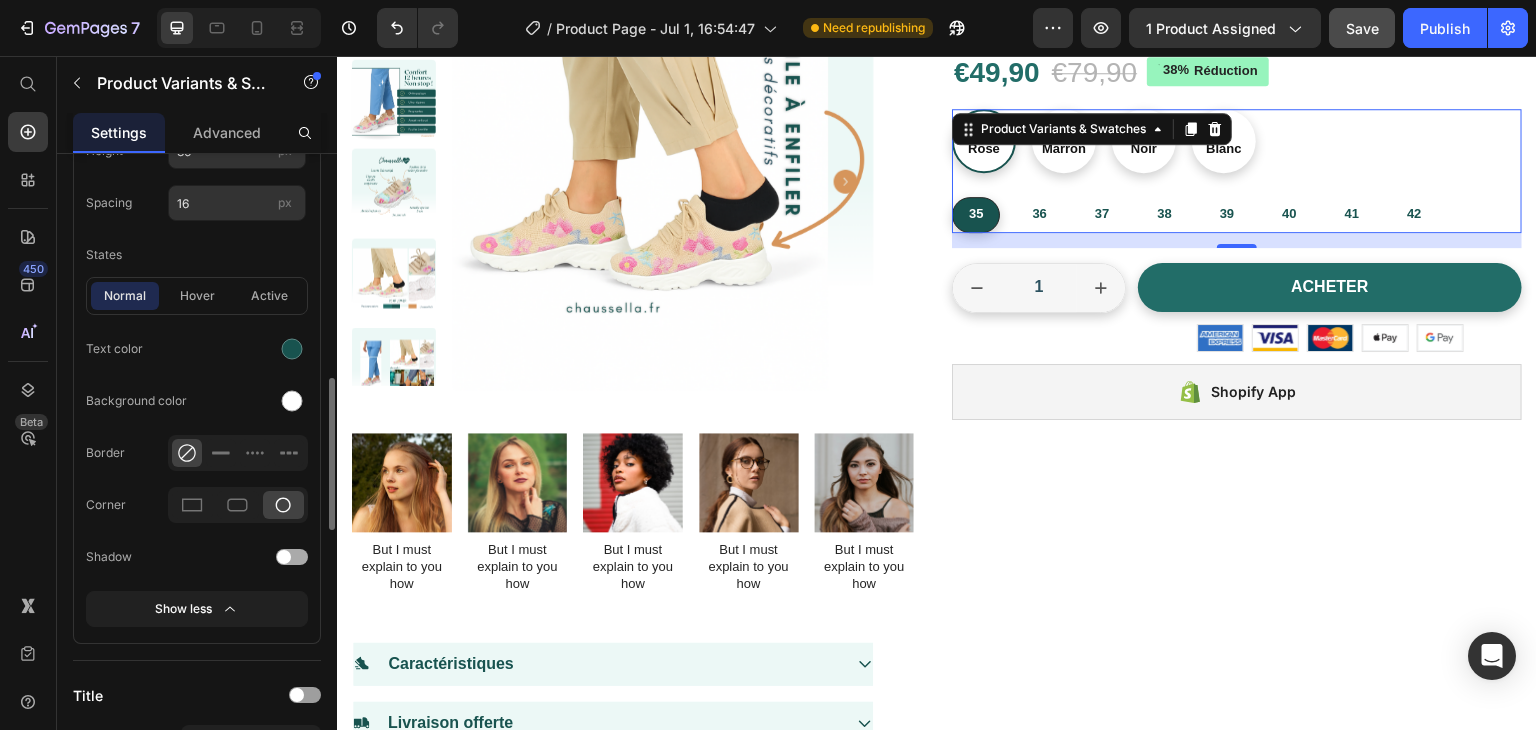 click at bounding box center (292, 557) 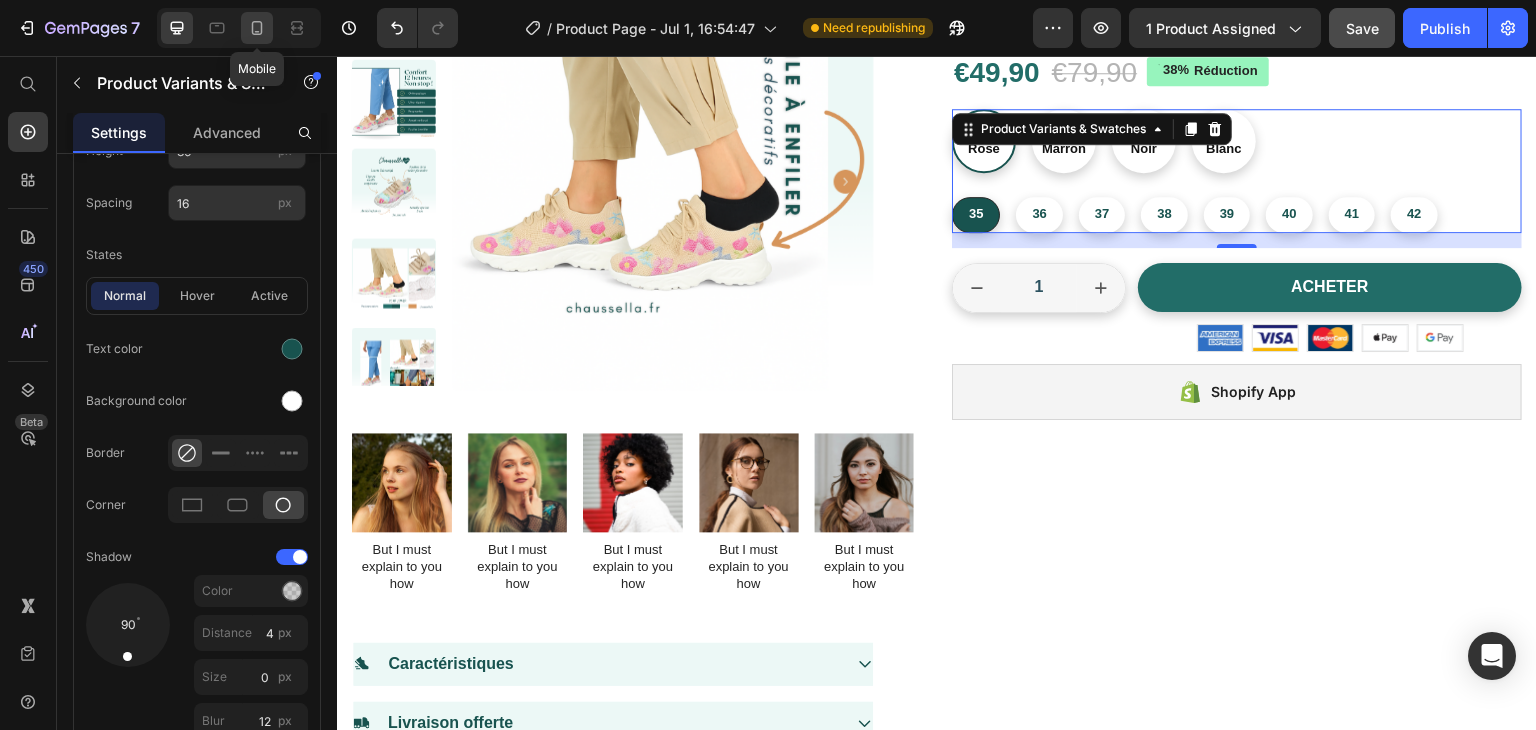 click 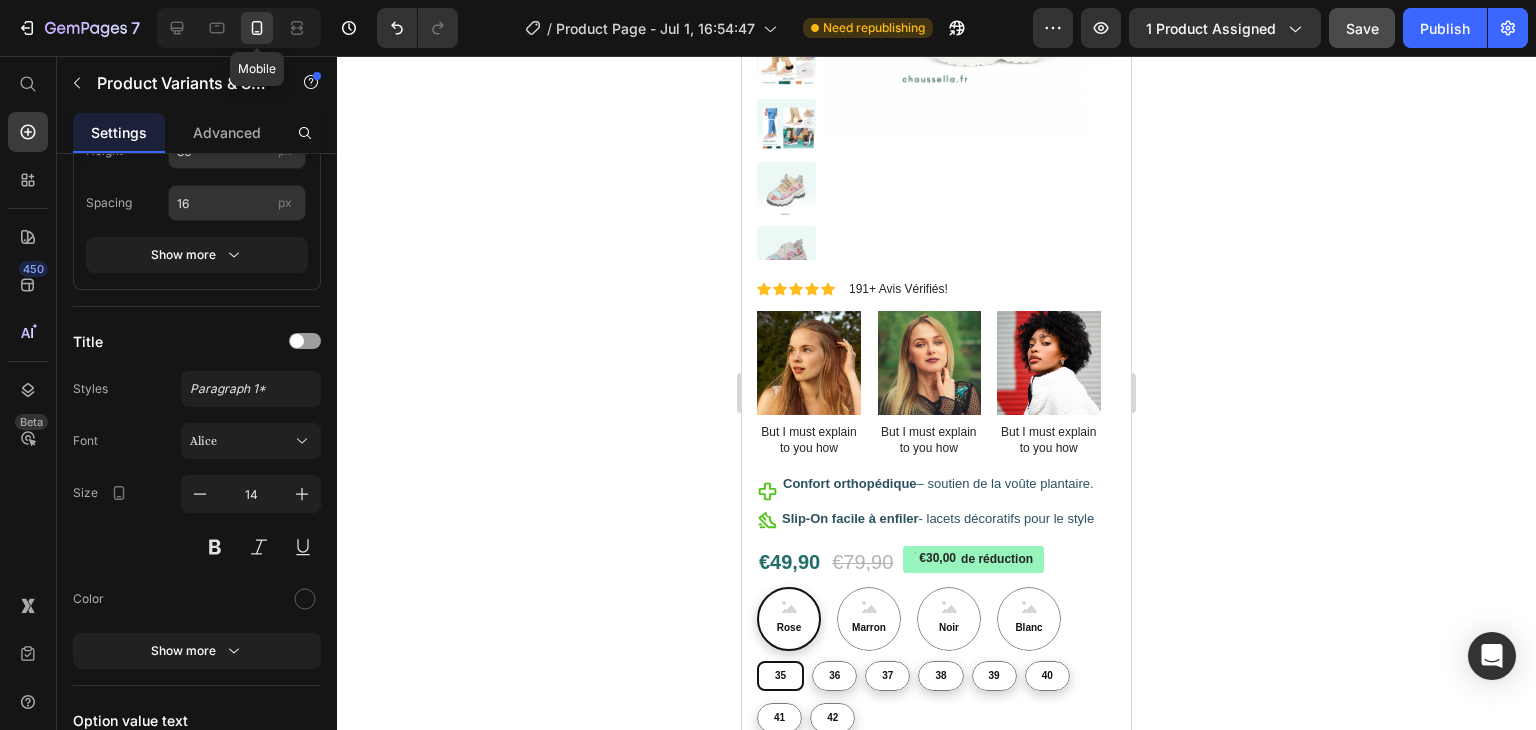 radio on "true" 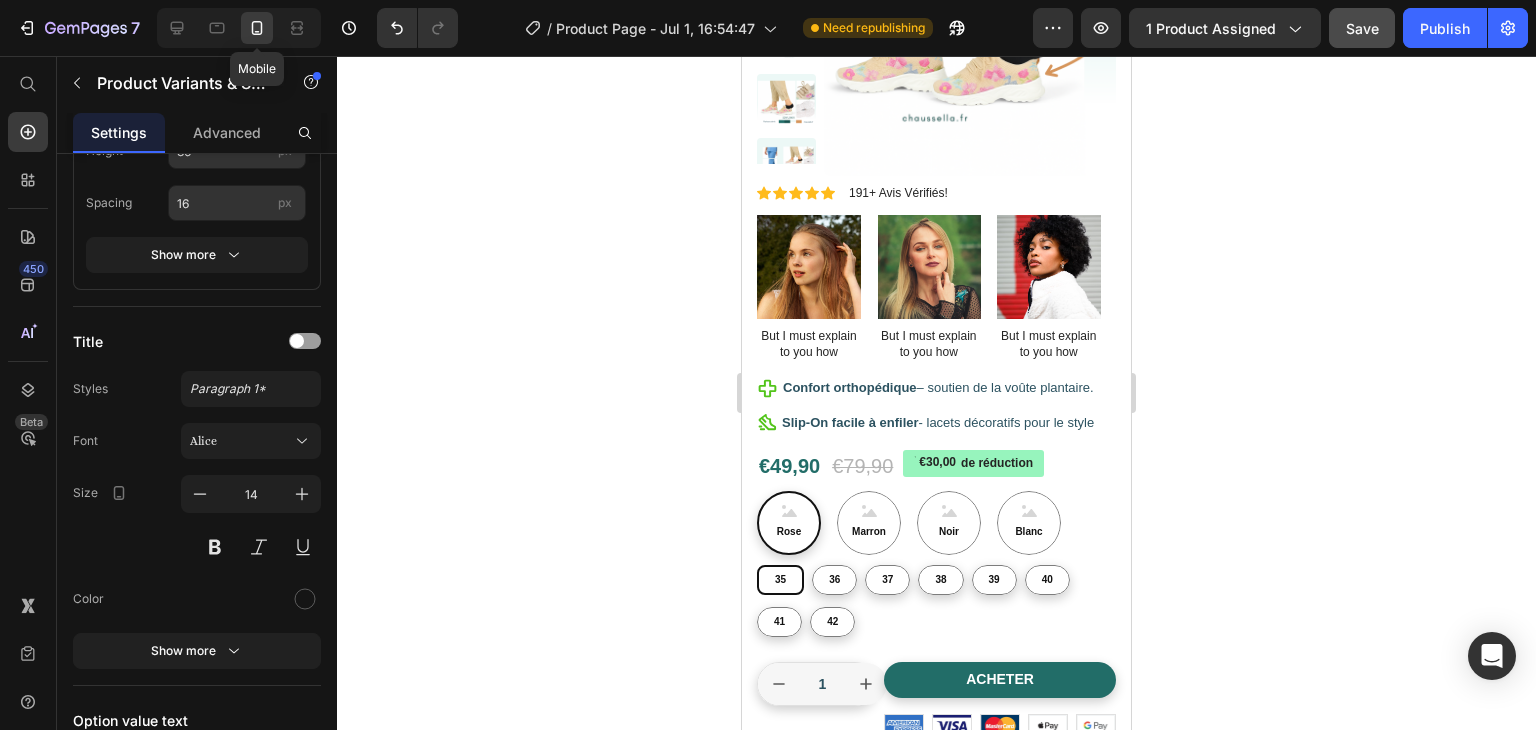 scroll, scrollTop: 223, scrollLeft: 0, axis: vertical 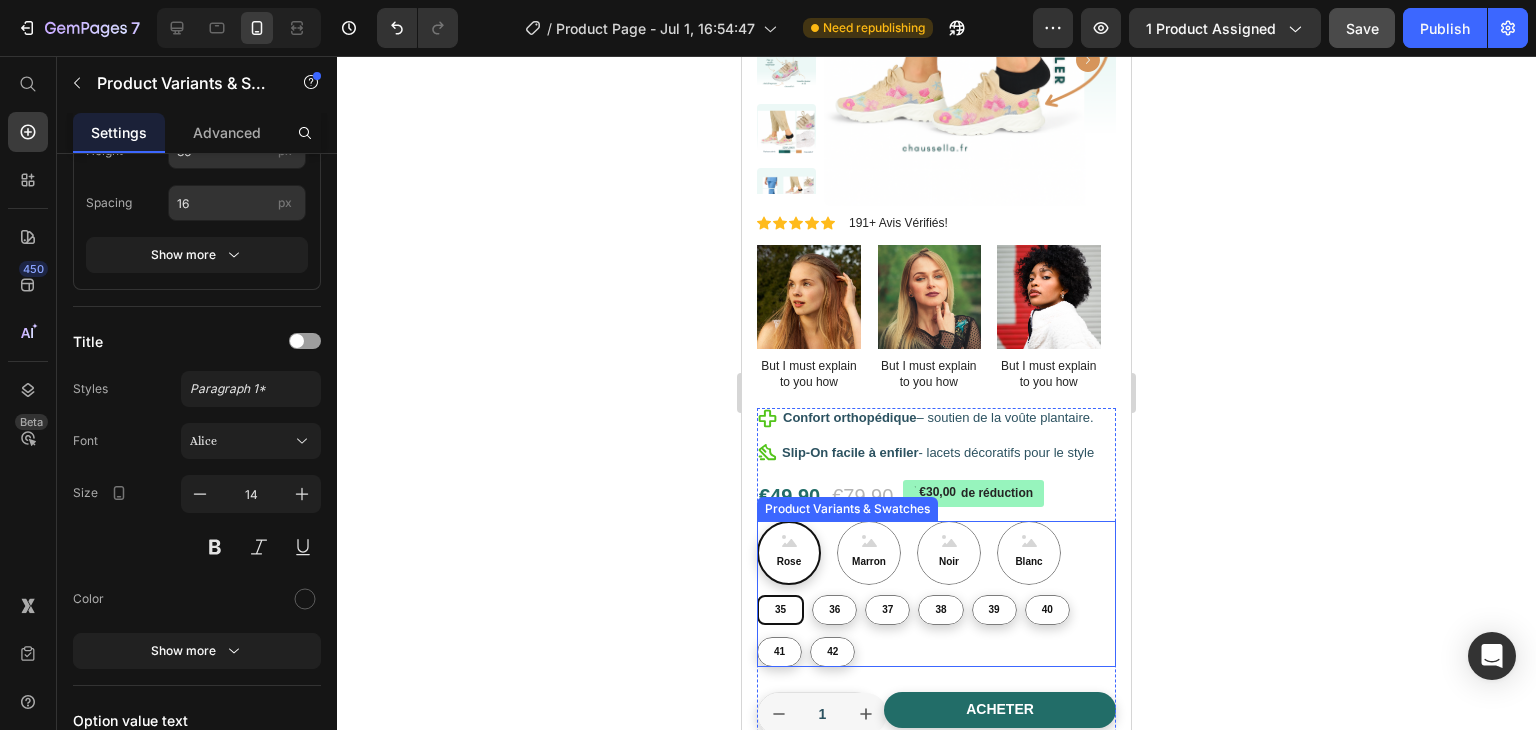 click on "35 35 35 36 36 36 37 37 37 38 38 38 39 39 39 40 40 40 41 41 41 42 42 42" at bounding box center [936, 631] 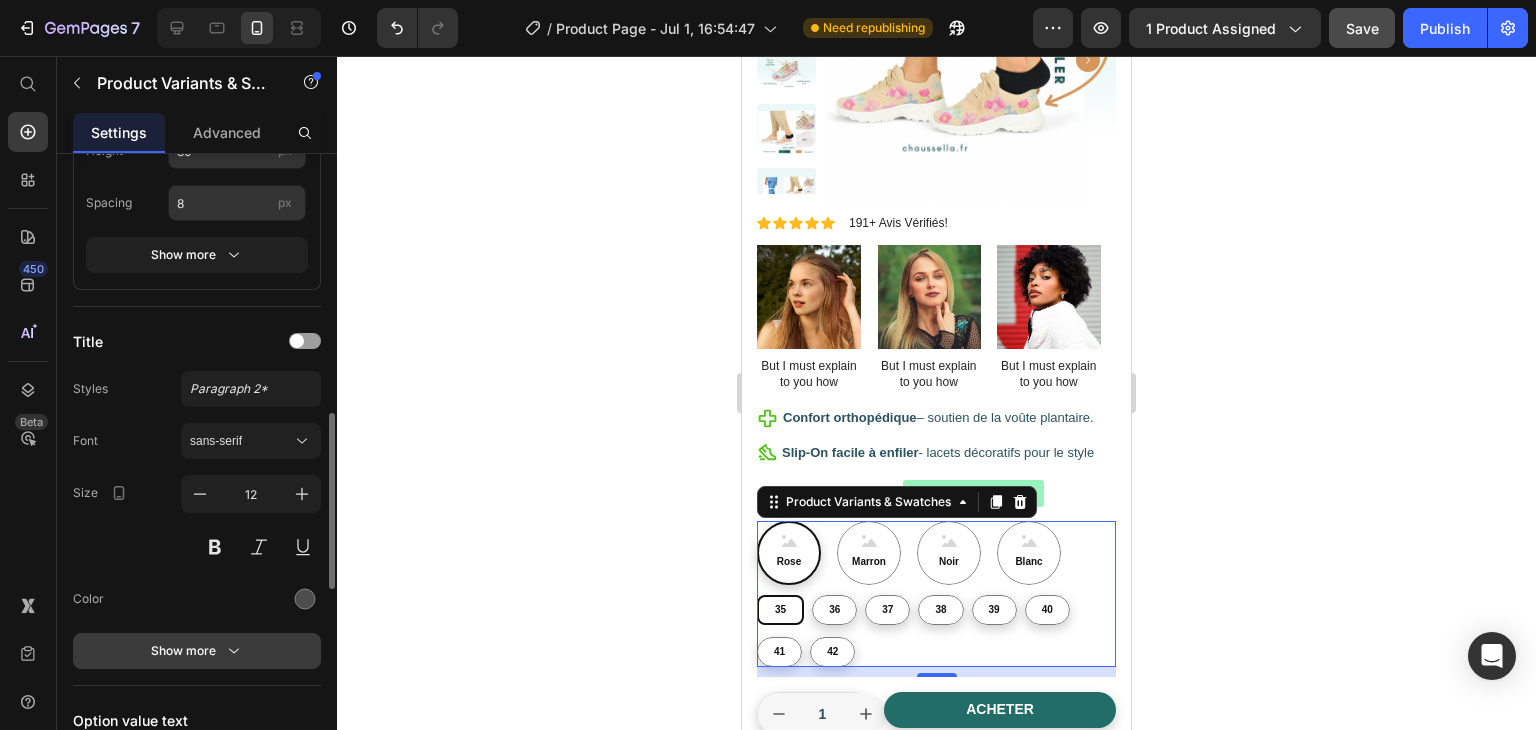 click 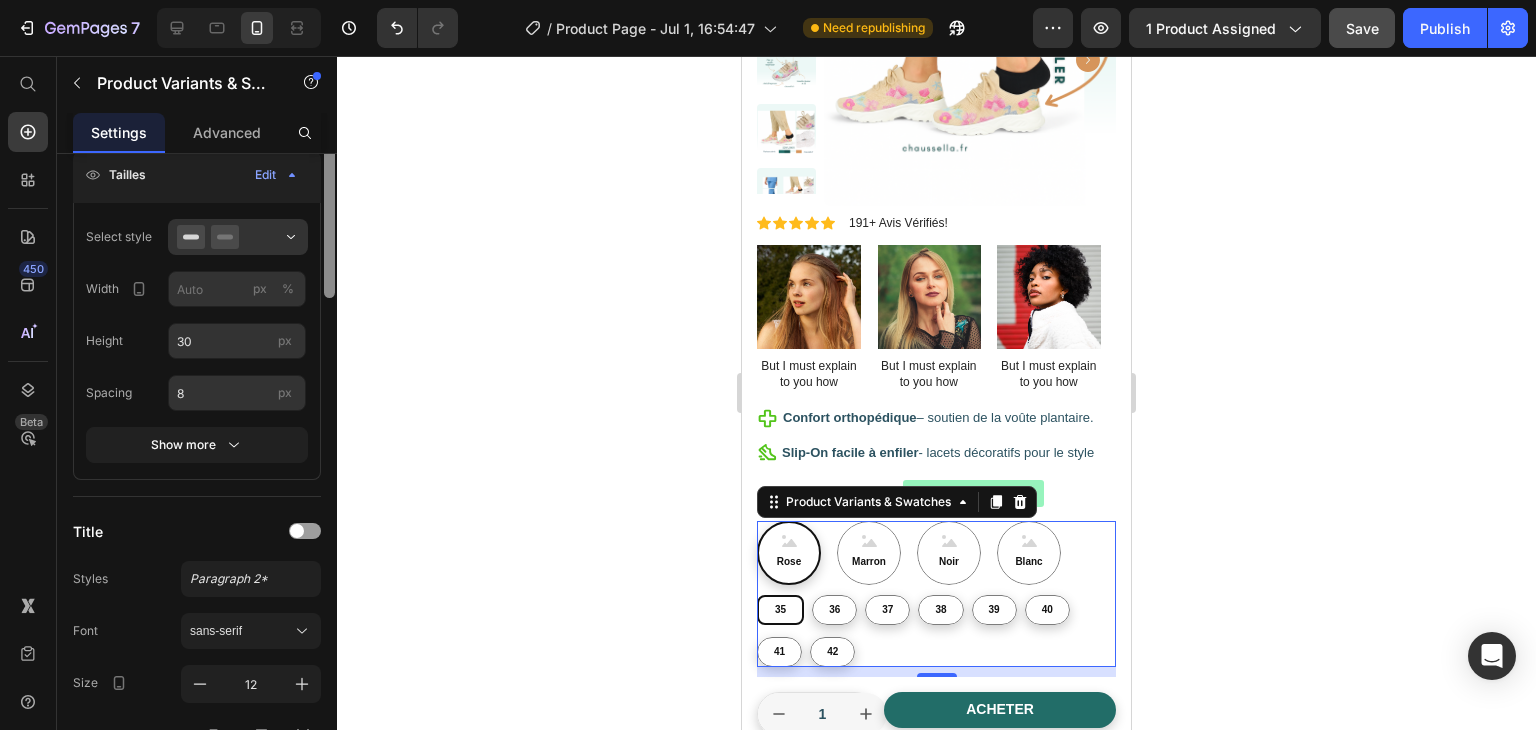 scroll, scrollTop: 570, scrollLeft: 0, axis: vertical 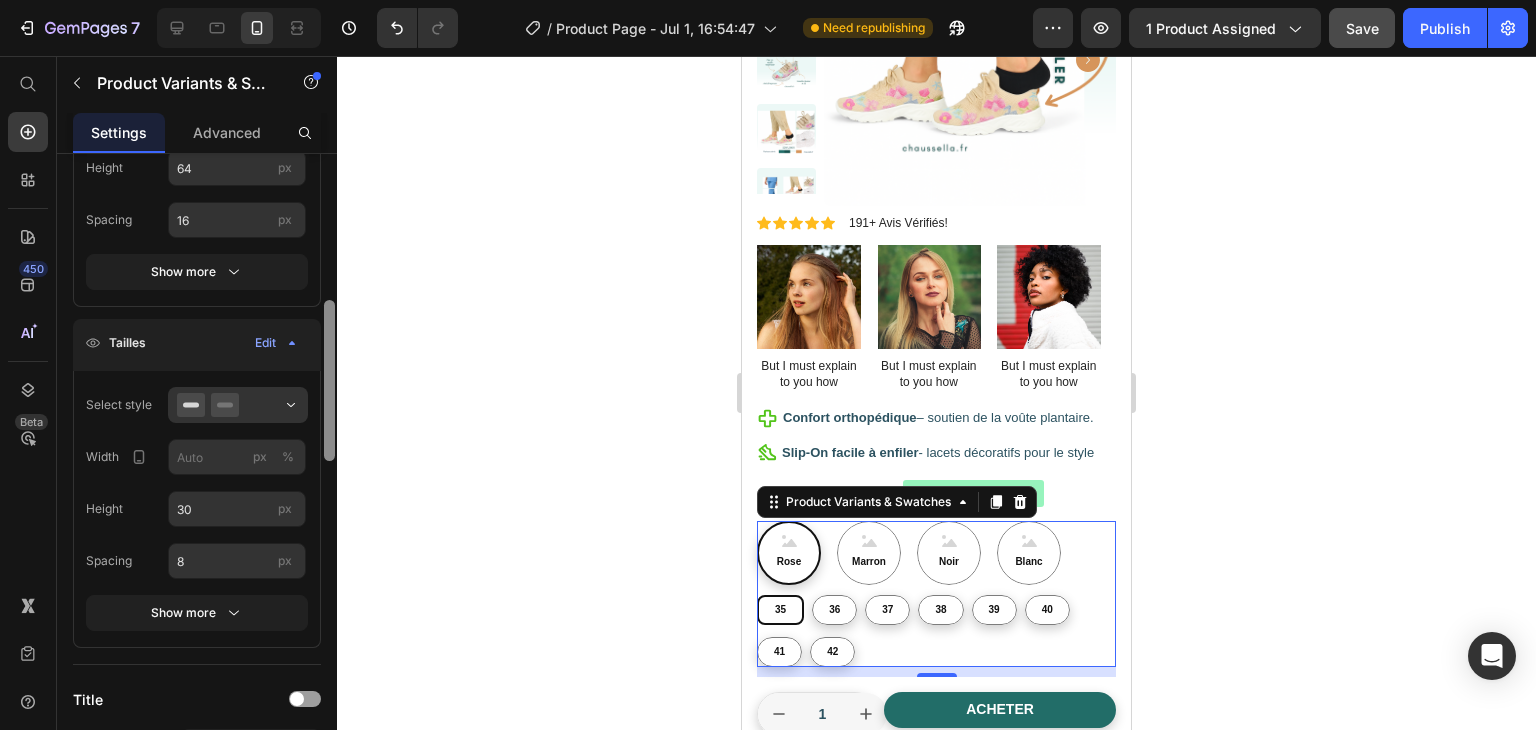 drag, startPoint x: 331, startPoint y: 424, endPoint x: 356, endPoint y: 324, distance: 103.077644 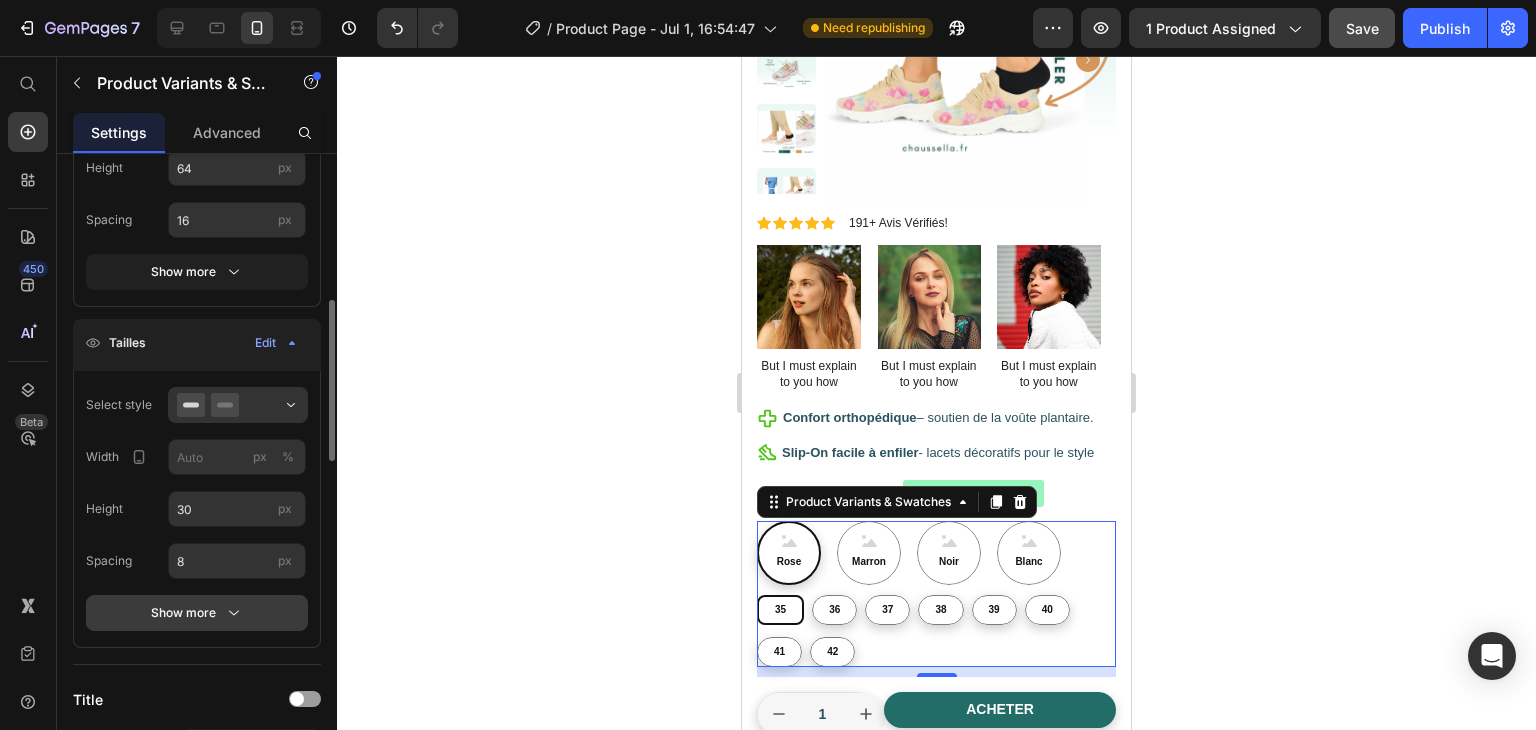 click on "Show more" at bounding box center [197, 613] 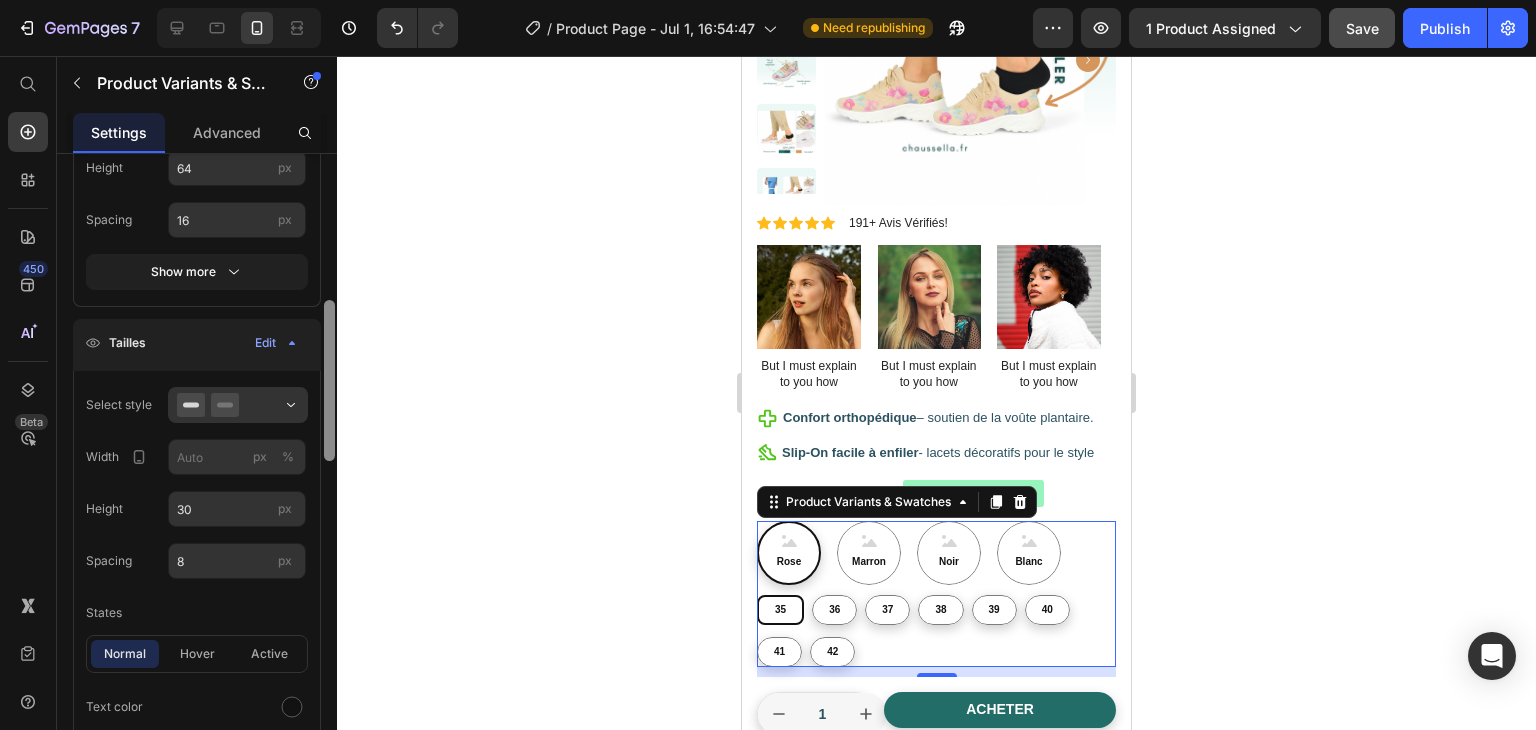 drag, startPoint x: 337, startPoint y: 453, endPoint x: 336, endPoint y: 490, distance: 37.01351 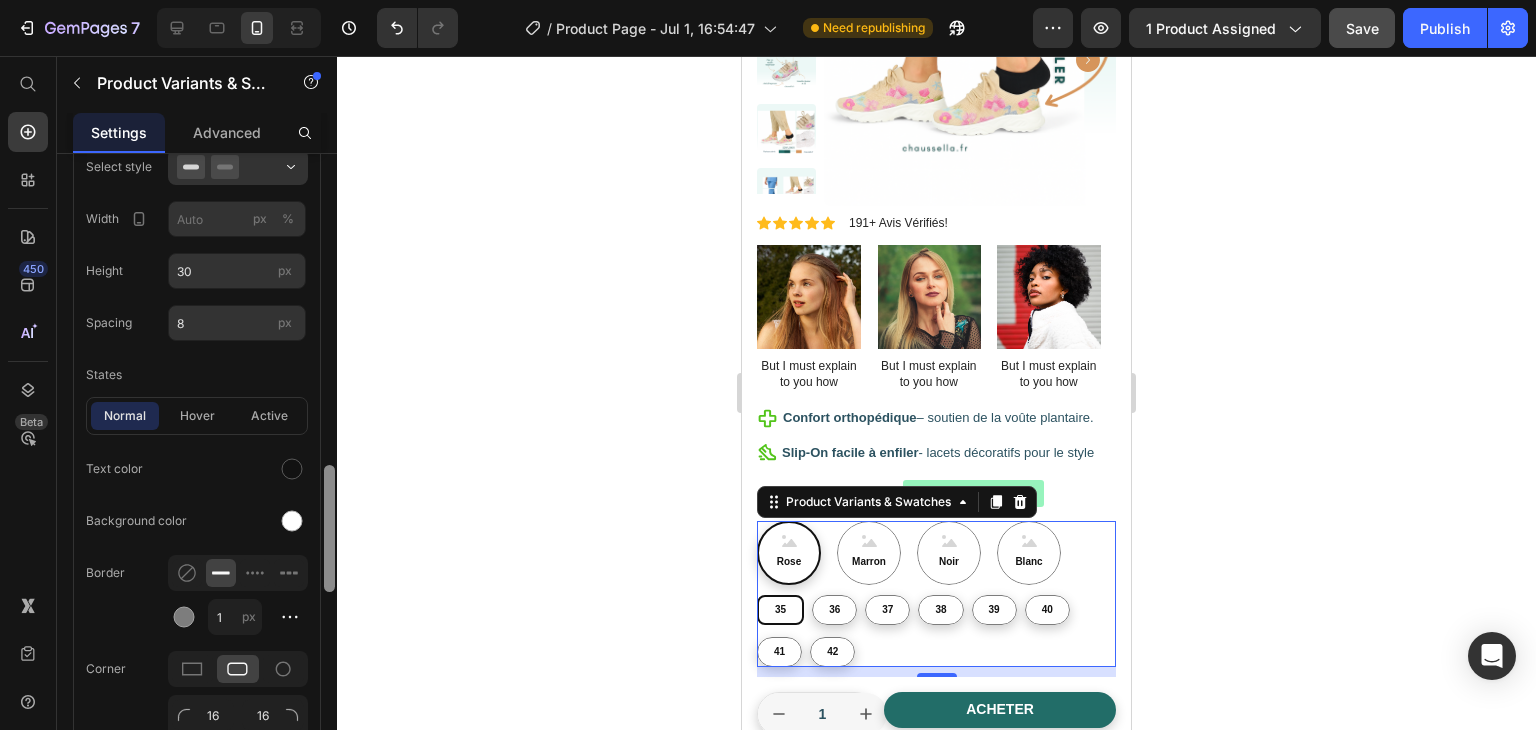 scroll, scrollTop: 944, scrollLeft: 0, axis: vertical 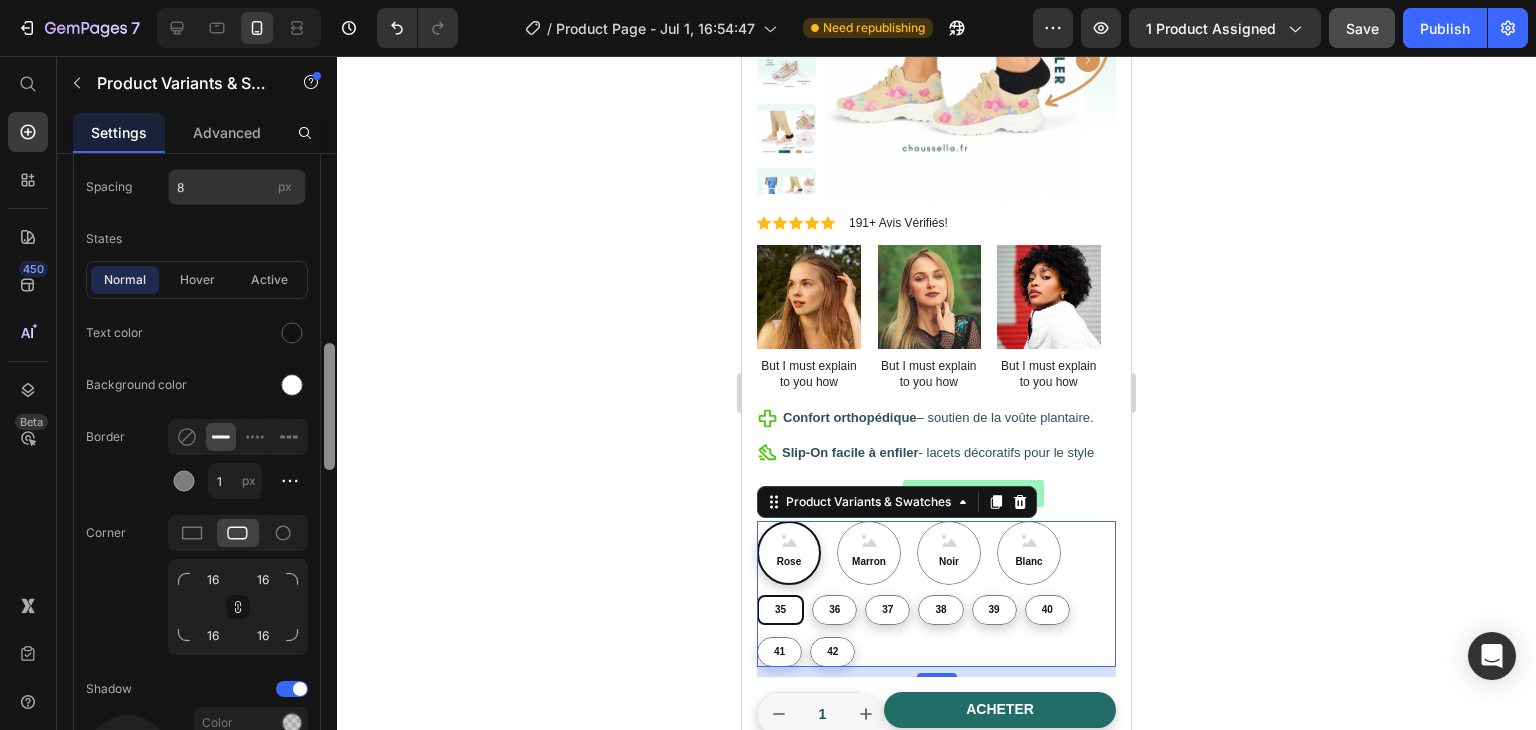 drag, startPoint x: 333, startPoint y: 420, endPoint x: 330, endPoint y: 516, distance: 96.04687 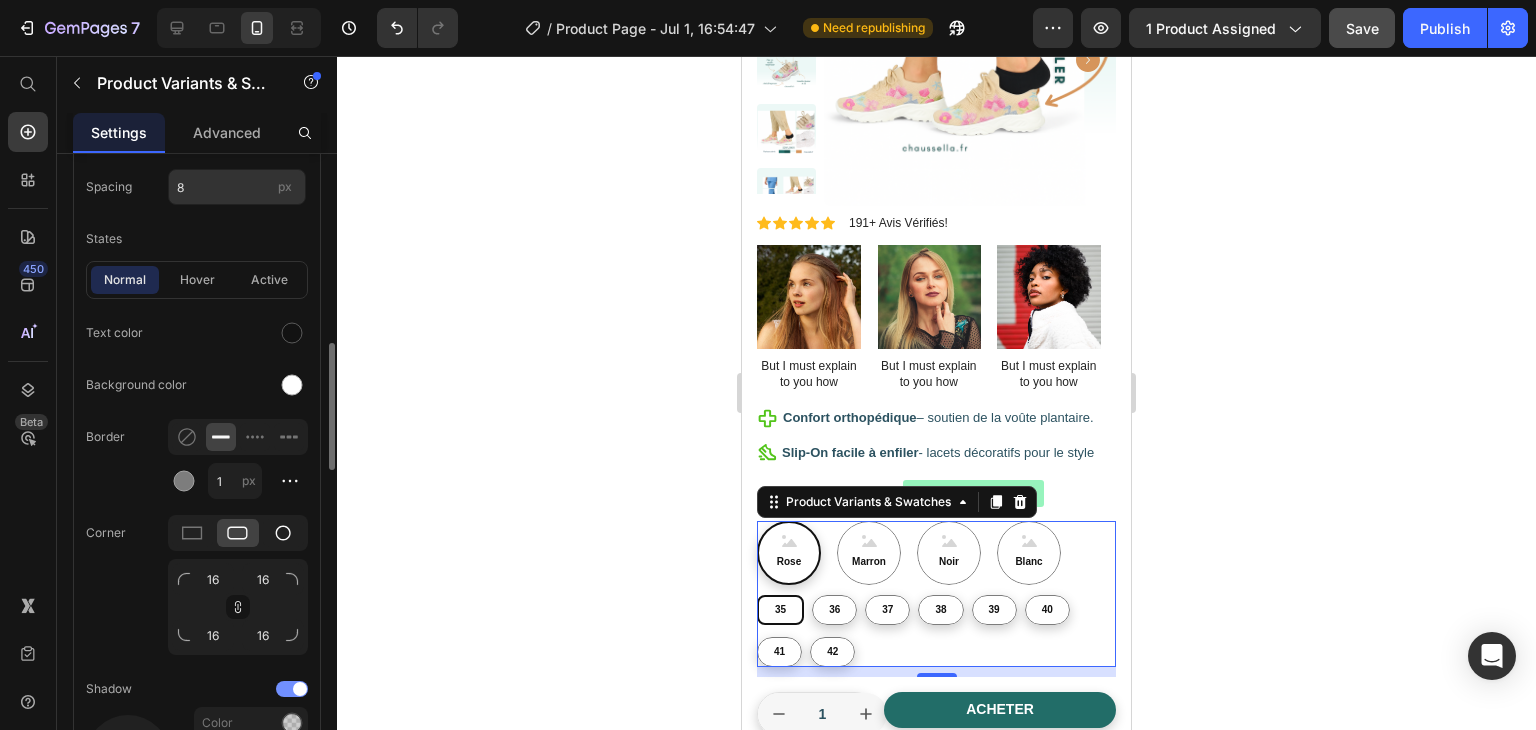 click 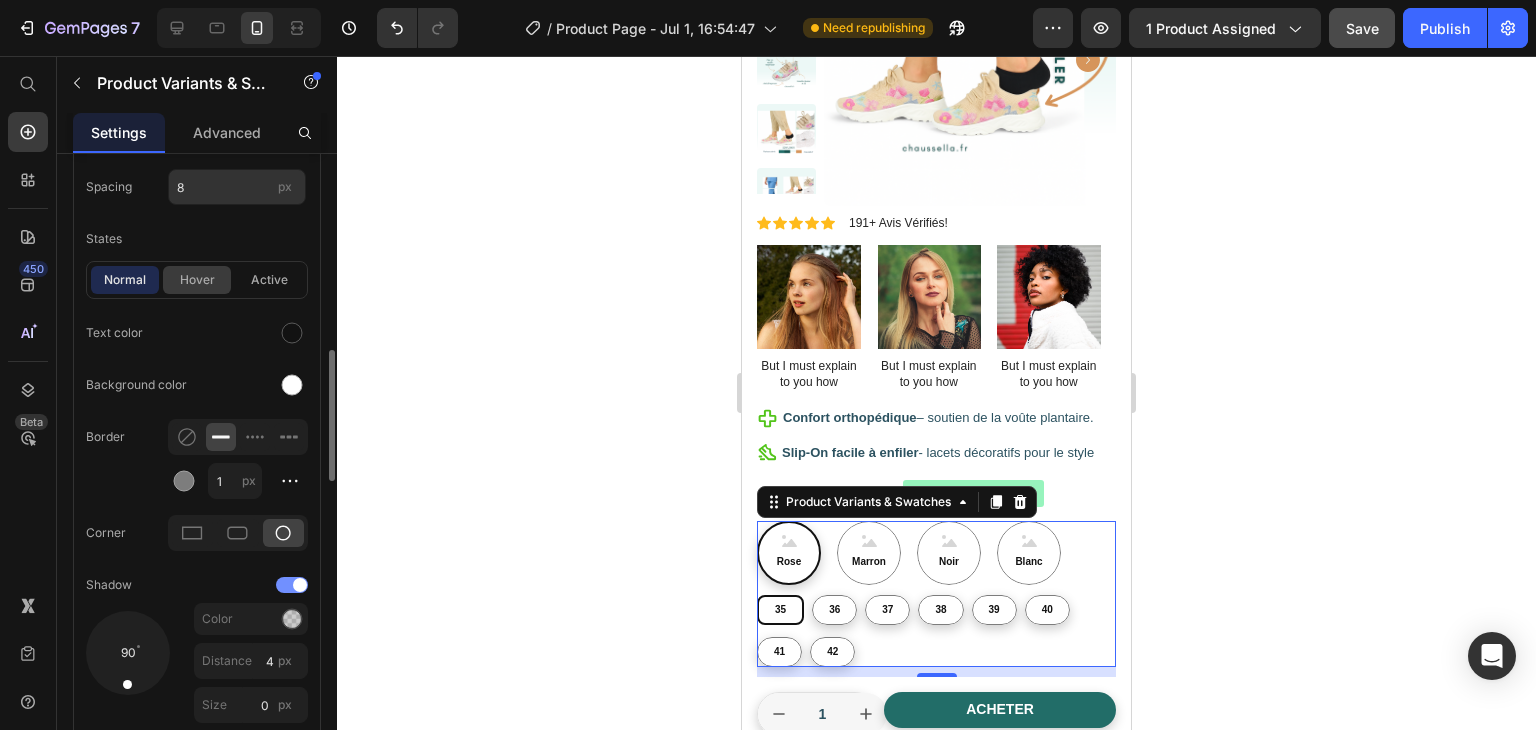 click on "hover" at bounding box center (197, 280) 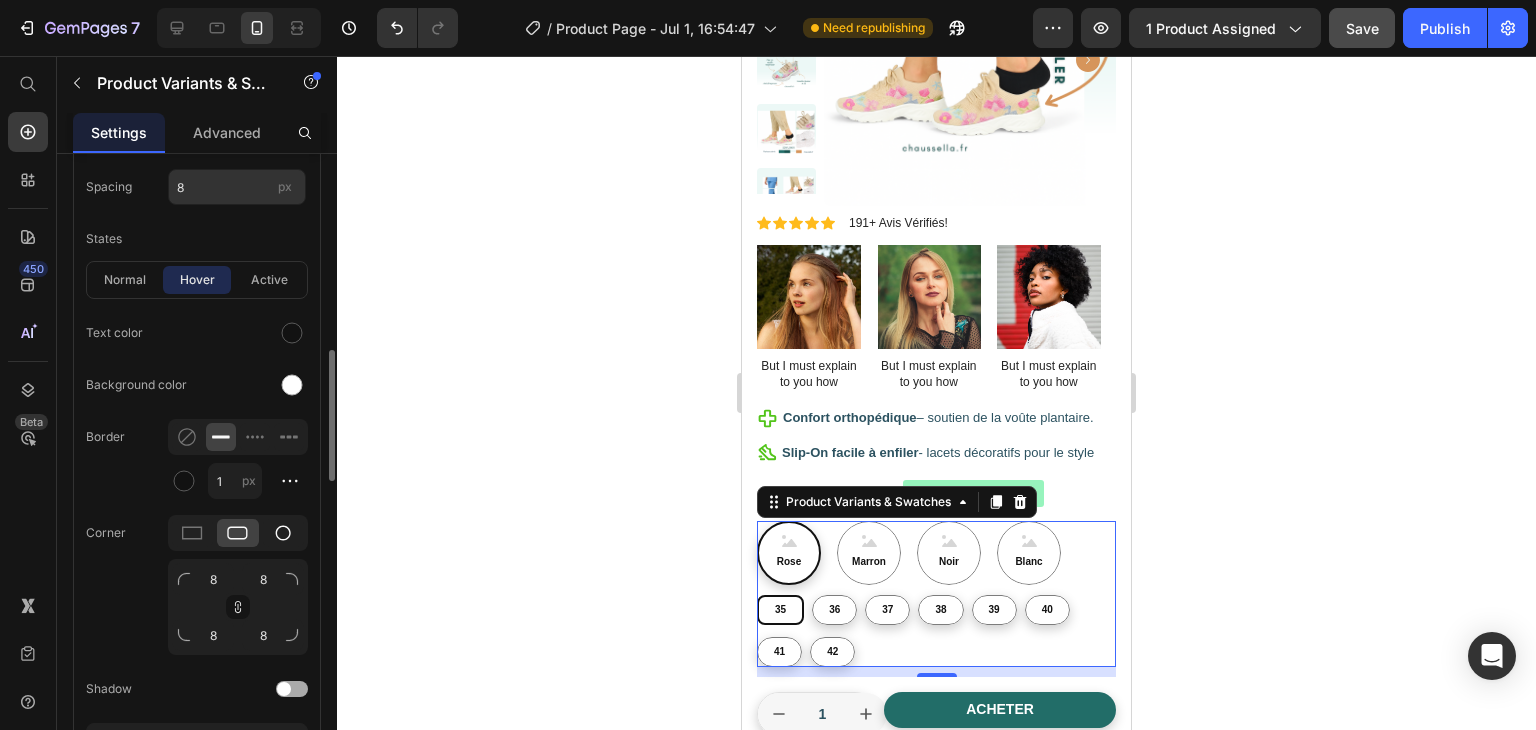 click 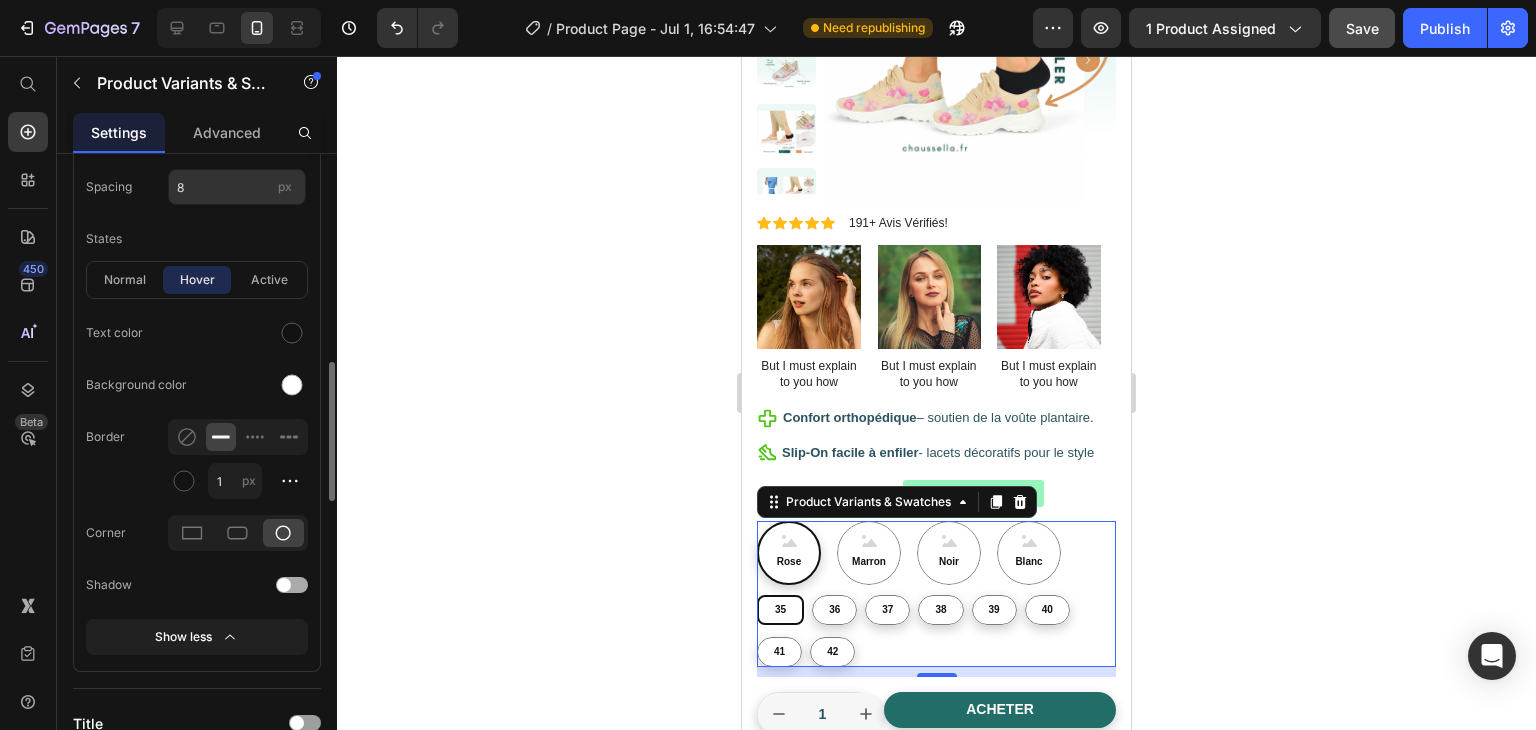 click at bounding box center (292, 585) 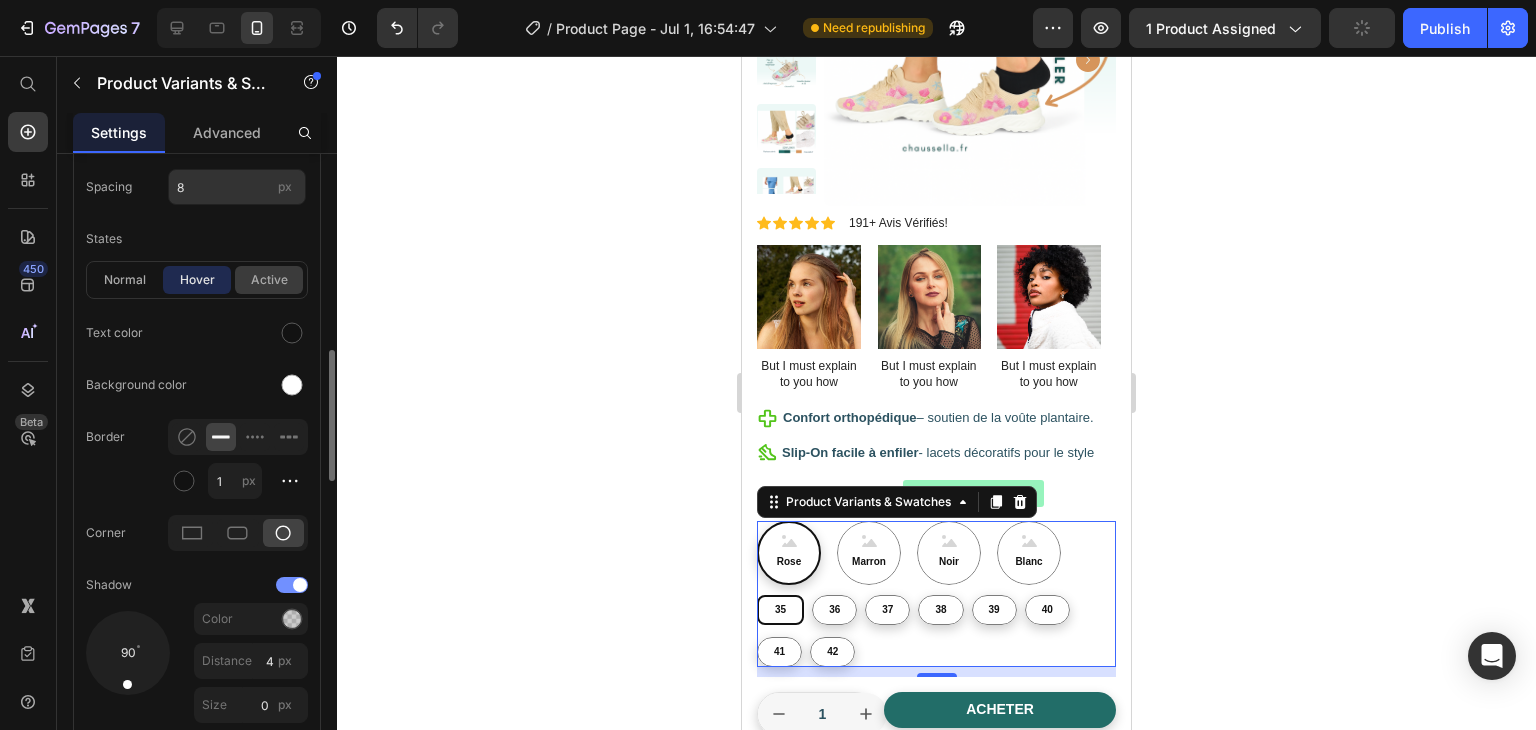 click on "active" at bounding box center [269, 280] 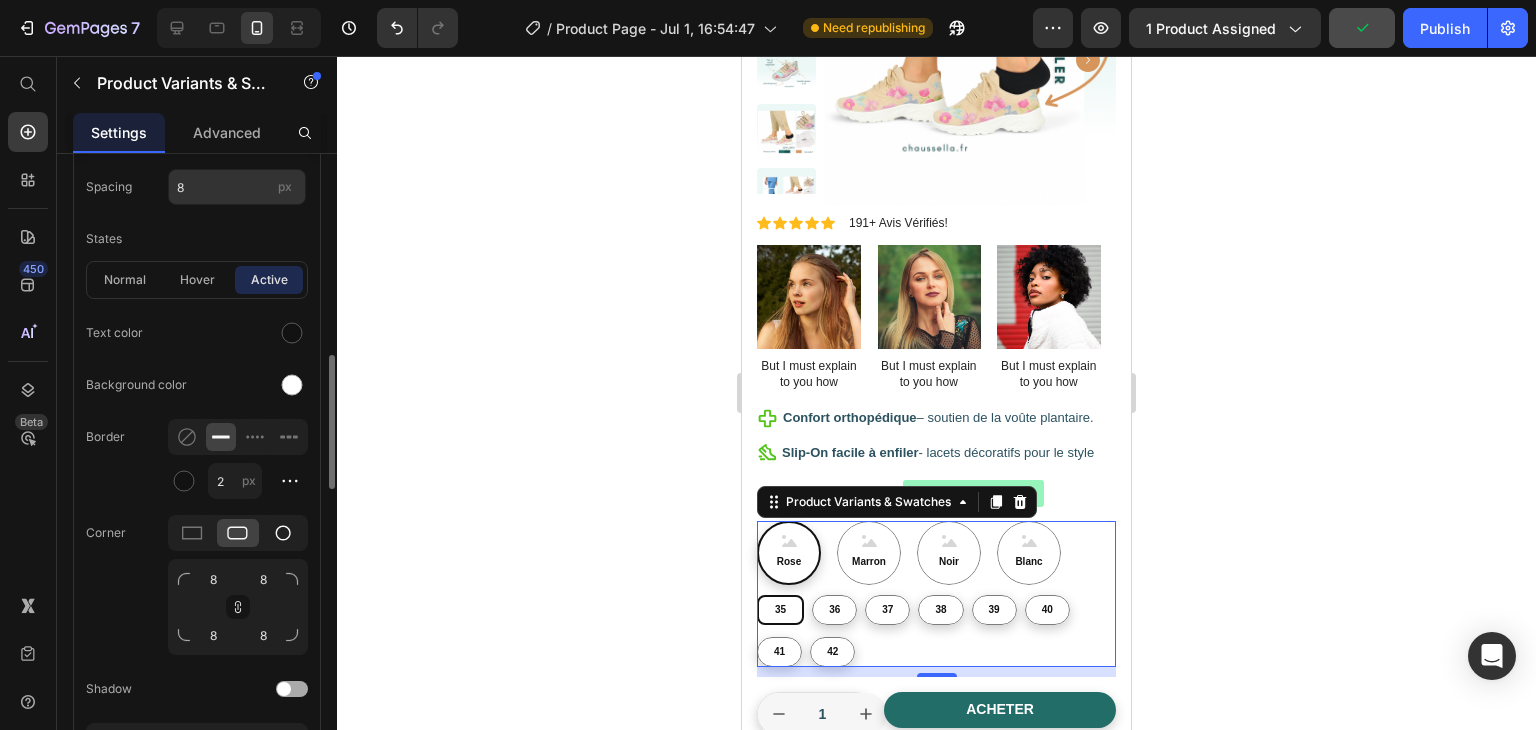 click 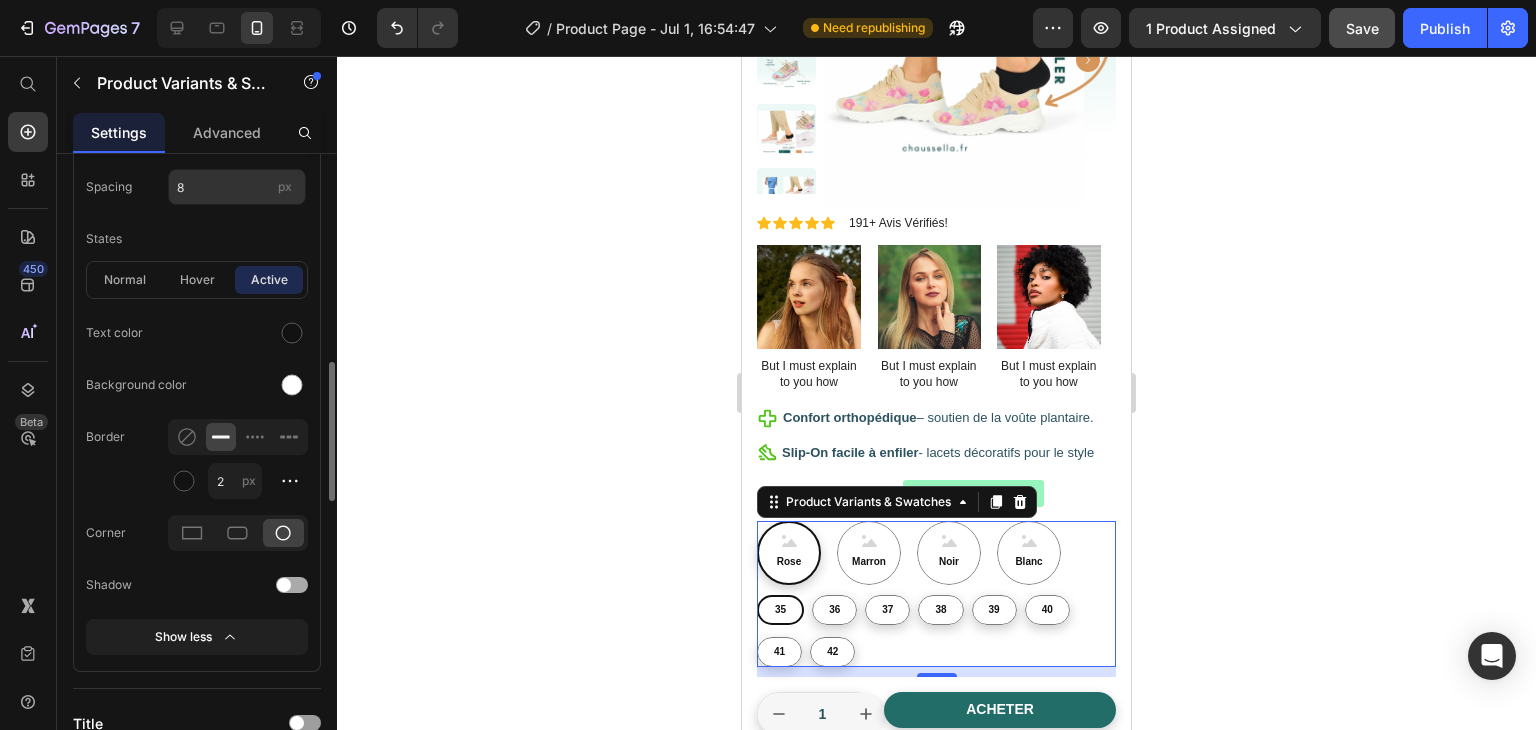 click at bounding box center (284, 585) 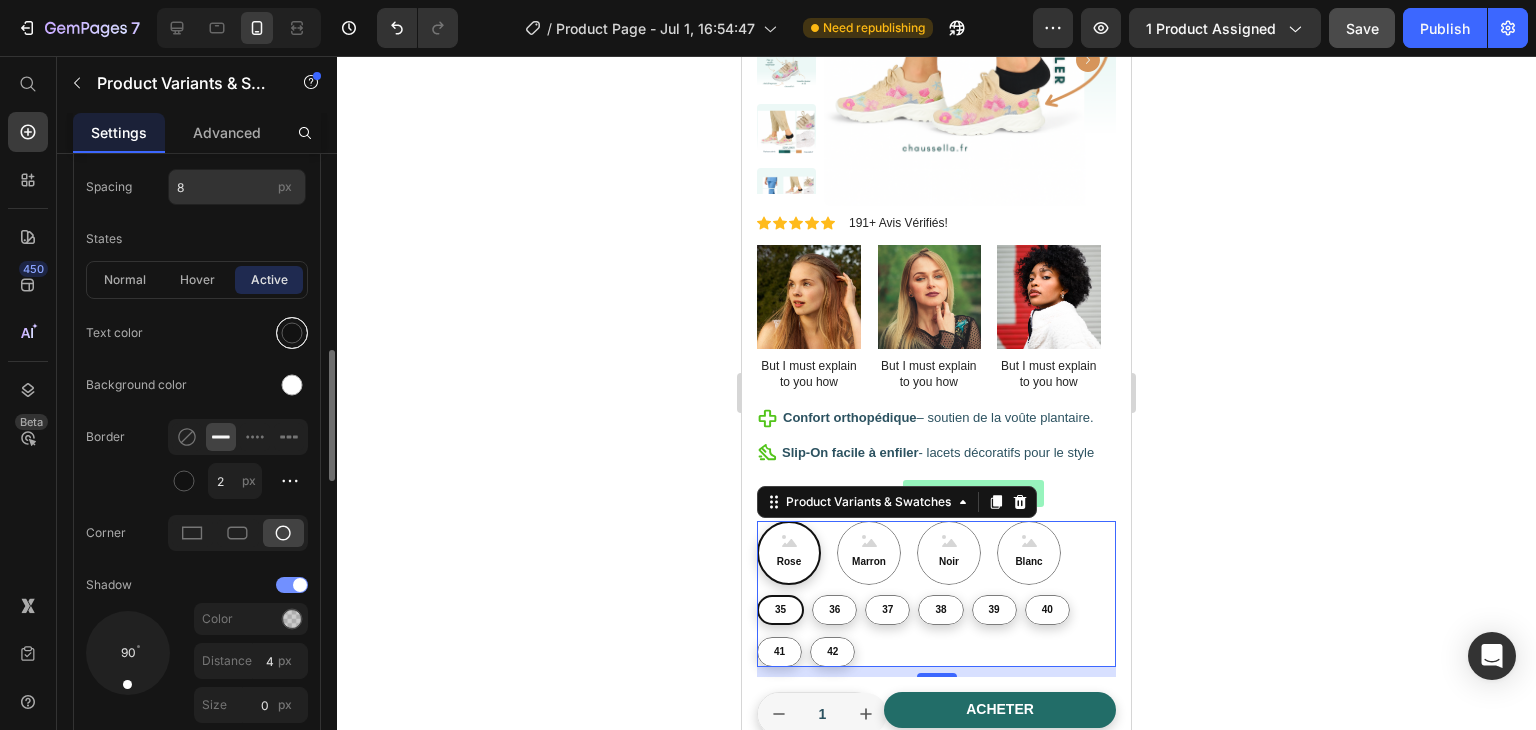 click at bounding box center [292, 333] 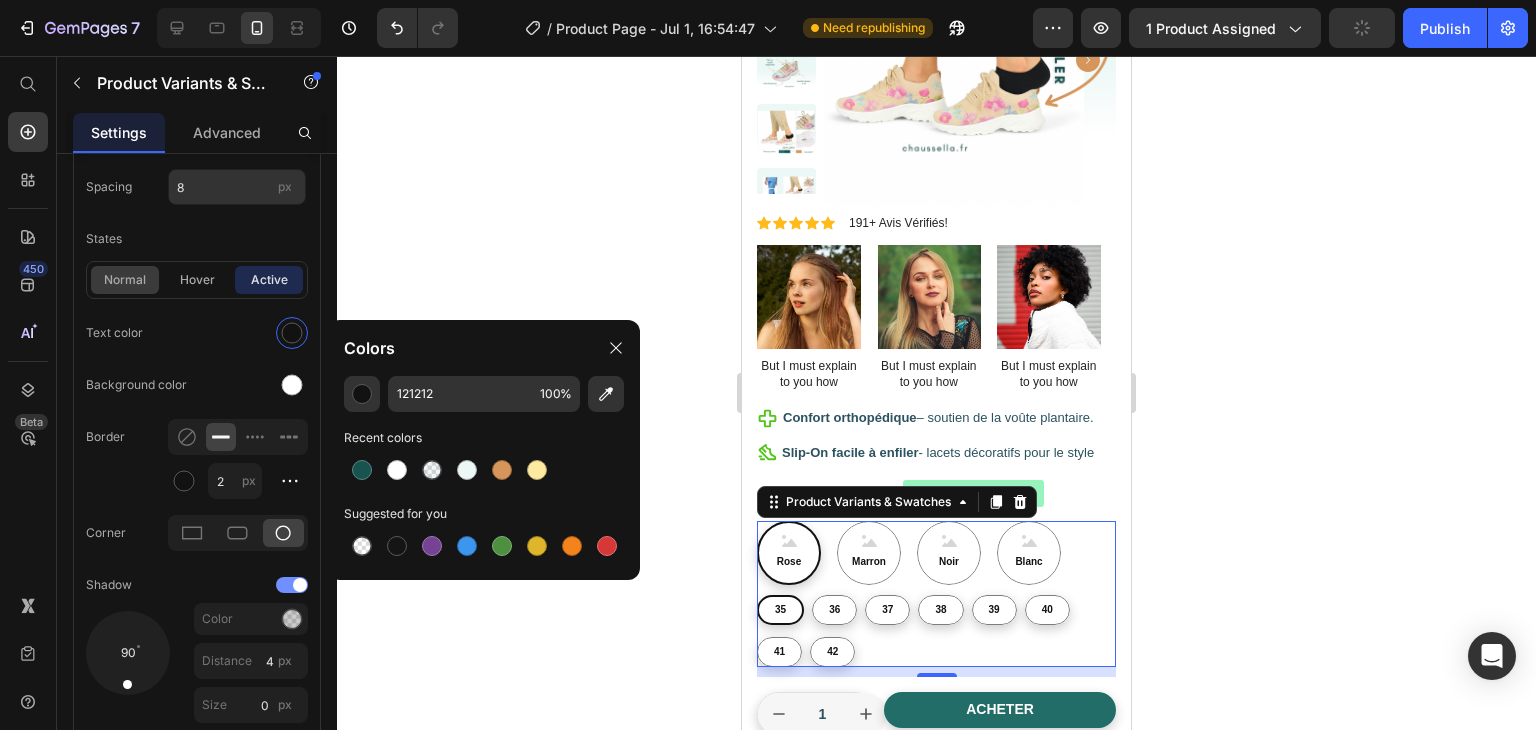 click on "normal" at bounding box center [125, 280] 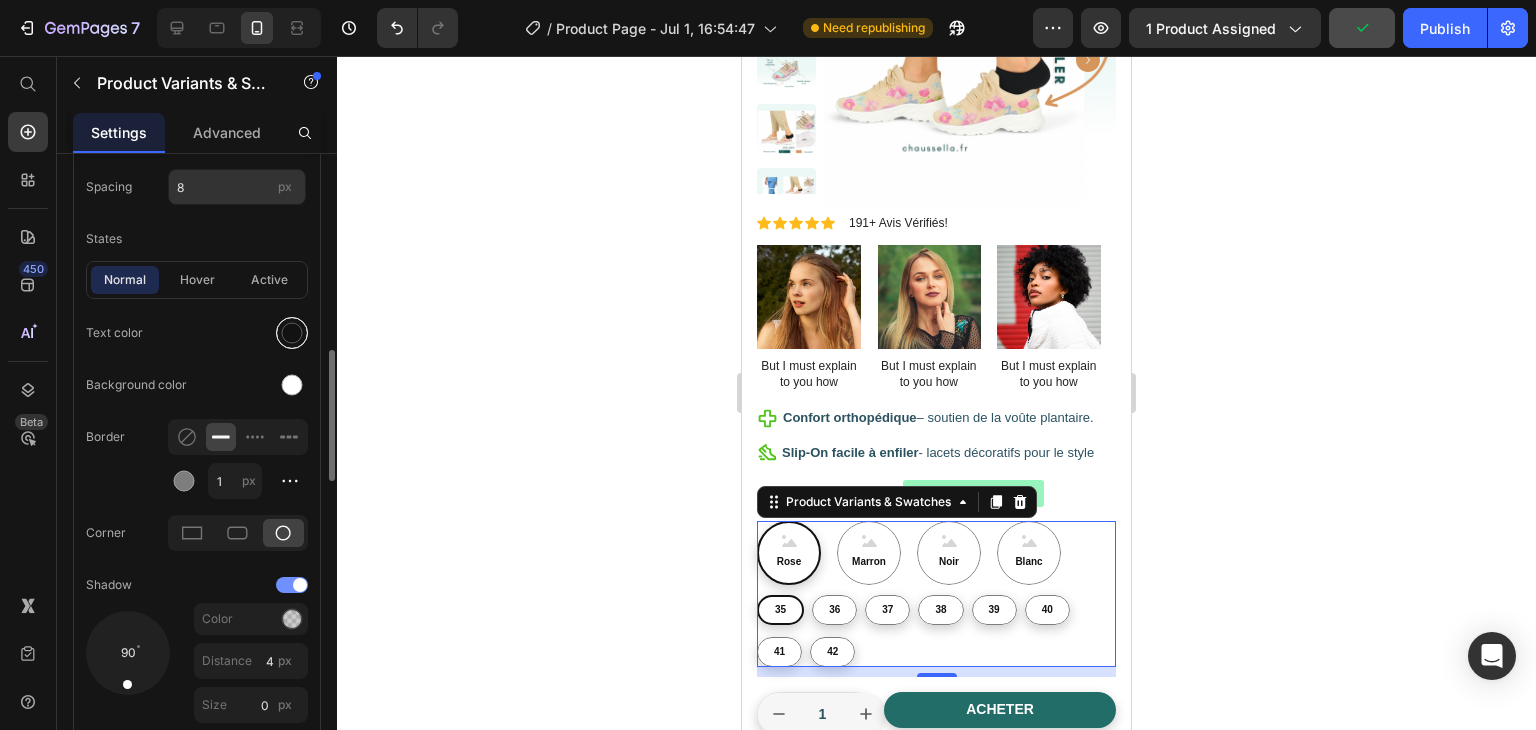 click at bounding box center (292, 333) 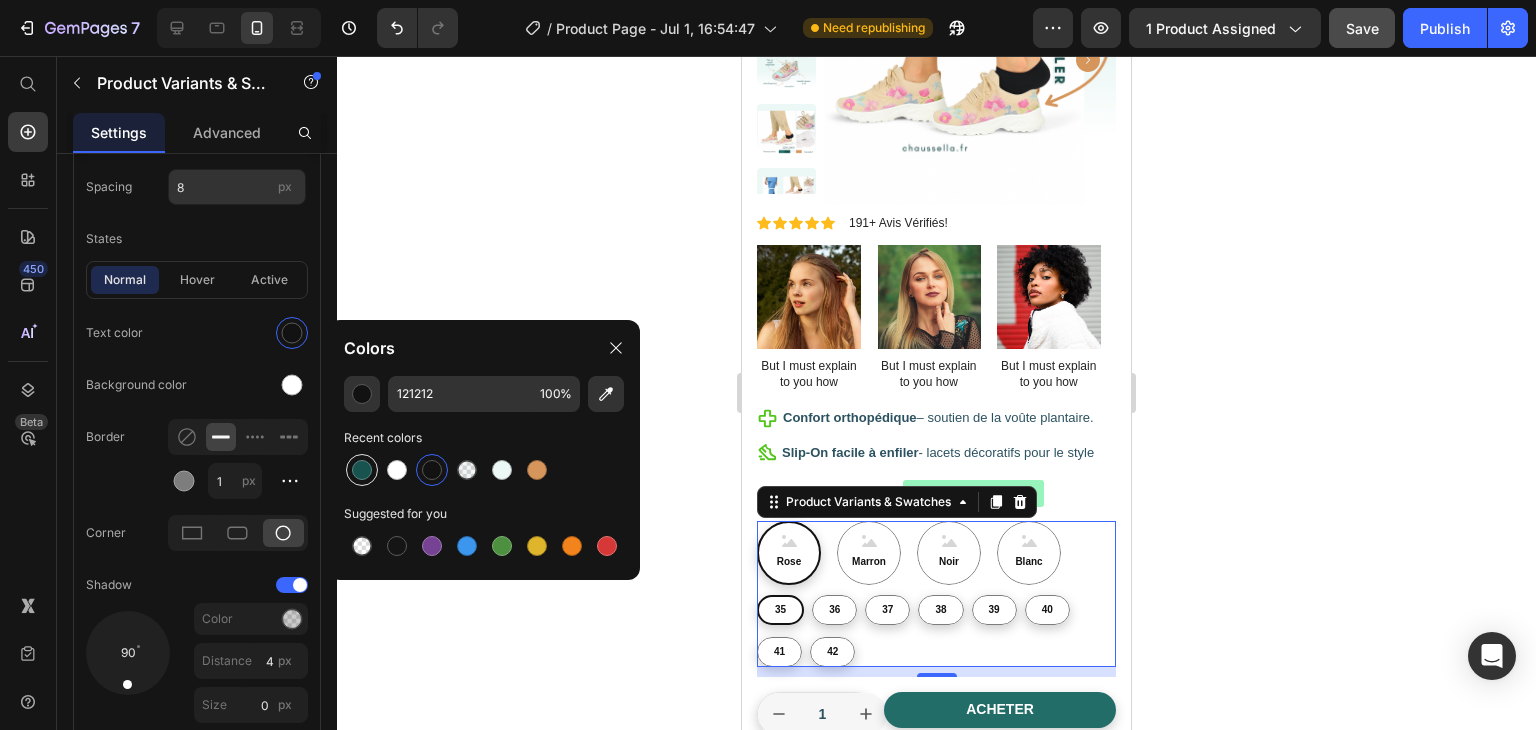 click at bounding box center [362, 470] 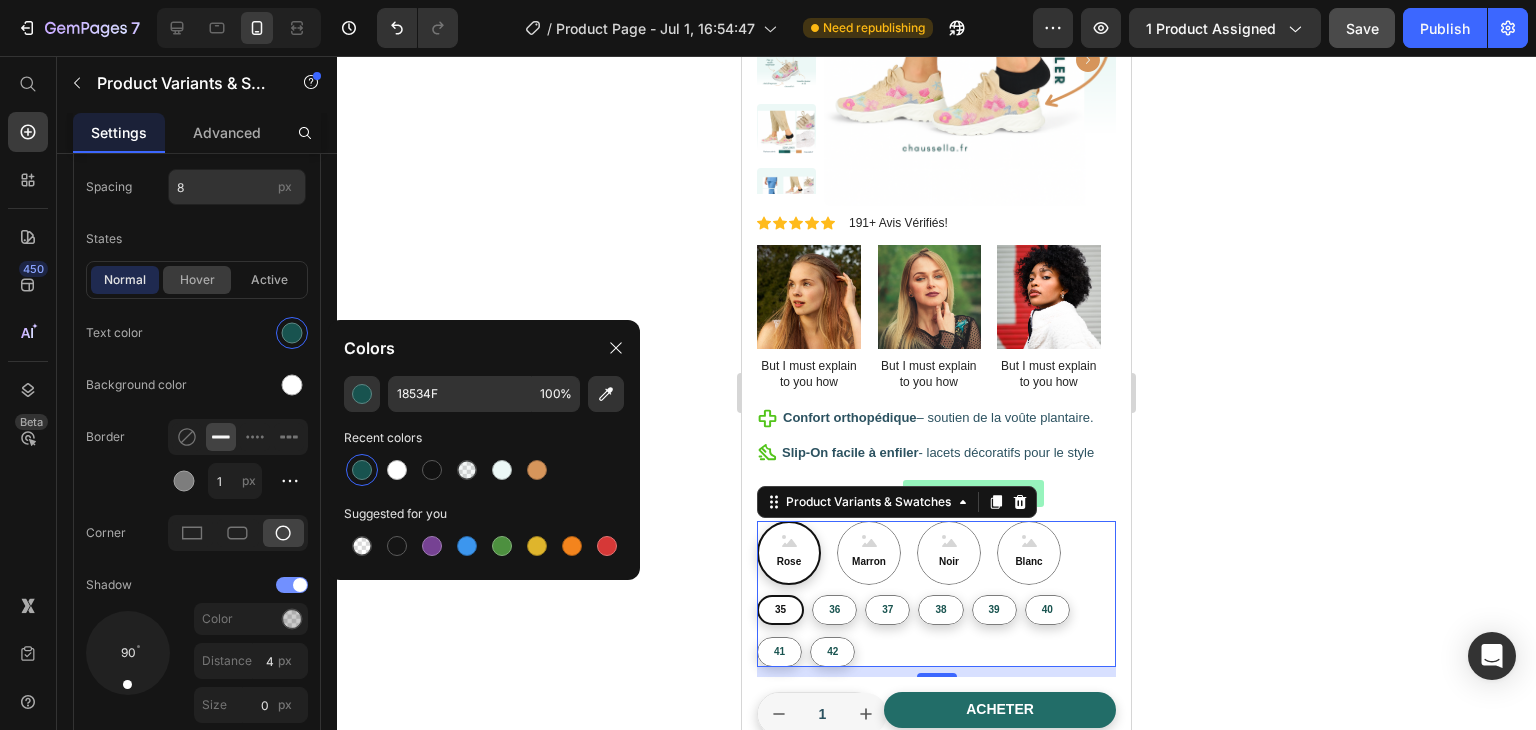 click on "hover" at bounding box center [197, 280] 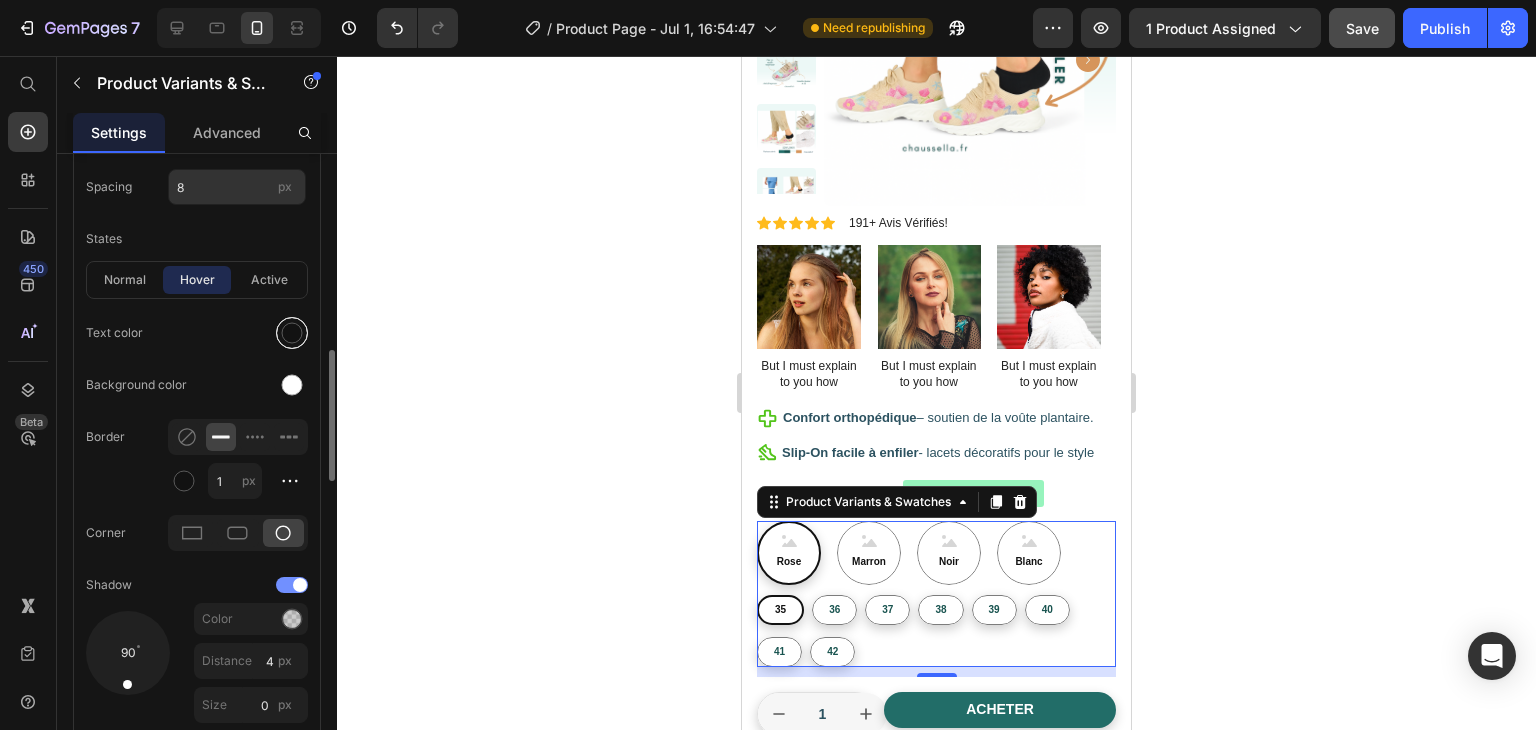 click at bounding box center [292, 333] 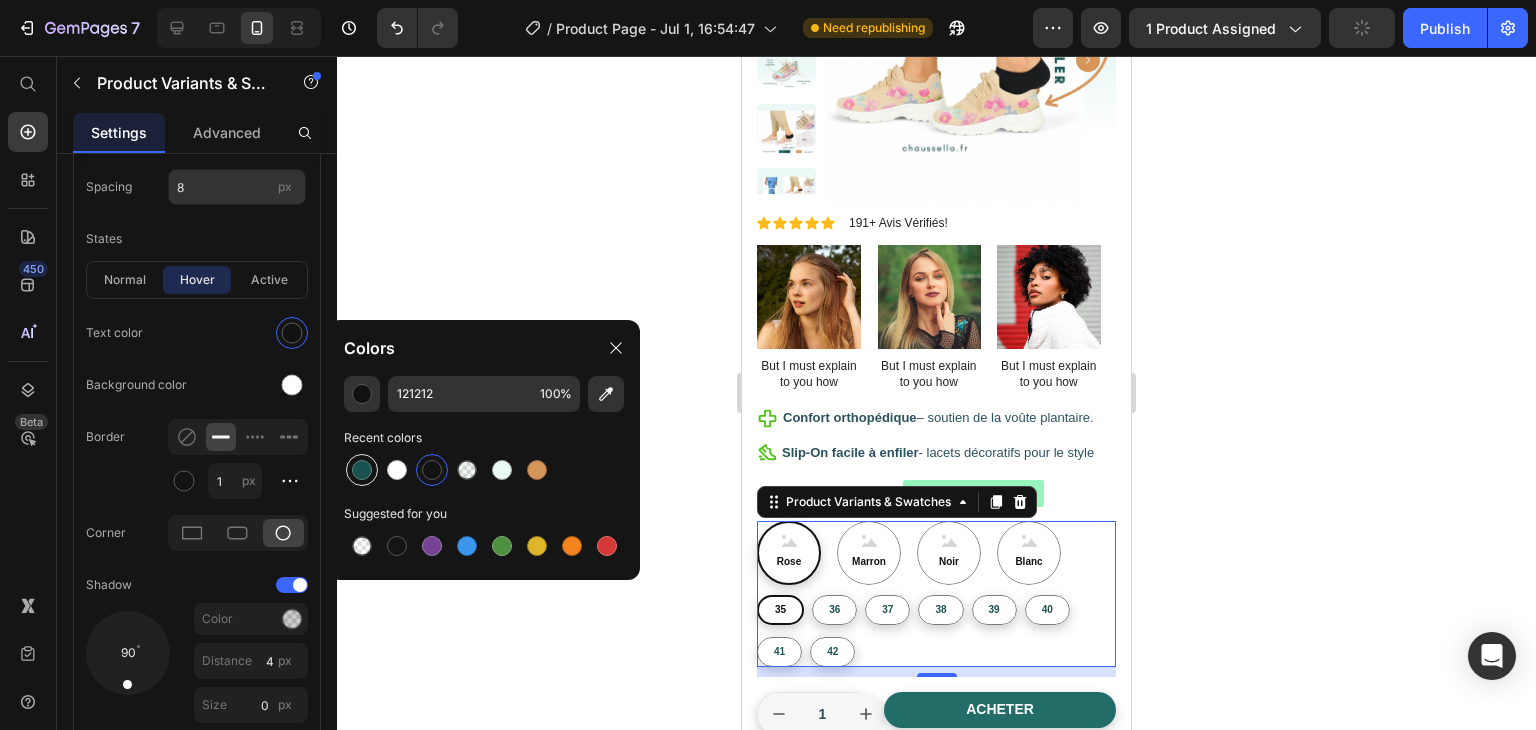 click at bounding box center (362, 470) 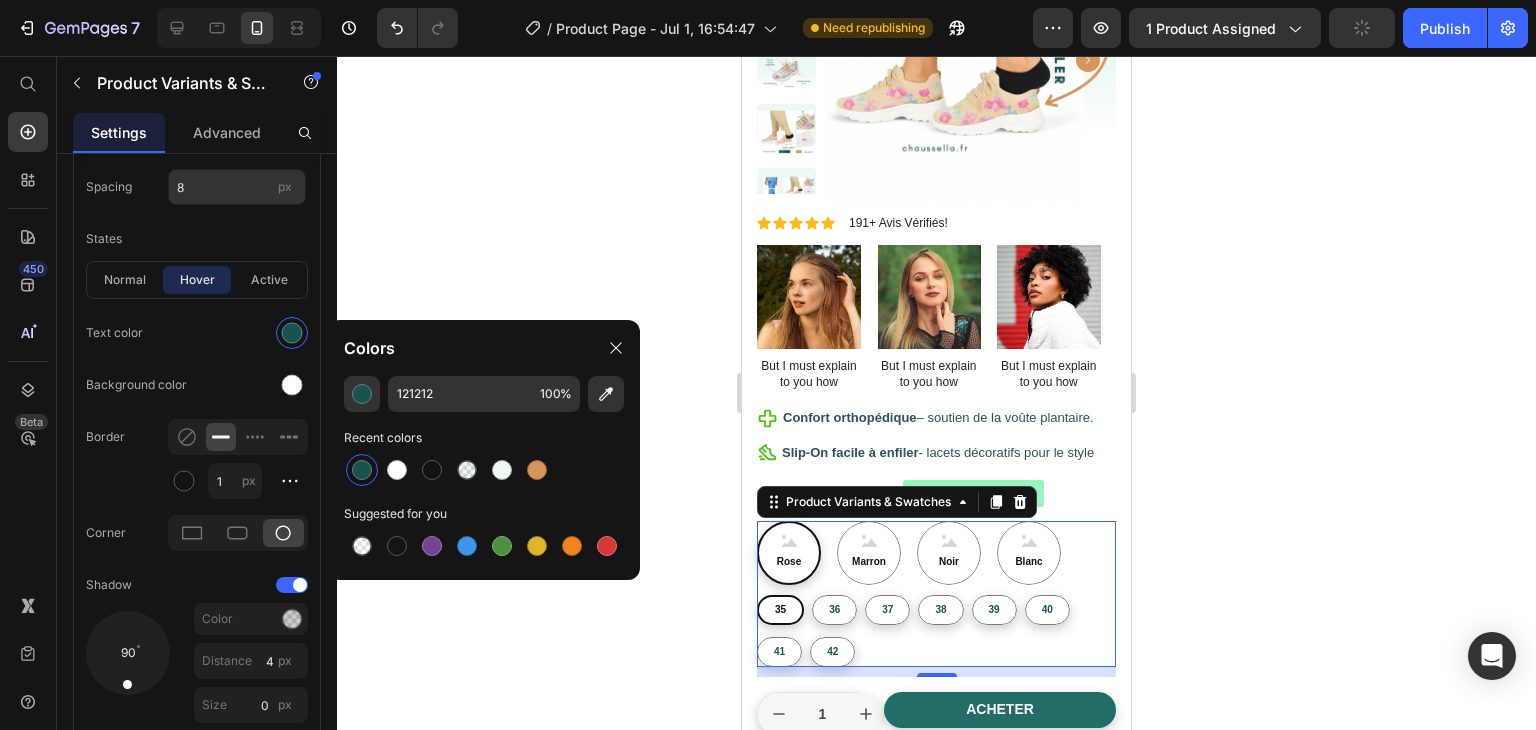 type on "18534F" 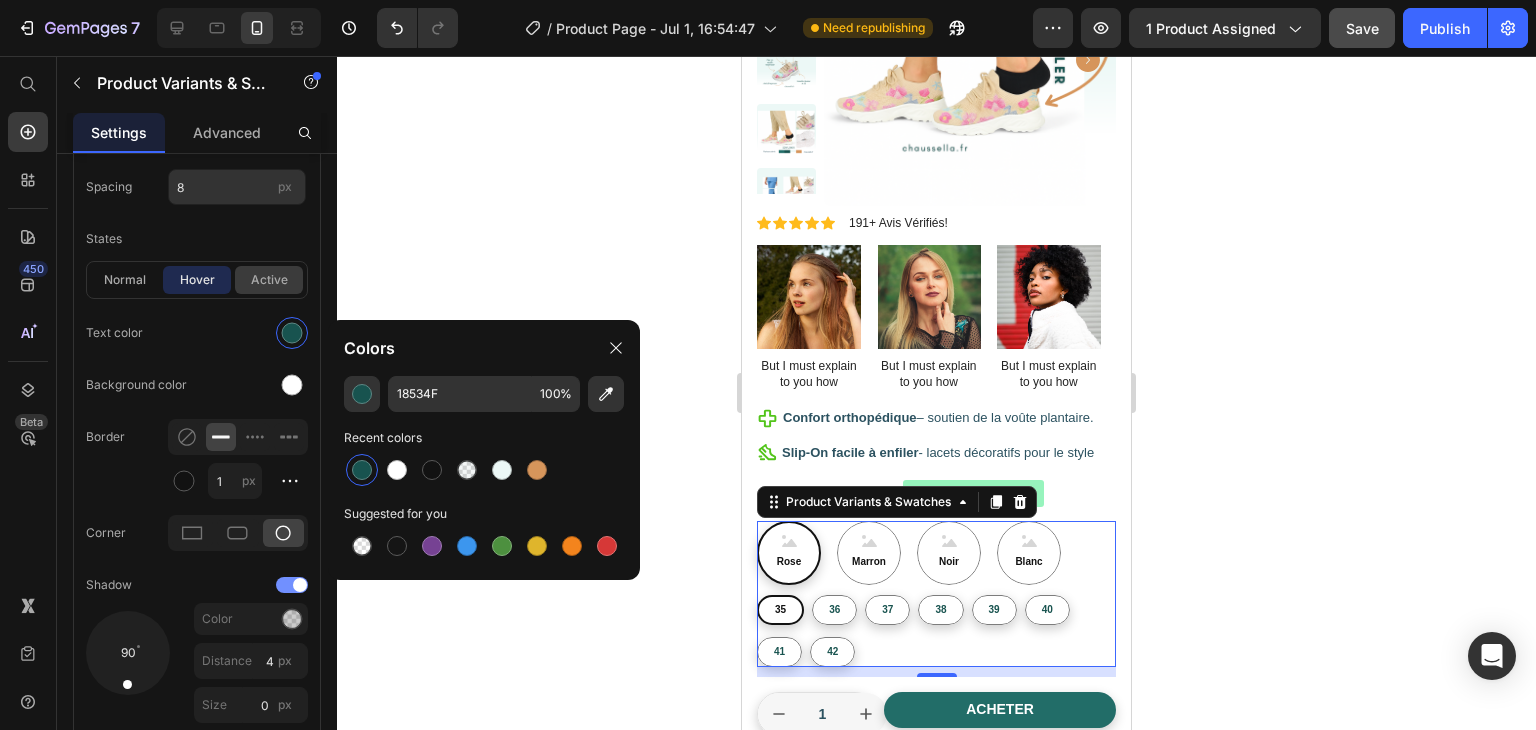 click on "active" at bounding box center [269, 280] 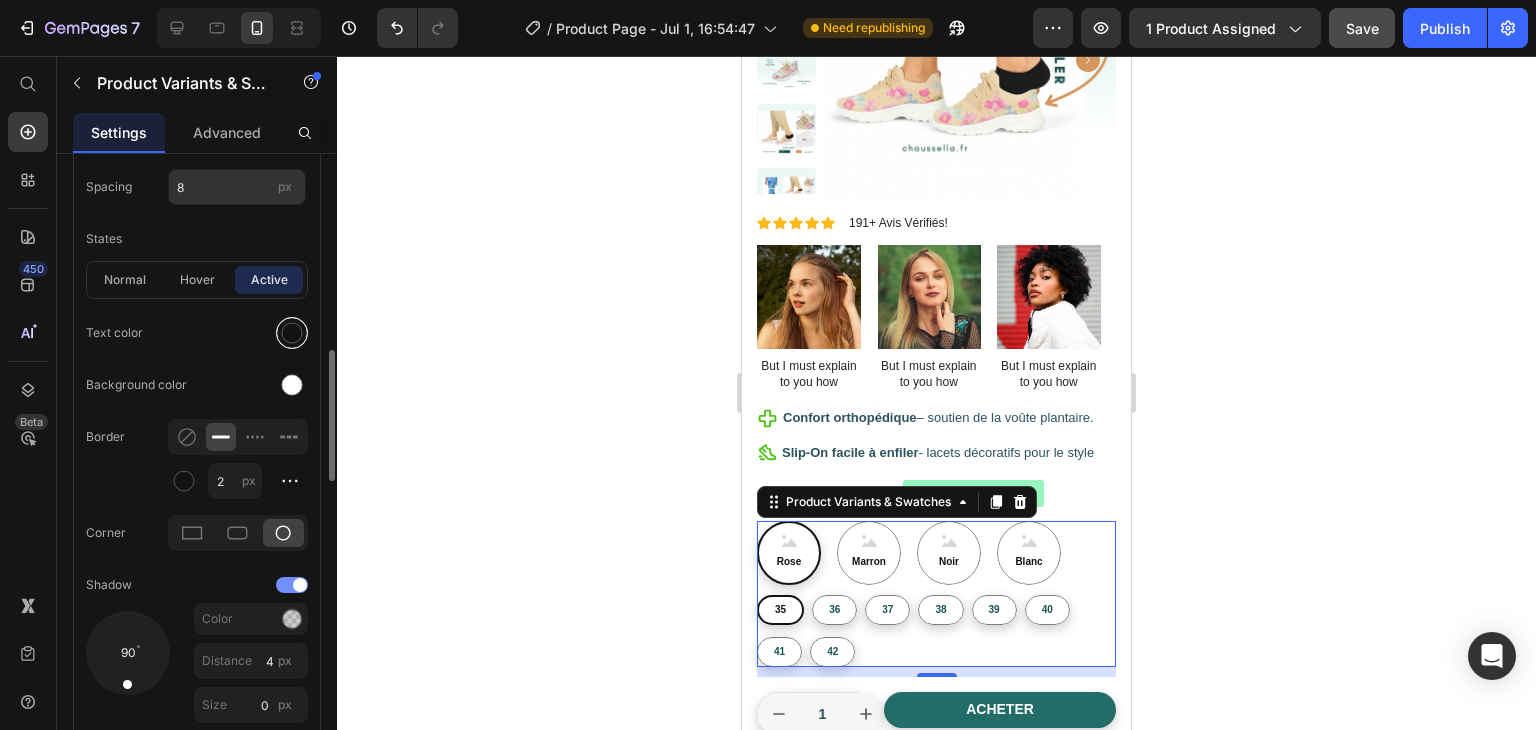 click at bounding box center [292, 333] 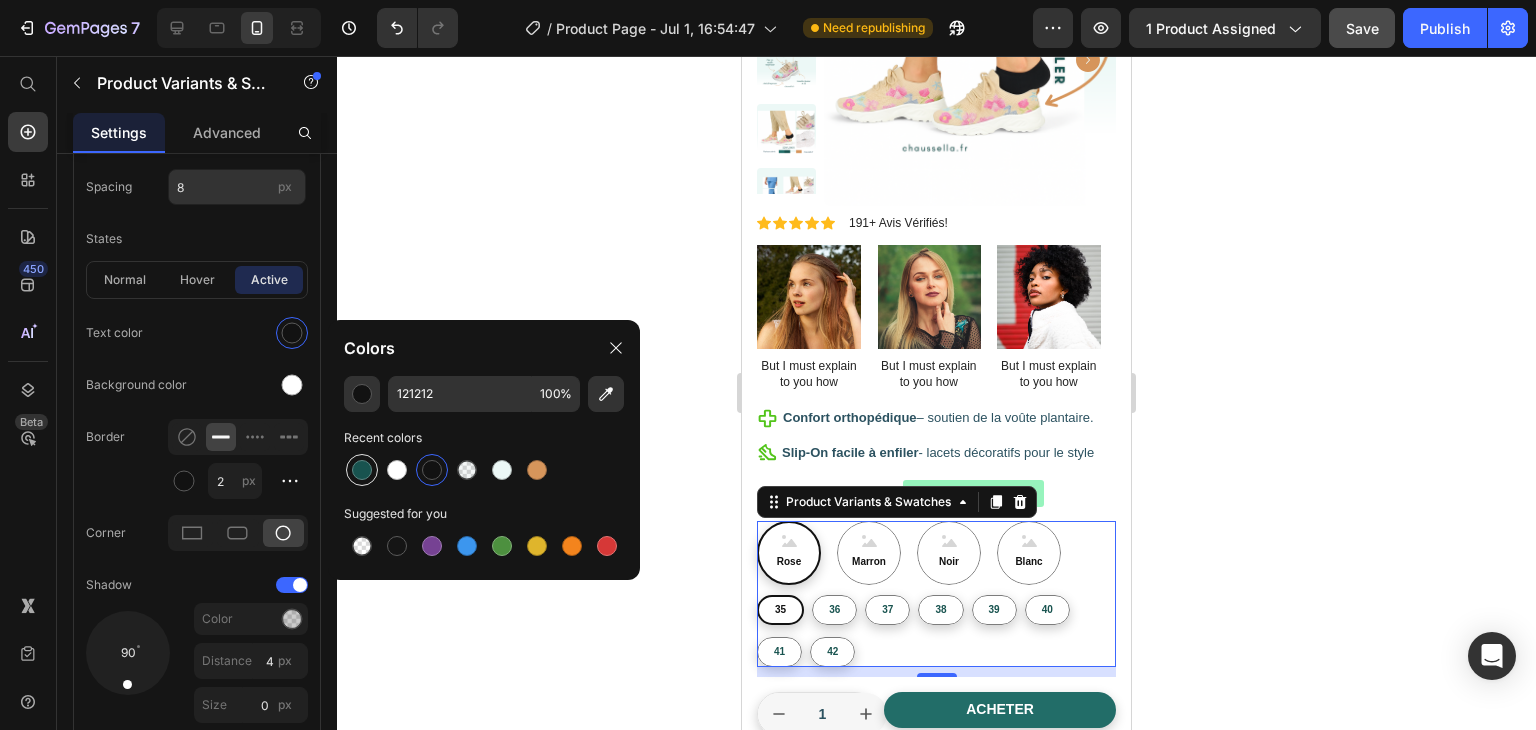 click at bounding box center (362, 470) 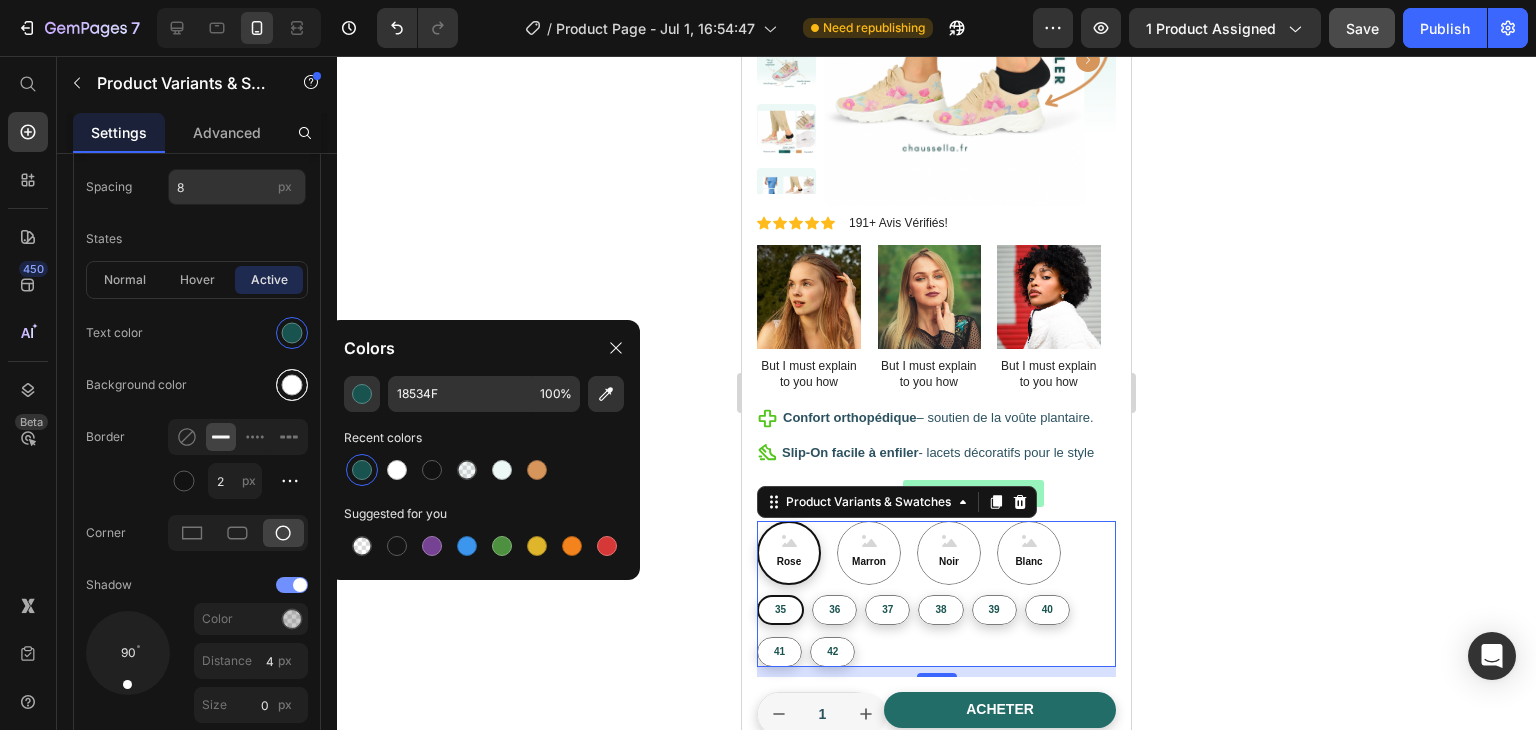 click at bounding box center [292, 385] 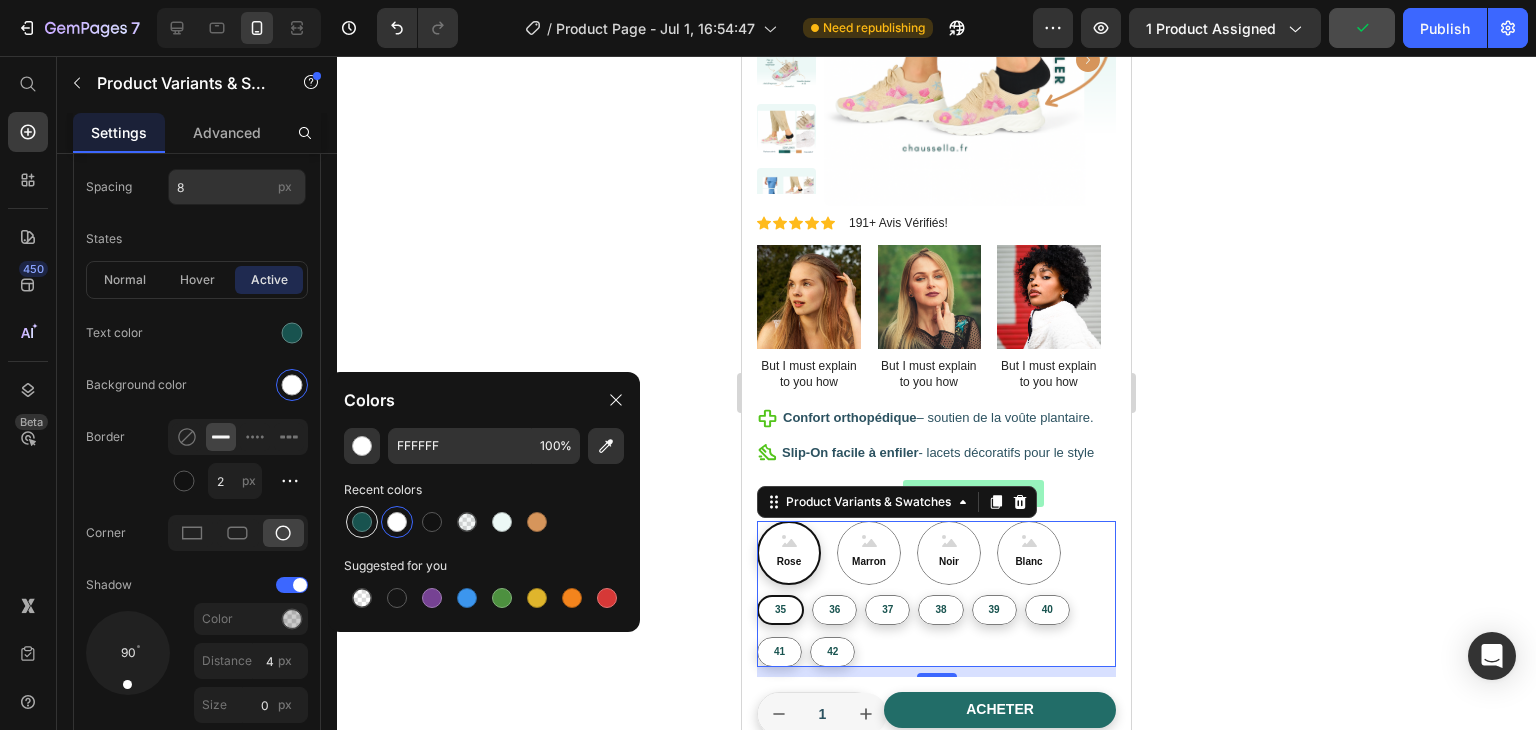 click at bounding box center [362, 522] 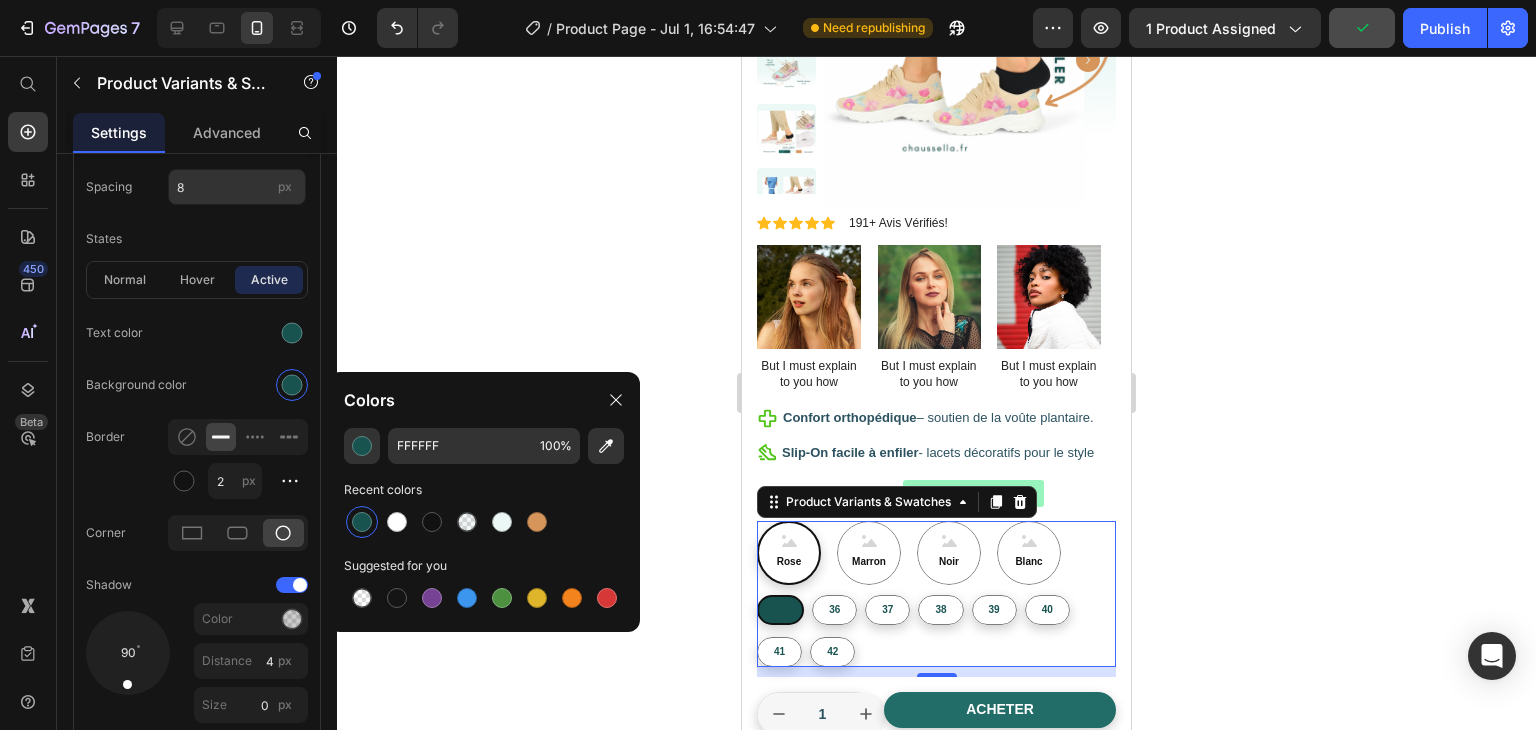 type on "18534F" 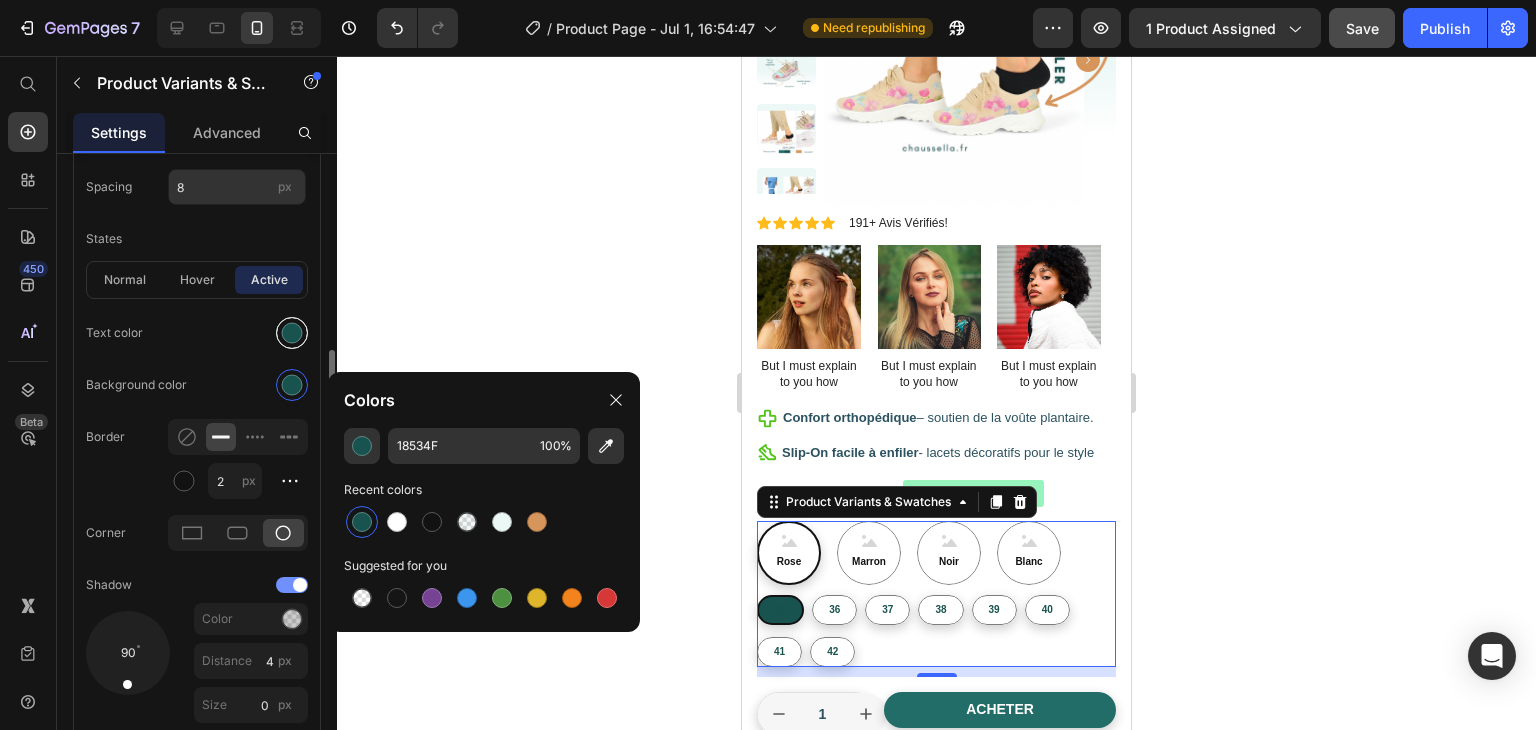 click at bounding box center [292, 333] 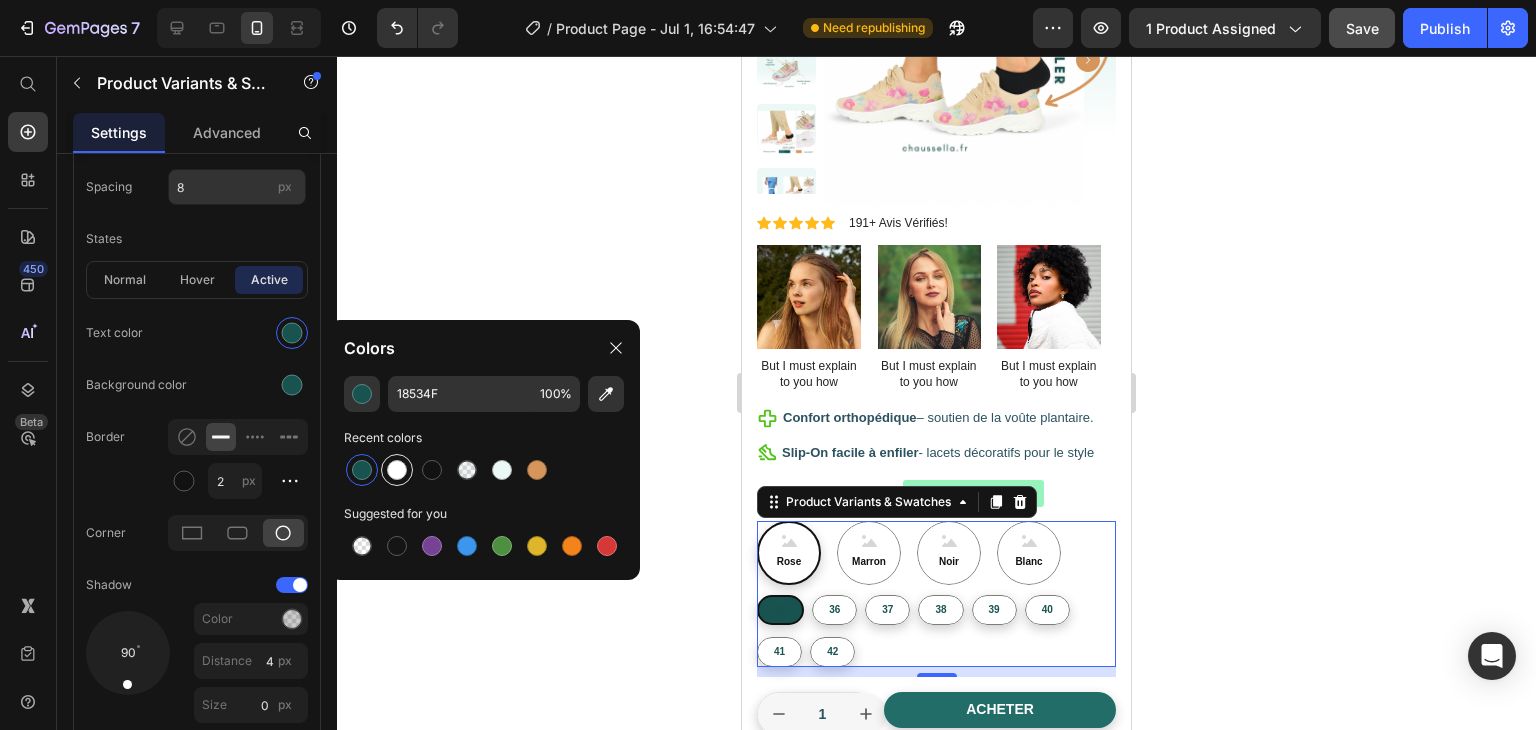 click at bounding box center (397, 470) 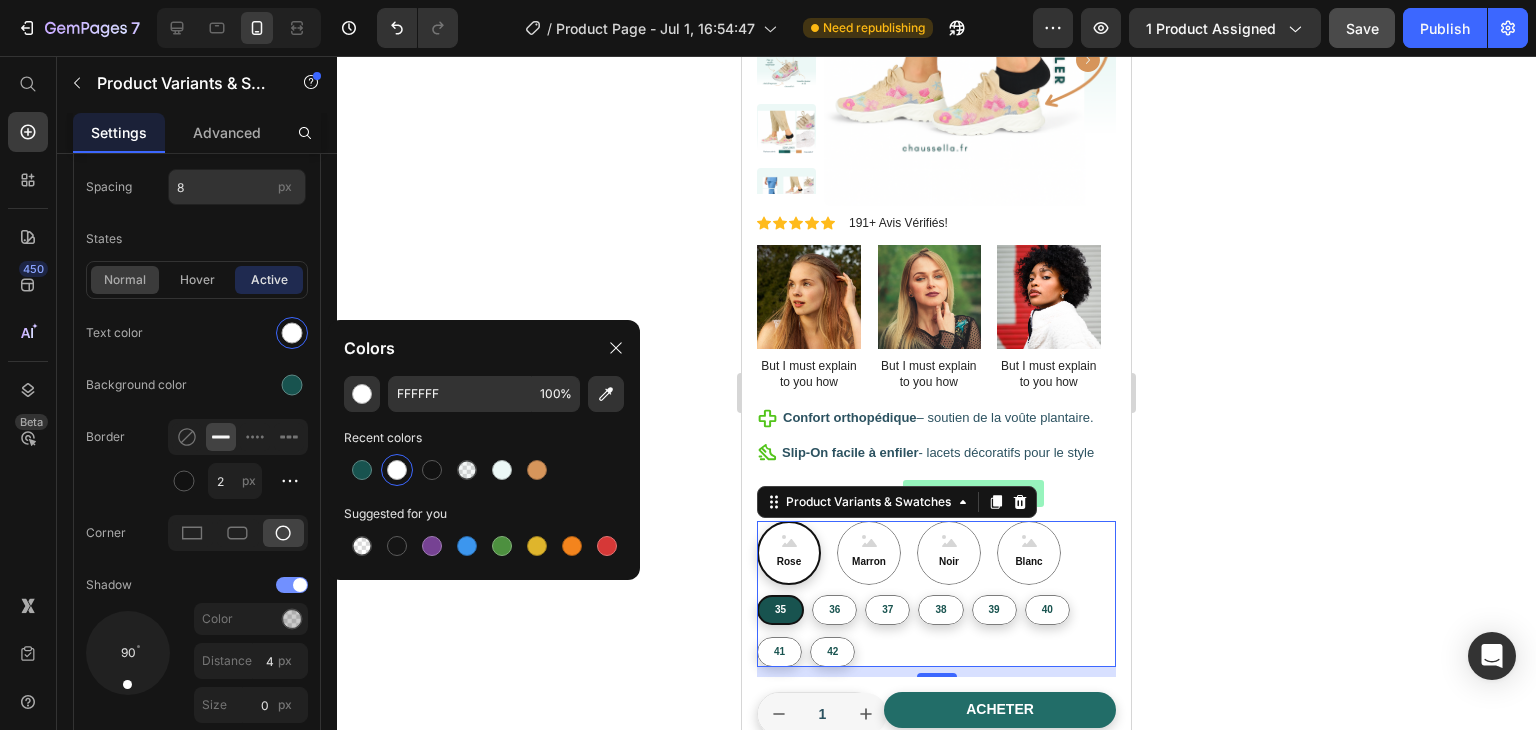 click on "normal" at bounding box center (125, 280) 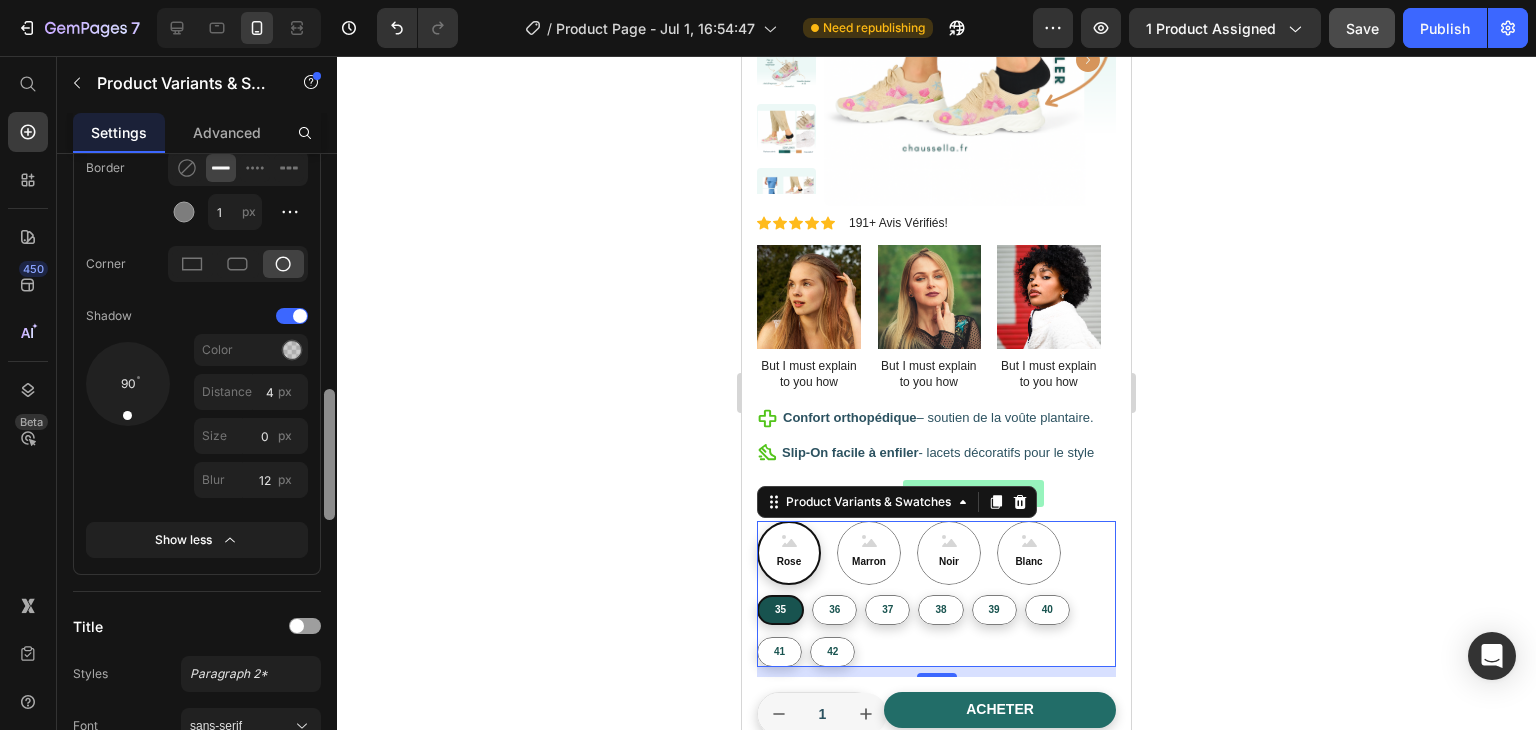 scroll, scrollTop: 1223, scrollLeft: 0, axis: vertical 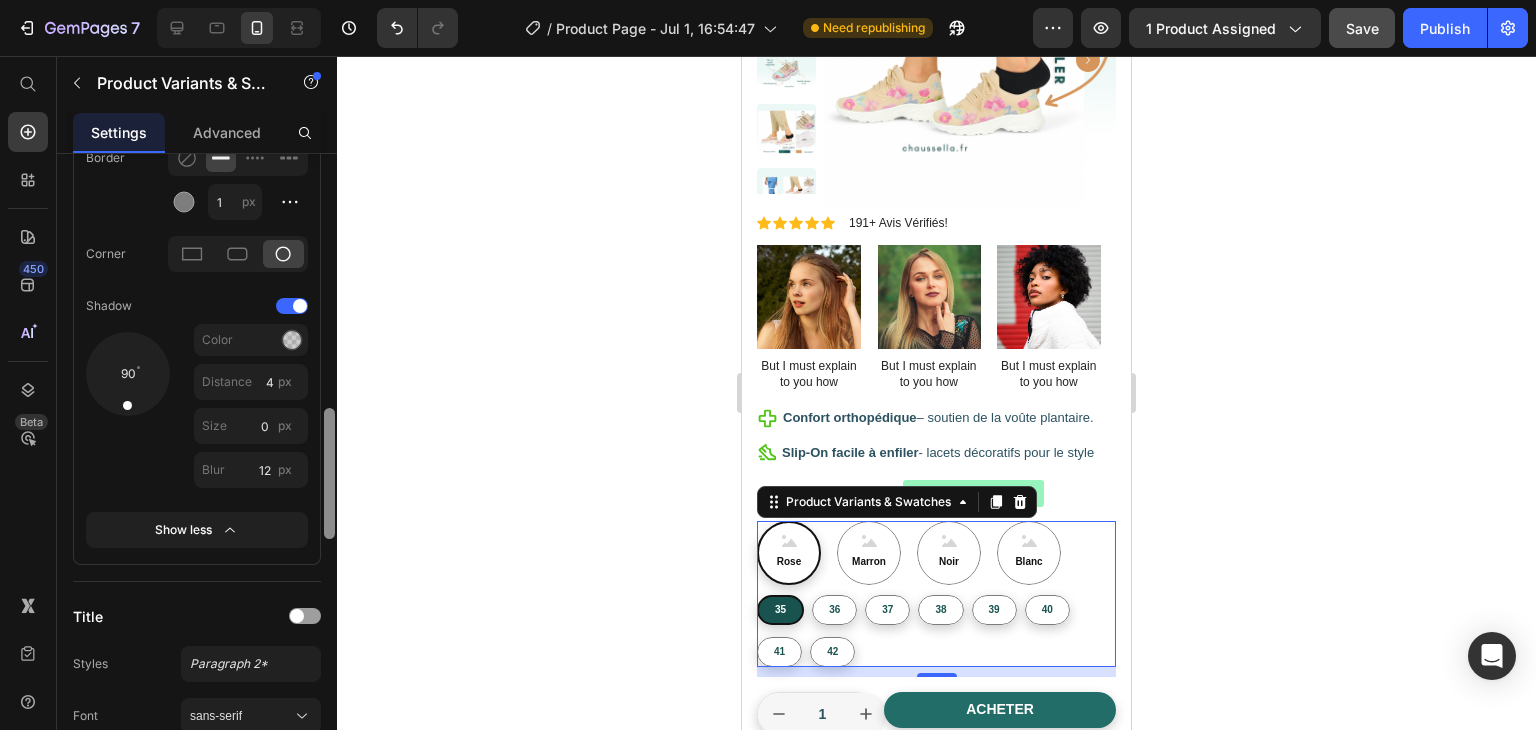 drag, startPoint x: 329, startPoint y: 380, endPoint x: 330, endPoint y: 438, distance: 58.00862 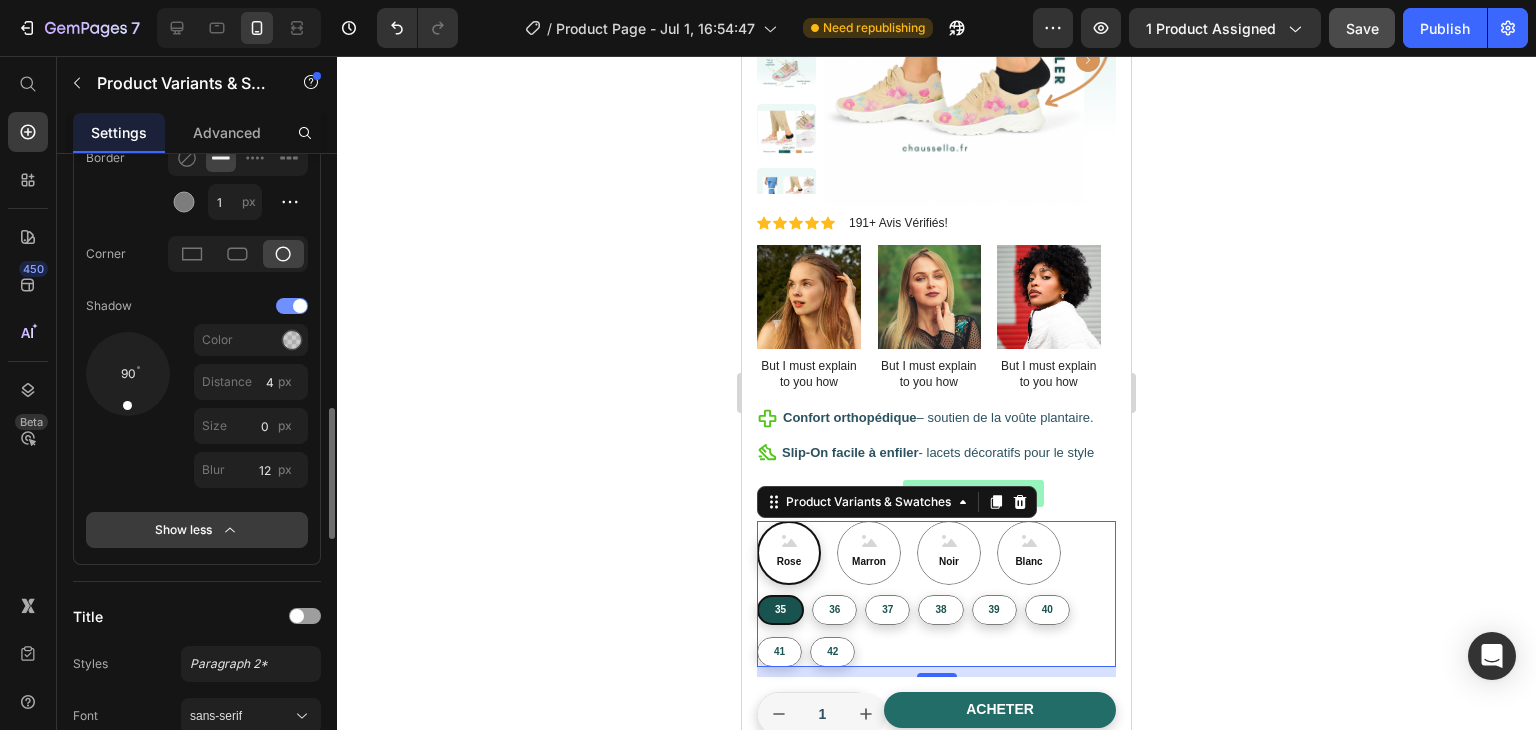 click on "Show less" at bounding box center [197, 530] 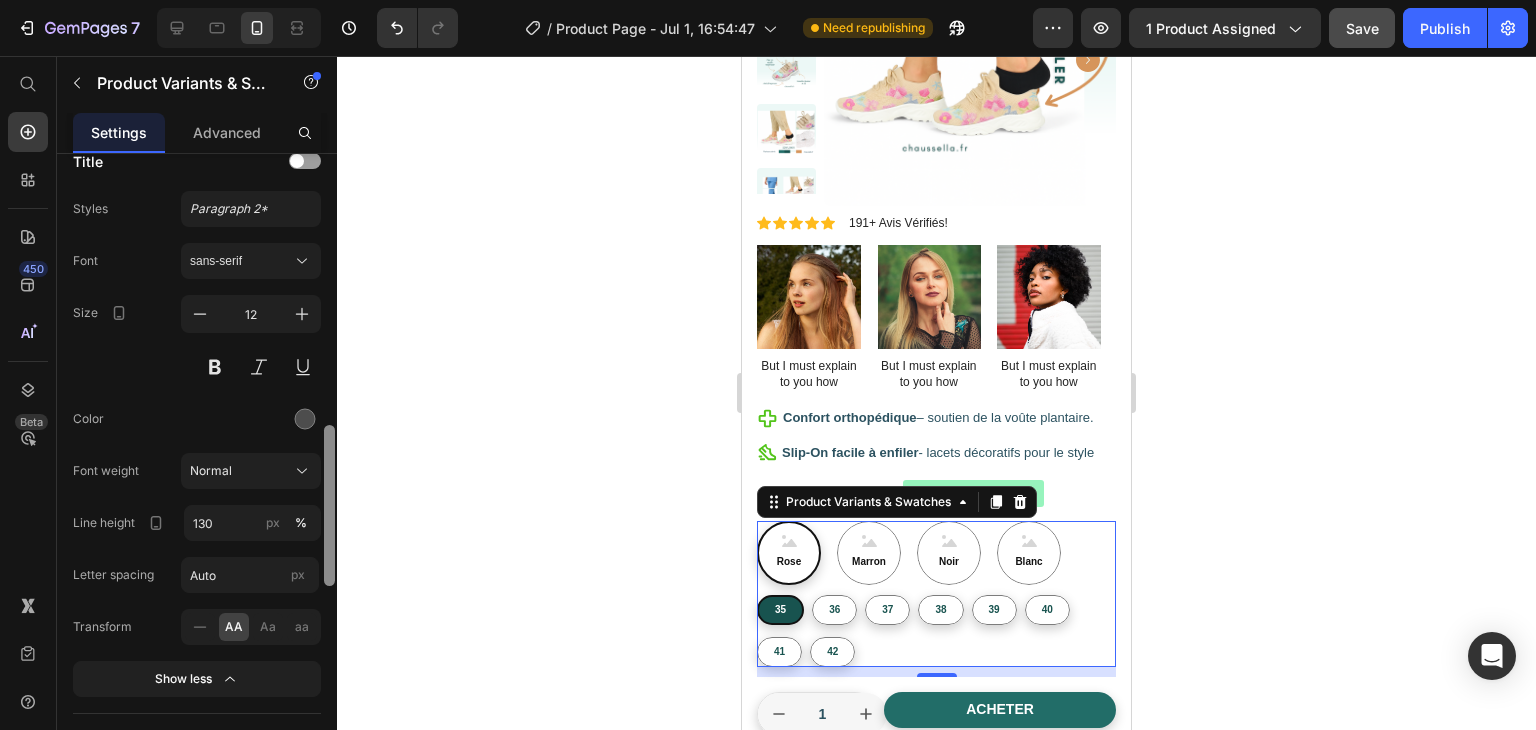 scroll, scrollTop: 1146, scrollLeft: 0, axis: vertical 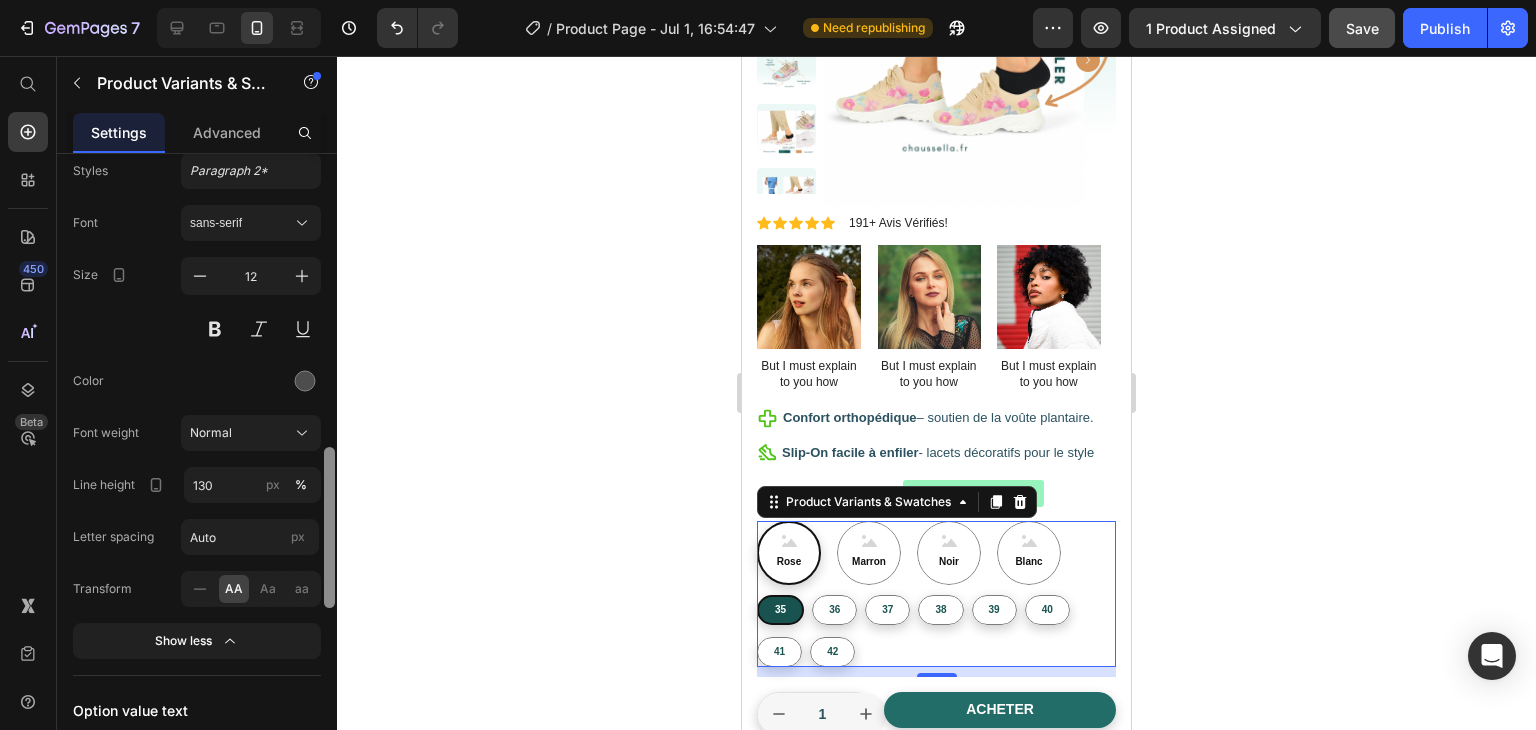 drag, startPoint x: 328, startPoint y: 455, endPoint x: 338, endPoint y: 439, distance: 18.867962 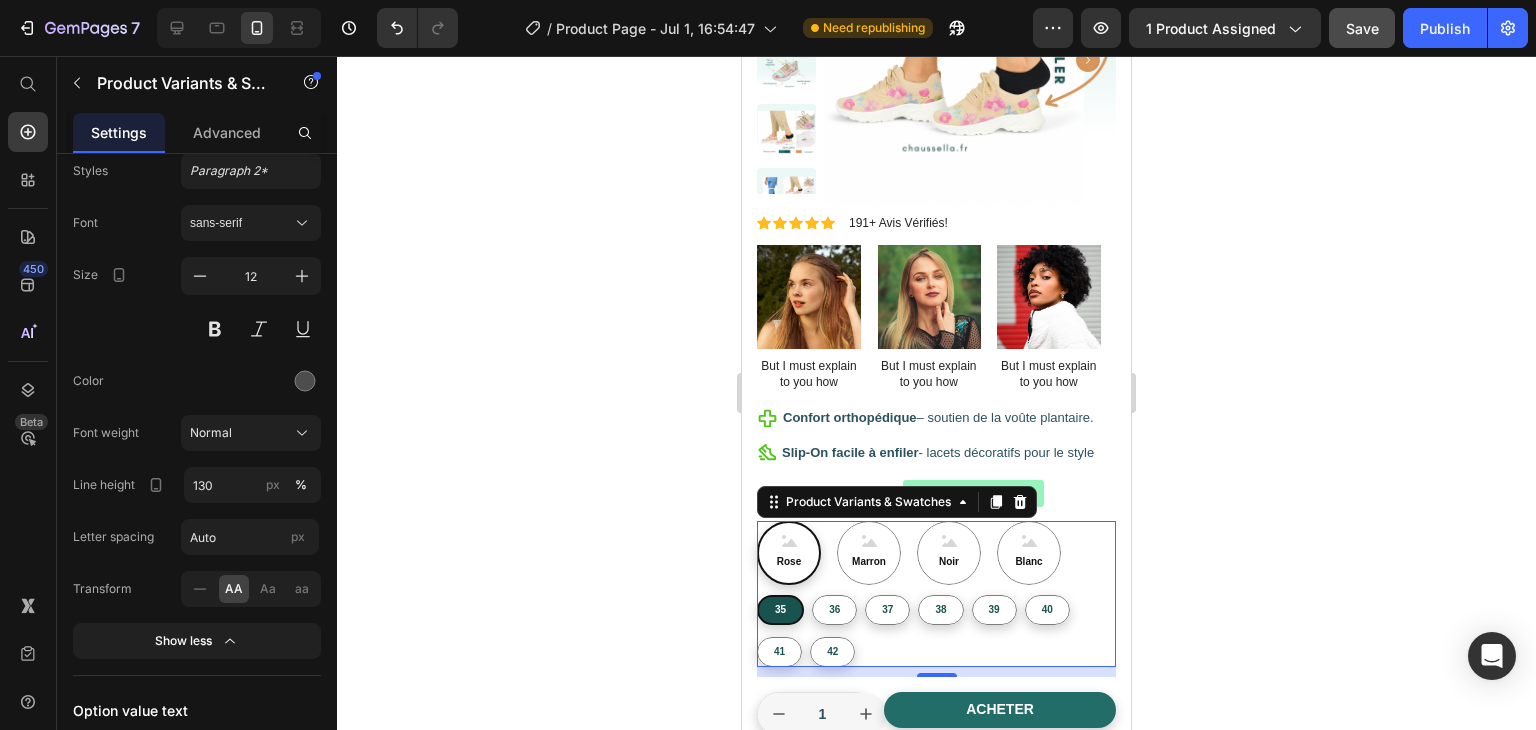 scroll, scrollTop: 1779, scrollLeft: 0, axis: vertical 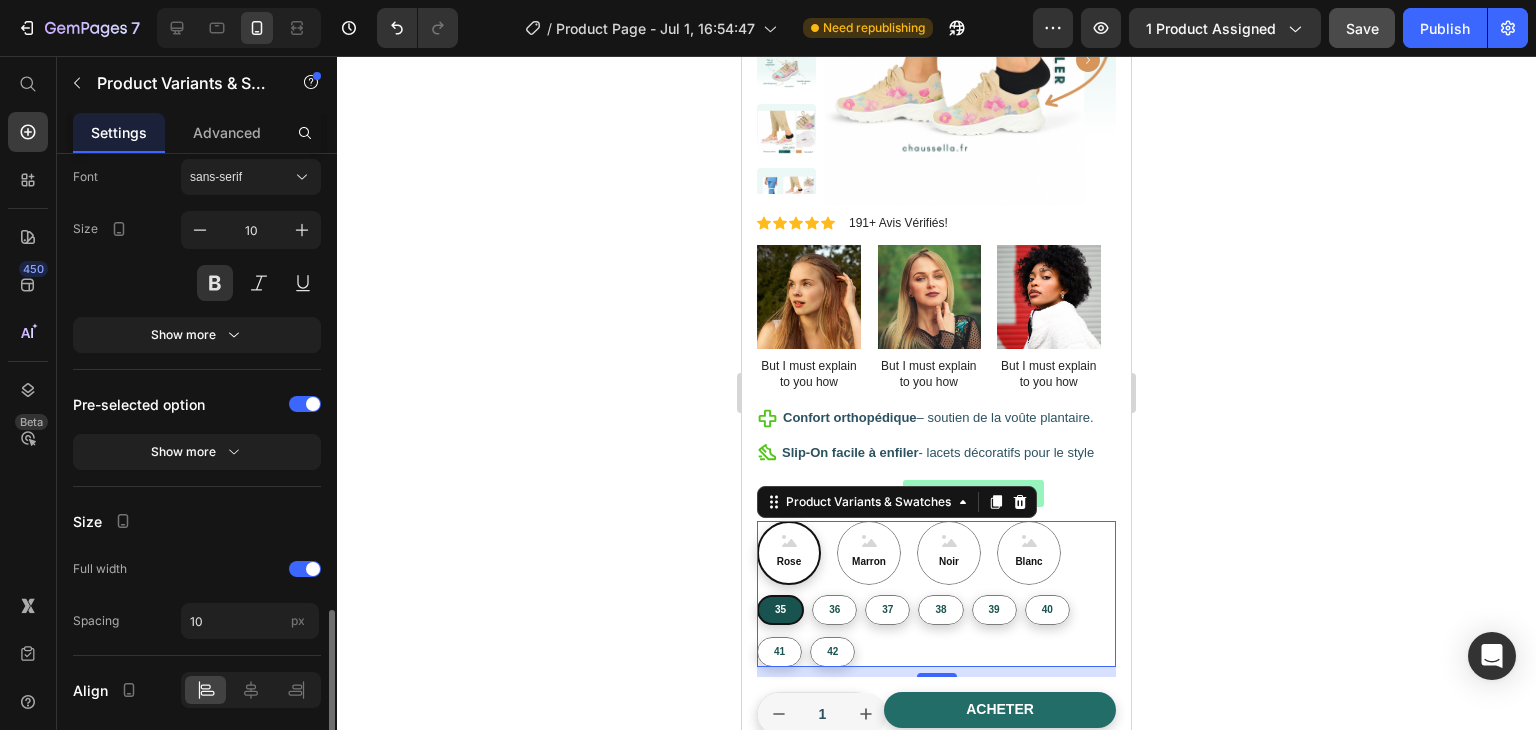 drag, startPoint x: 335, startPoint y: 455, endPoint x: 337, endPoint y: 437, distance: 18.110771 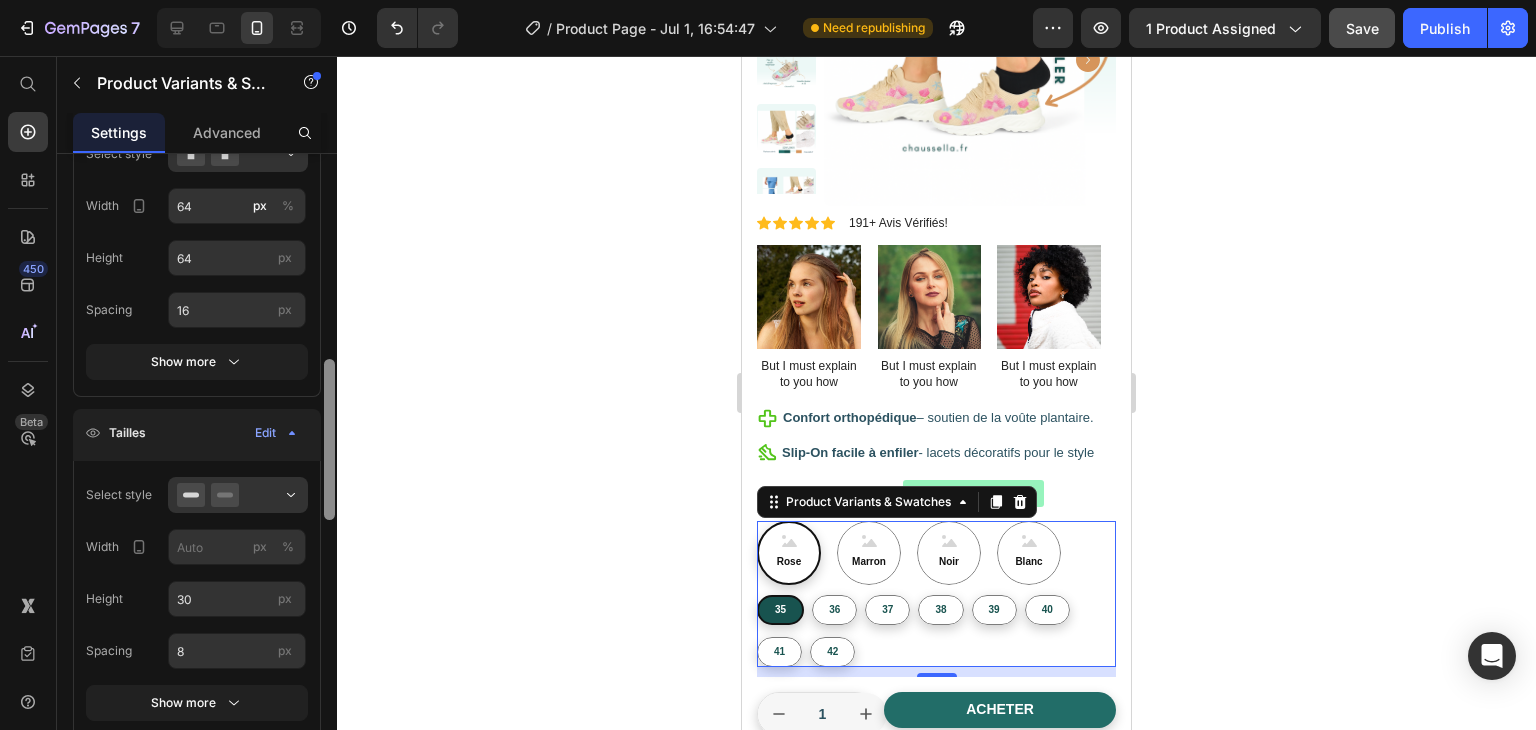 scroll, scrollTop: 566, scrollLeft: 0, axis: vertical 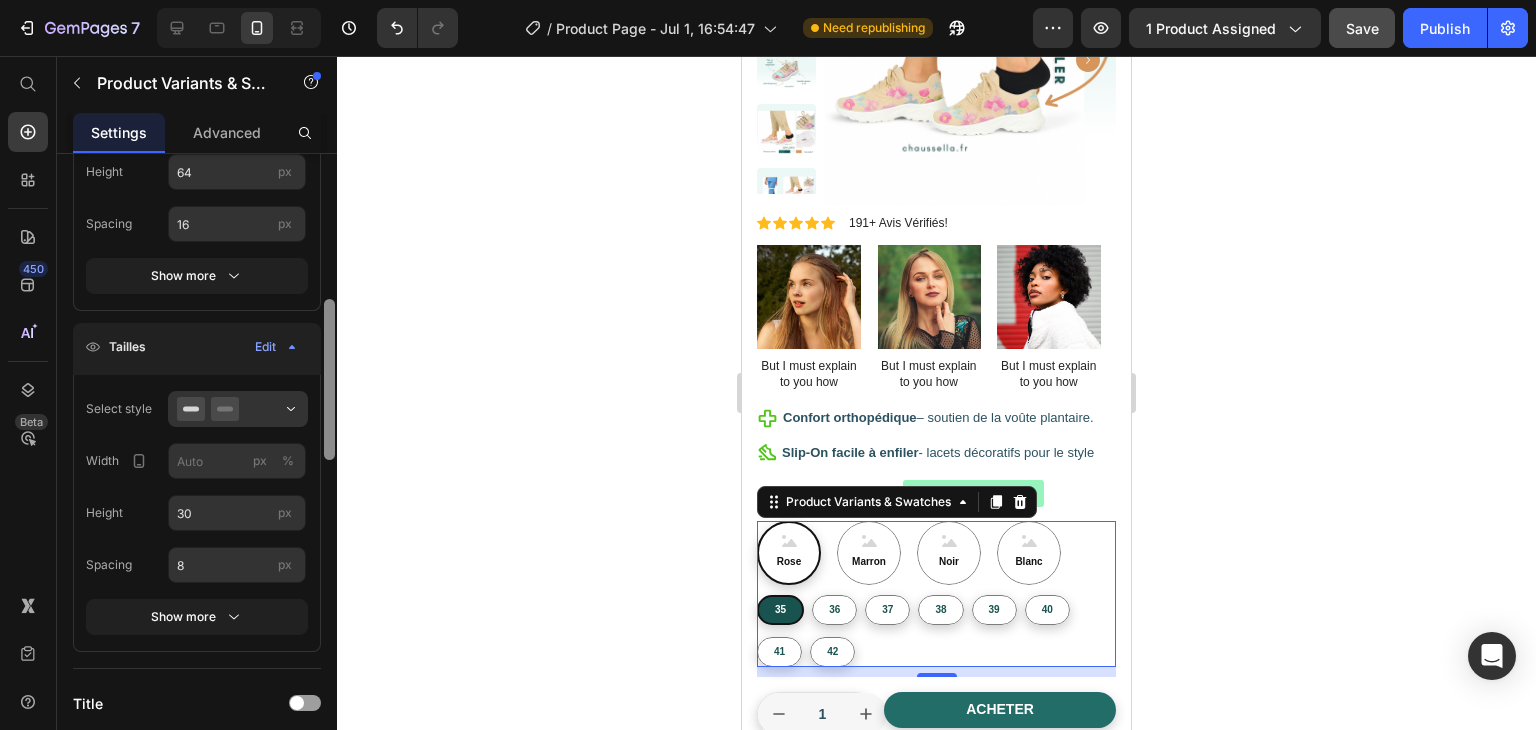 drag, startPoint x: 331, startPoint y: 625, endPoint x: 364, endPoint y: 314, distance: 312.7459 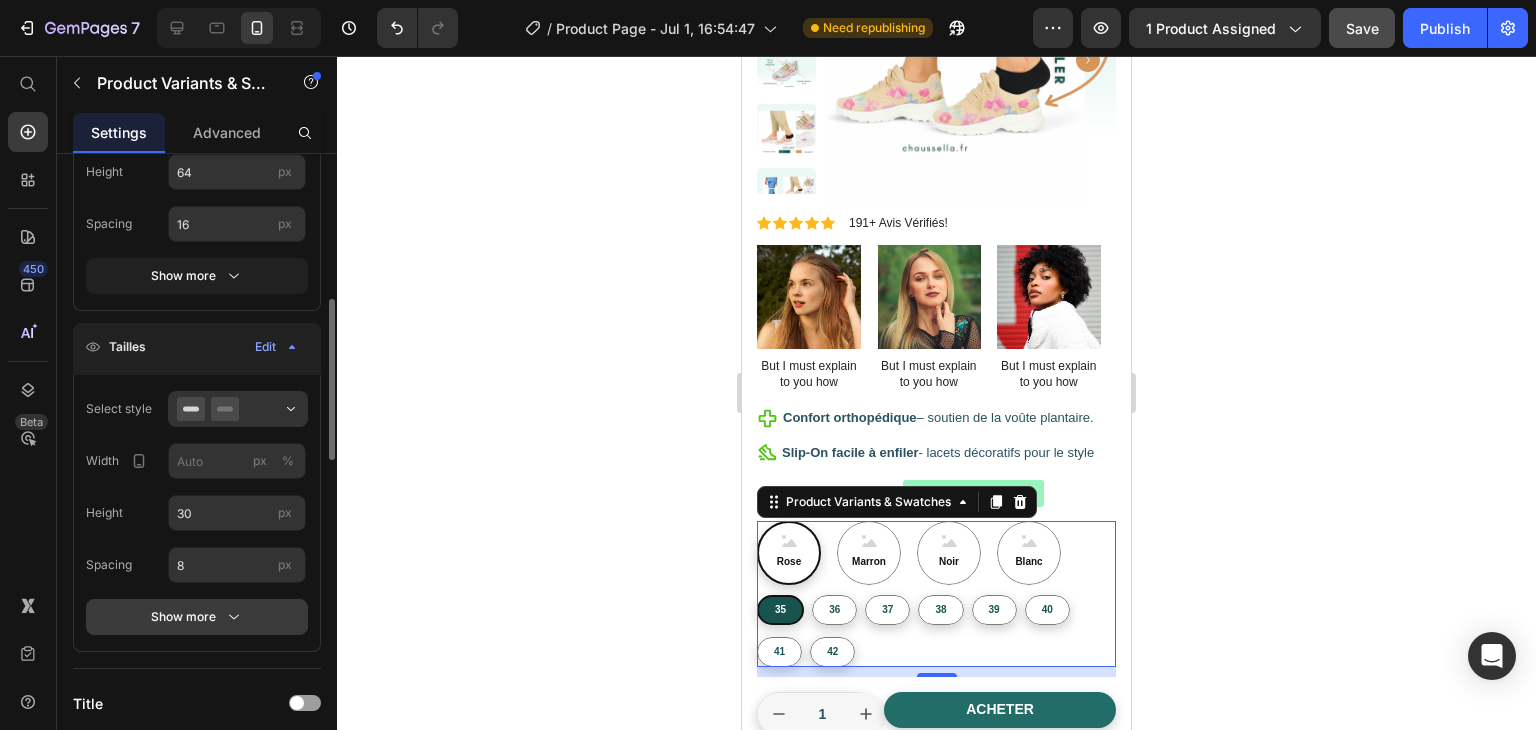 click 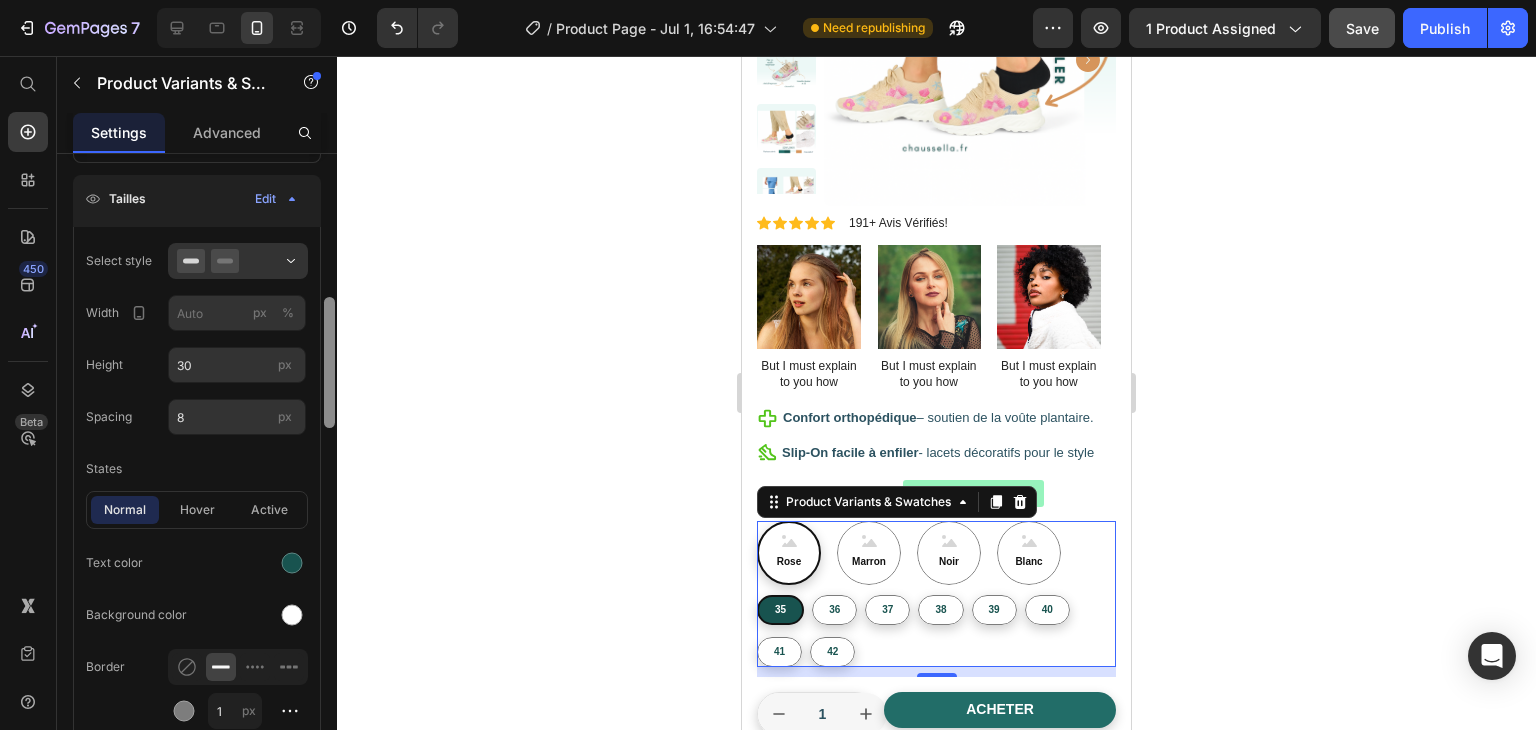 scroll, scrollTop: 710, scrollLeft: 0, axis: vertical 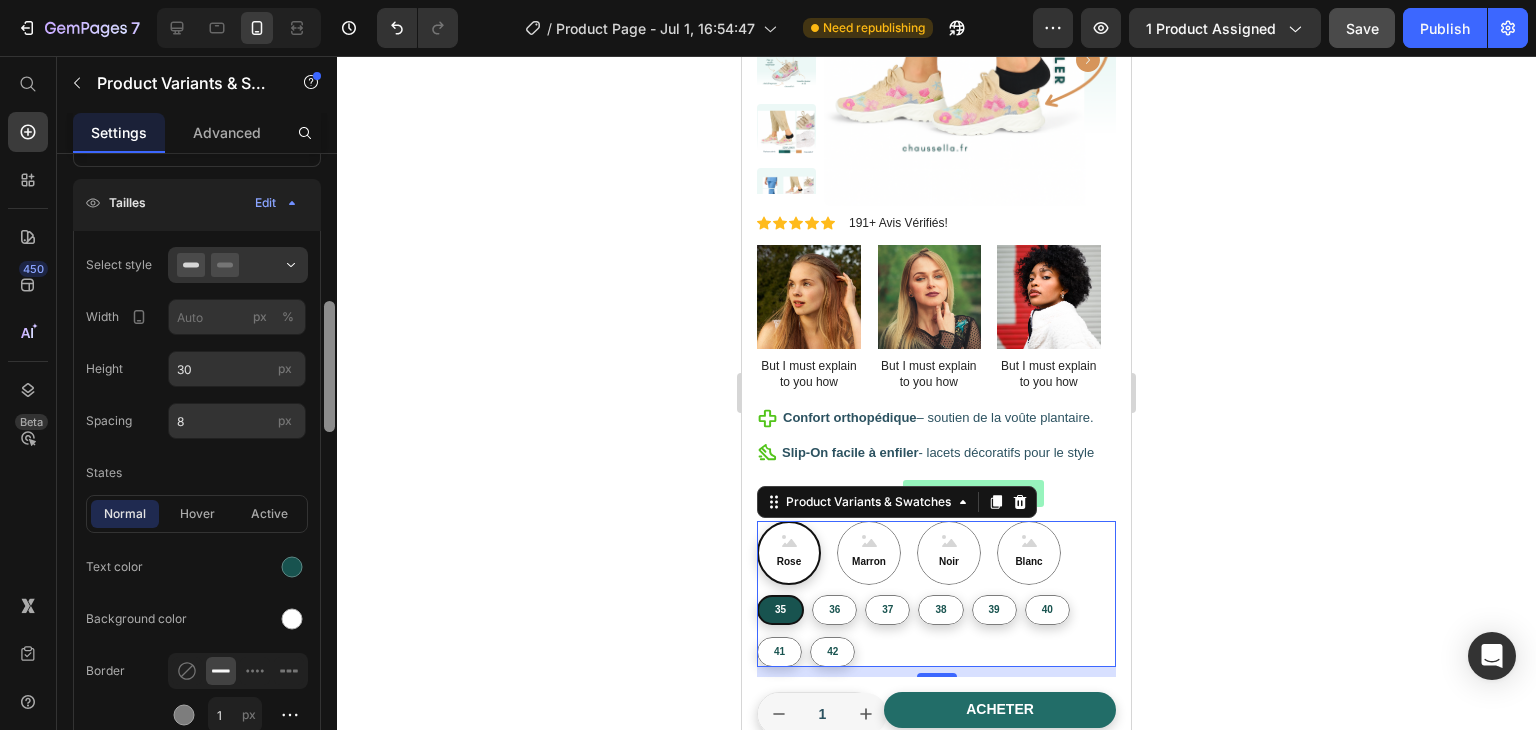 drag, startPoint x: 327, startPoint y: 368, endPoint x: 334, endPoint y: 405, distance: 37.65634 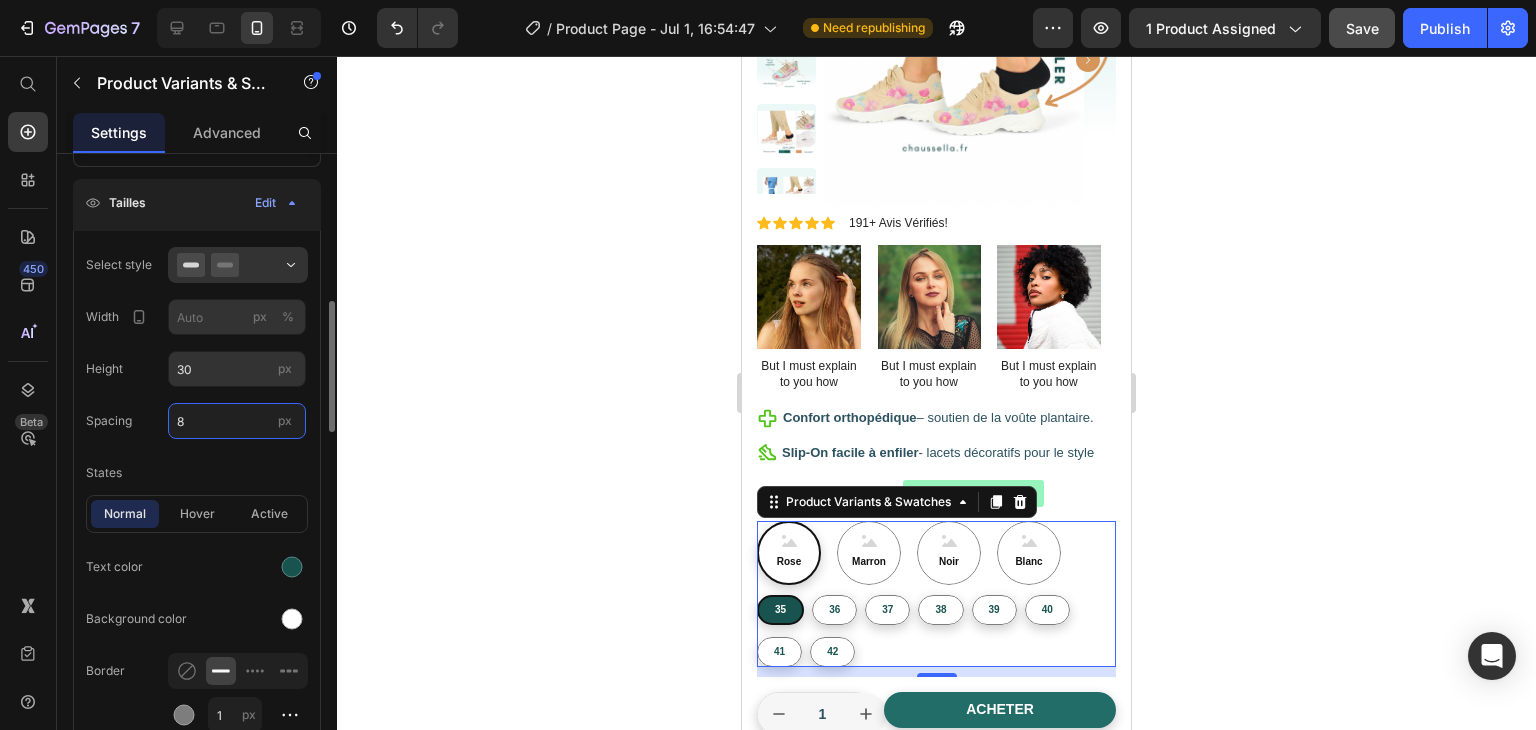 click on "8" at bounding box center (237, 421) 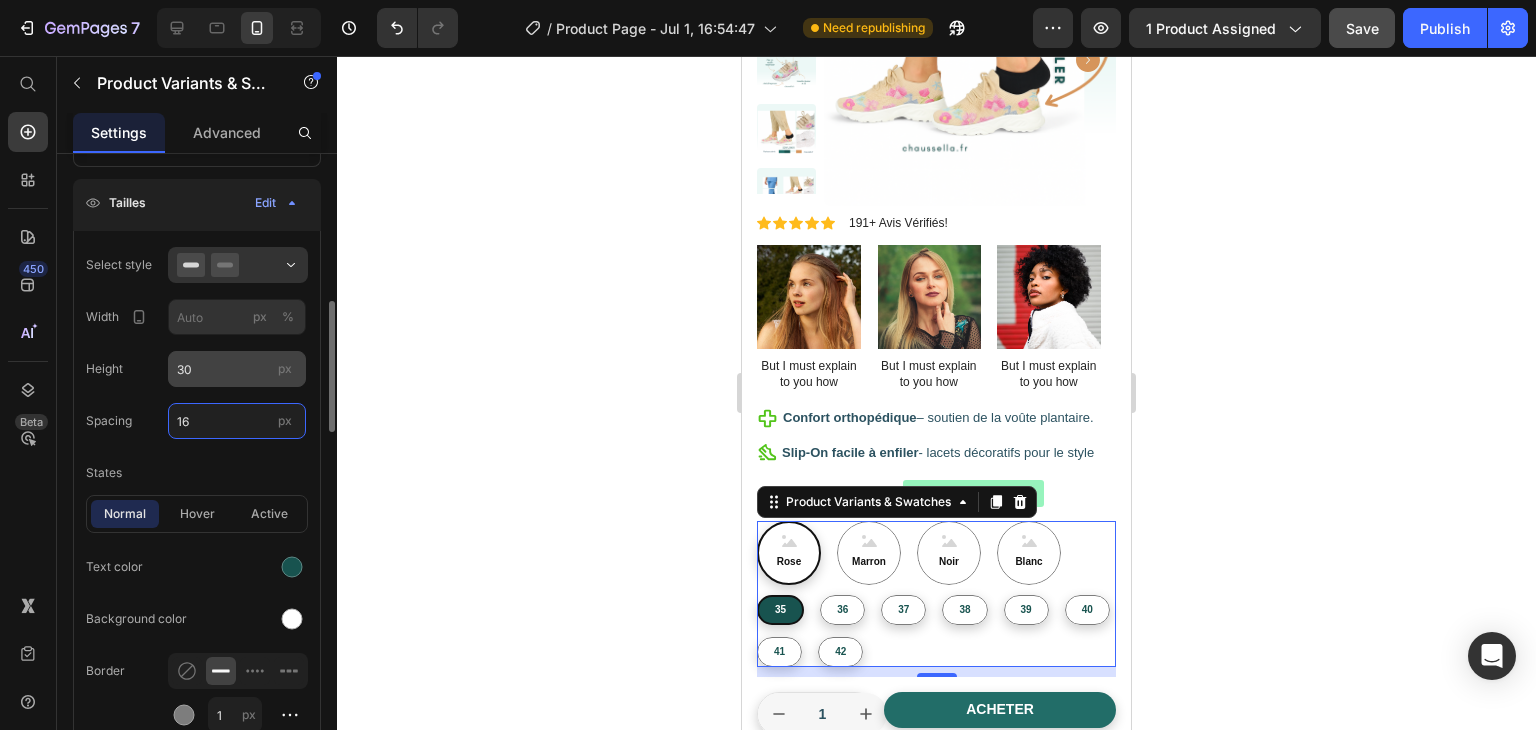 type on "16" 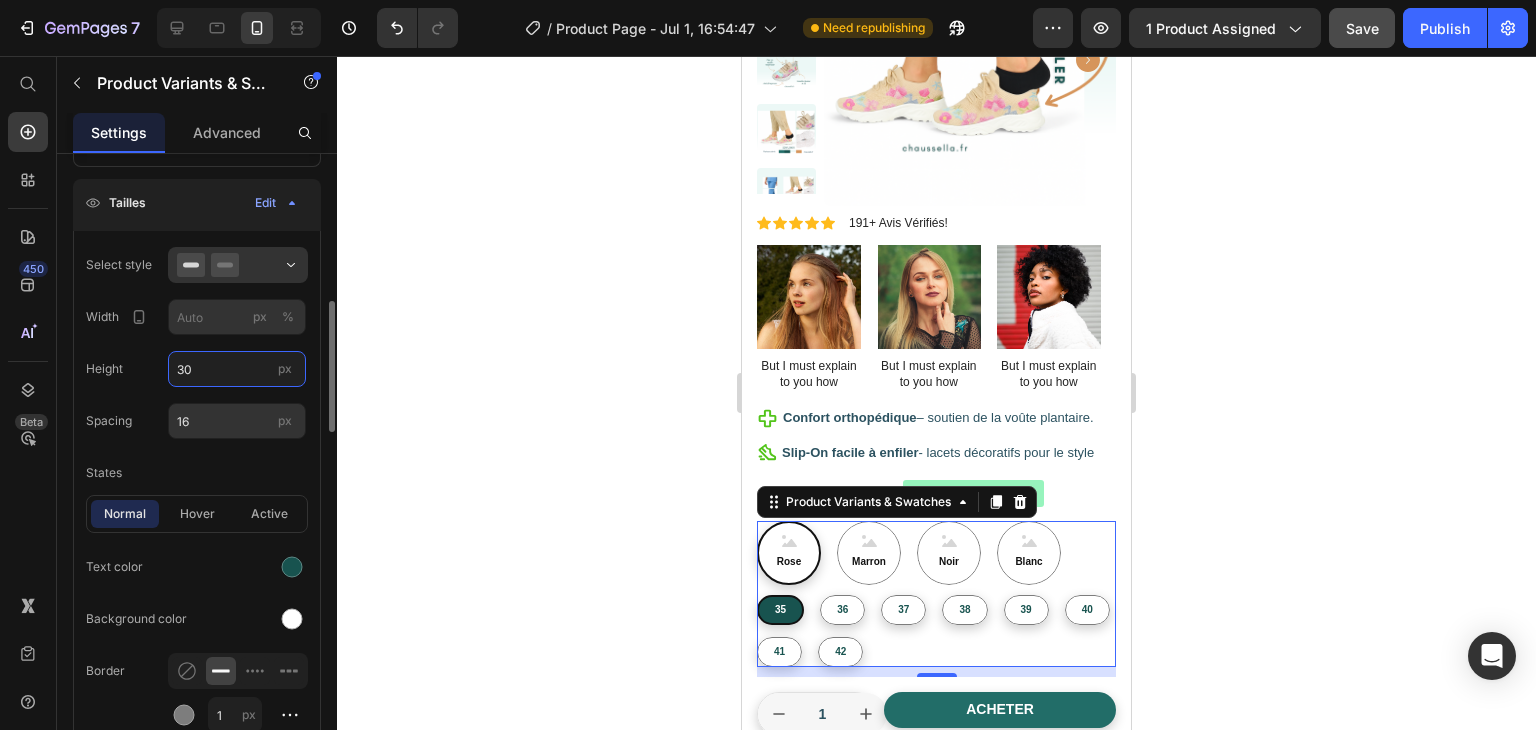 click on "30" at bounding box center (237, 369) 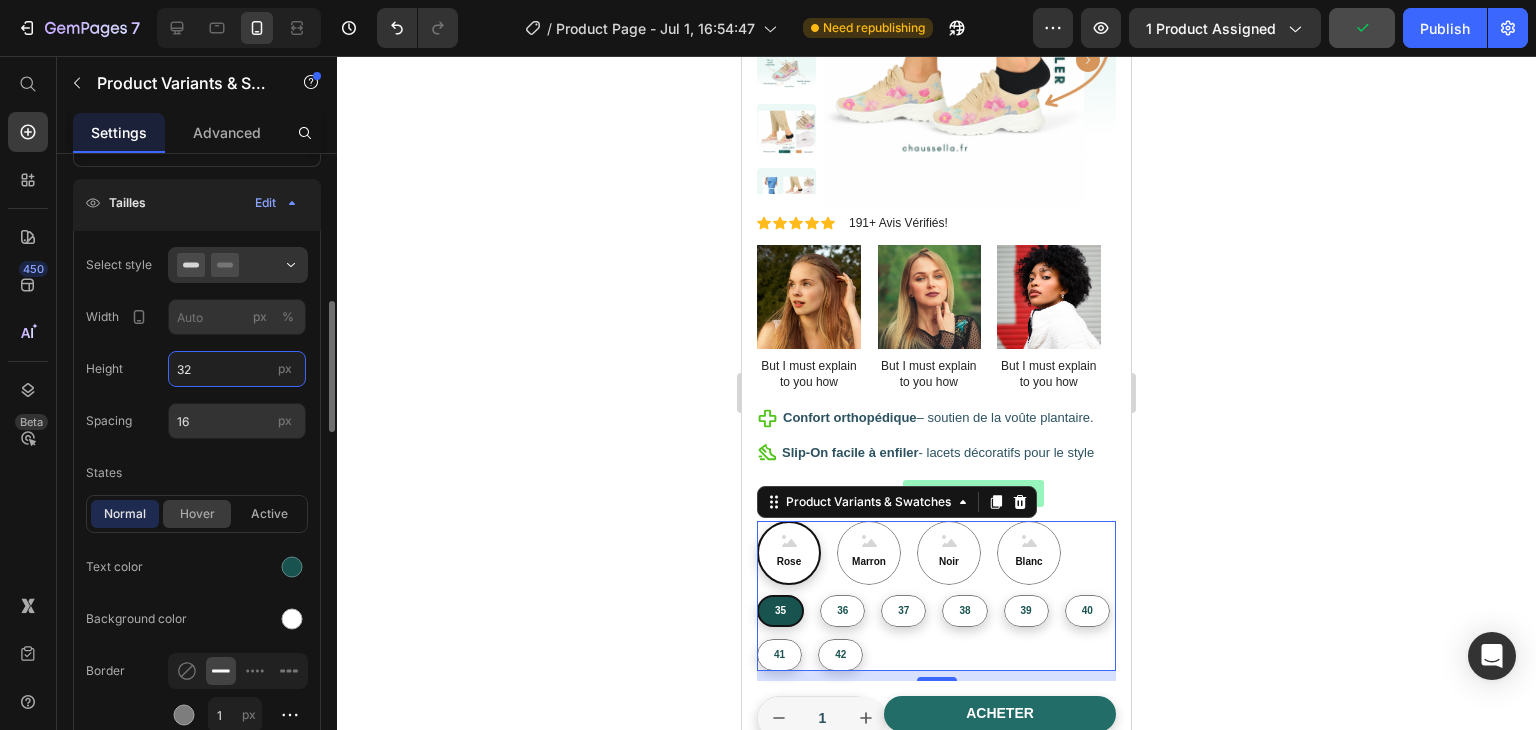 click on "hover" at bounding box center (197, 514) 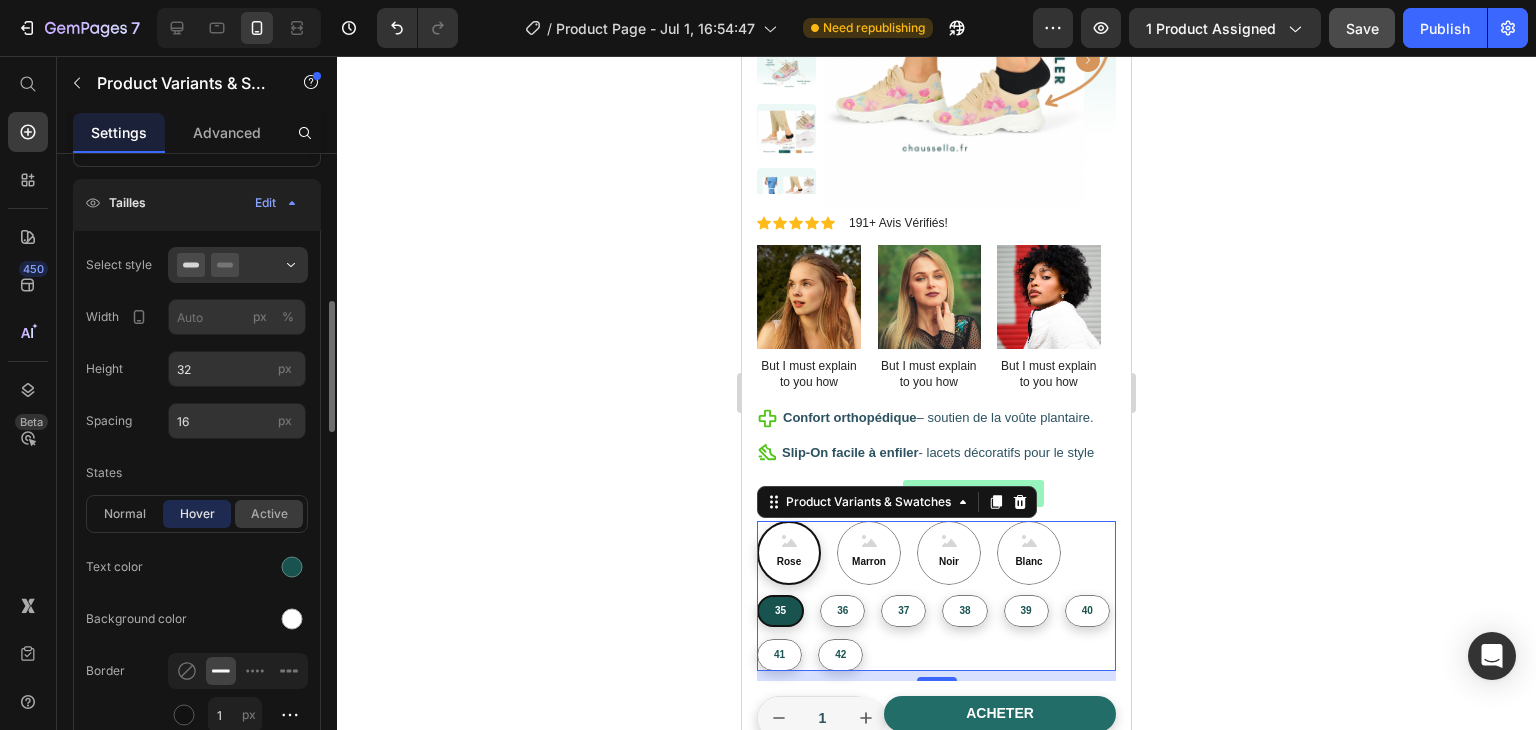 click on "active" at bounding box center (269, 514) 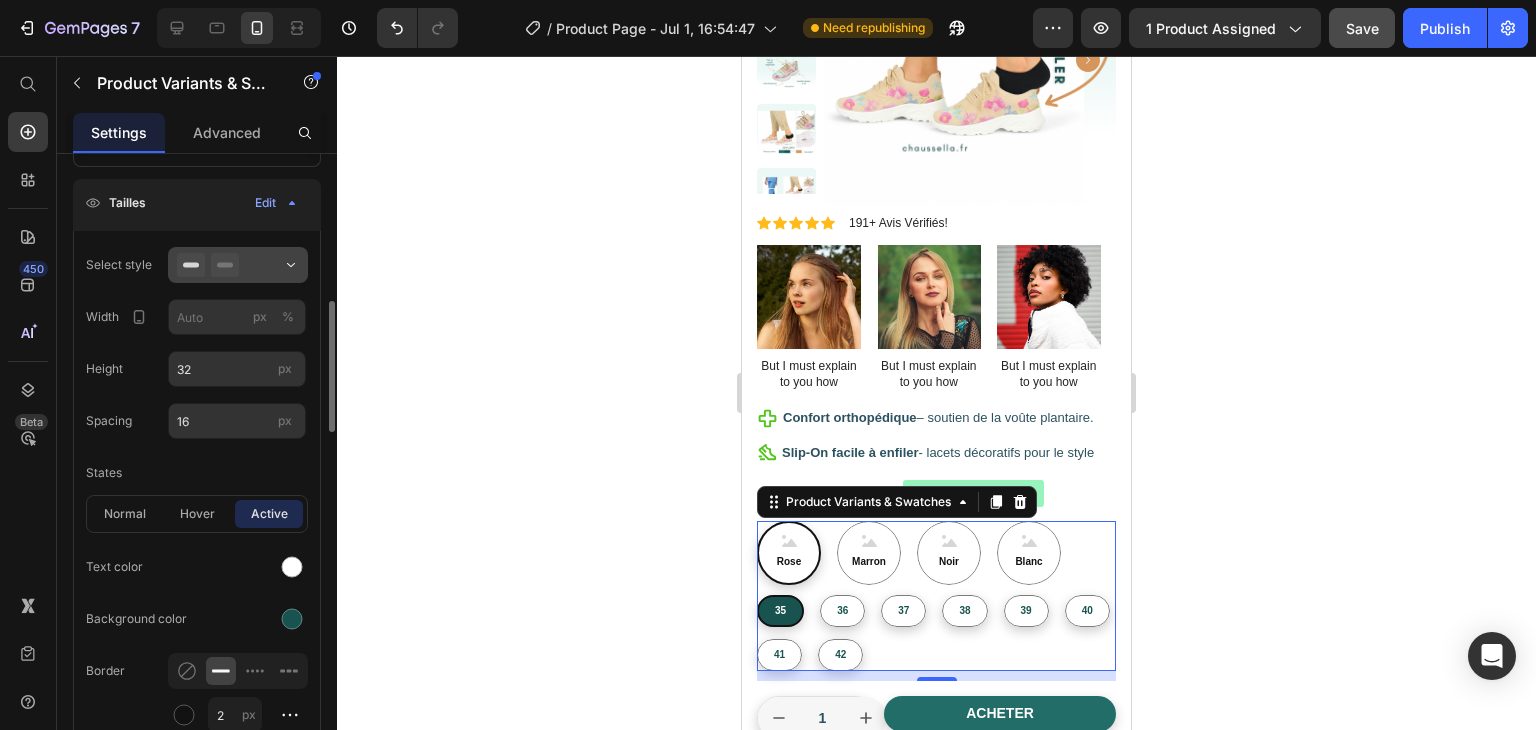 click at bounding box center [238, 265] 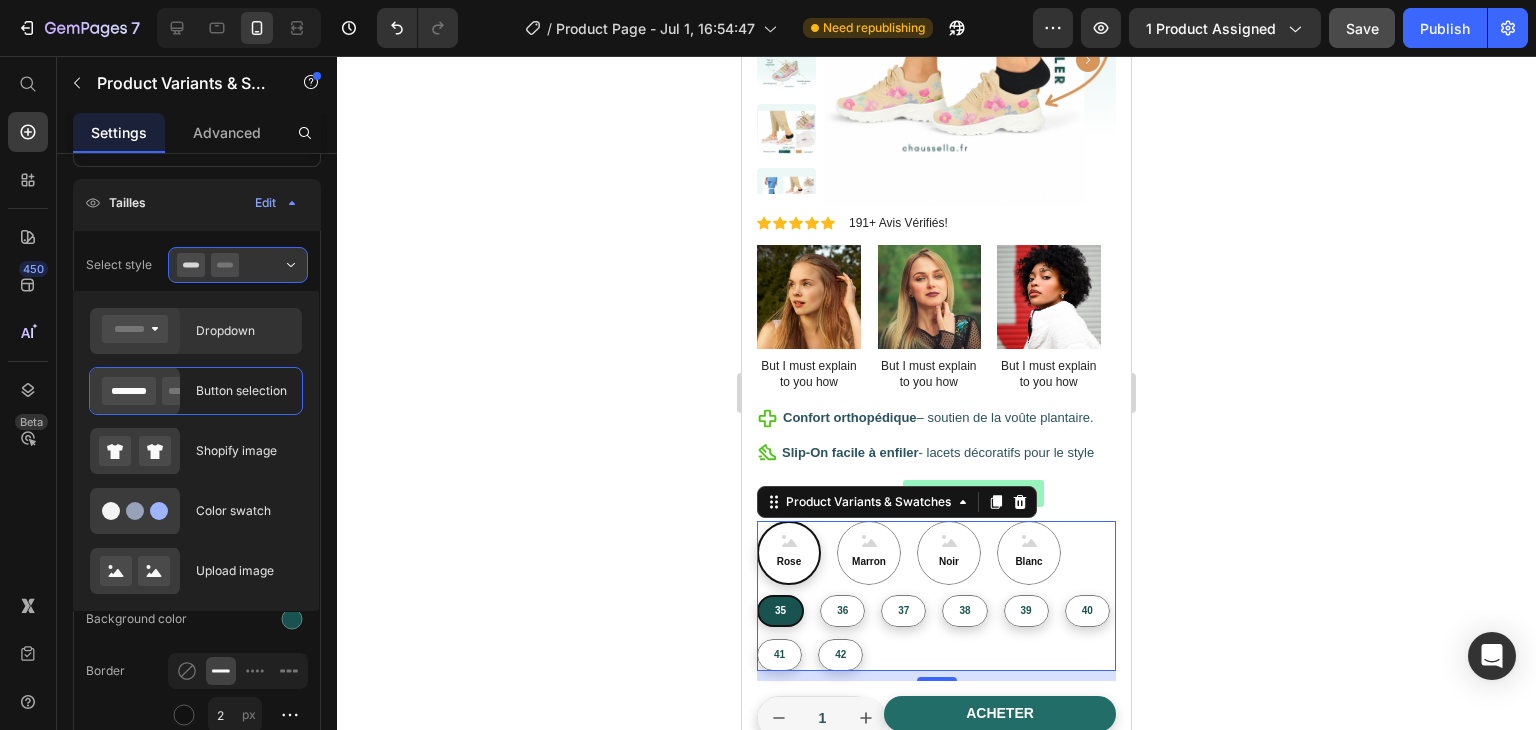 click on "Dropdown" 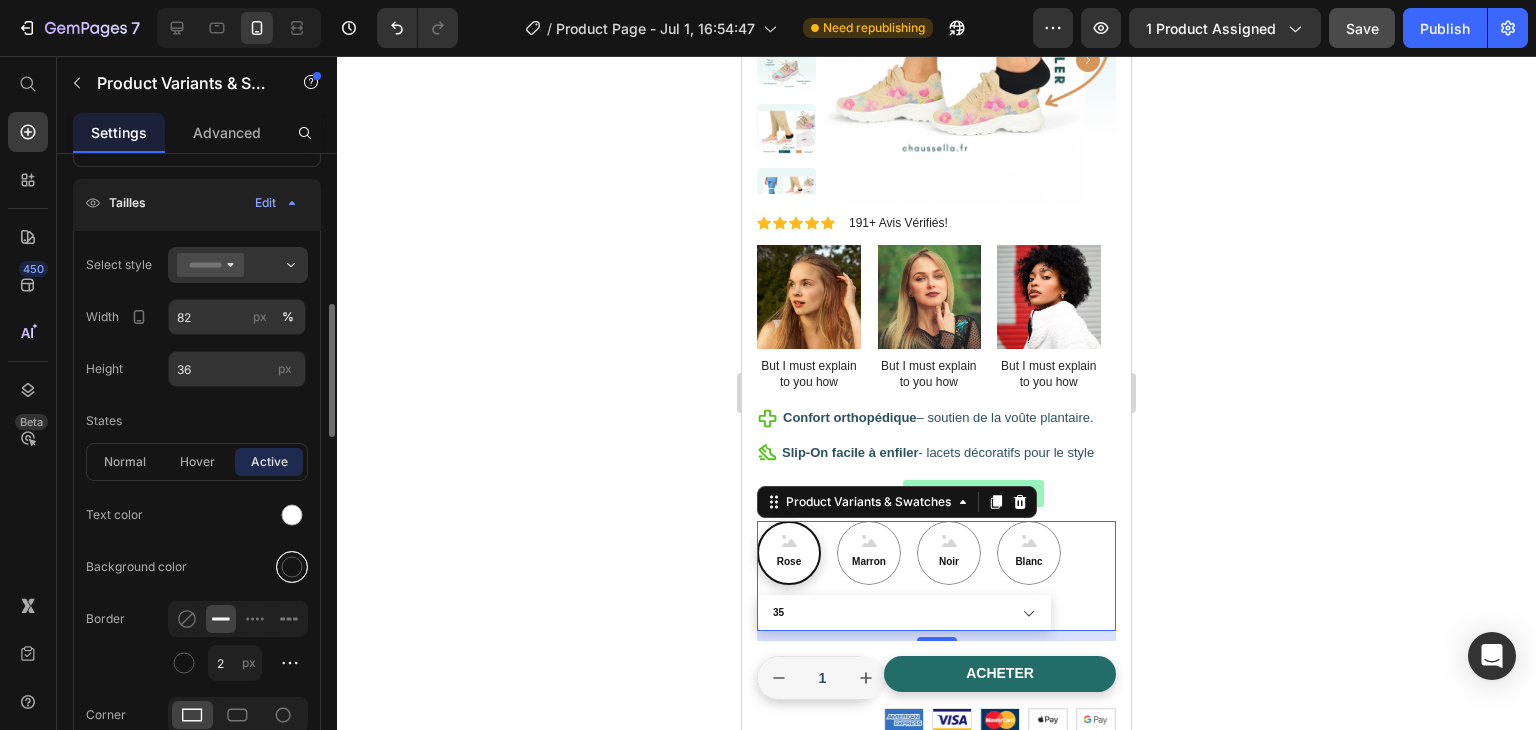 click at bounding box center [292, 567] 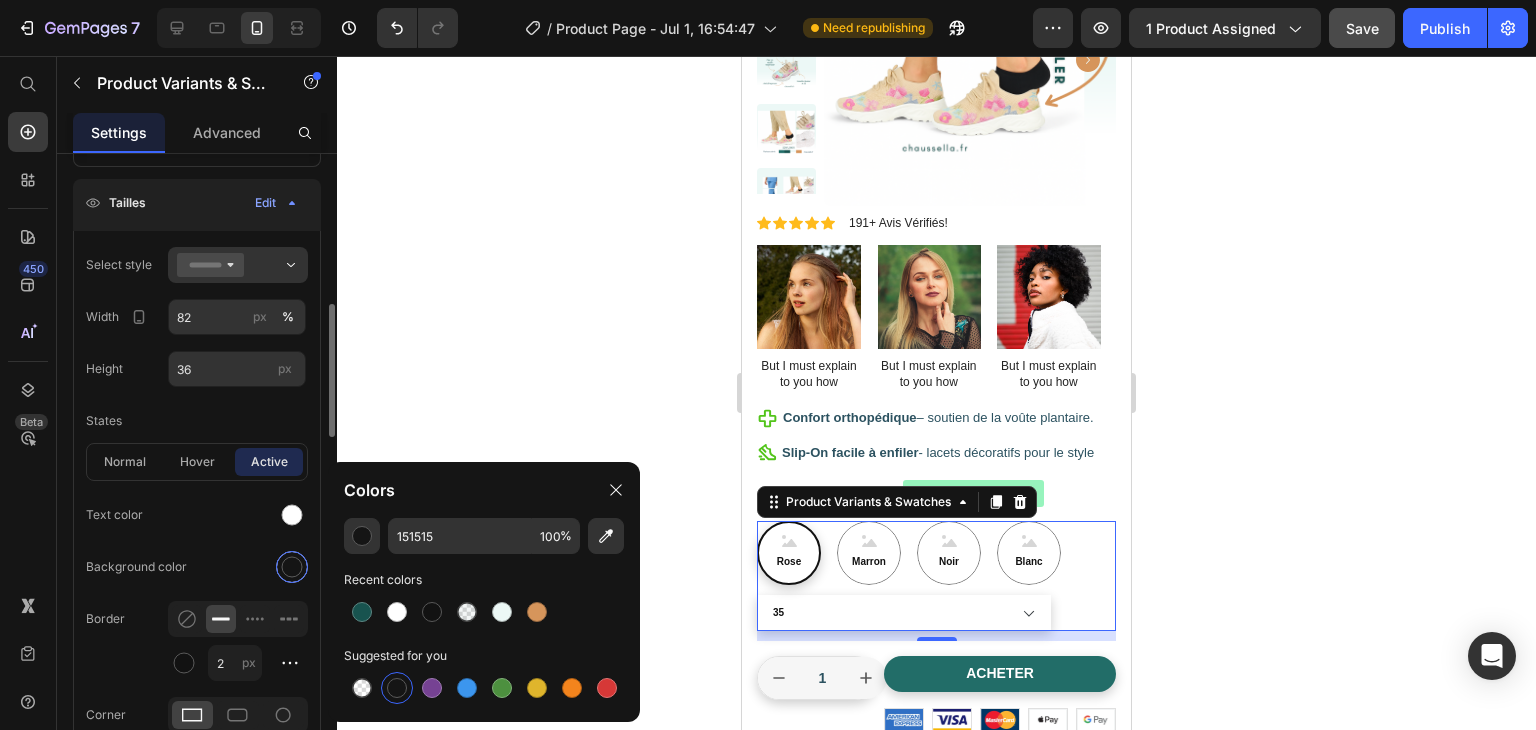 click at bounding box center (292, 567) 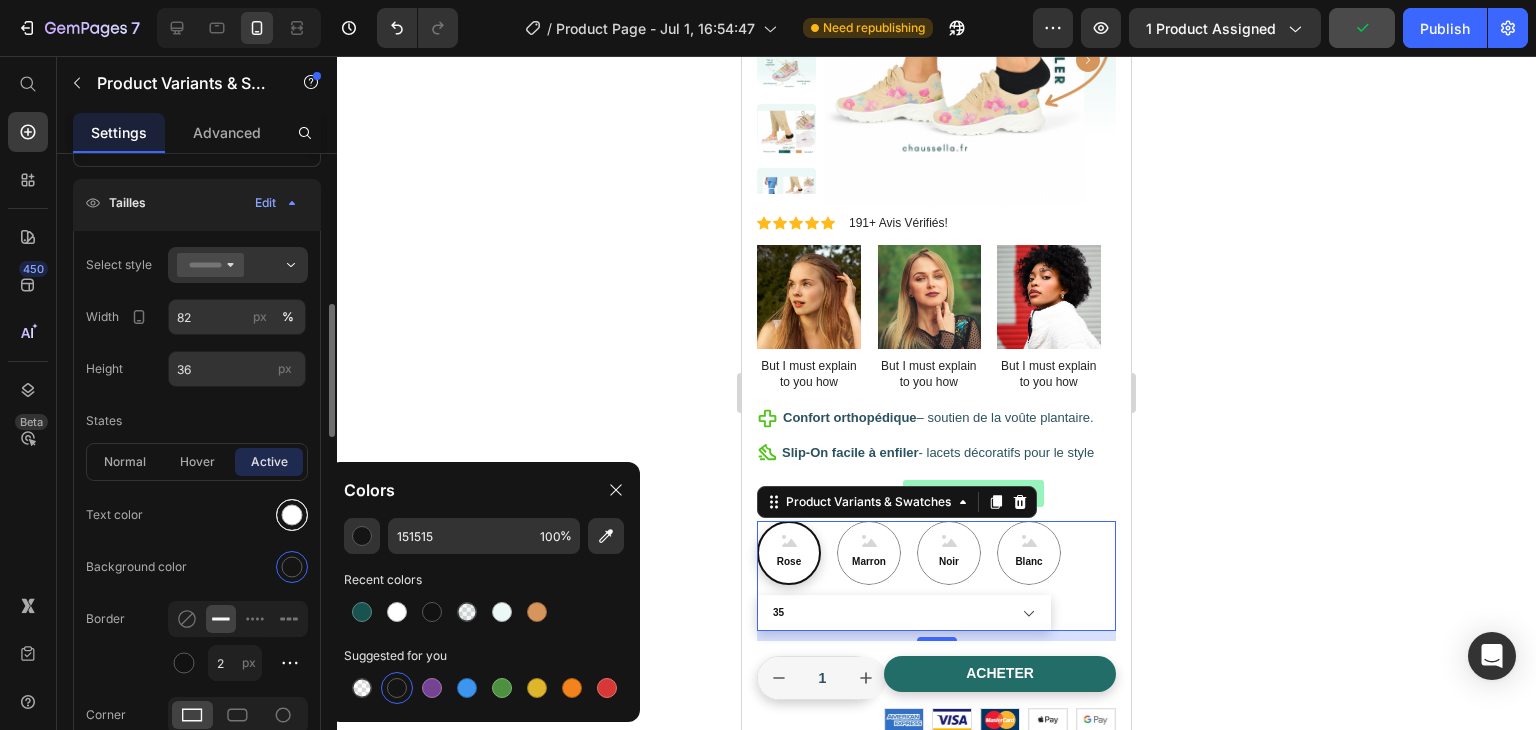 click at bounding box center [292, 515] 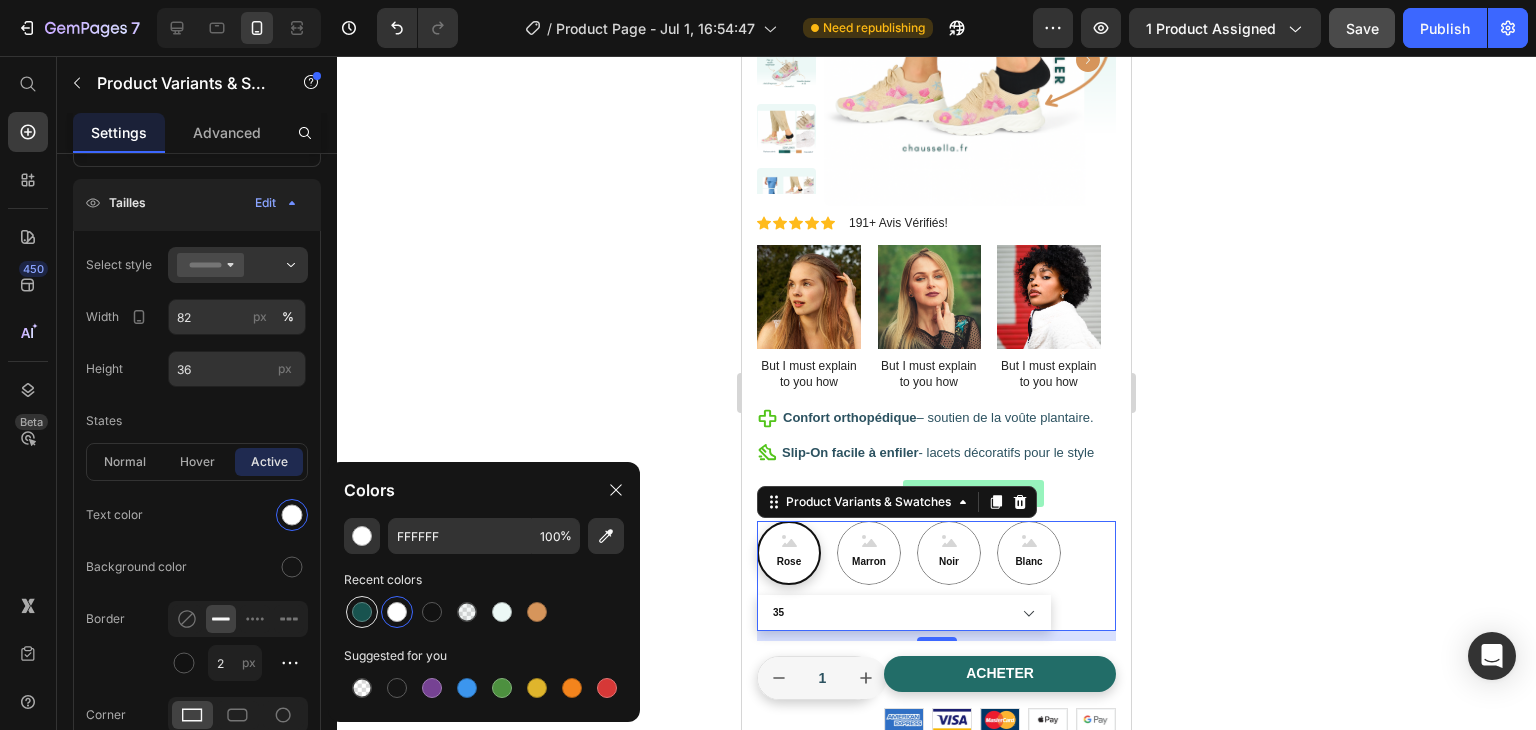 click at bounding box center [362, 612] 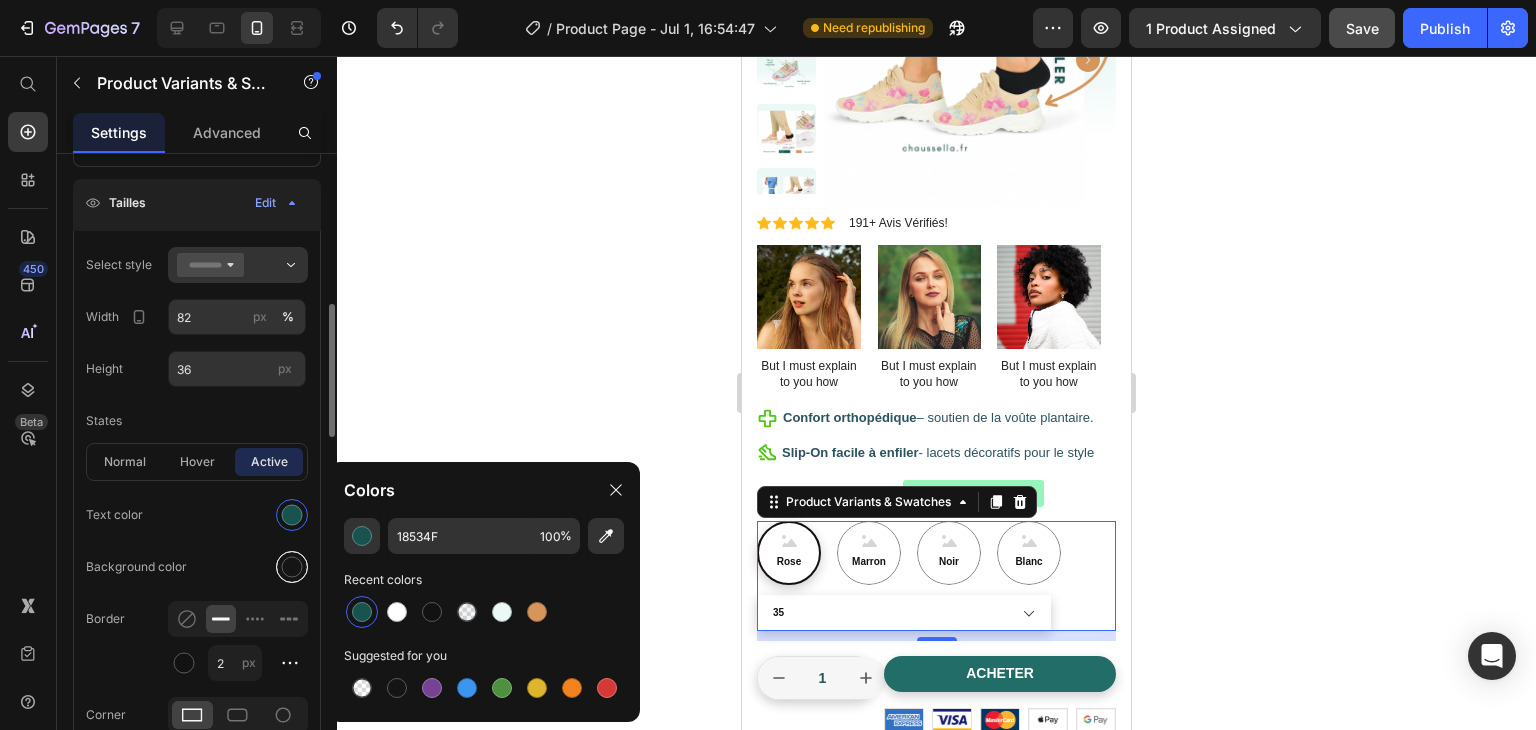 click at bounding box center [292, 567] 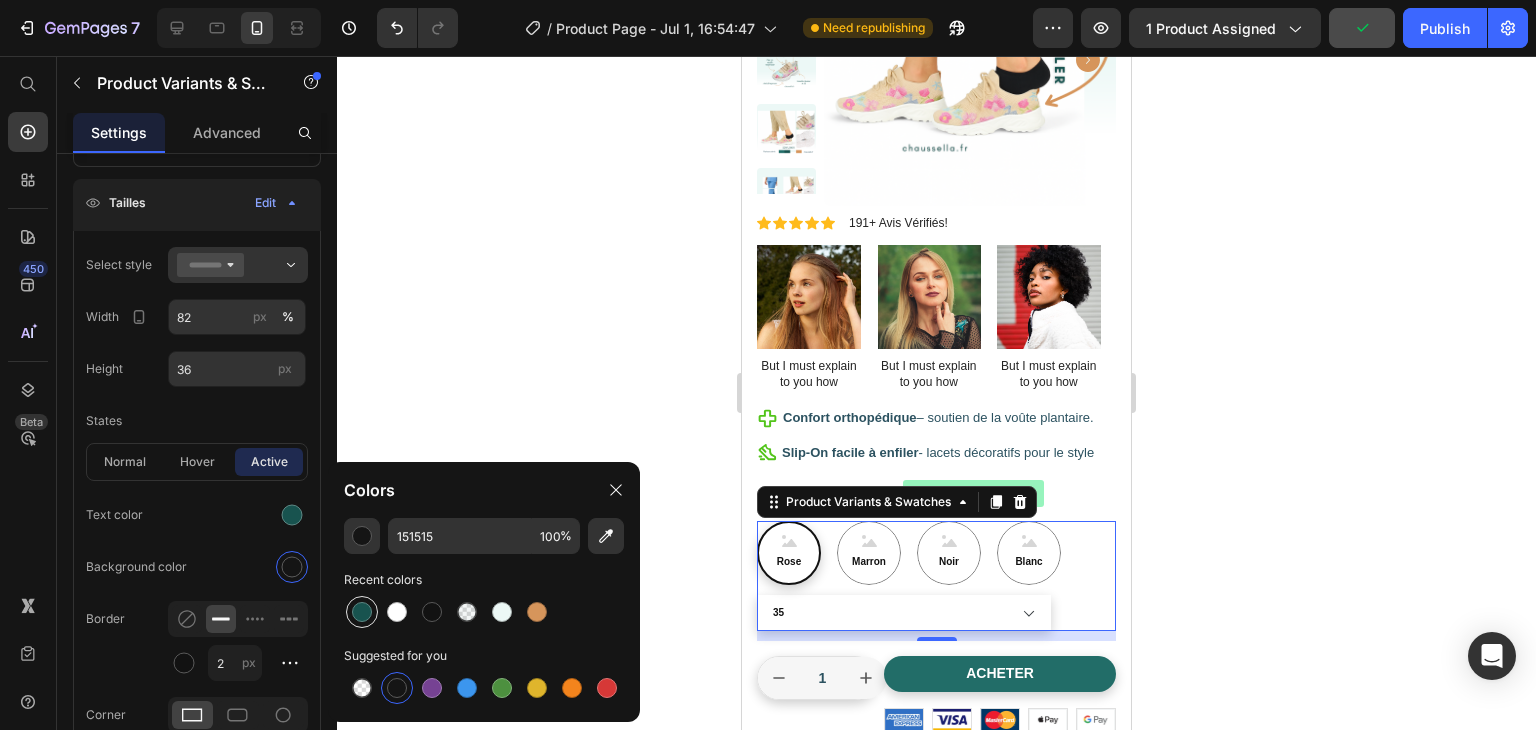 click at bounding box center (362, 612) 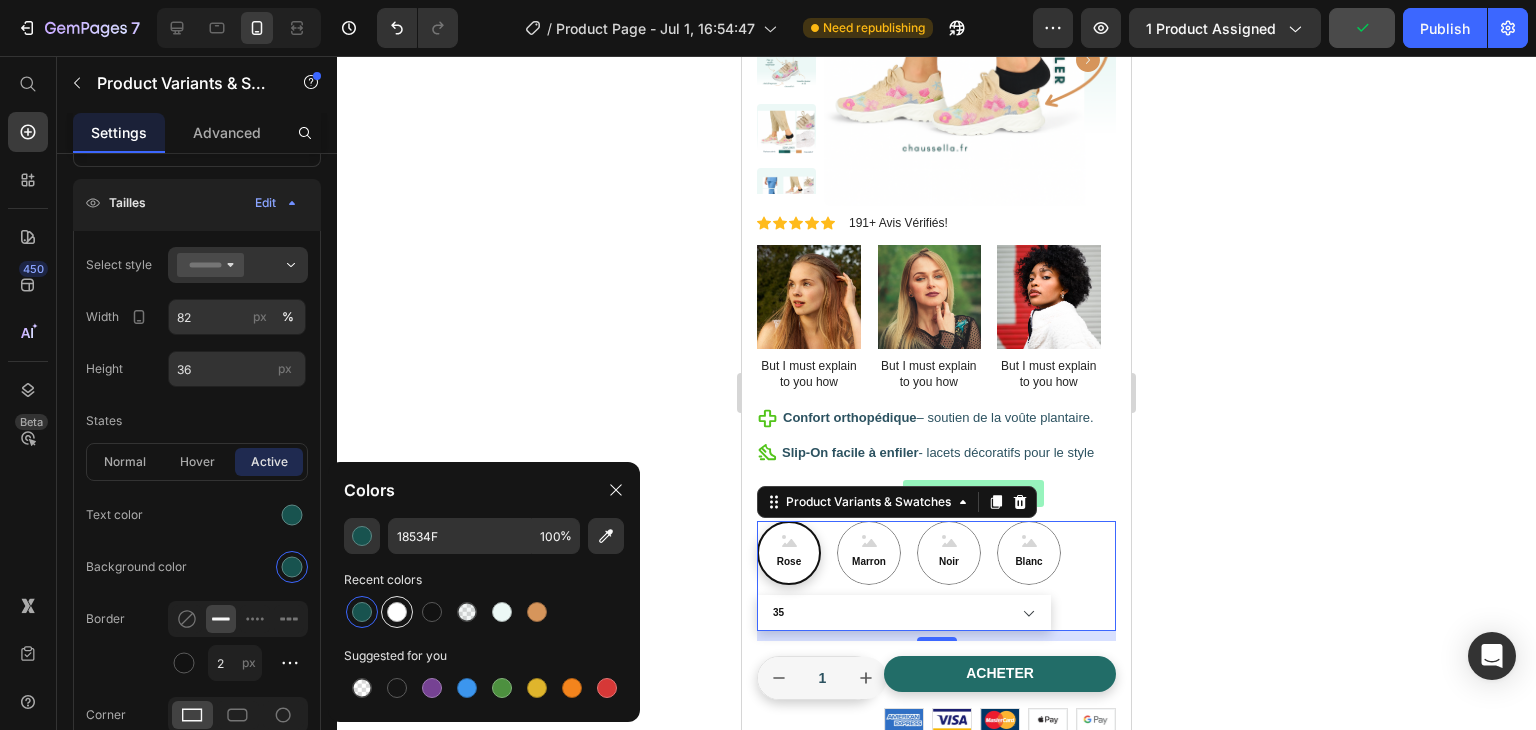 click at bounding box center (397, 612) 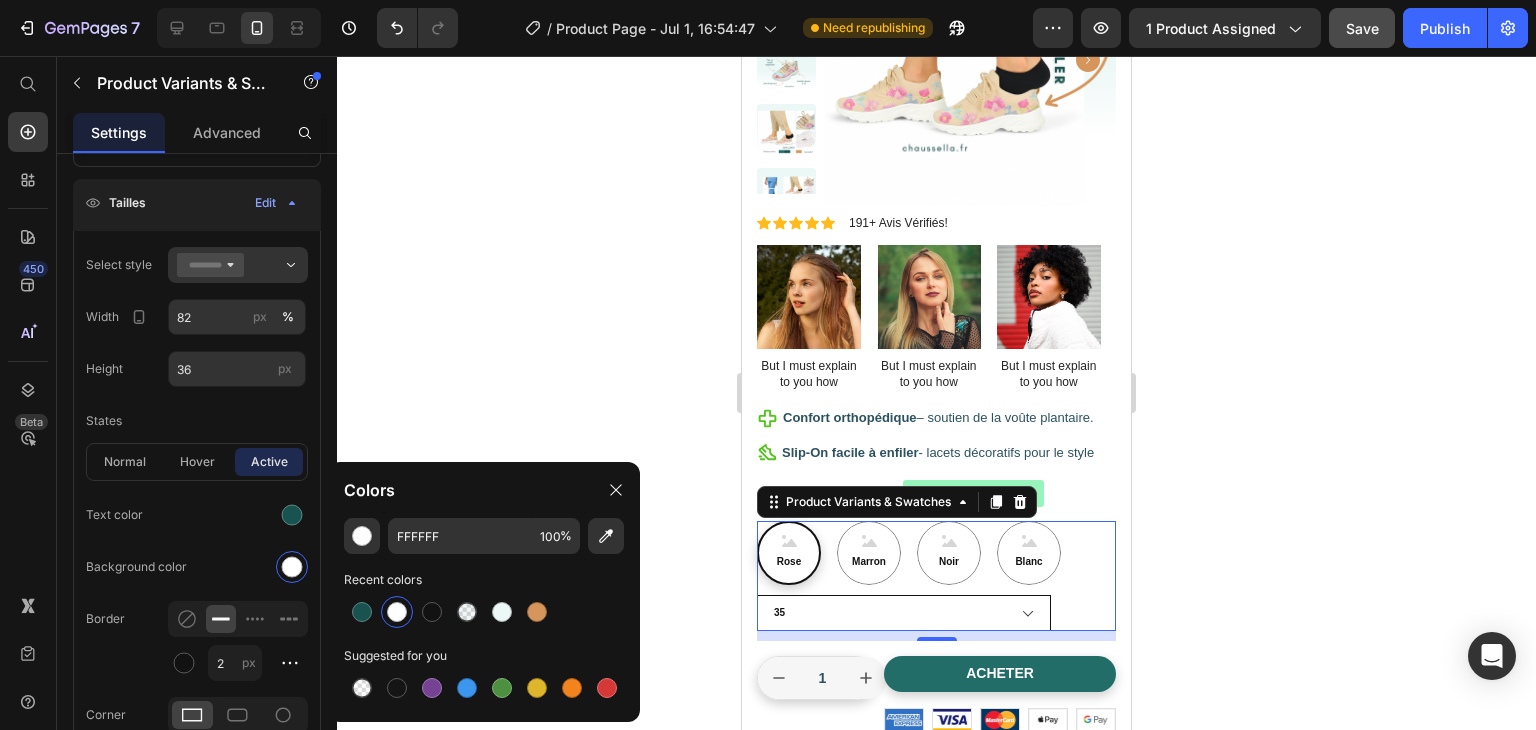 click on "35 36 37 38 39 40 41 42" at bounding box center [904, 613] 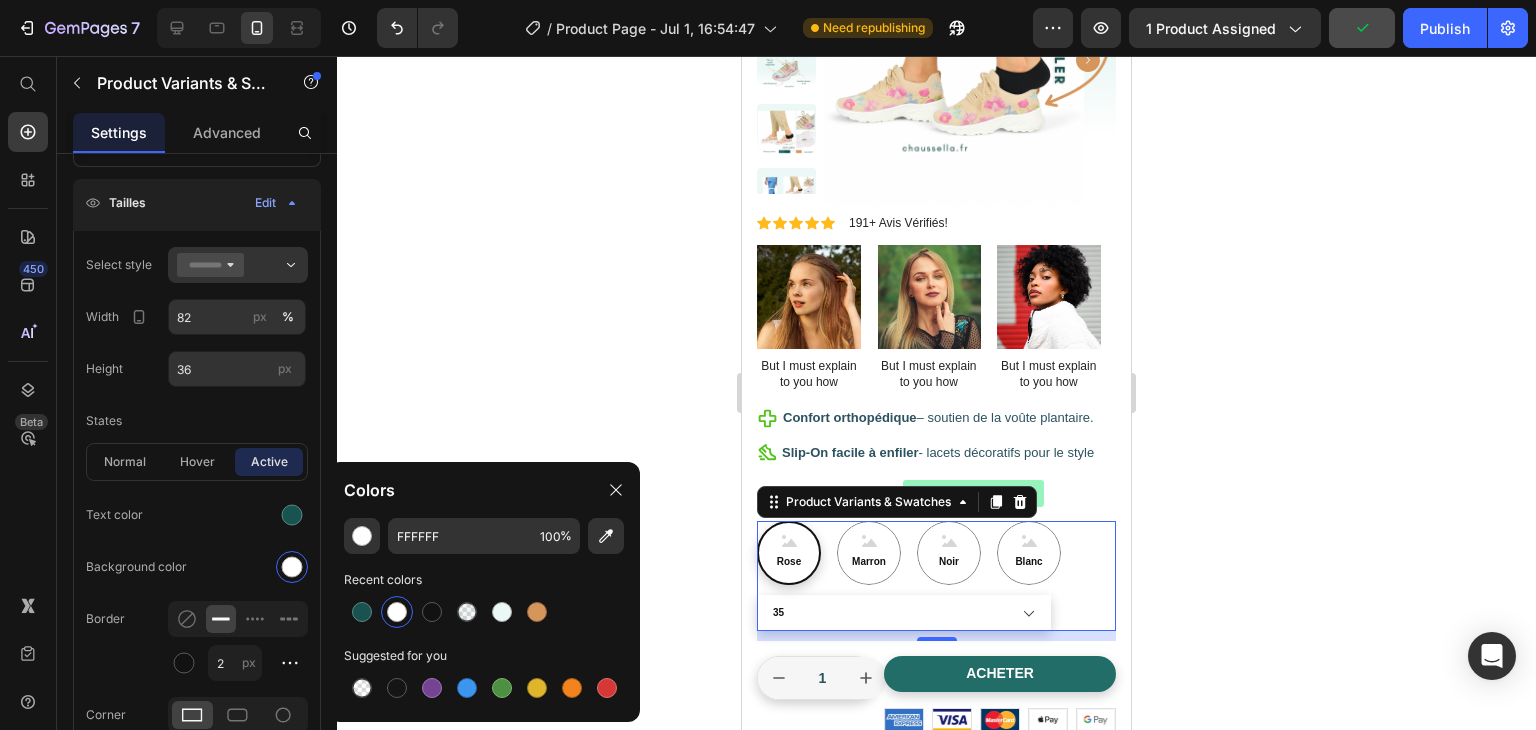 click 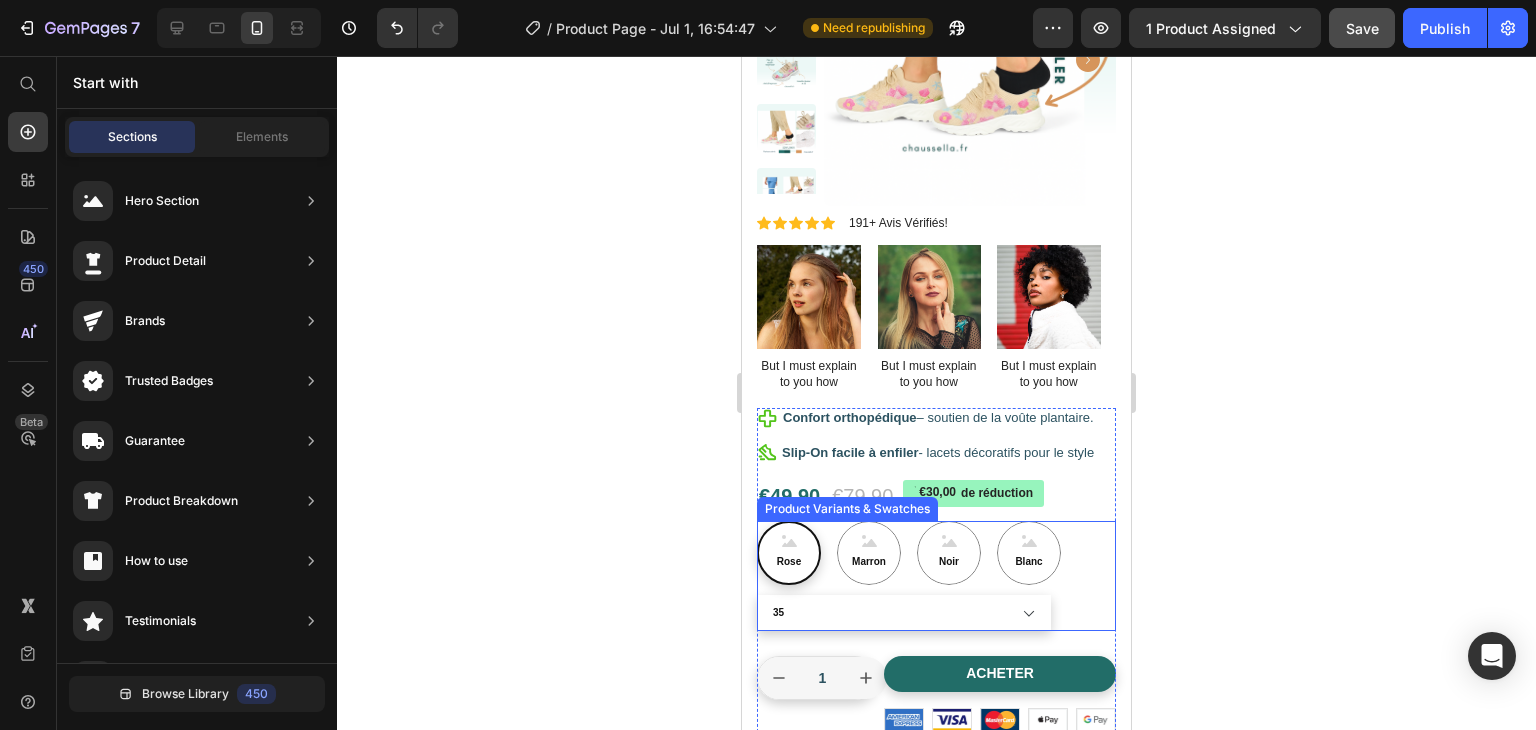 click on "Blanc" at bounding box center [1029, 553] 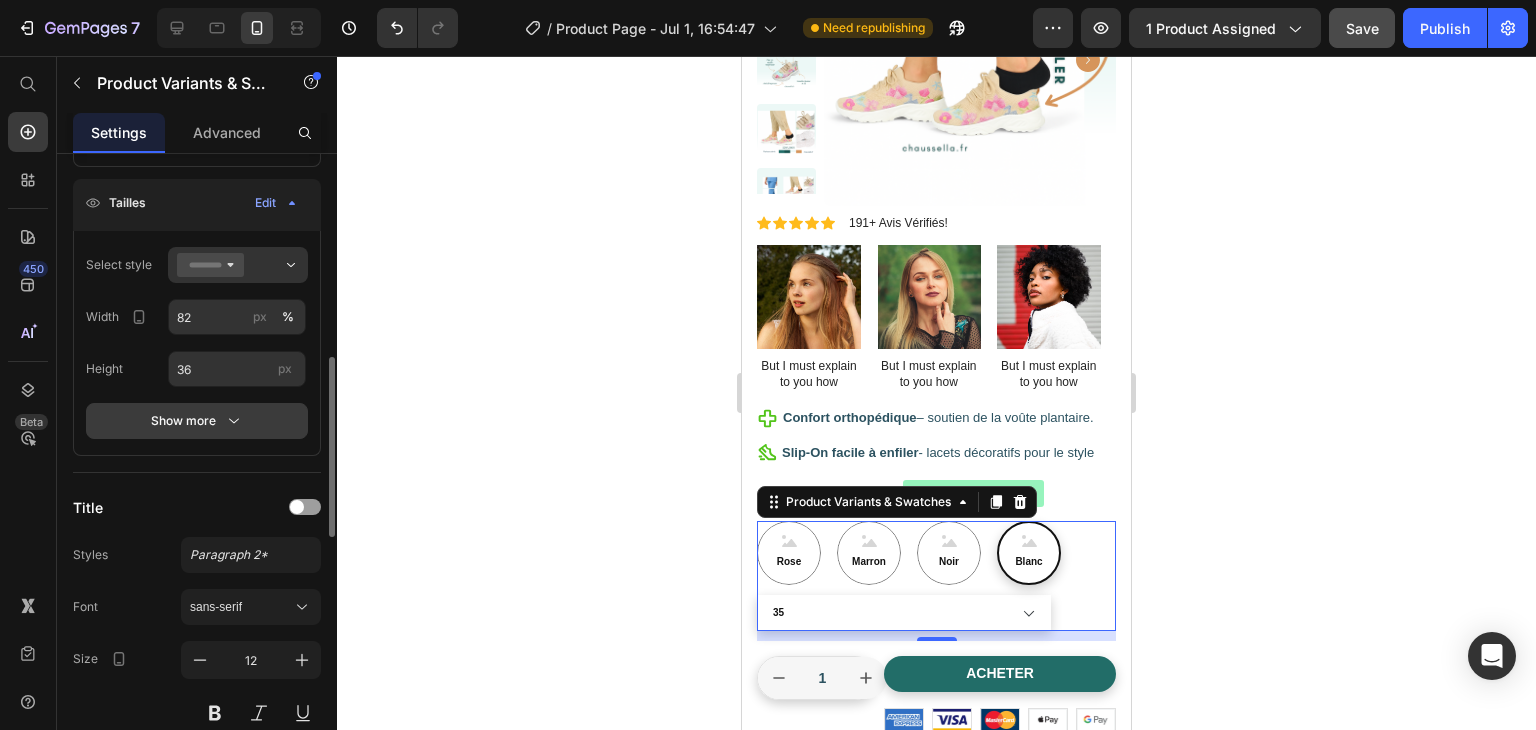 click on "Show more" at bounding box center [197, 421] 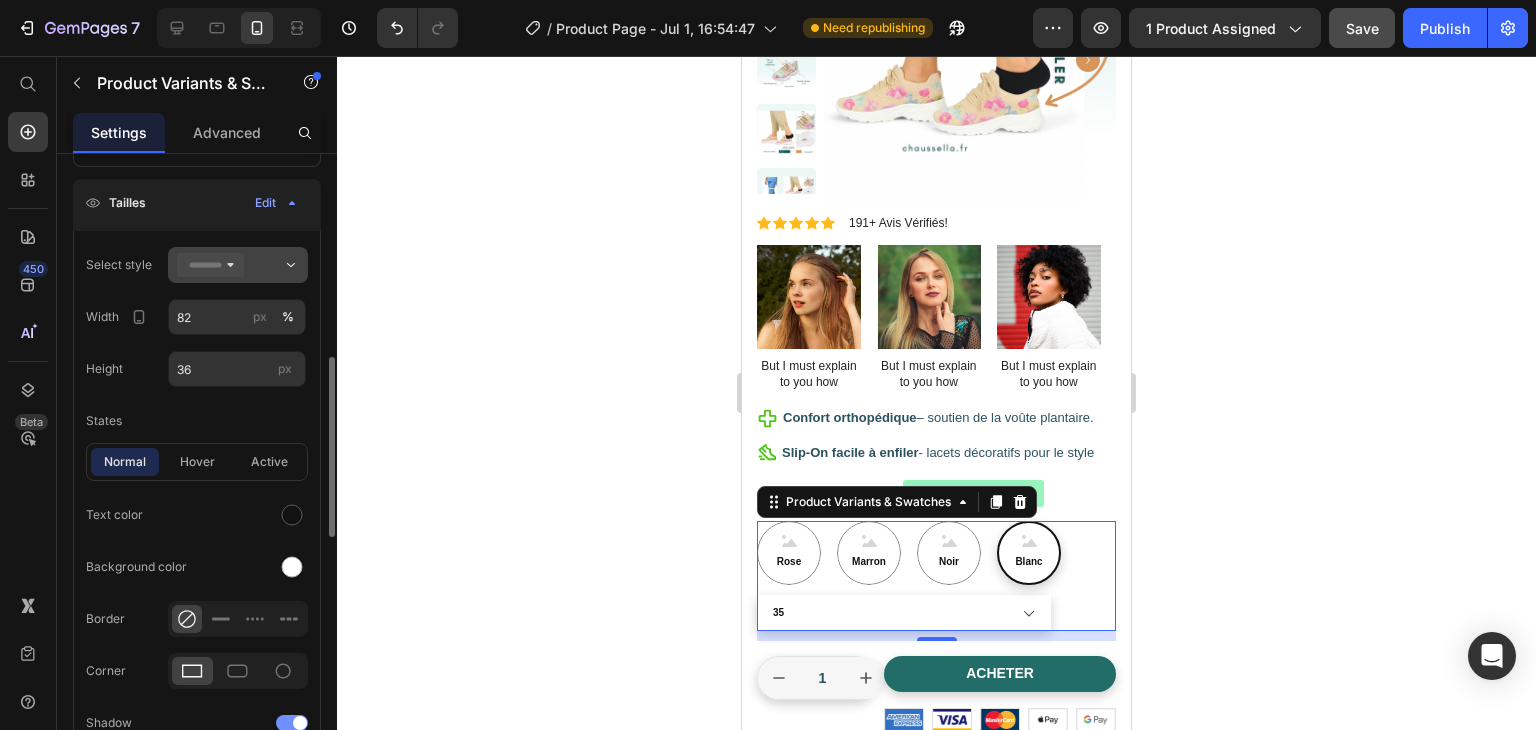 click at bounding box center (238, 265) 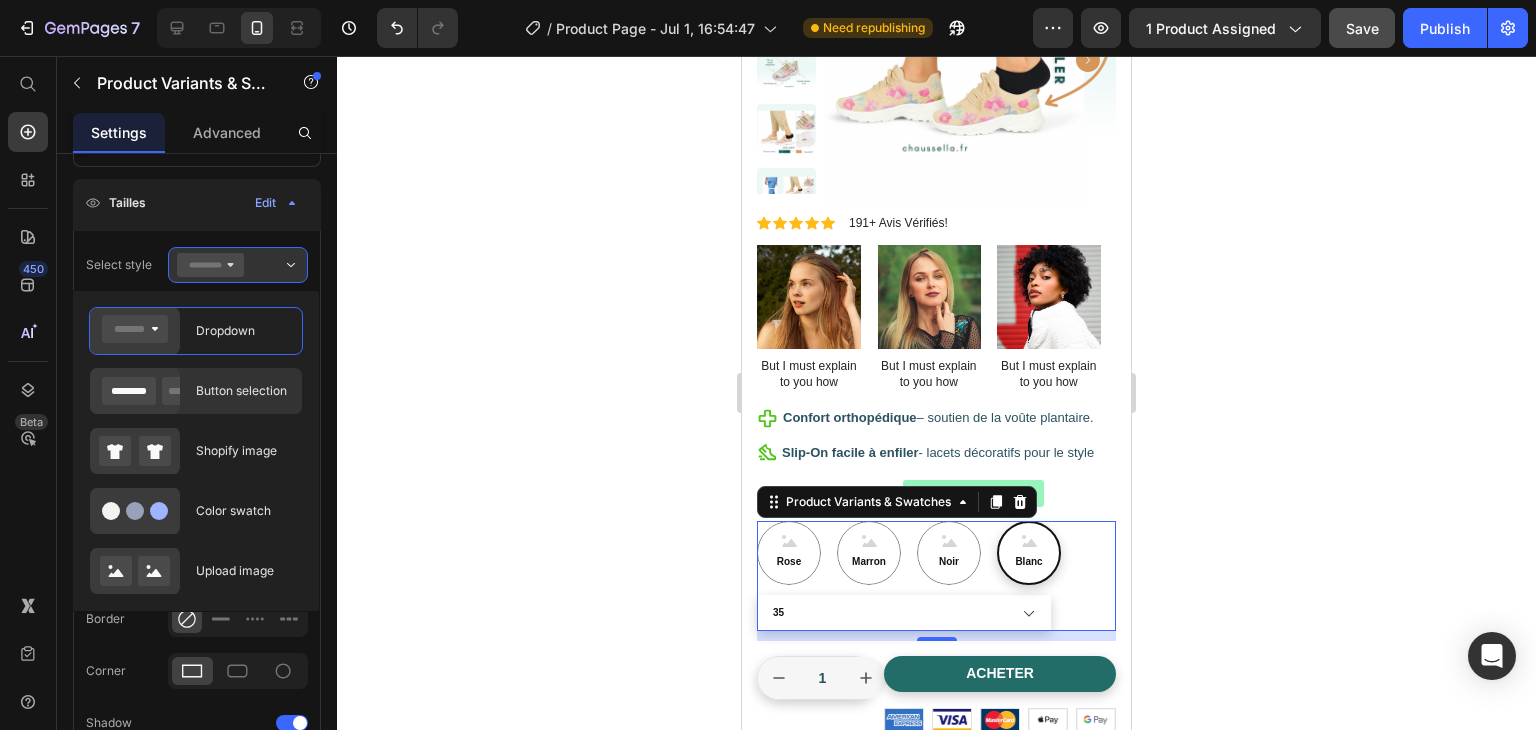 click on "Button selection" 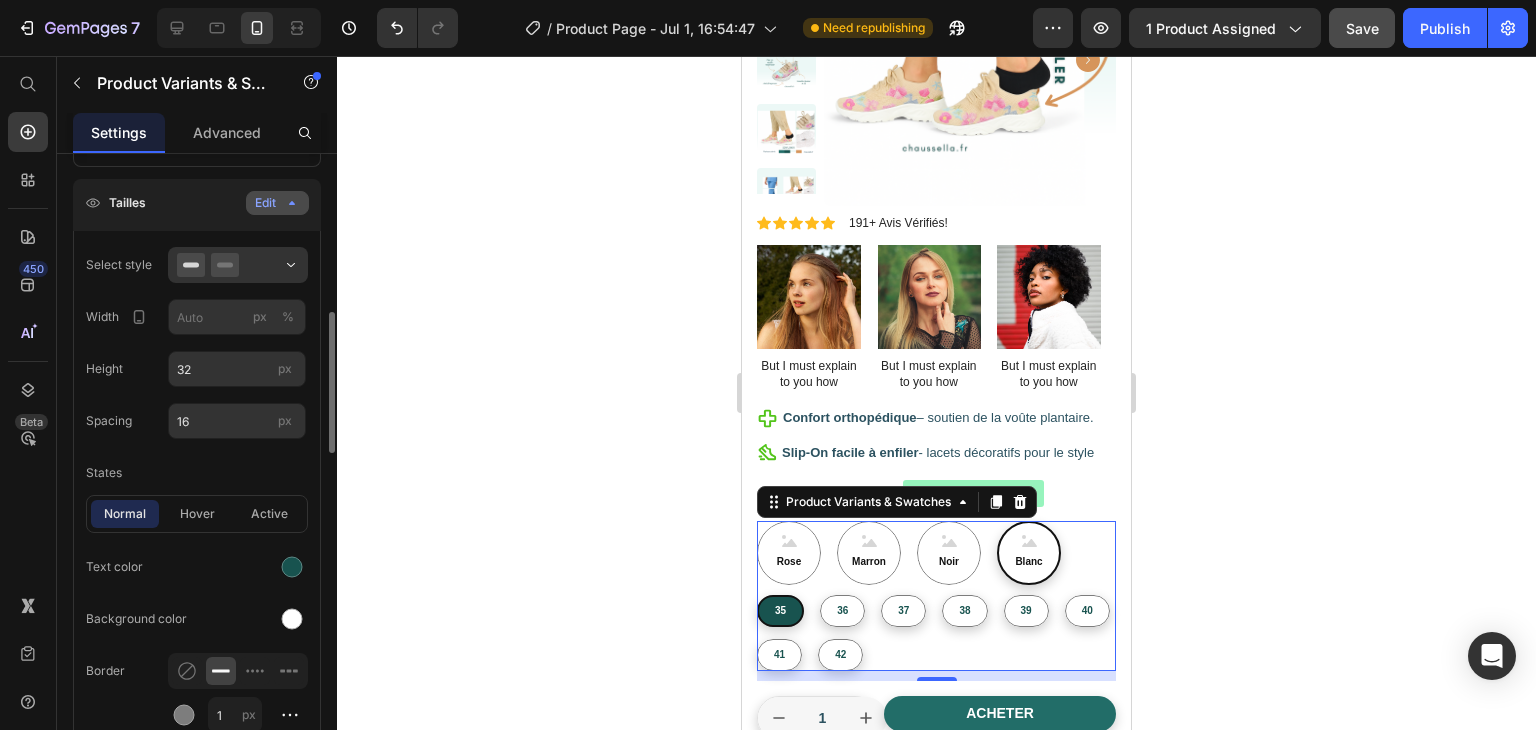 click 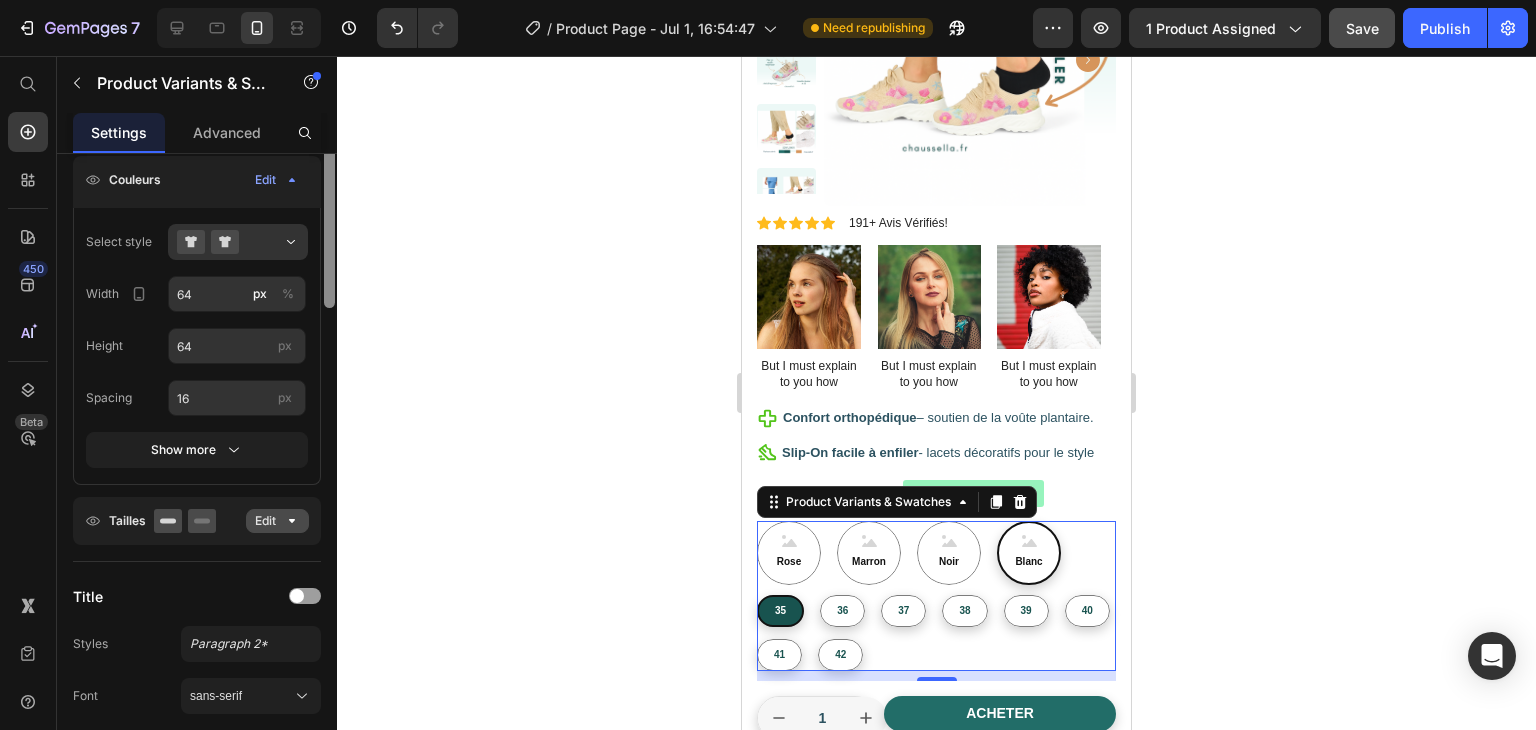 scroll, scrollTop: 231, scrollLeft: 0, axis: vertical 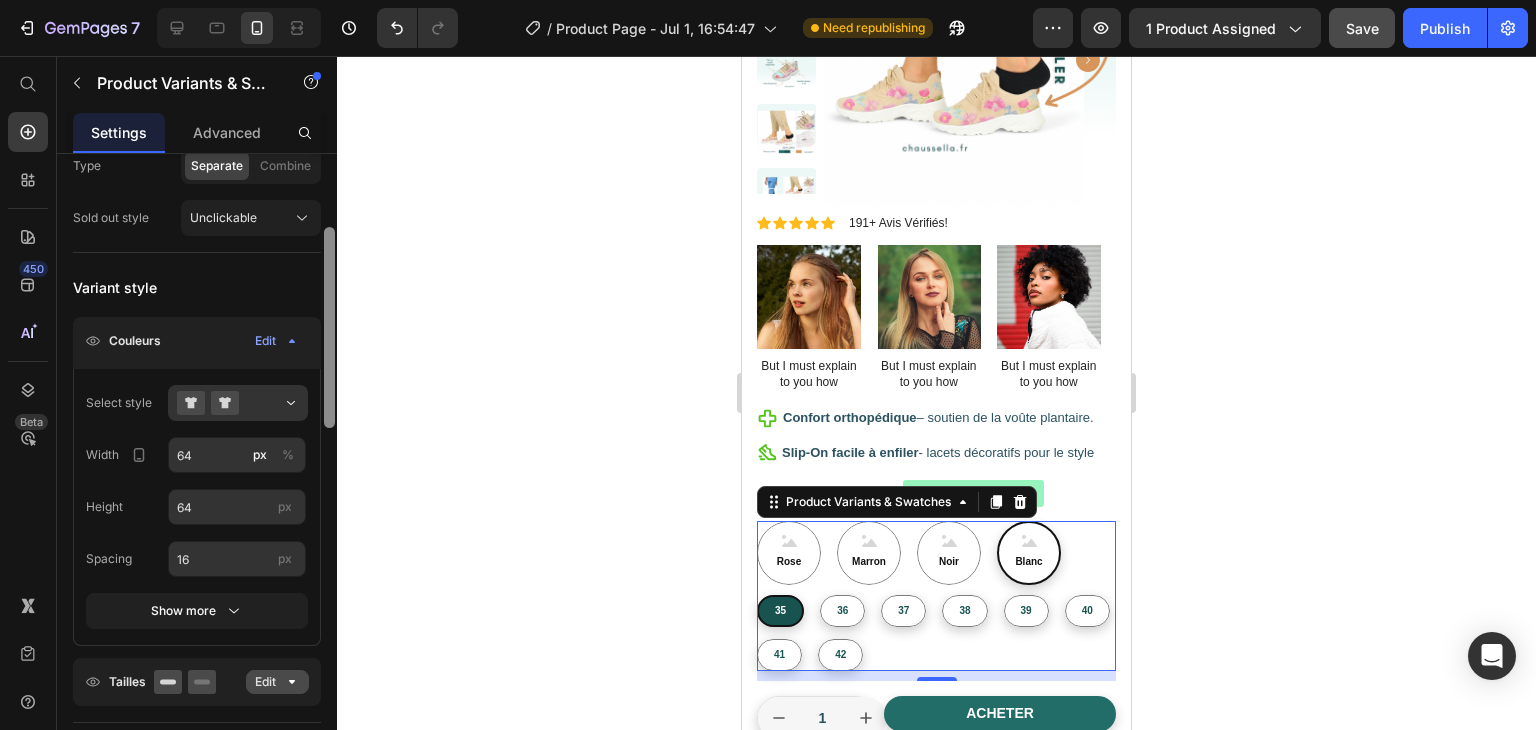 drag, startPoint x: 330, startPoint y: 320, endPoint x: 356, endPoint y: 213, distance: 110.11358 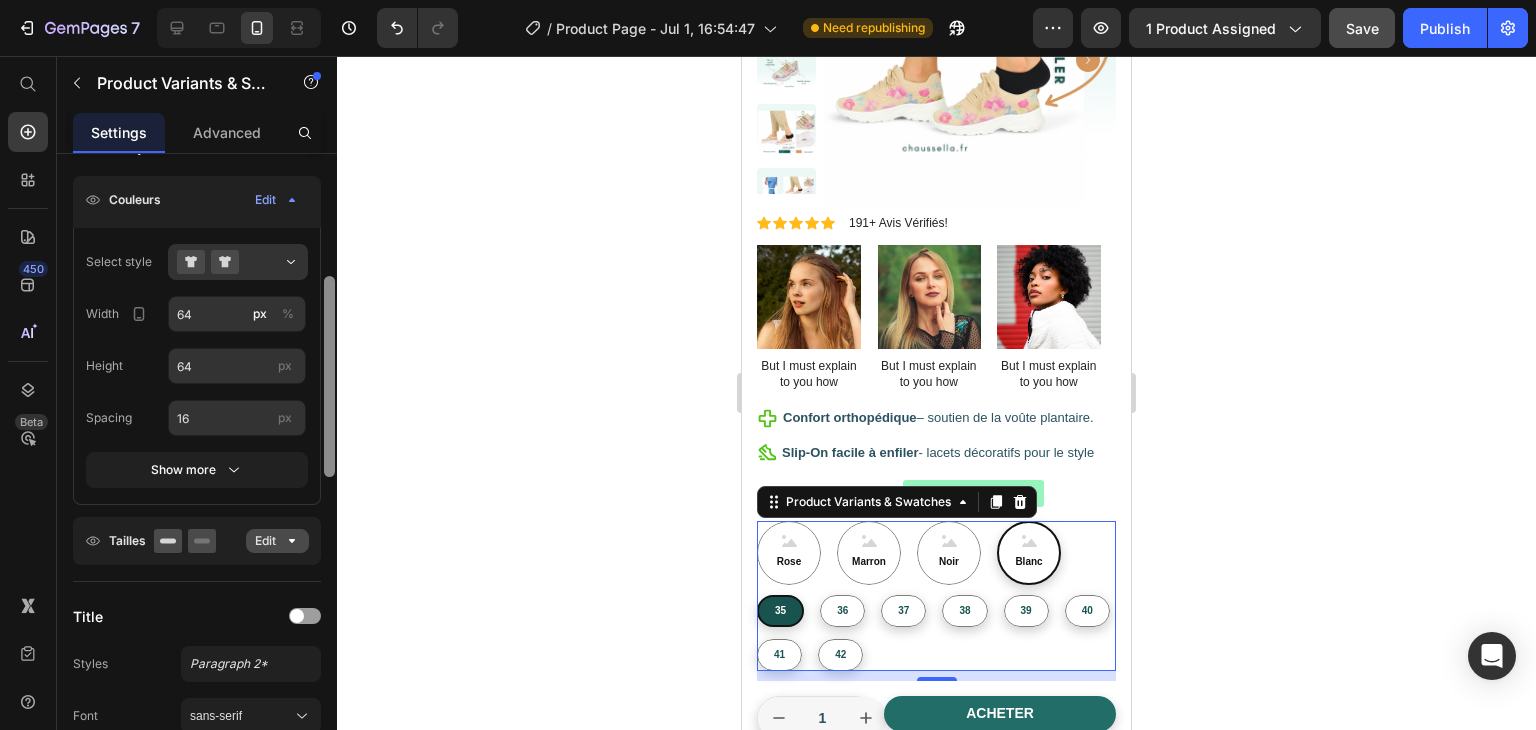 scroll, scrollTop: 384, scrollLeft: 0, axis: vertical 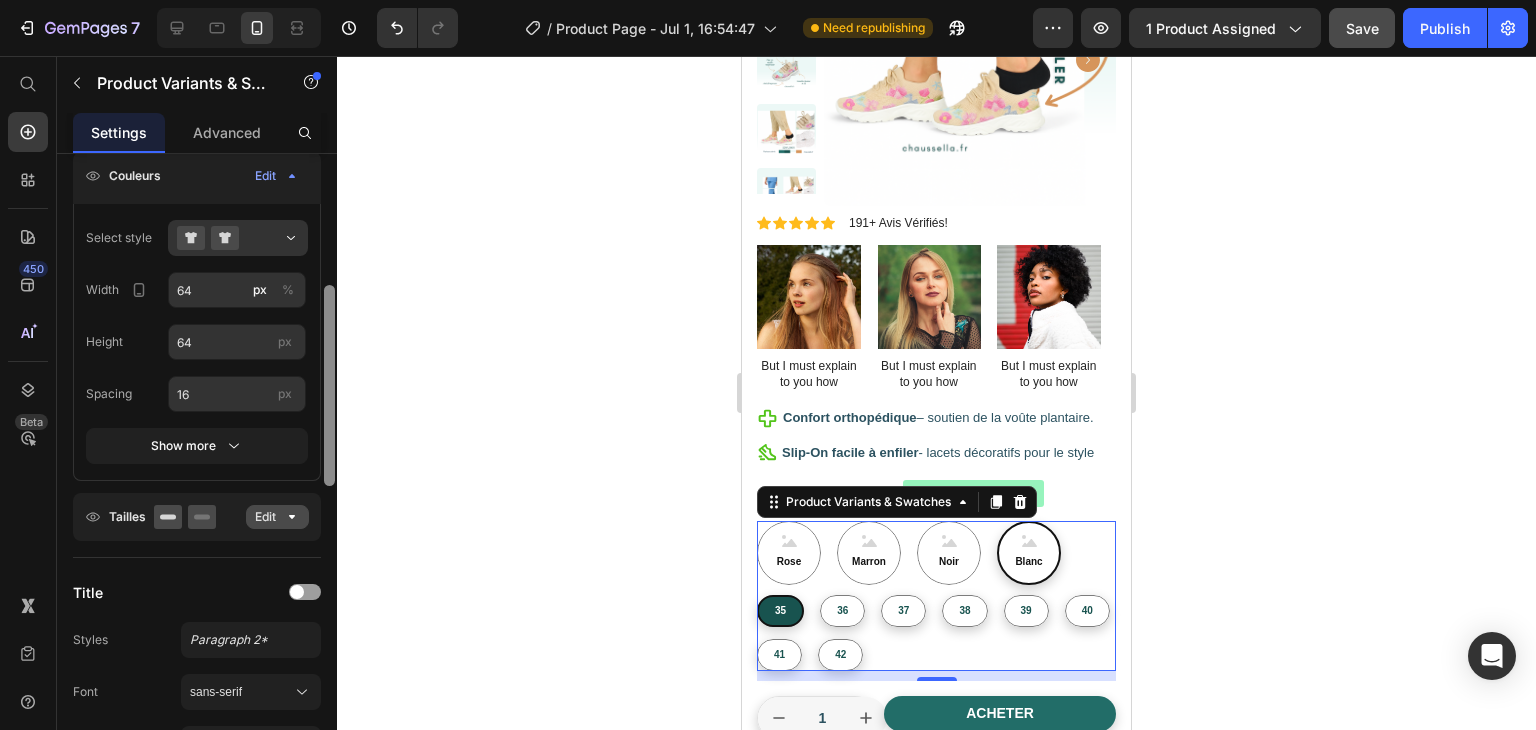 drag, startPoint x: 332, startPoint y: 406, endPoint x: 337, endPoint y: 461, distance: 55.226807 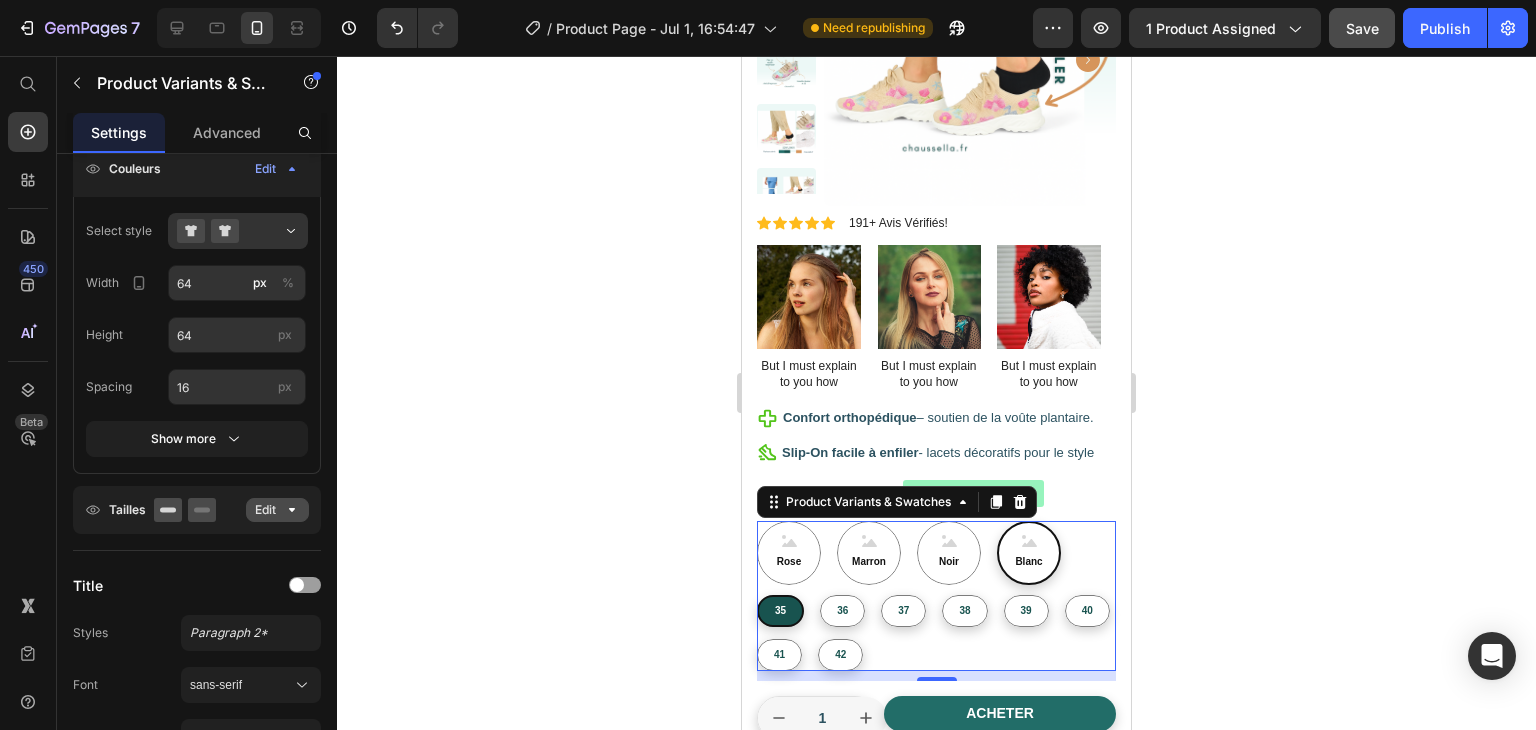 click 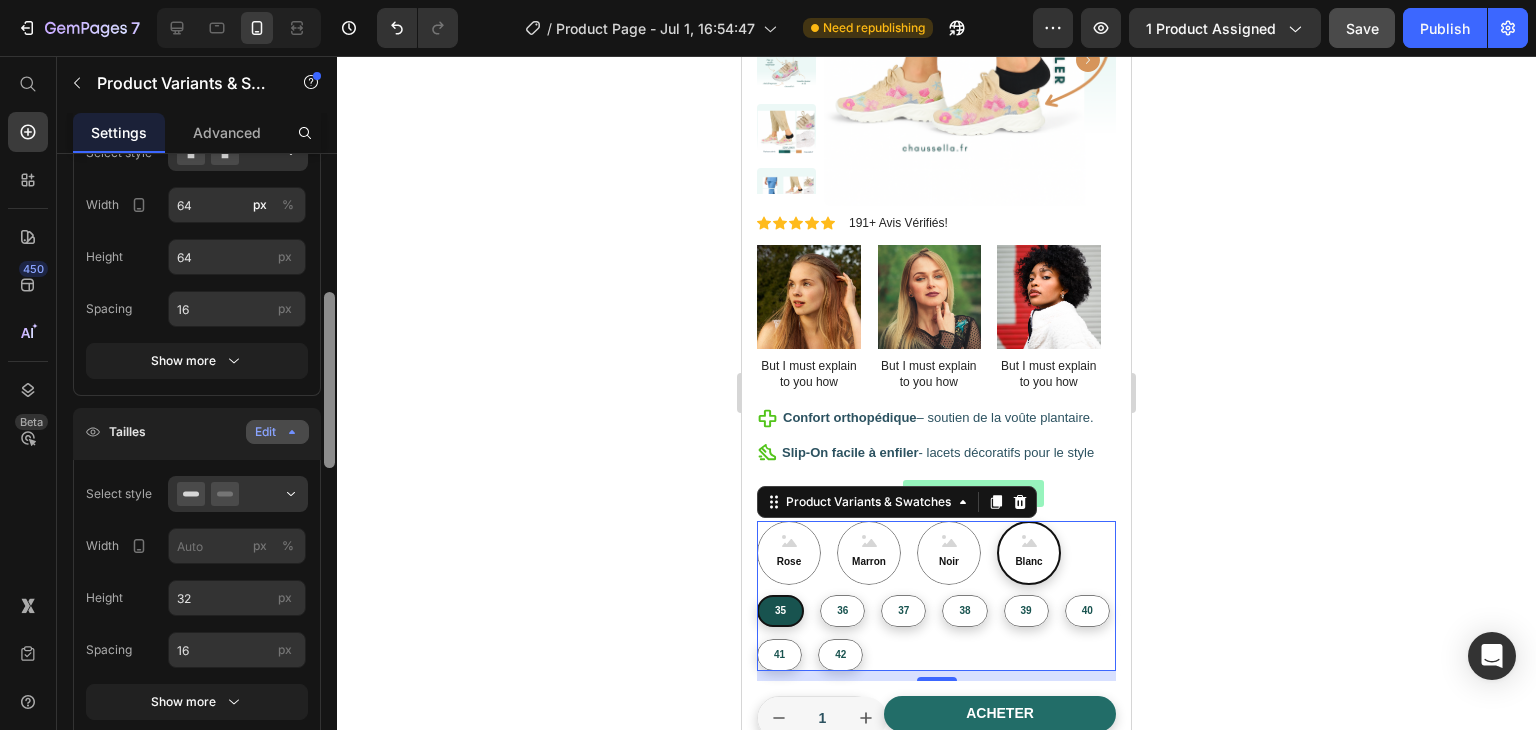 scroll, scrollTop: 484, scrollLeft: 0, axis: vertical 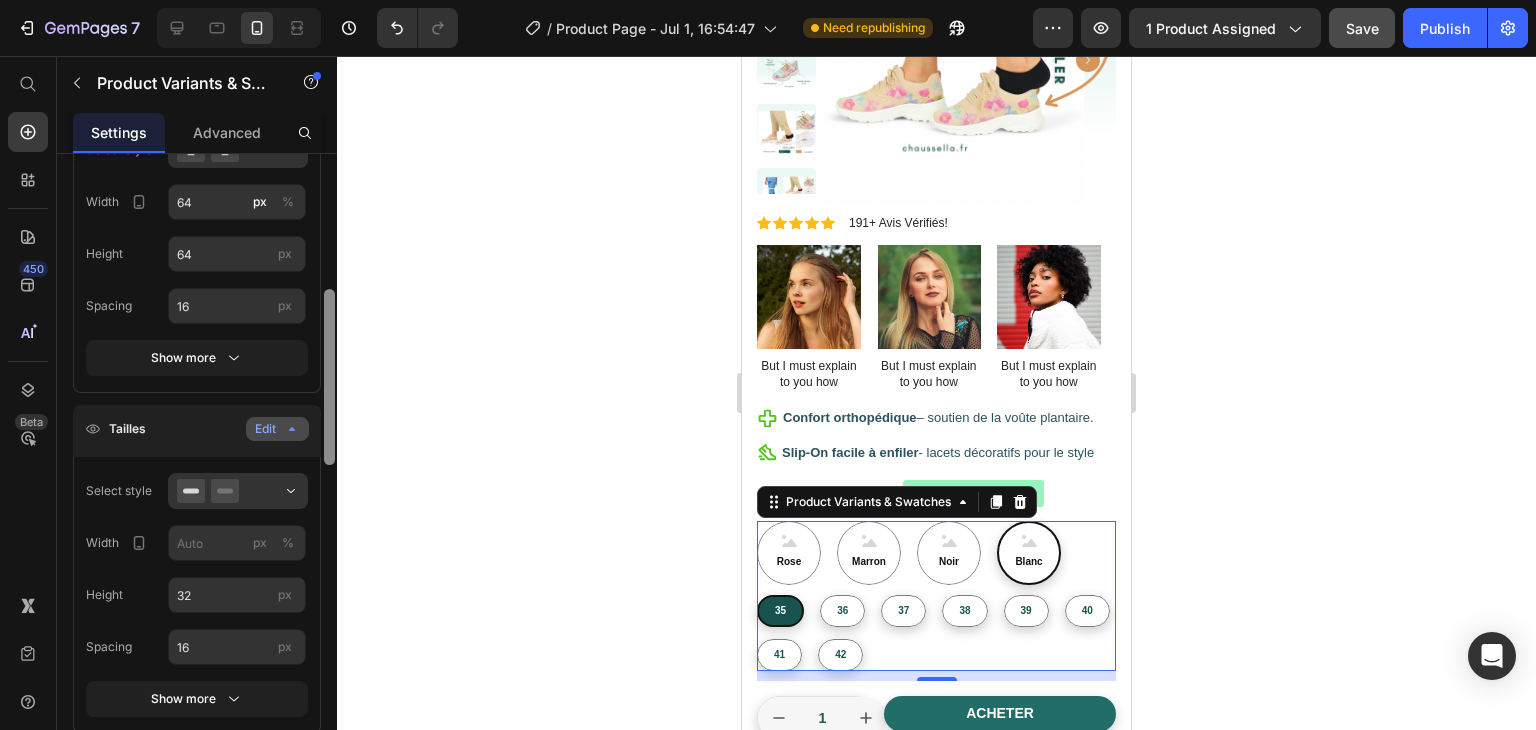 drag, startPoint x: 329, startPoint y: 420, endPoint x: 329, endPoint y: 446, distance: 26 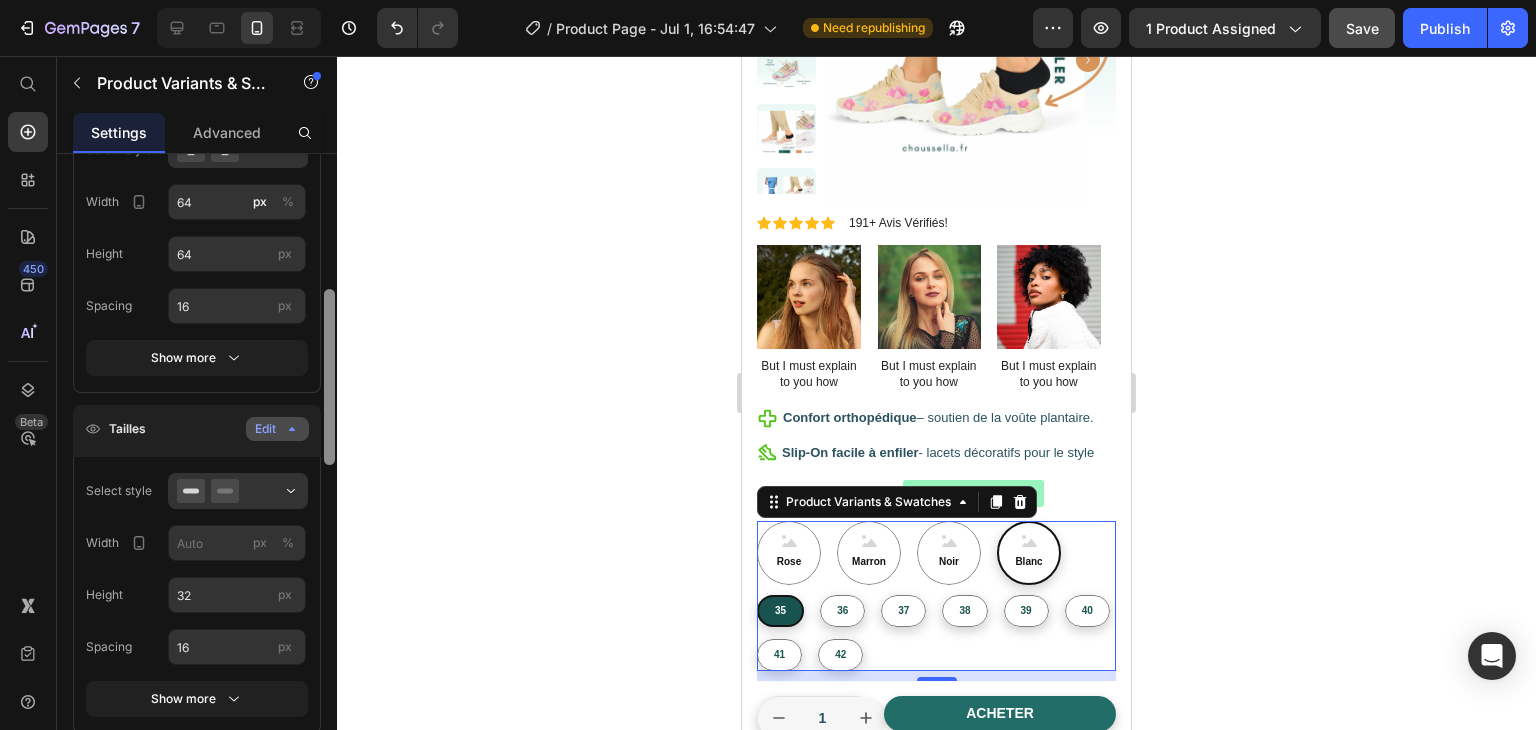 click at bounding box center (329, 377) 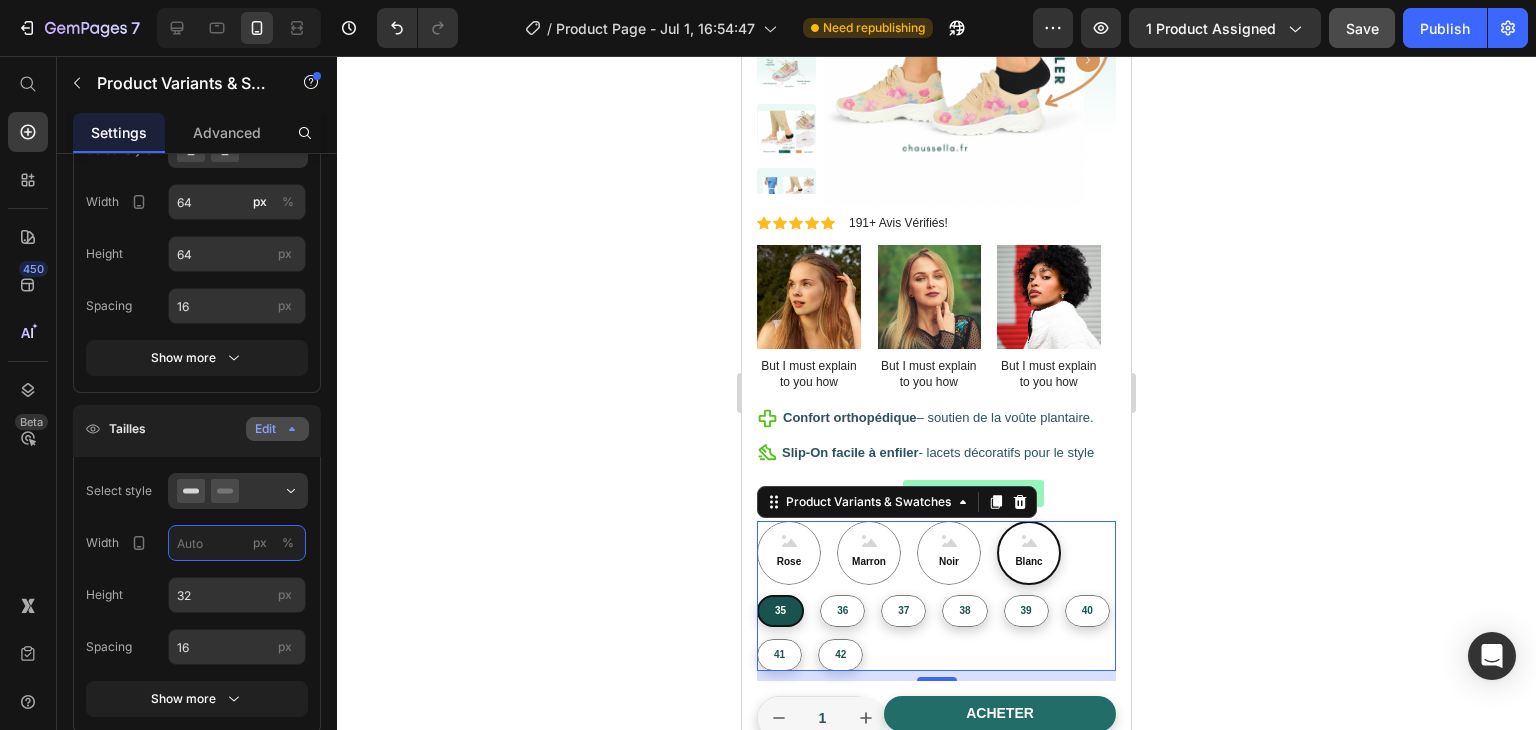 click on "px %" at bounding box center [237, 543] 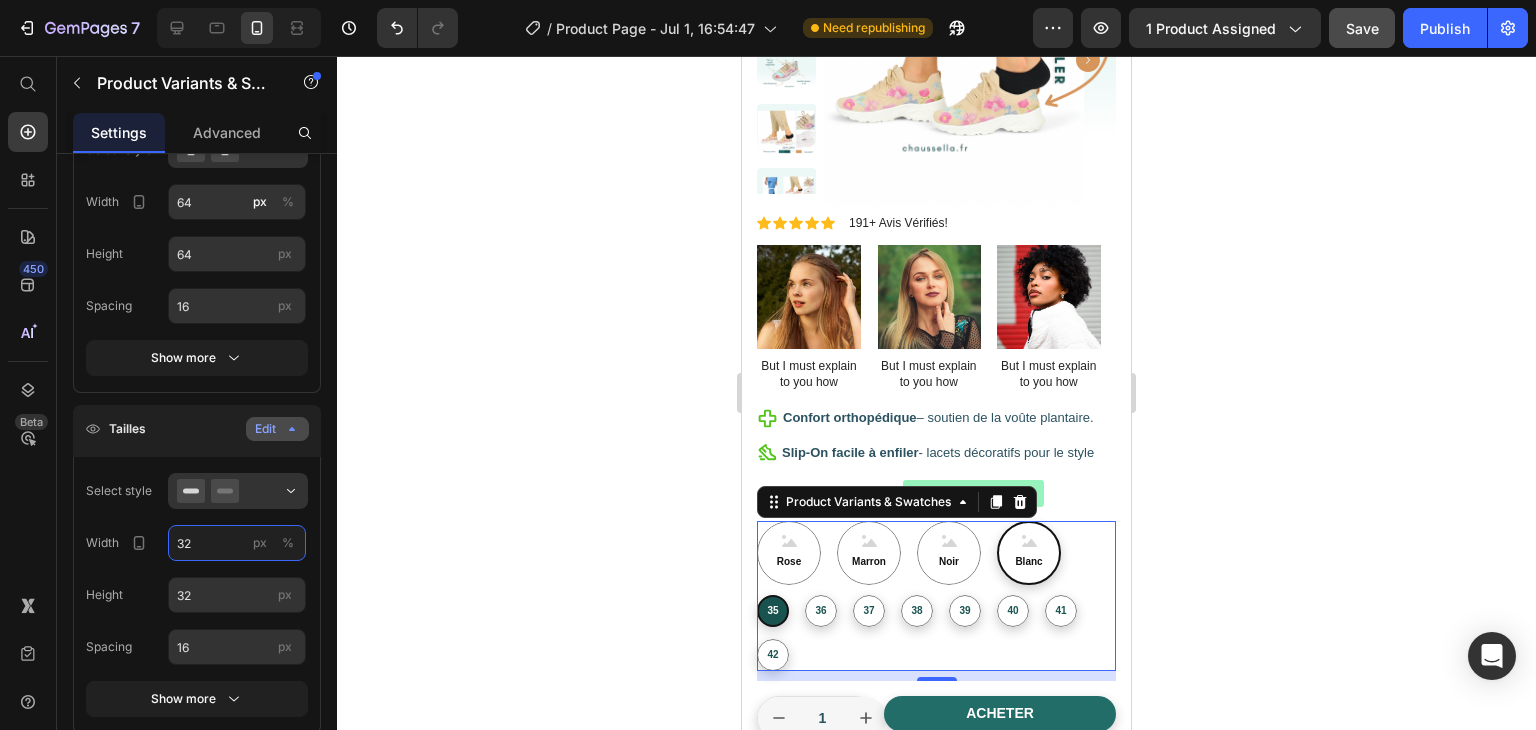type on "3" 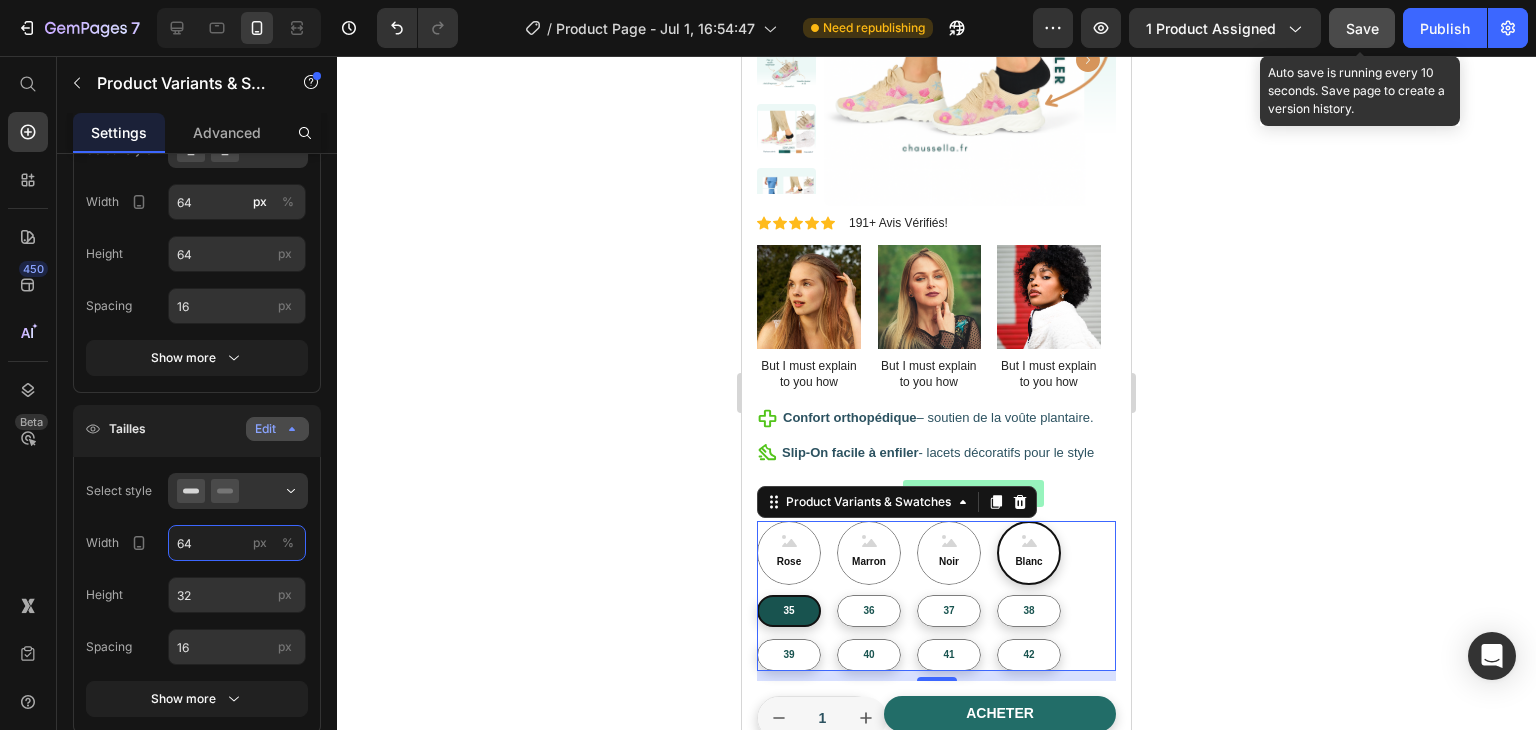 type on "64" 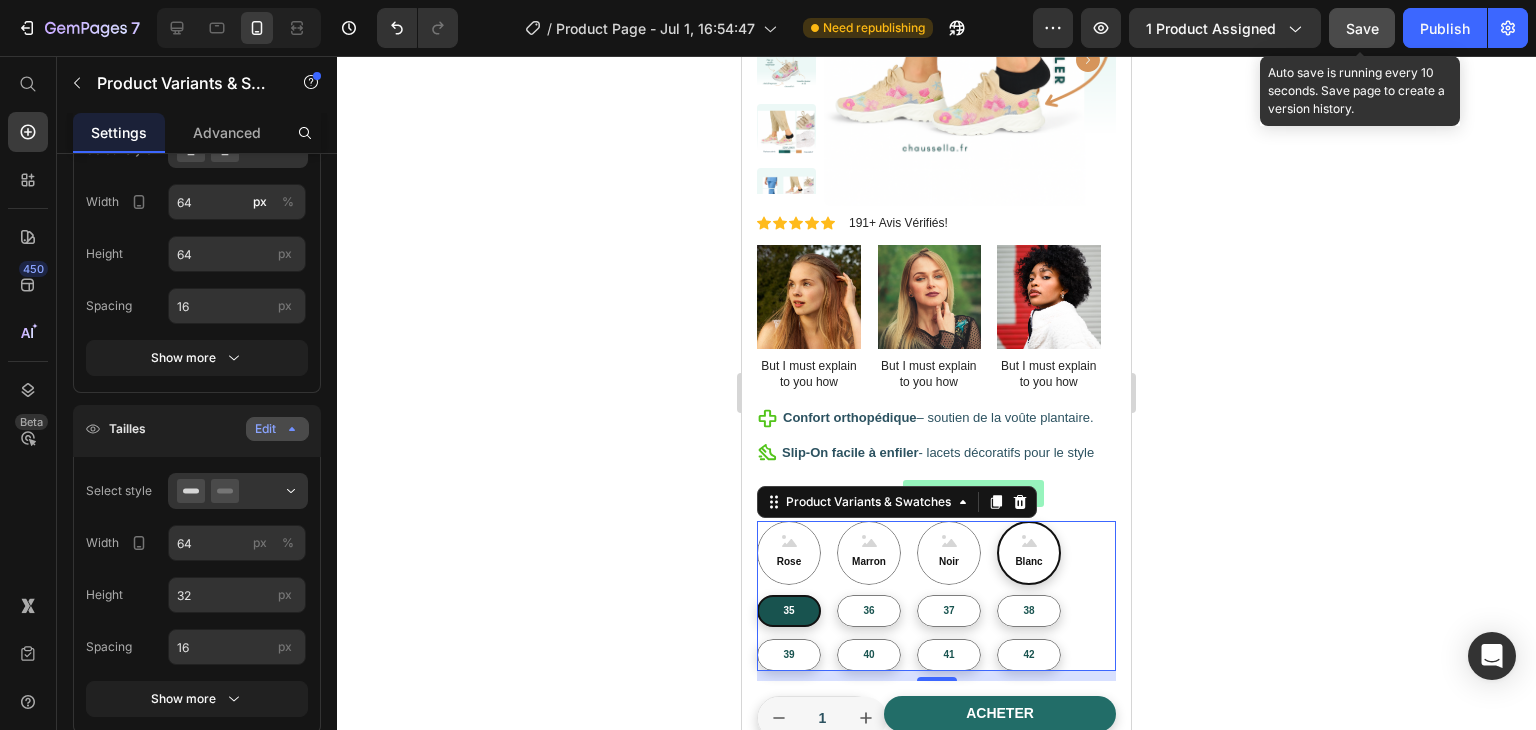 click on "Save" at bounding box center [1362, 28] 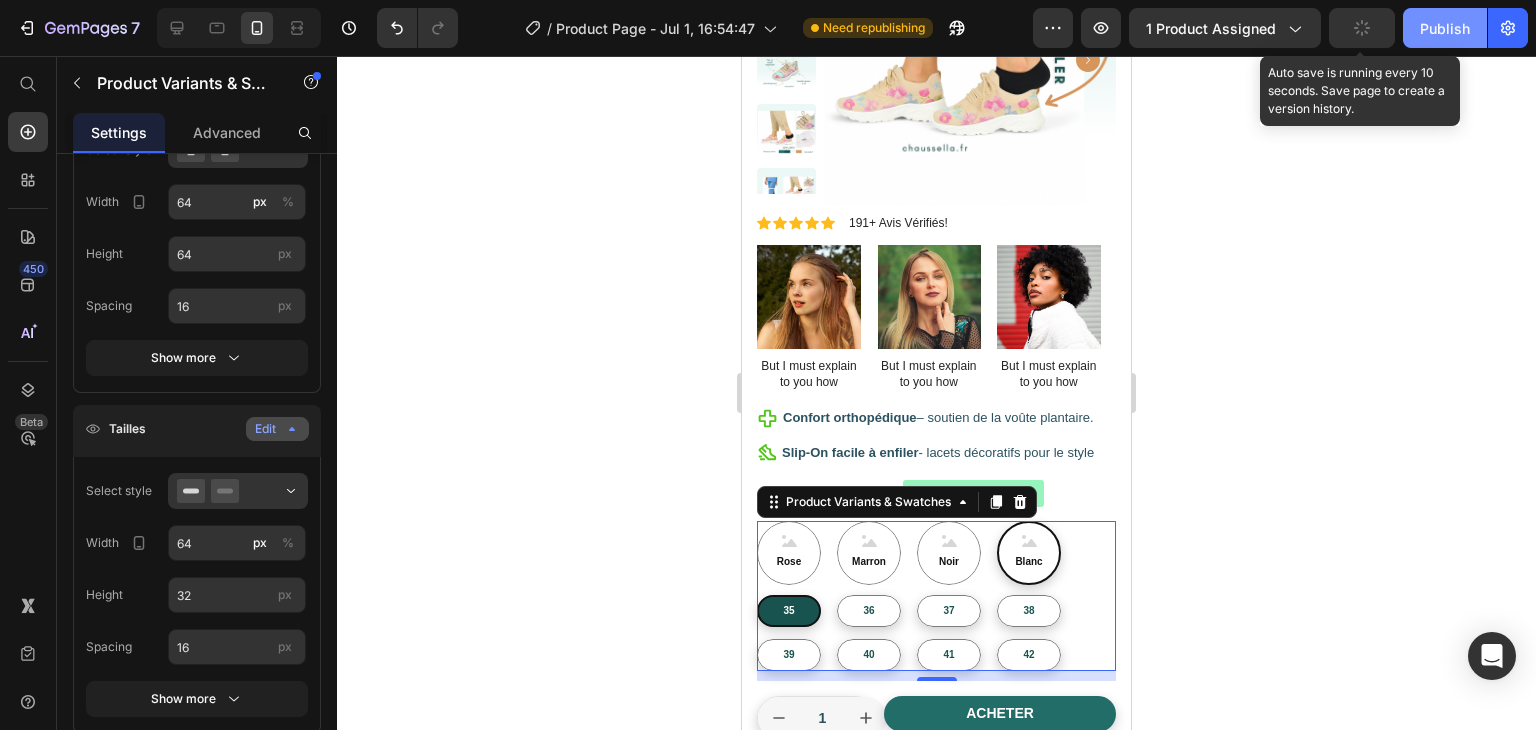 click on "Publish" 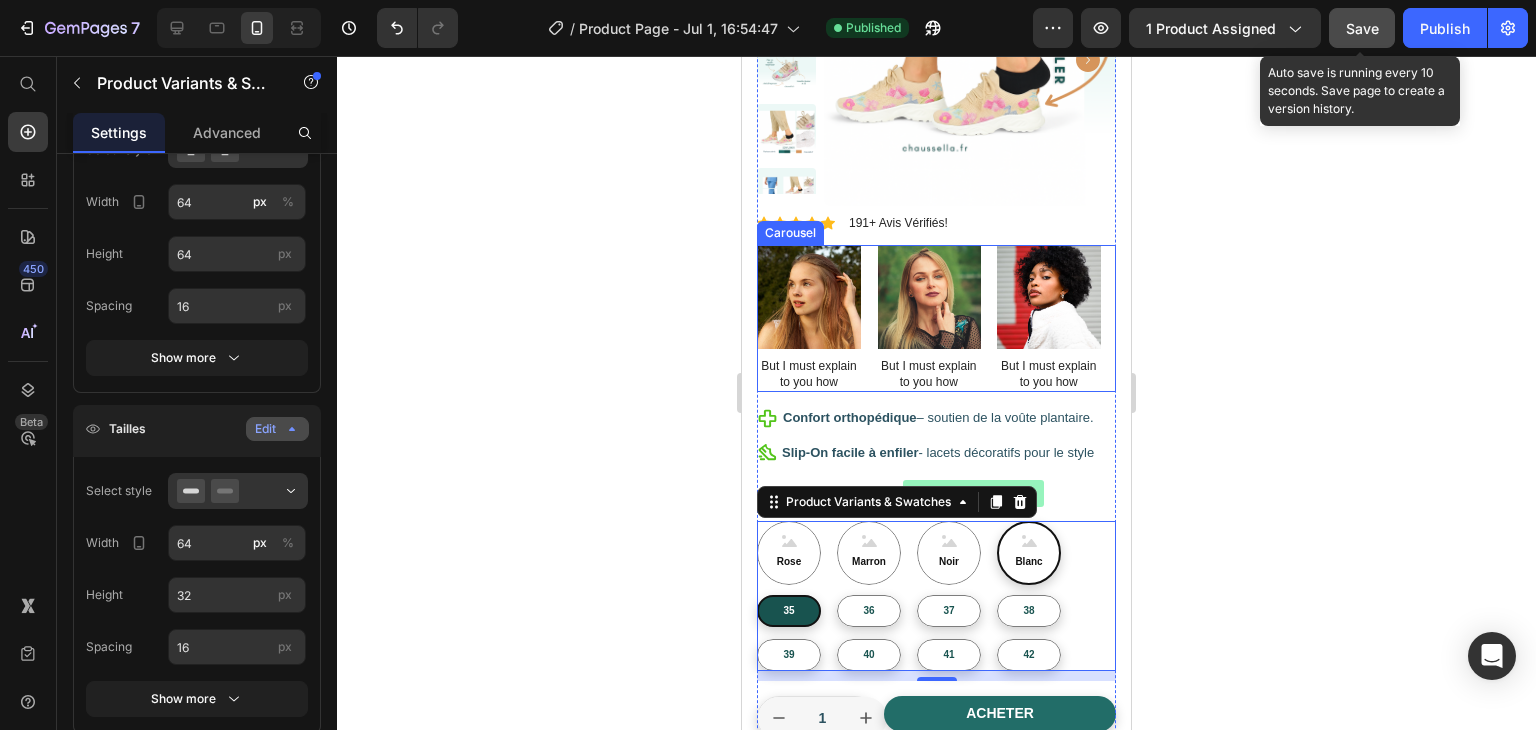 click on "Image But I must explain to you how  Text Block Image But I must explain to you how  Text Block Image But I must explain to you how  Text Block Image But I must explain to you how  Text Block Image But I must explain to you how  Text Block" at bounding box center [936, 318] 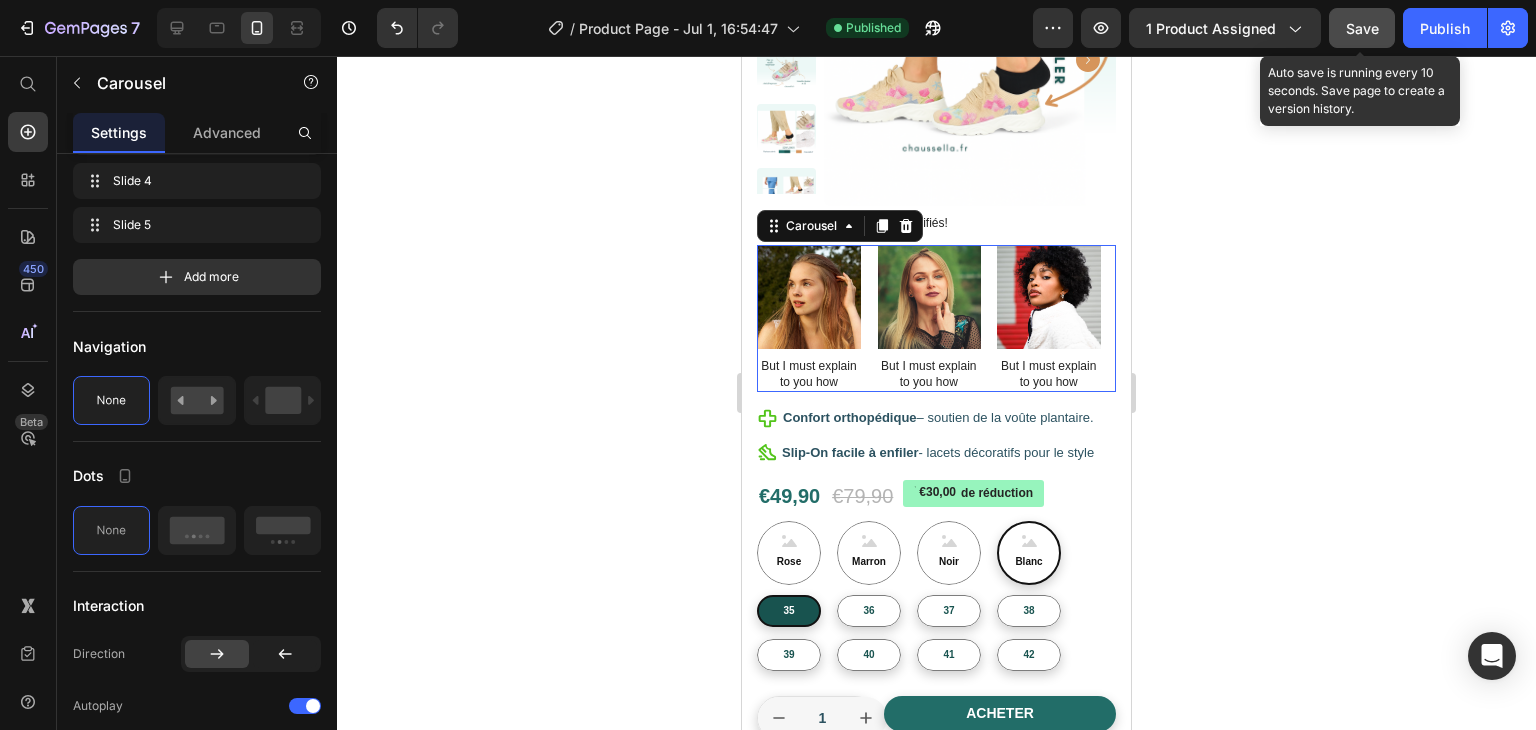 scroll, scrollTop: 0, scrollLeft: 0, axis: both 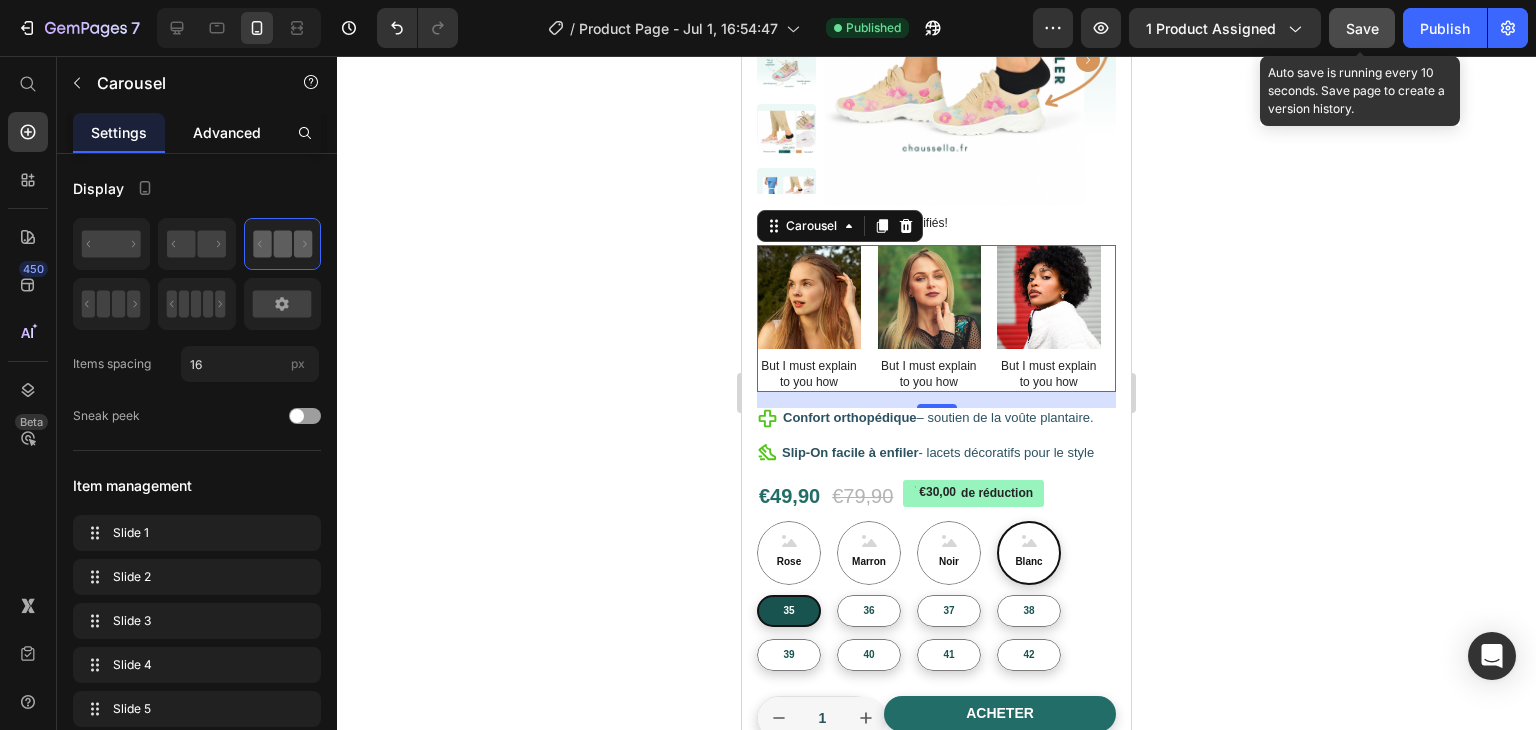 click on "Advanced" at bounding box center [227, 132] 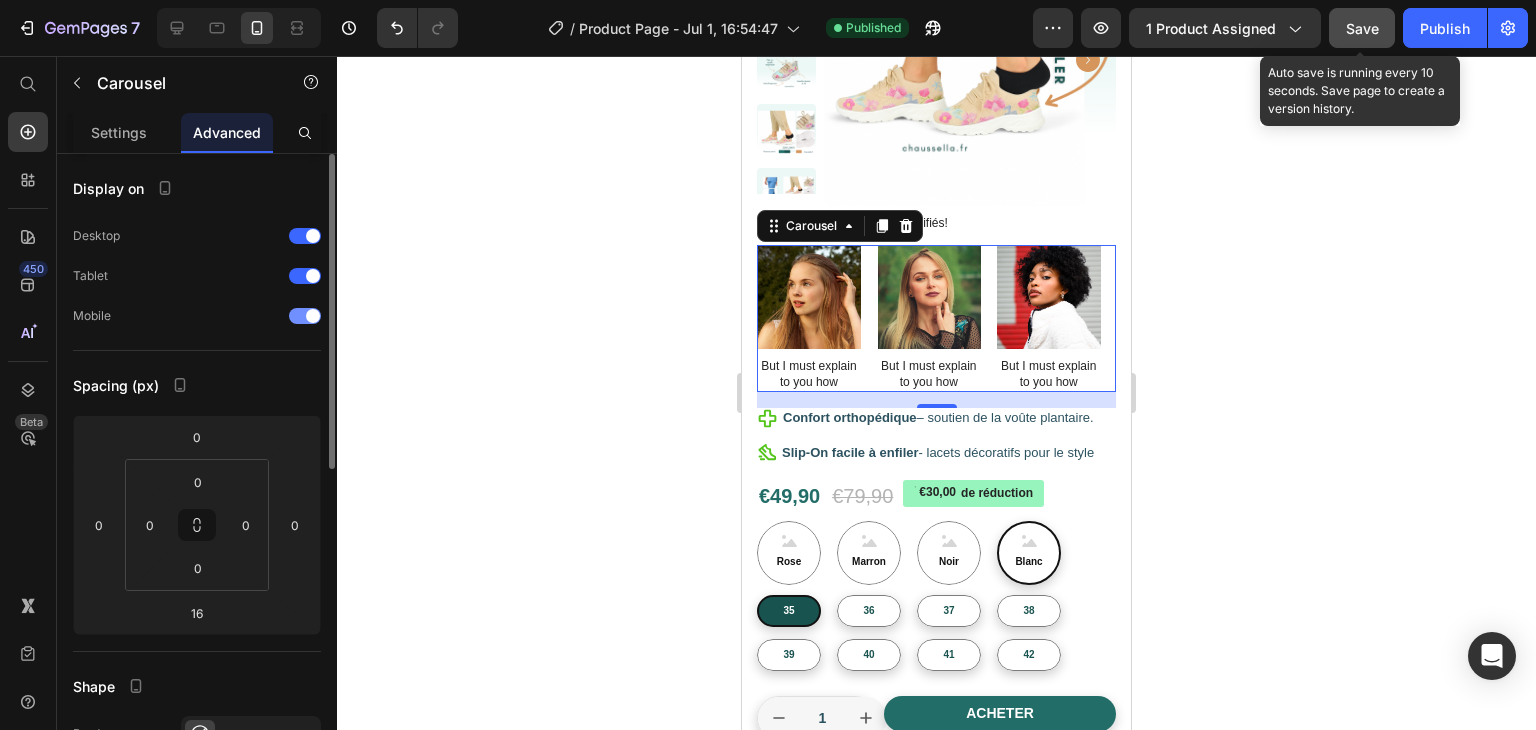 click at bounding box center [313, 316] 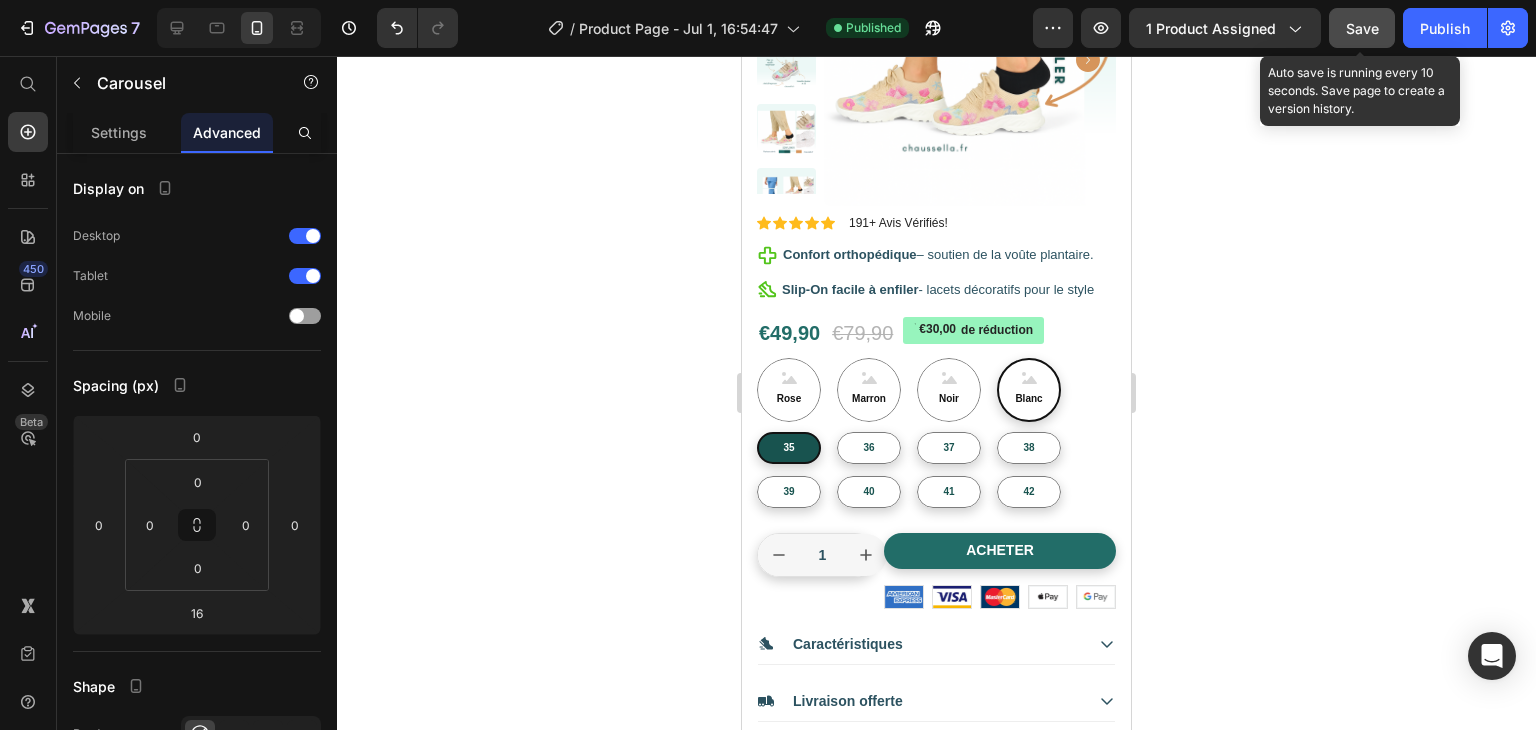click on "Save" at bounding box center (1362, 28) 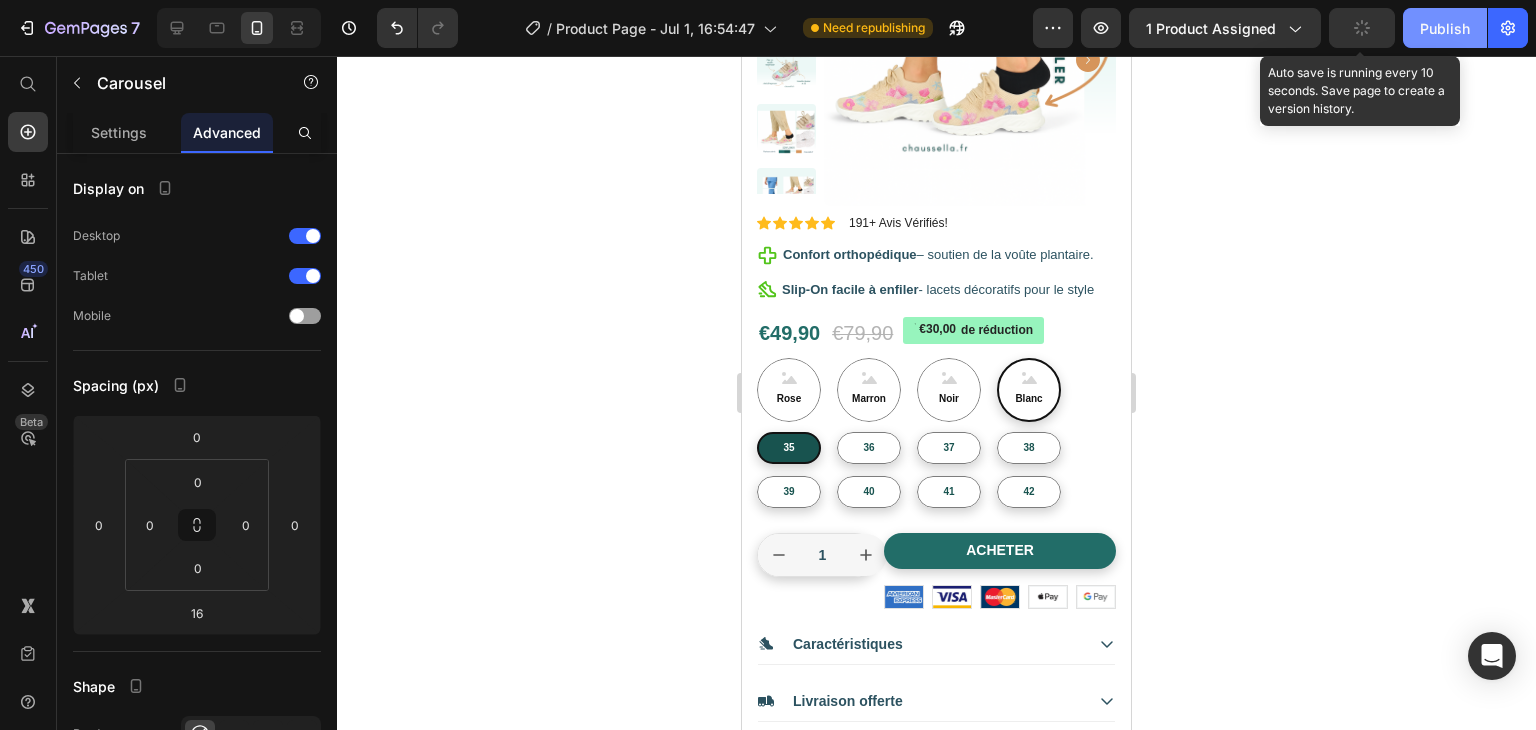 click on "Publish" at bounding box center [1445, 28] 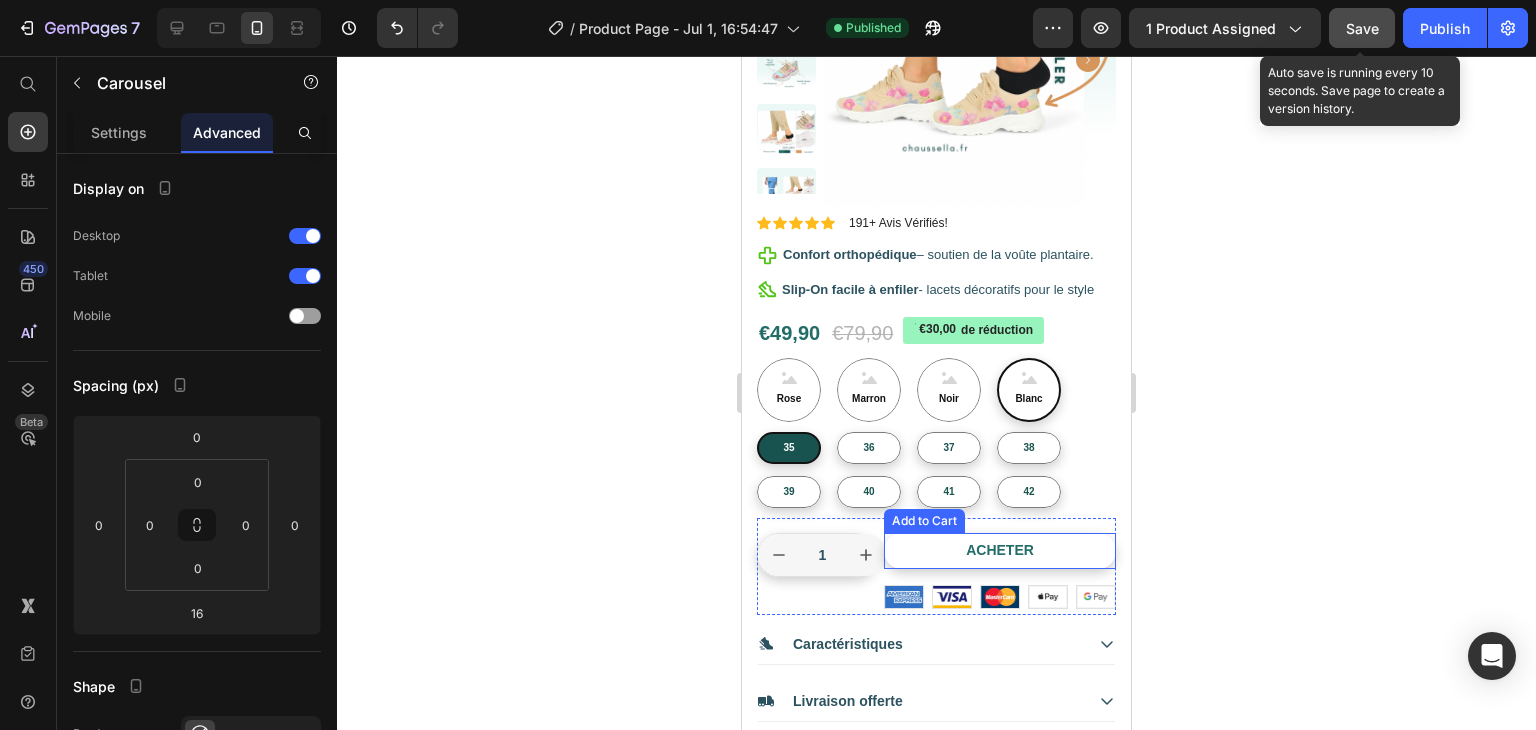 click on "acheter" at bounding box center [1000, 550] 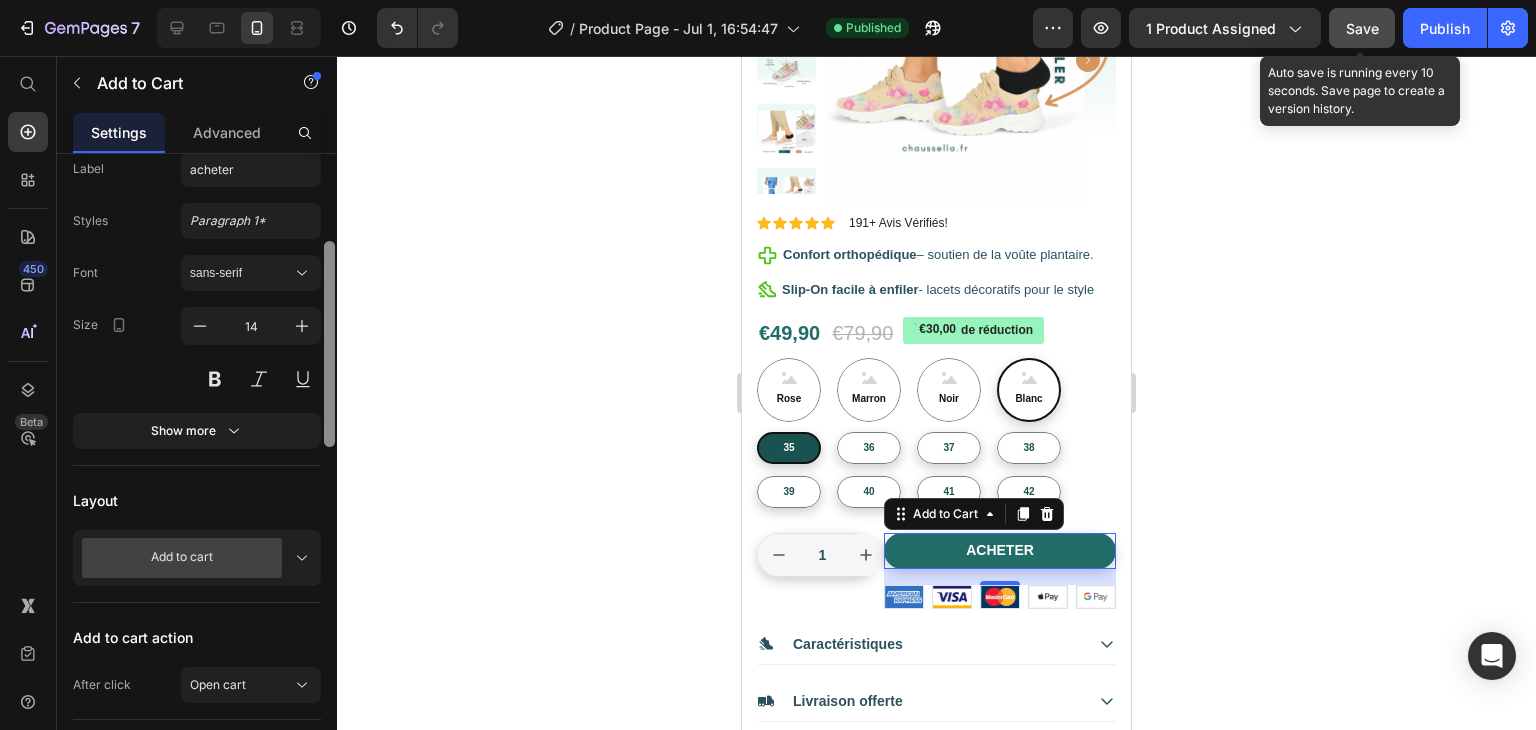 scroll, scrollTop: 238, scrollLeft: 0, axis: vertical 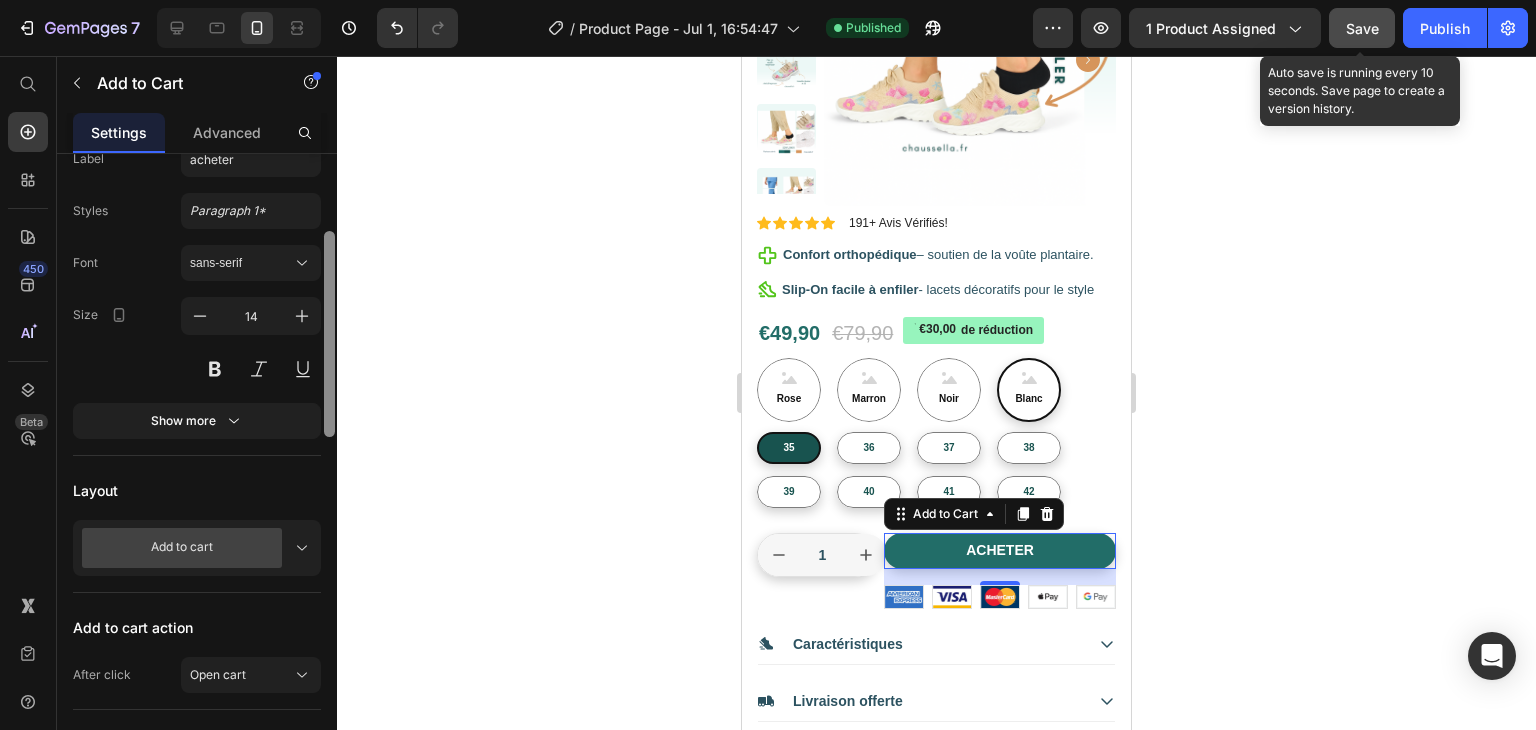 drag, startPoint x: 332, startPoint y: 329, endPoint x: 329, endPoint y: 407, distance: 78.05767 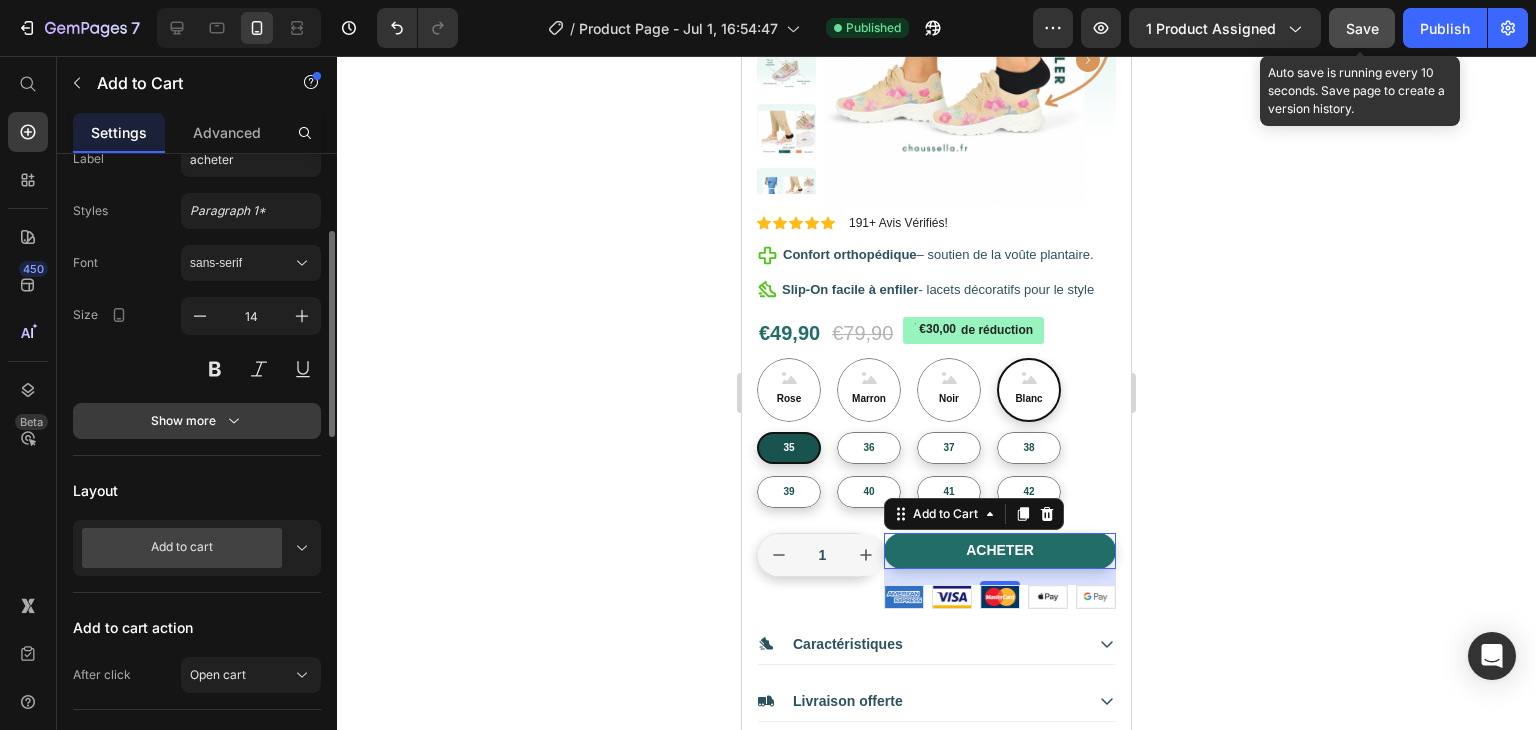 click 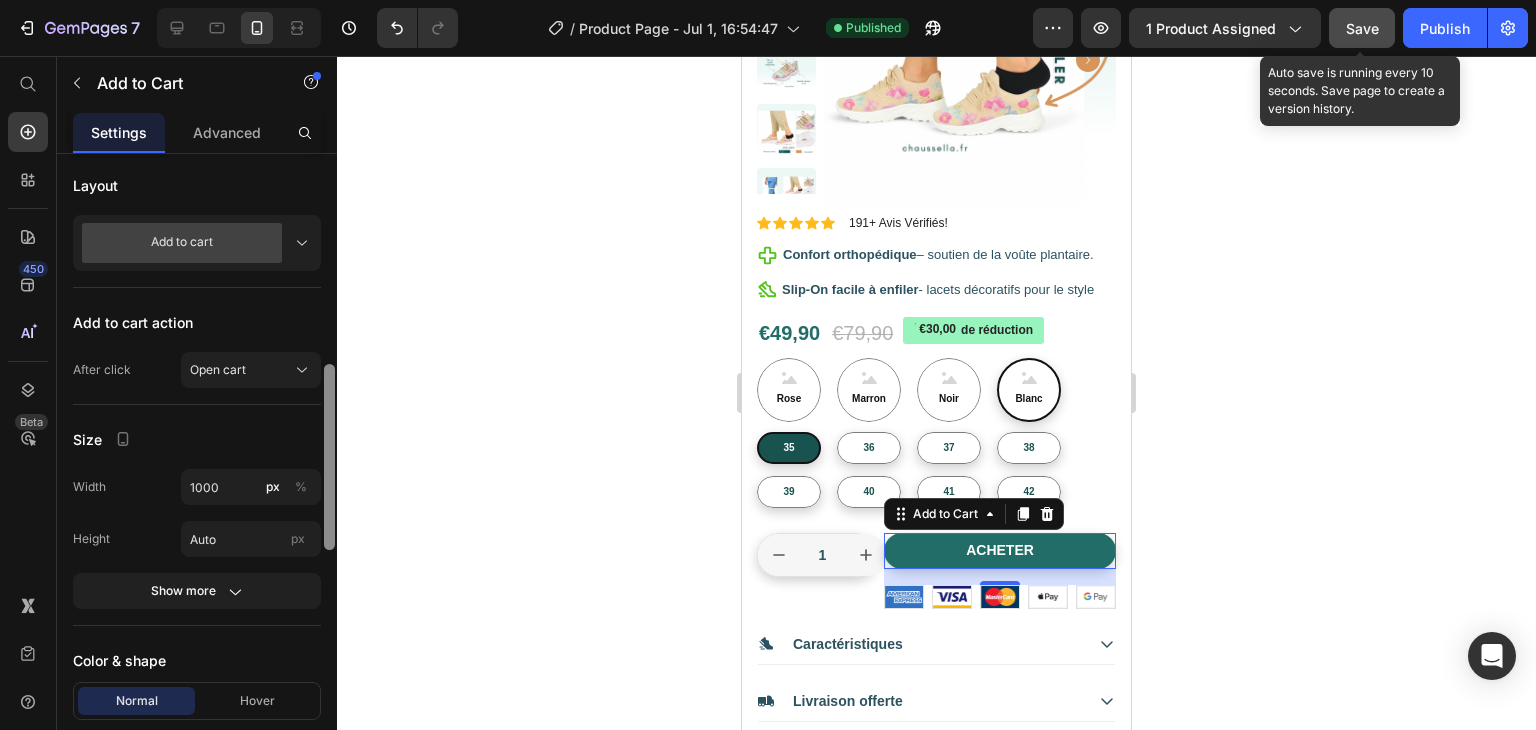 scroll, scrollTop: 742, scrollLeft: 0, axis: vertical 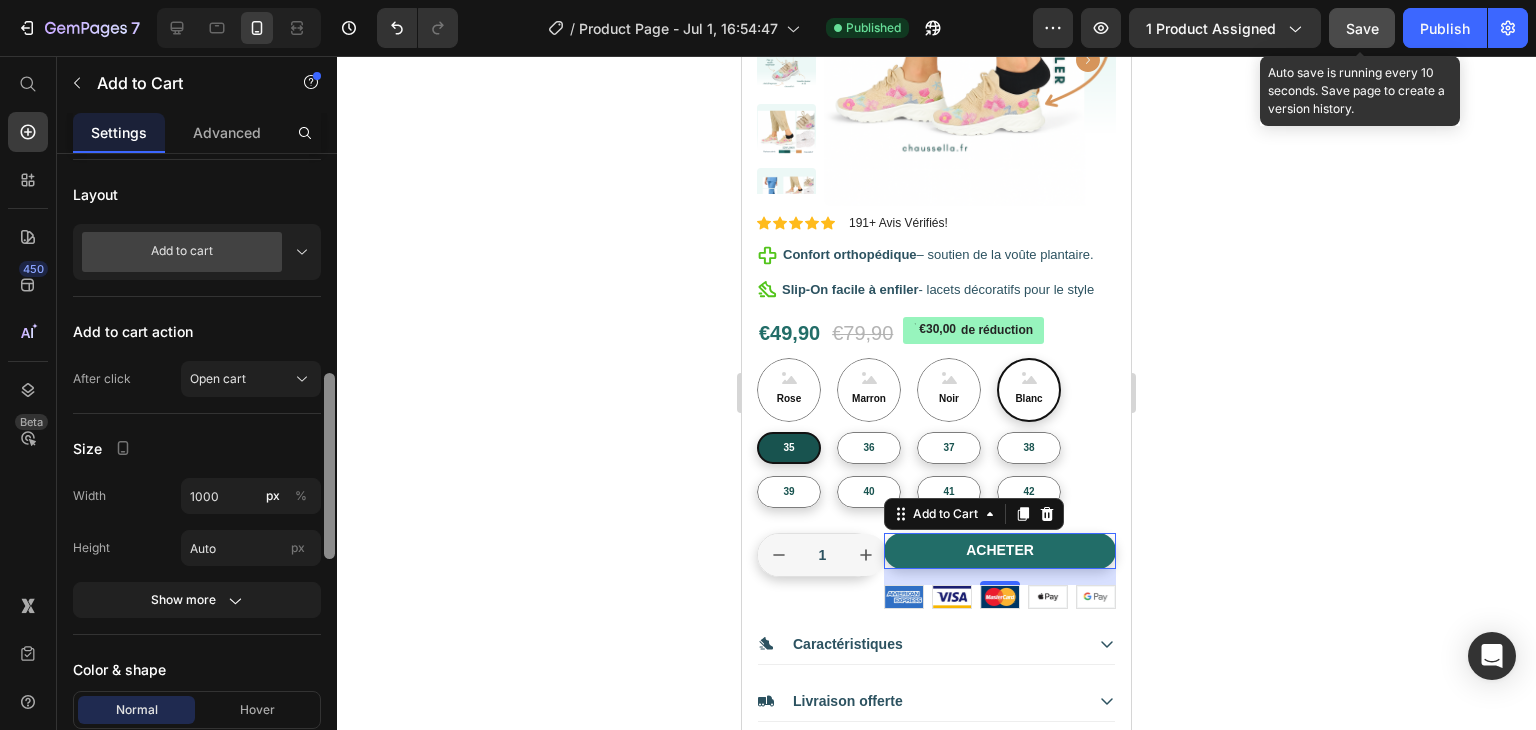 drag, startPoint x: 328, startPoint y: 345, endPoint x: 336, endPoint y: 510, distance: 165.19383 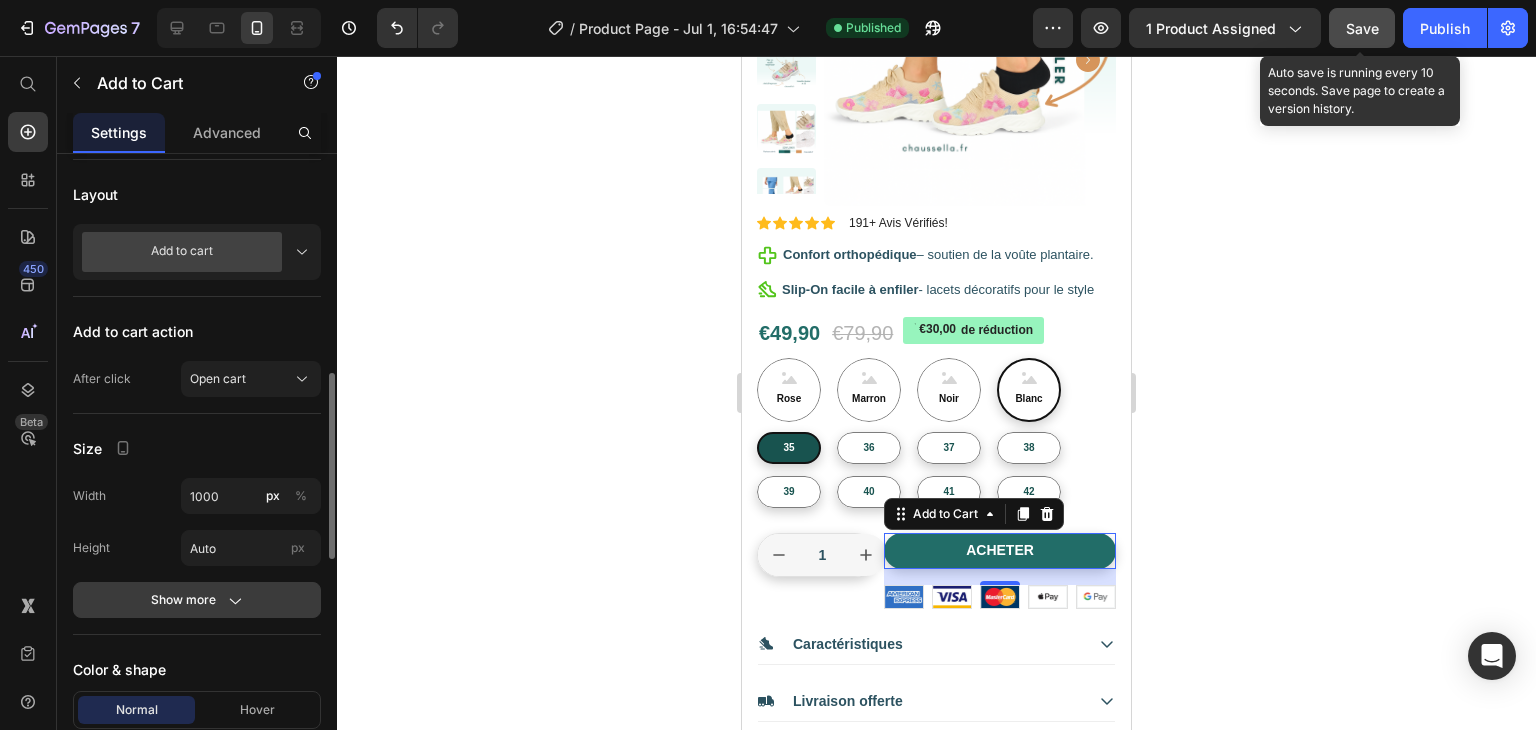 click on "Show more" at bounding box center [197, 600] 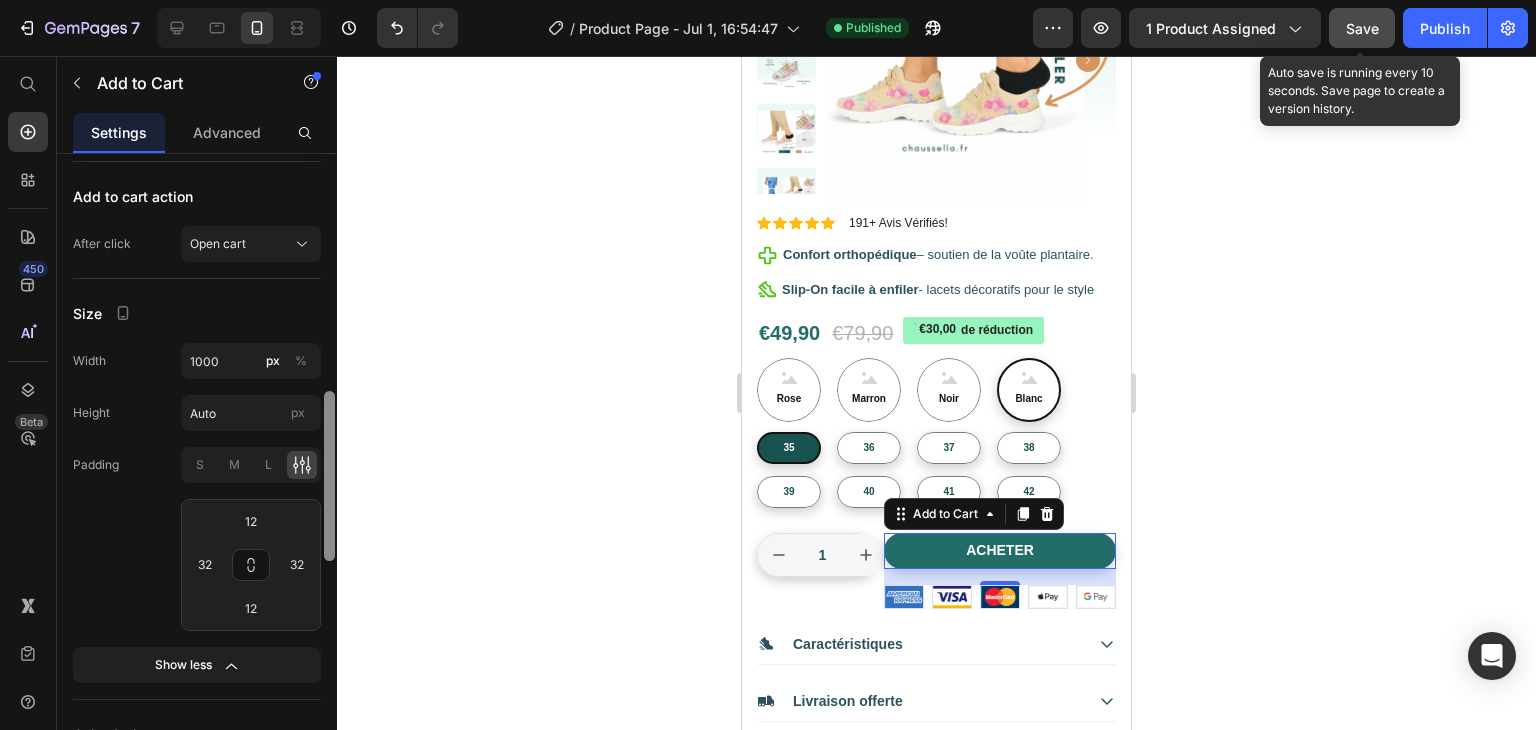 scroll, scrollTop: 884, scrollLeft: 0, axis: vertical 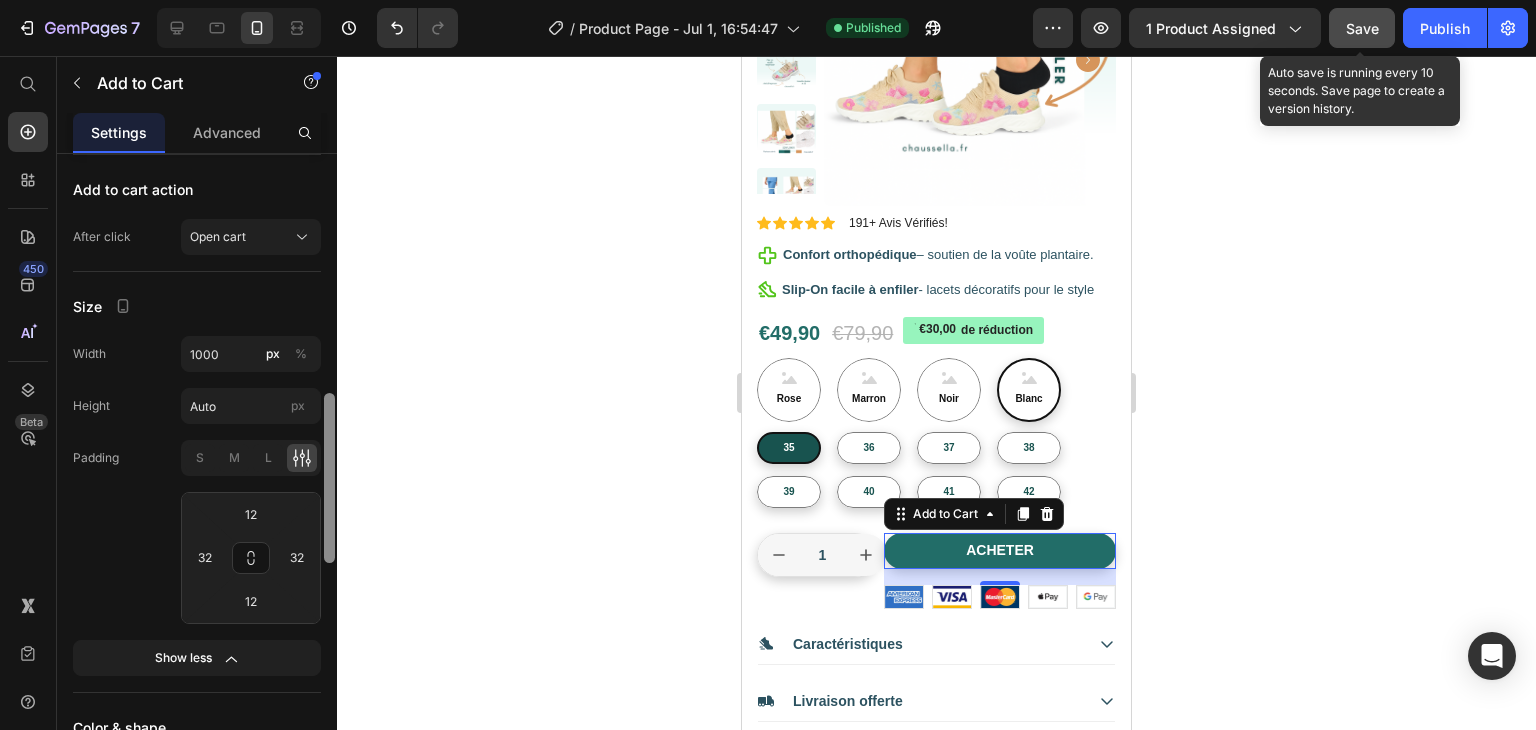 drag, startPoint x: 332, startPoint y: 513, endPoint x: 332, endPoint y: 555, distance: 42 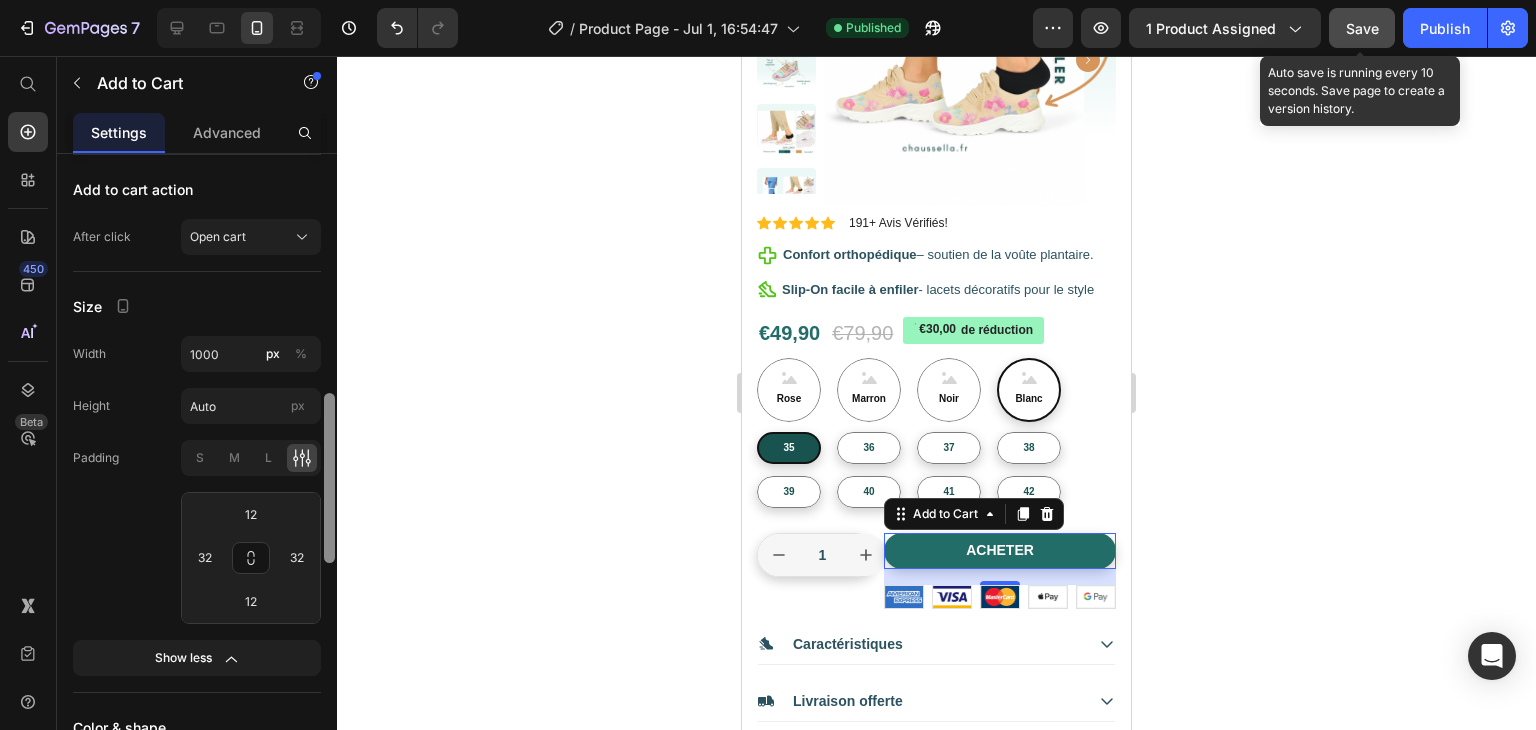 click at bounding box center [329, 478] 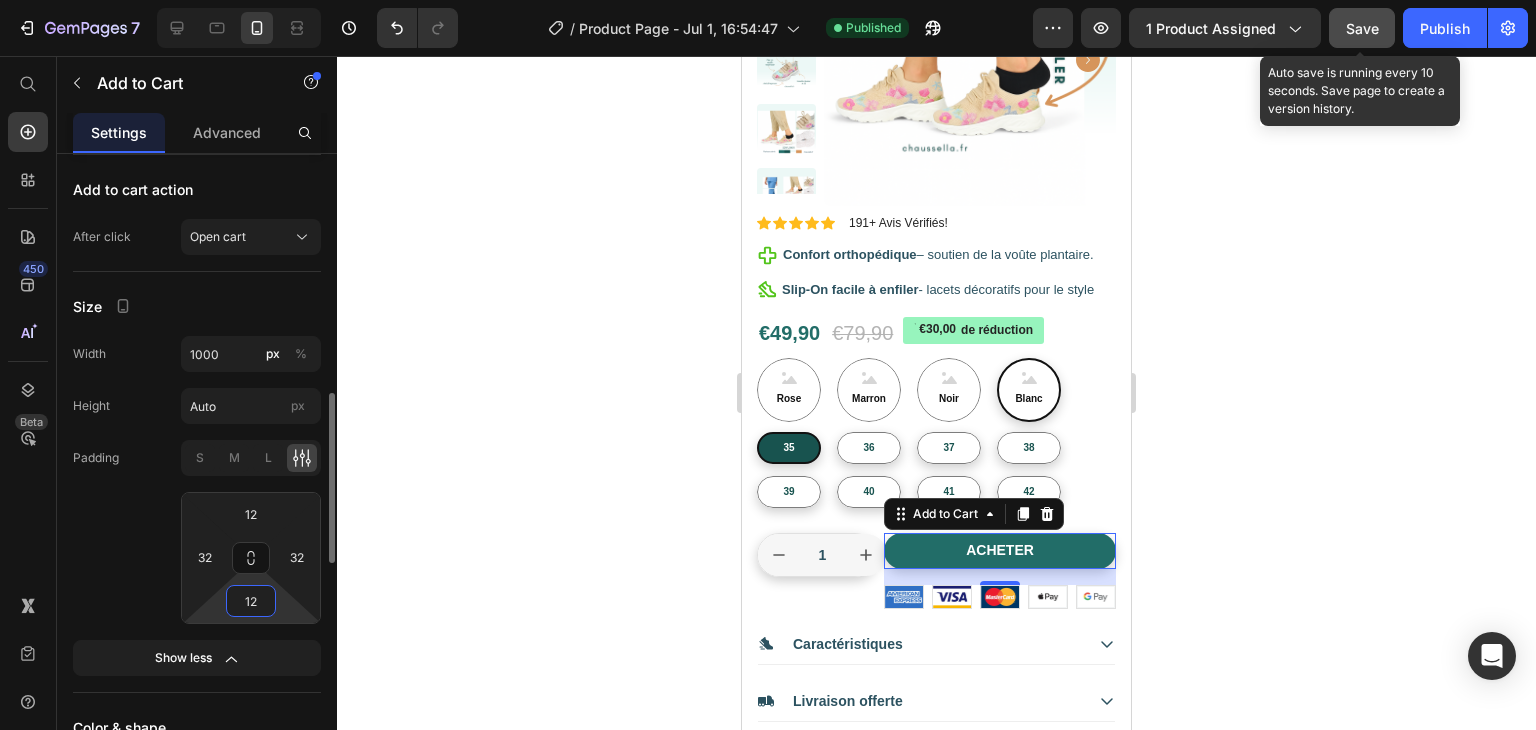 click on "12" at bounding box center (251, 601) 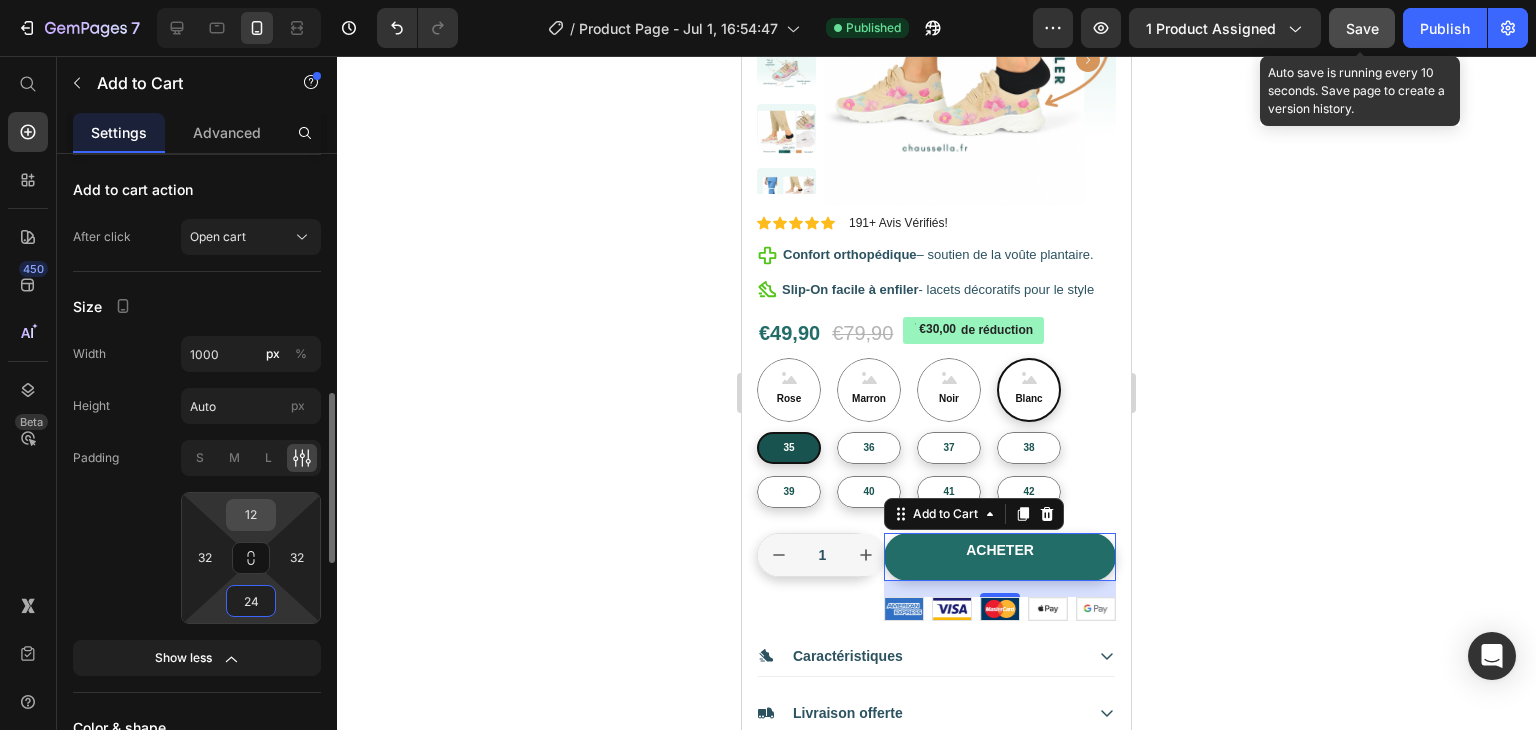 type on "24" 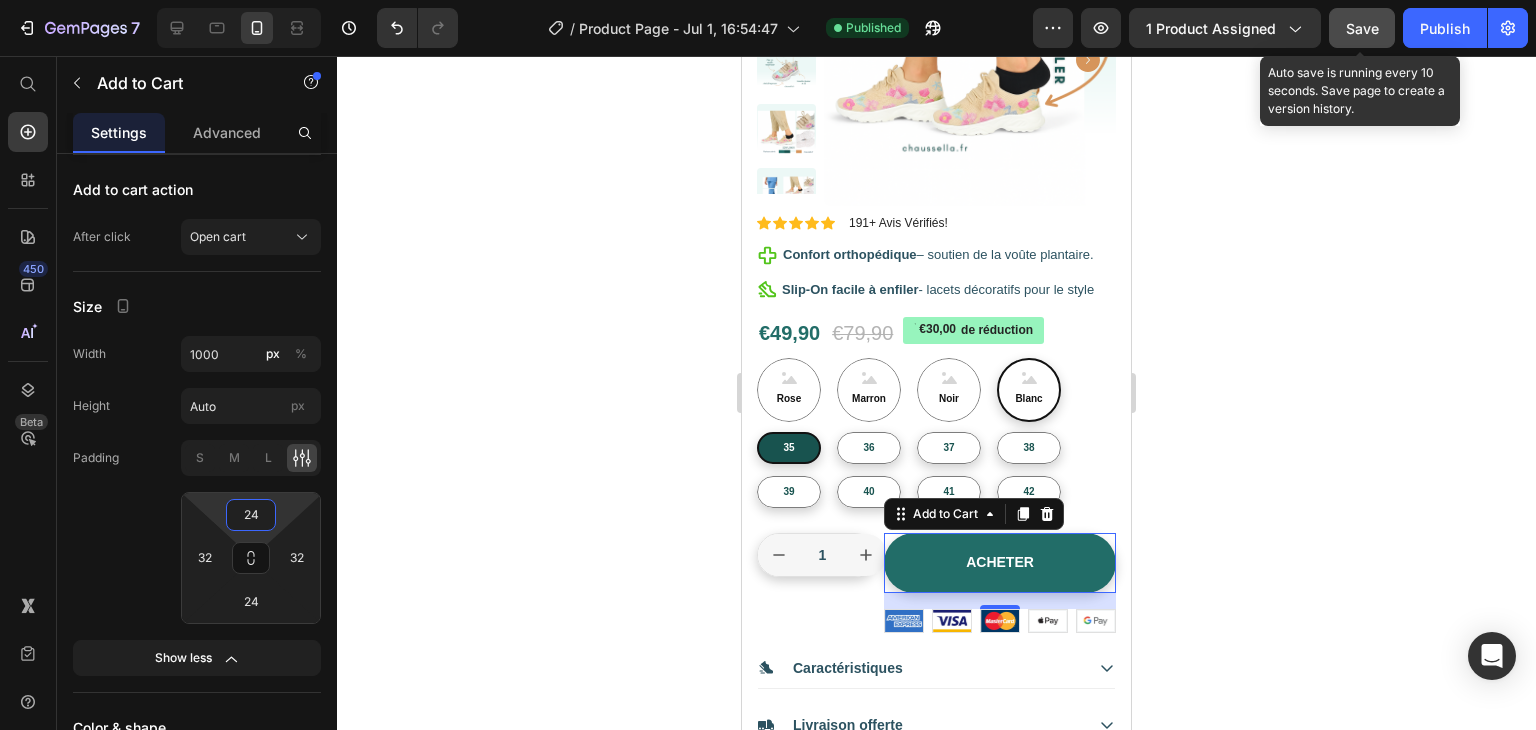 click on "Save" at bounding box center [1362, 28] 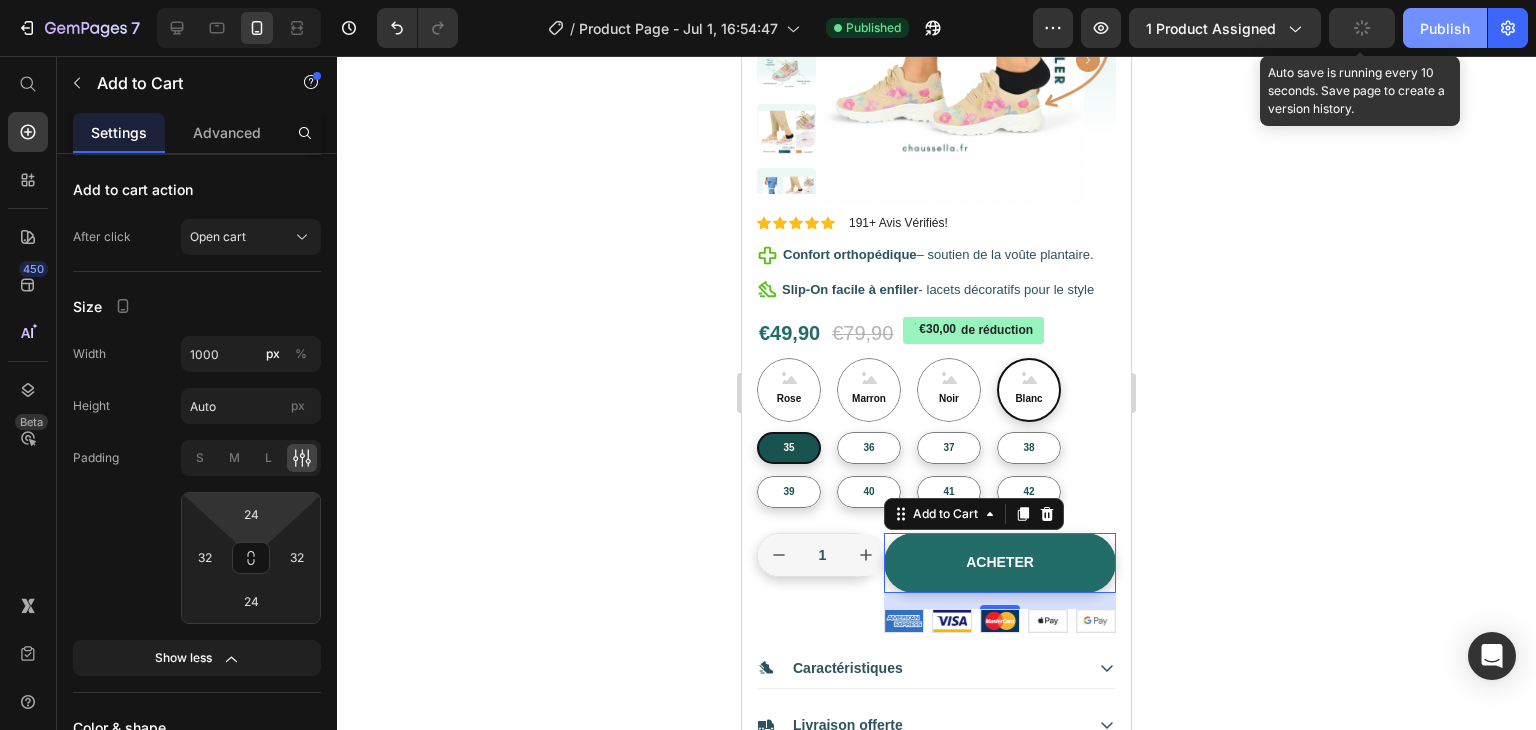 click on "Publish" at bounding box center (1445, 28) 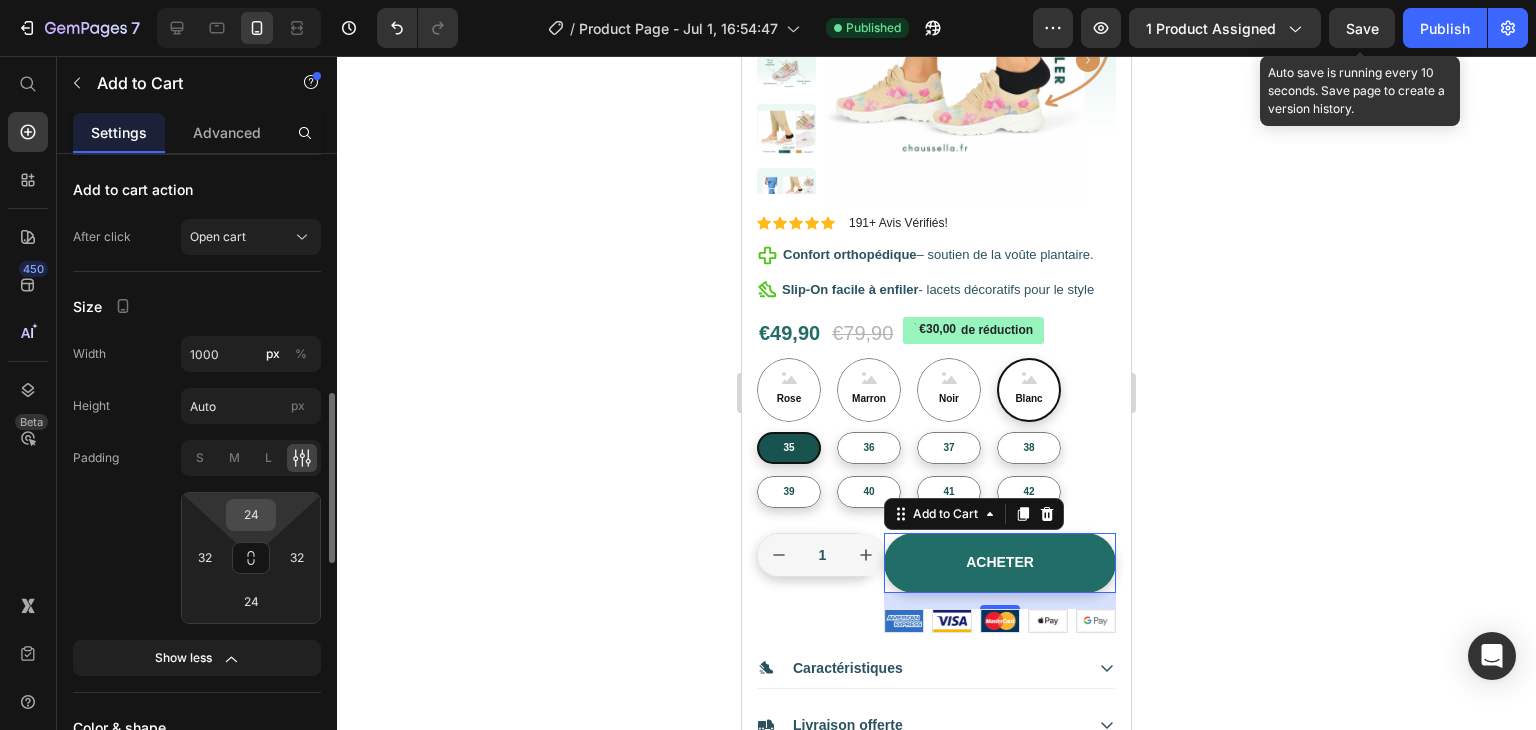 click on "24" at bounding box center (251, 515) 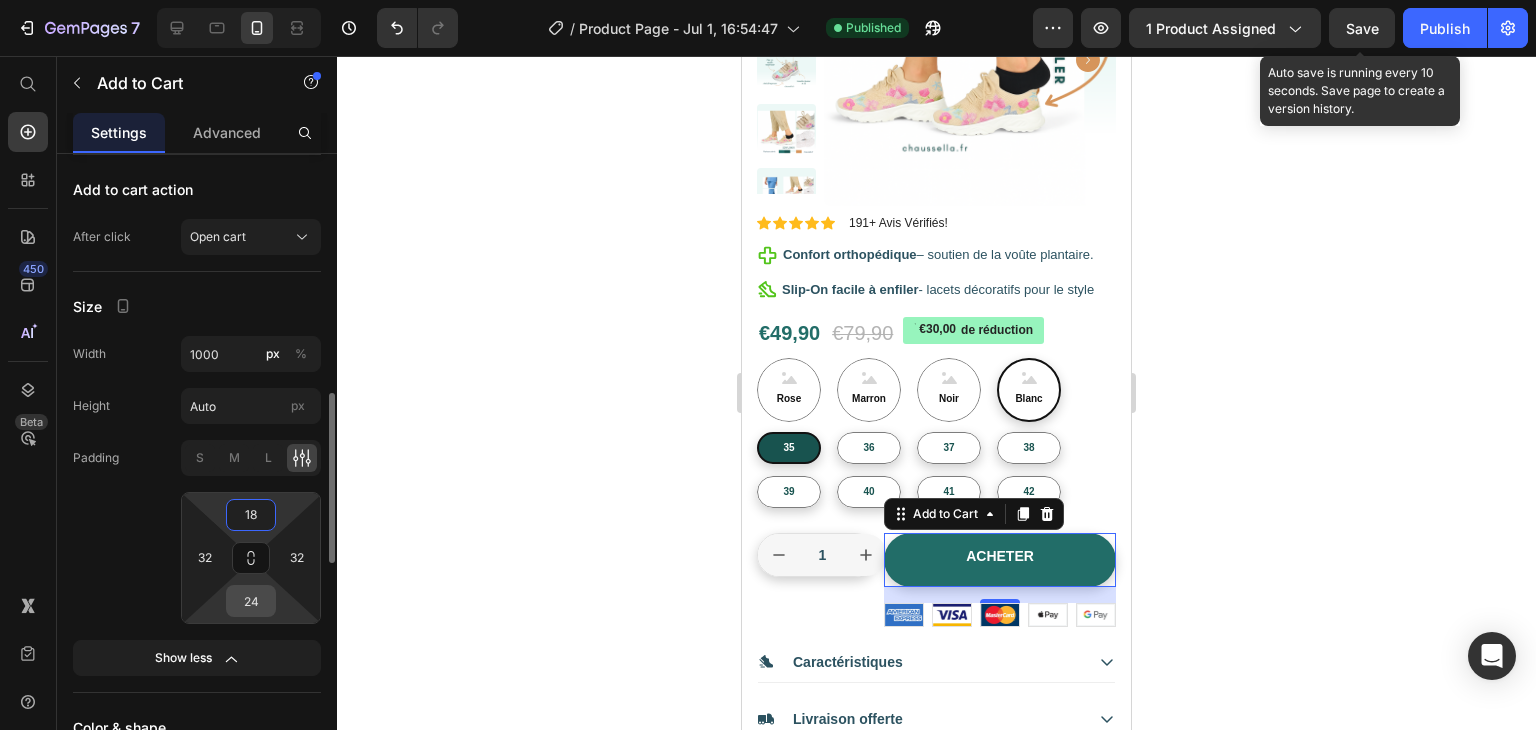 type on "18" 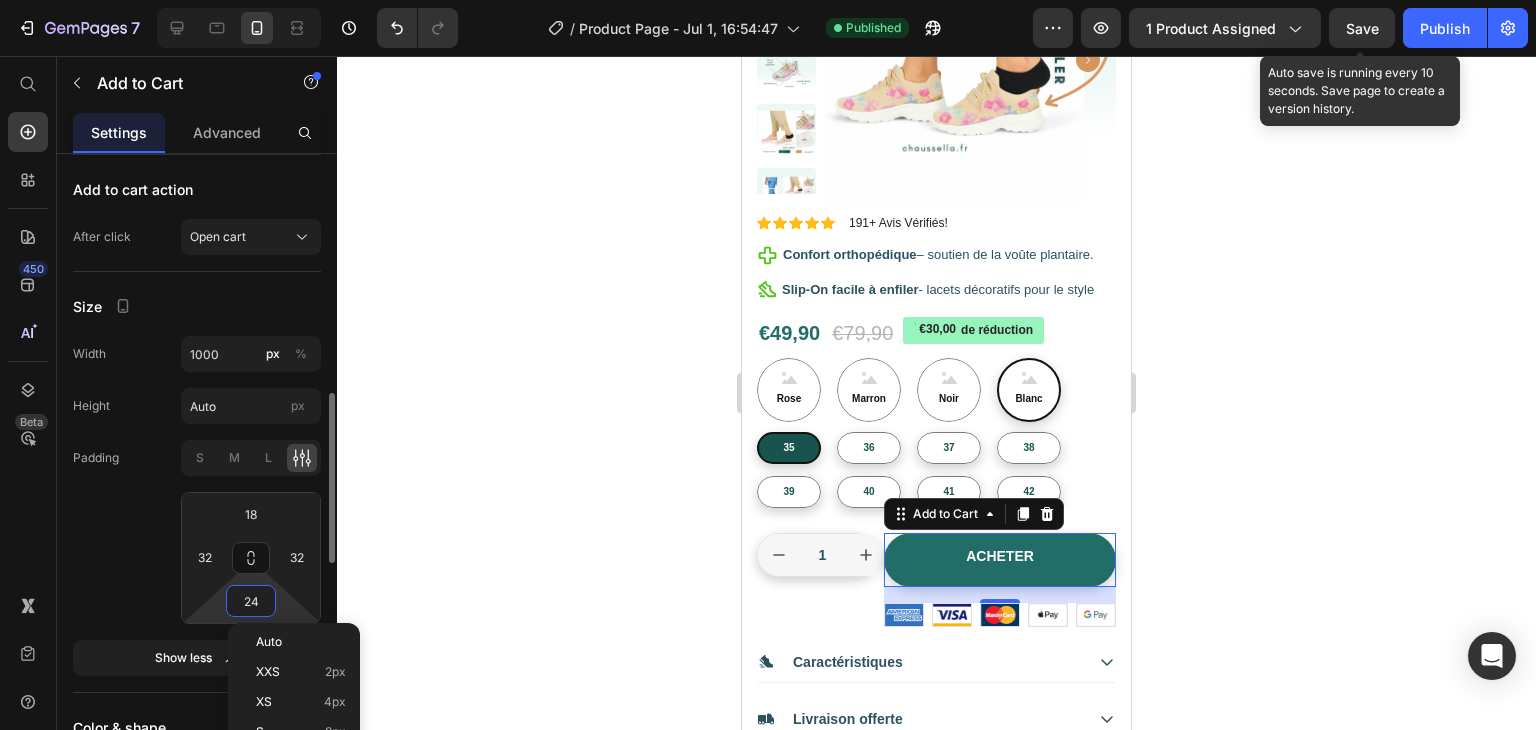 type on "2" 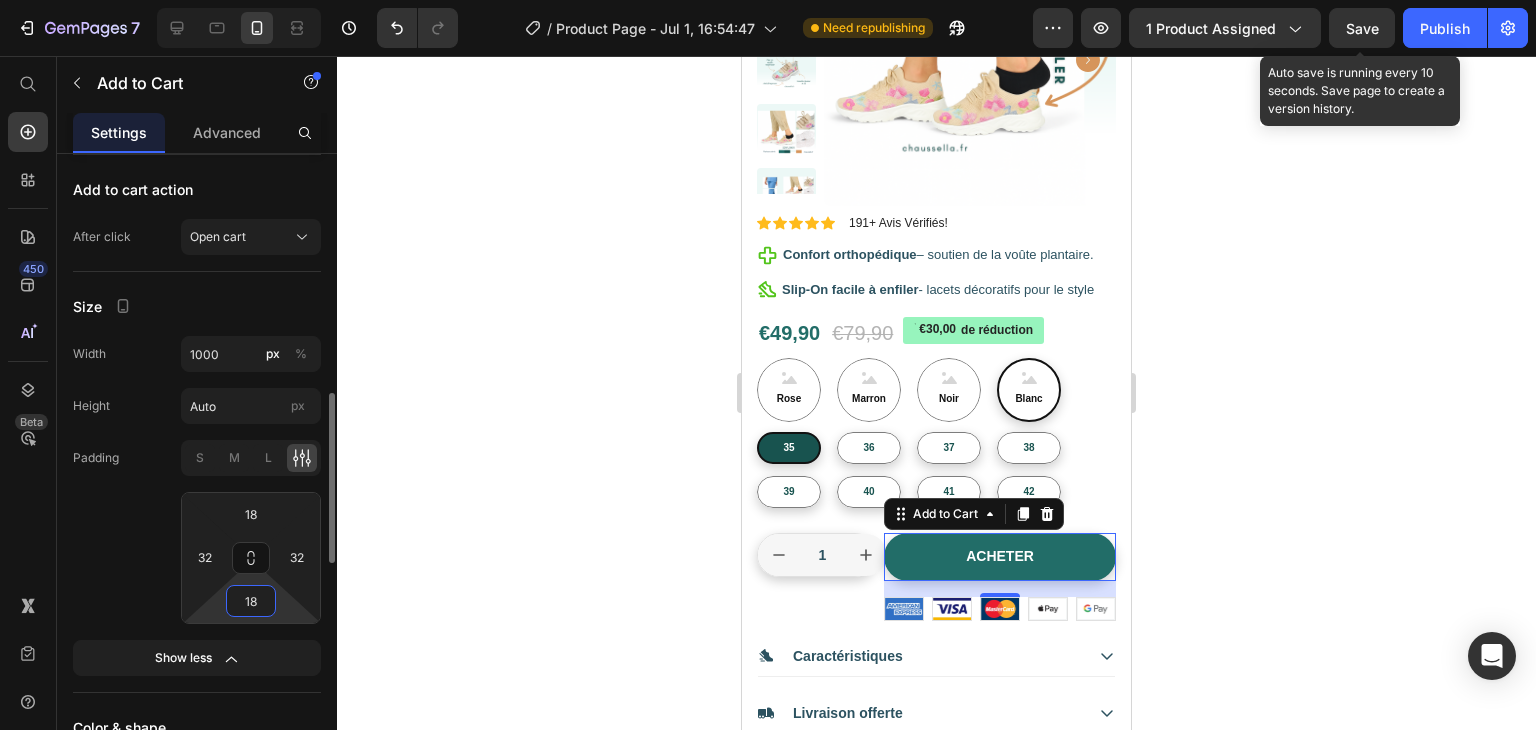 click on "18" at bounding box center (251, 601) 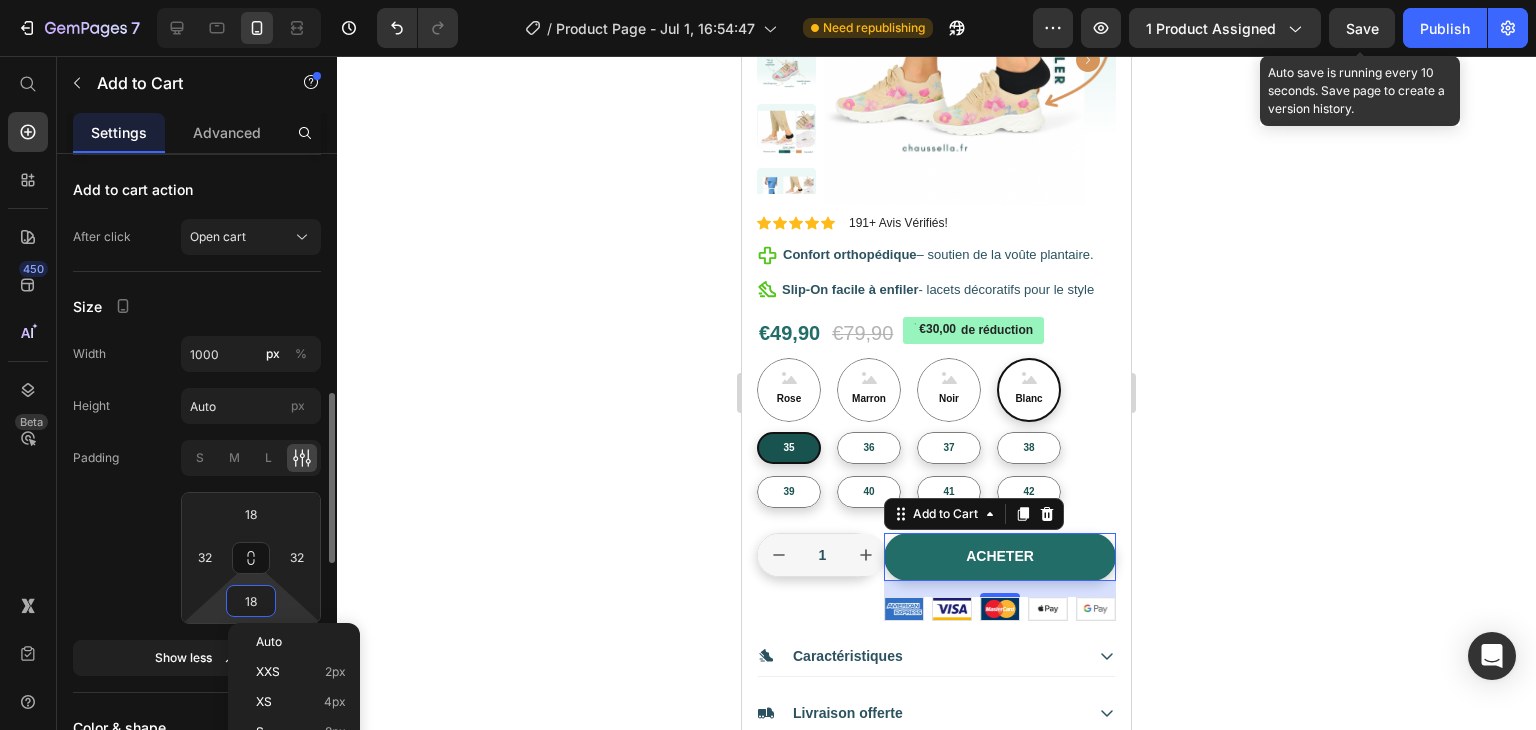 click on "18" at bounding box center [251, 601] 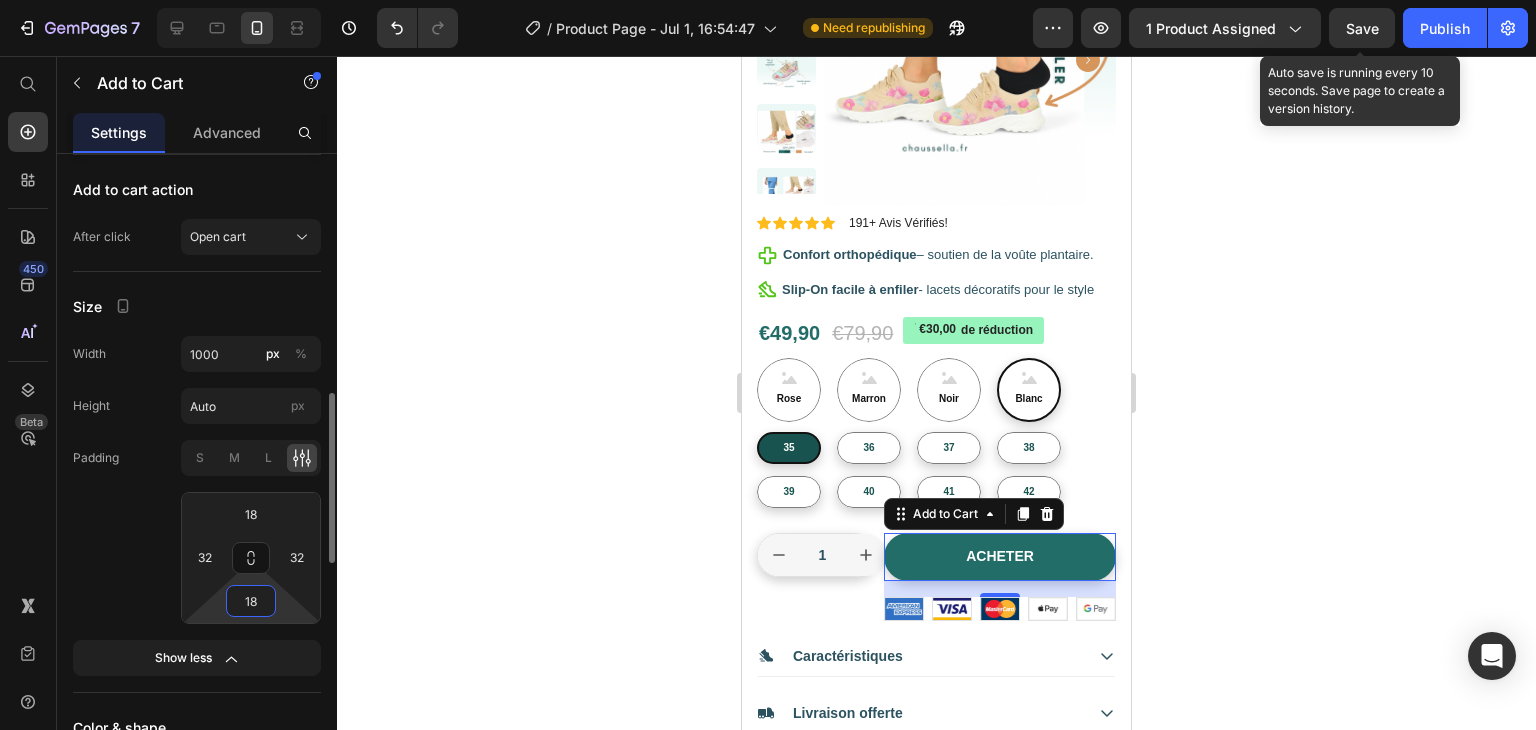 click on "18" at bounding box center [251, 601] 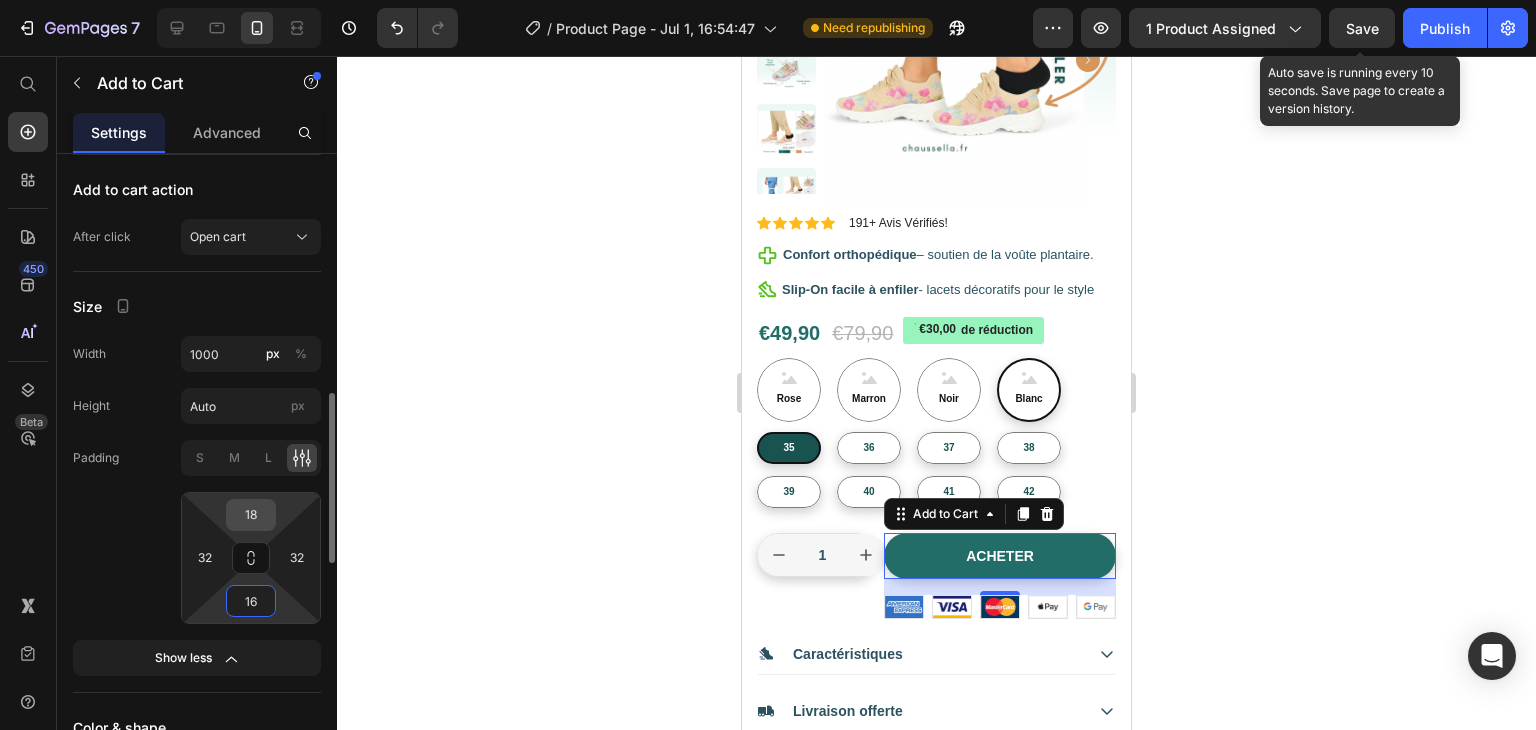 type on "16" 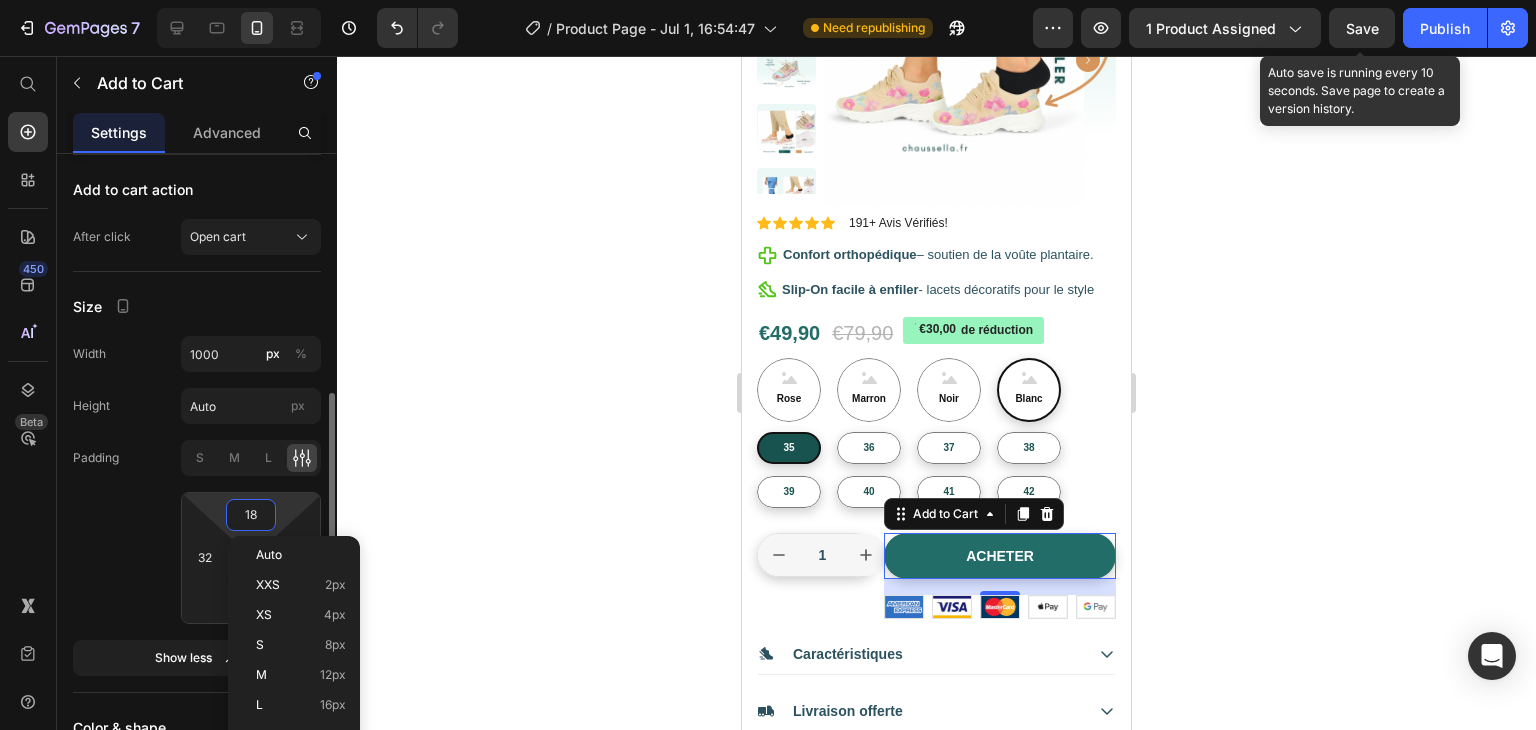 click on "18" at bounding box center (251, 515) 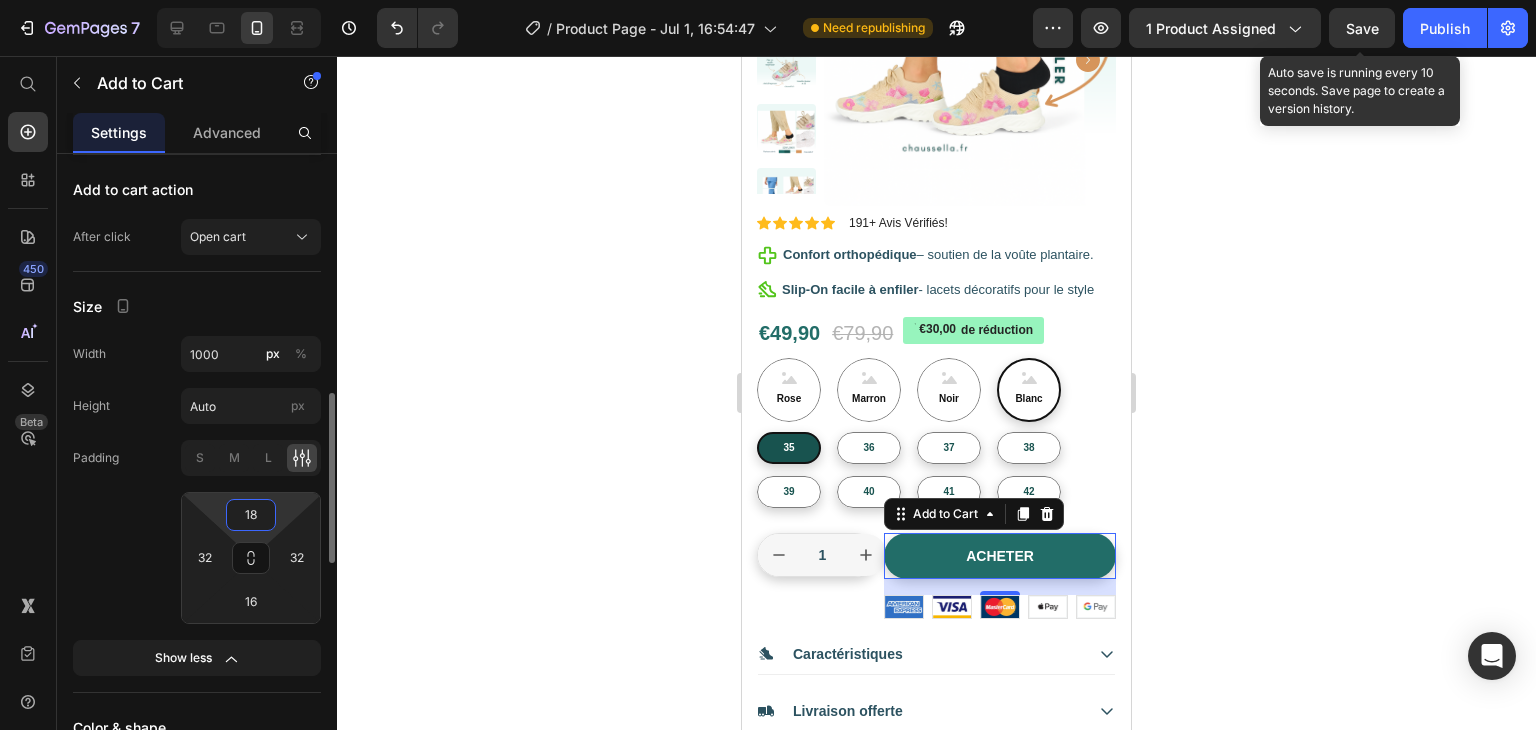 click on "18" at bounding box center [251, 515] 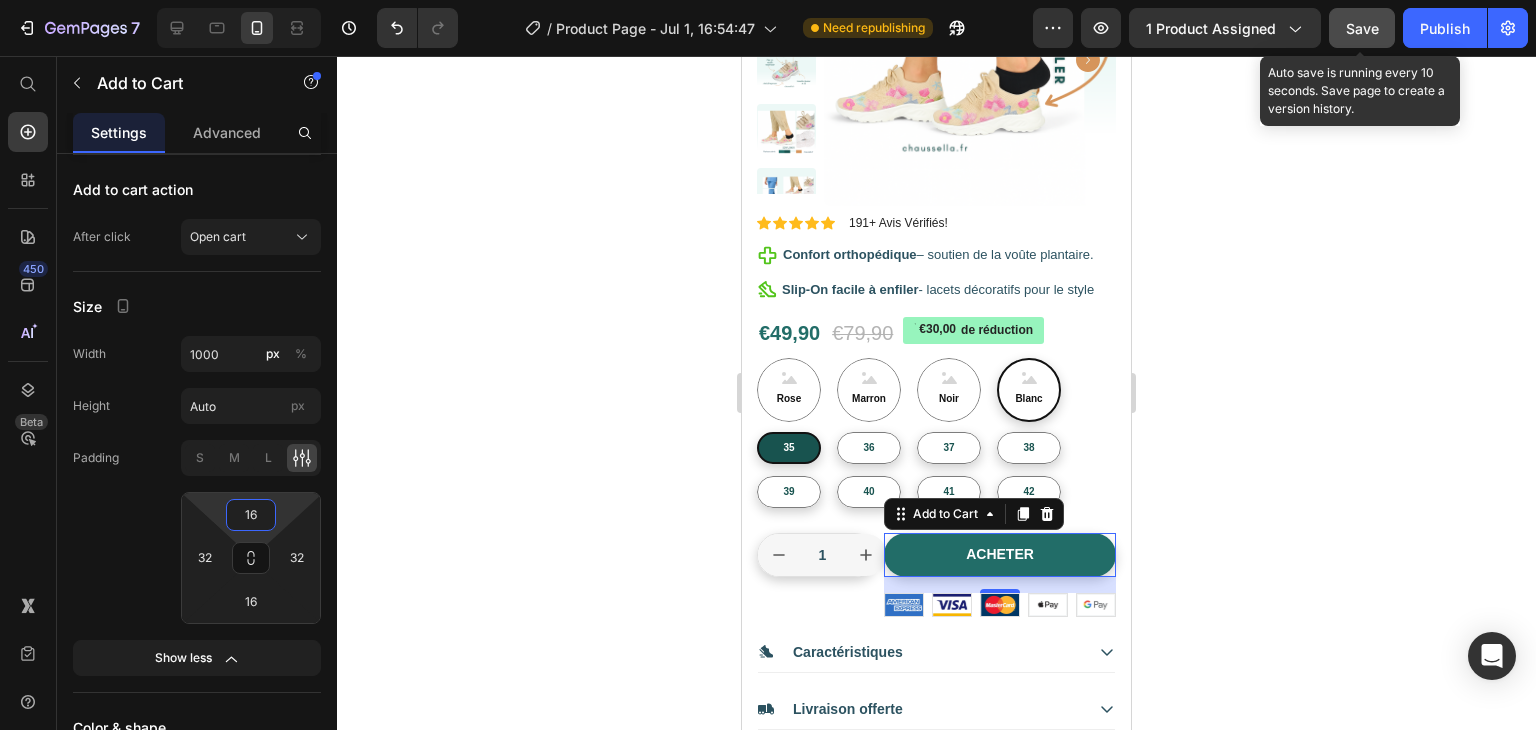 type on "16" 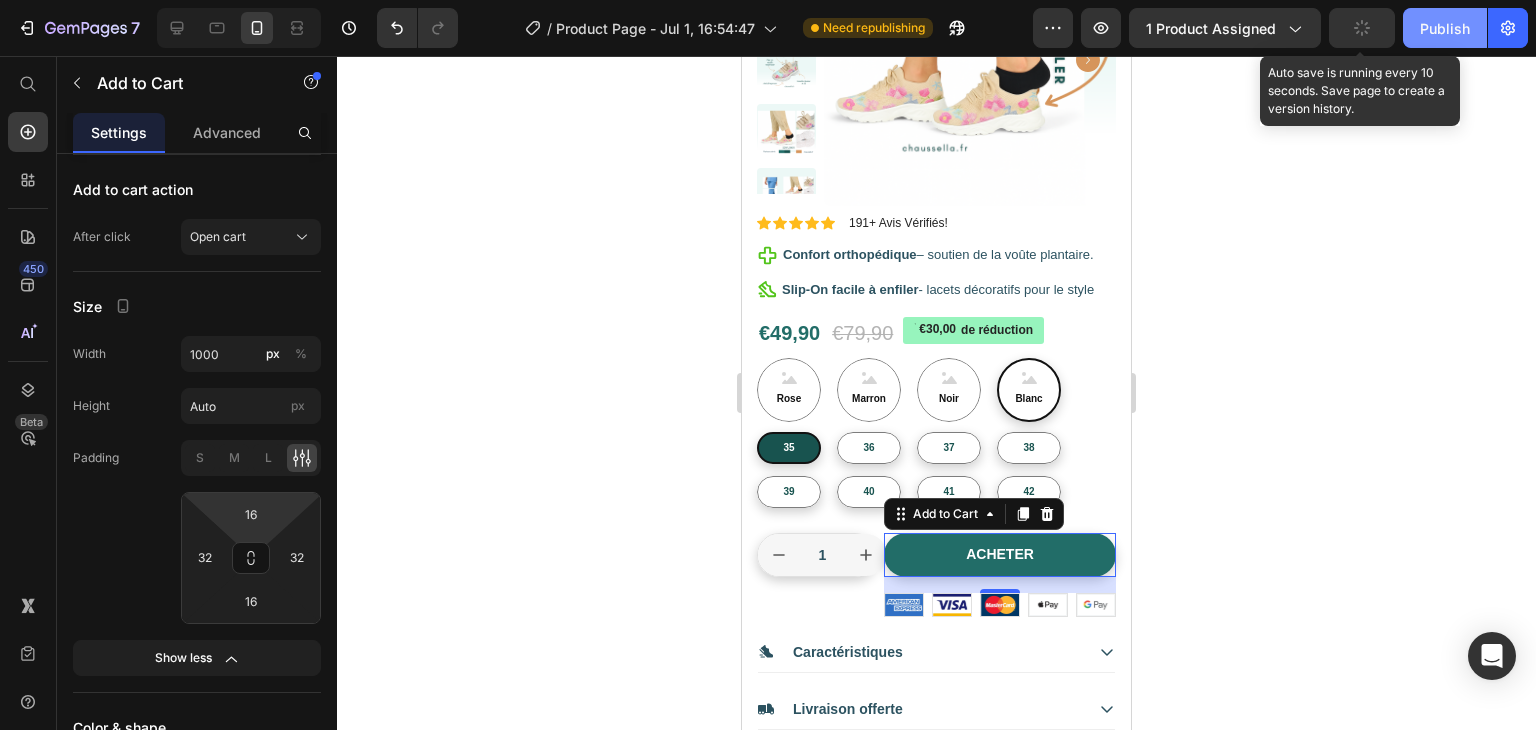 click on "Publish" at bounding box center (1445, 28) 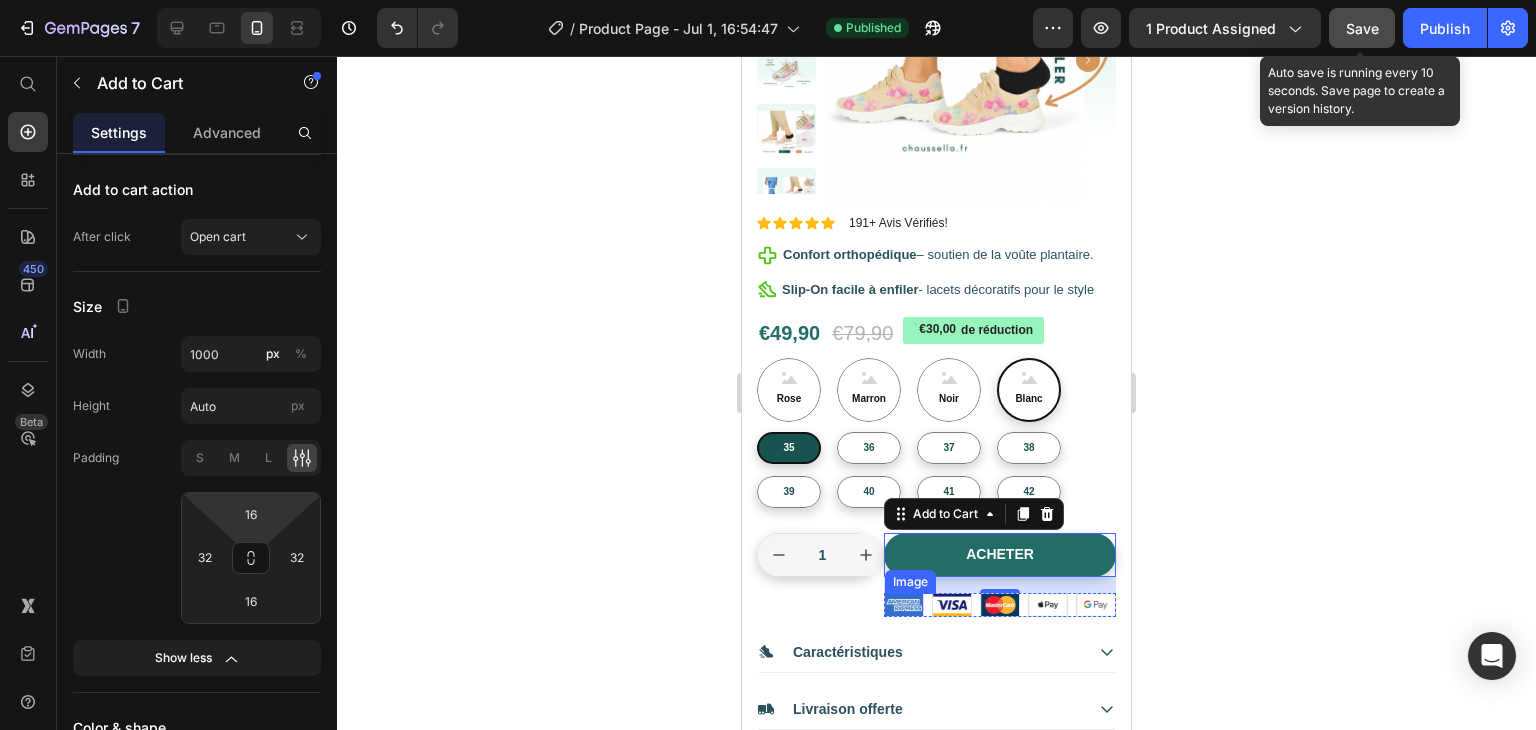 click on "Image" at bounding box center (904, 605) 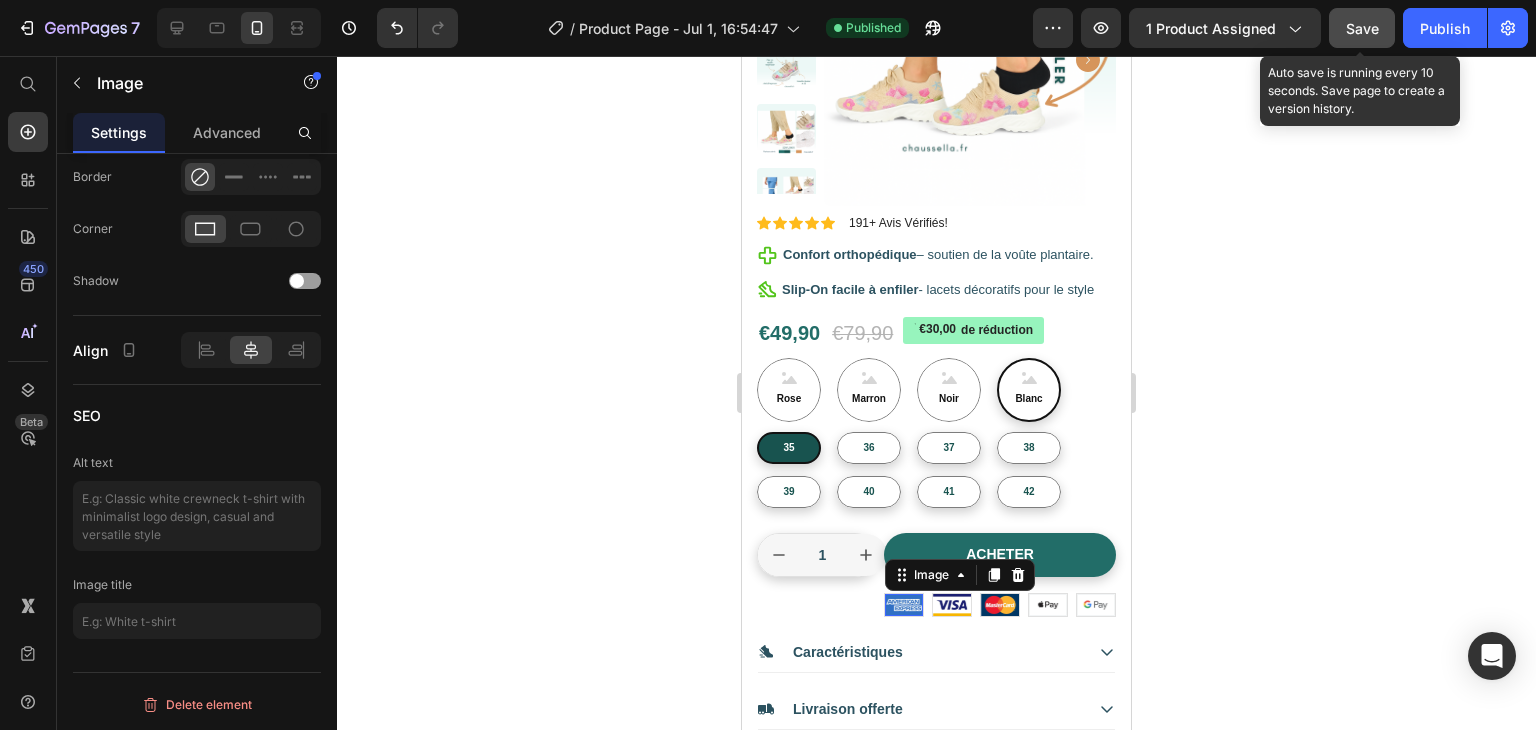 scroll, scrollTop: 0, scrollLeft: 0, axis: both 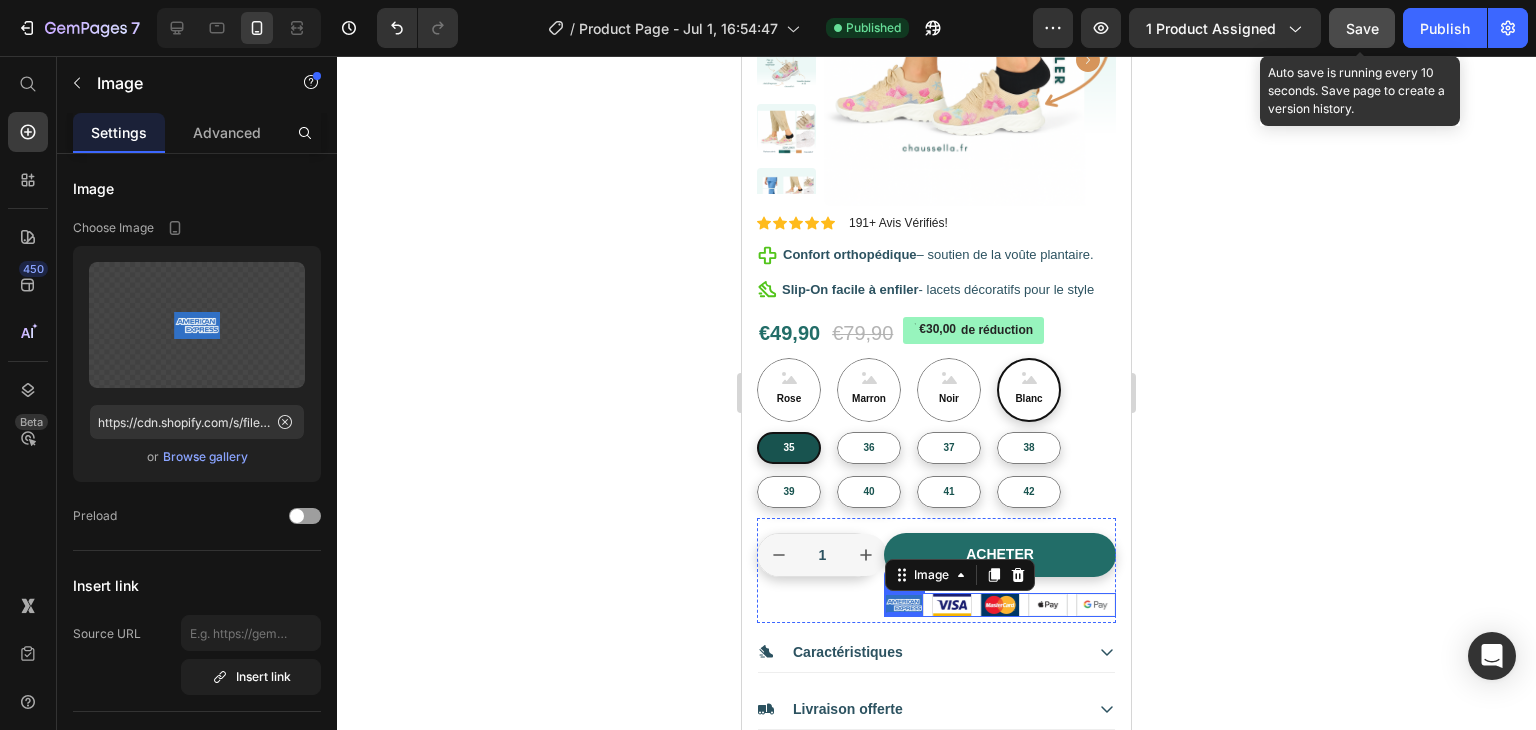 click on "Image   0 Image Image Image Image Row" at bounding box center (1000, 605) 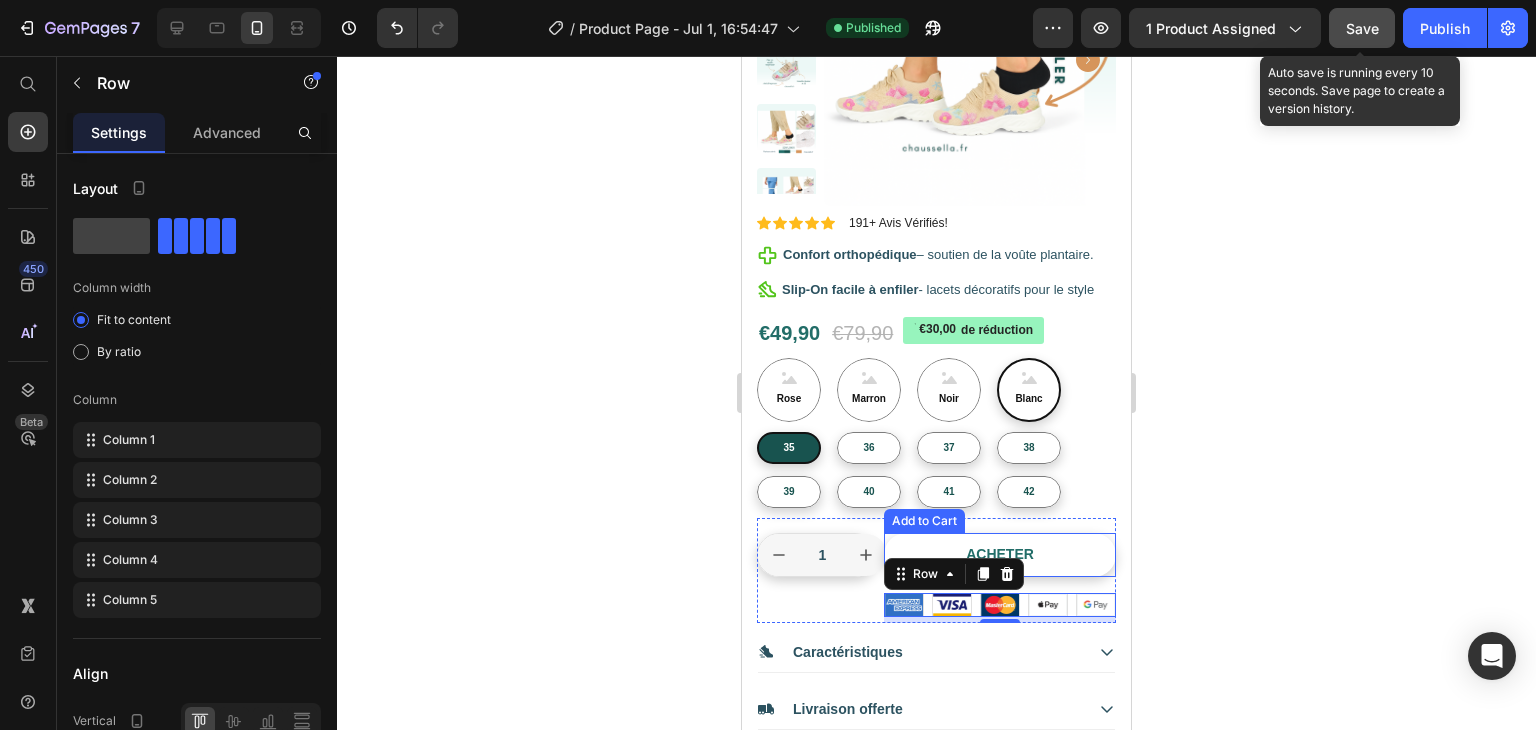 click on "acheter" at bounding box center (1000, 554) 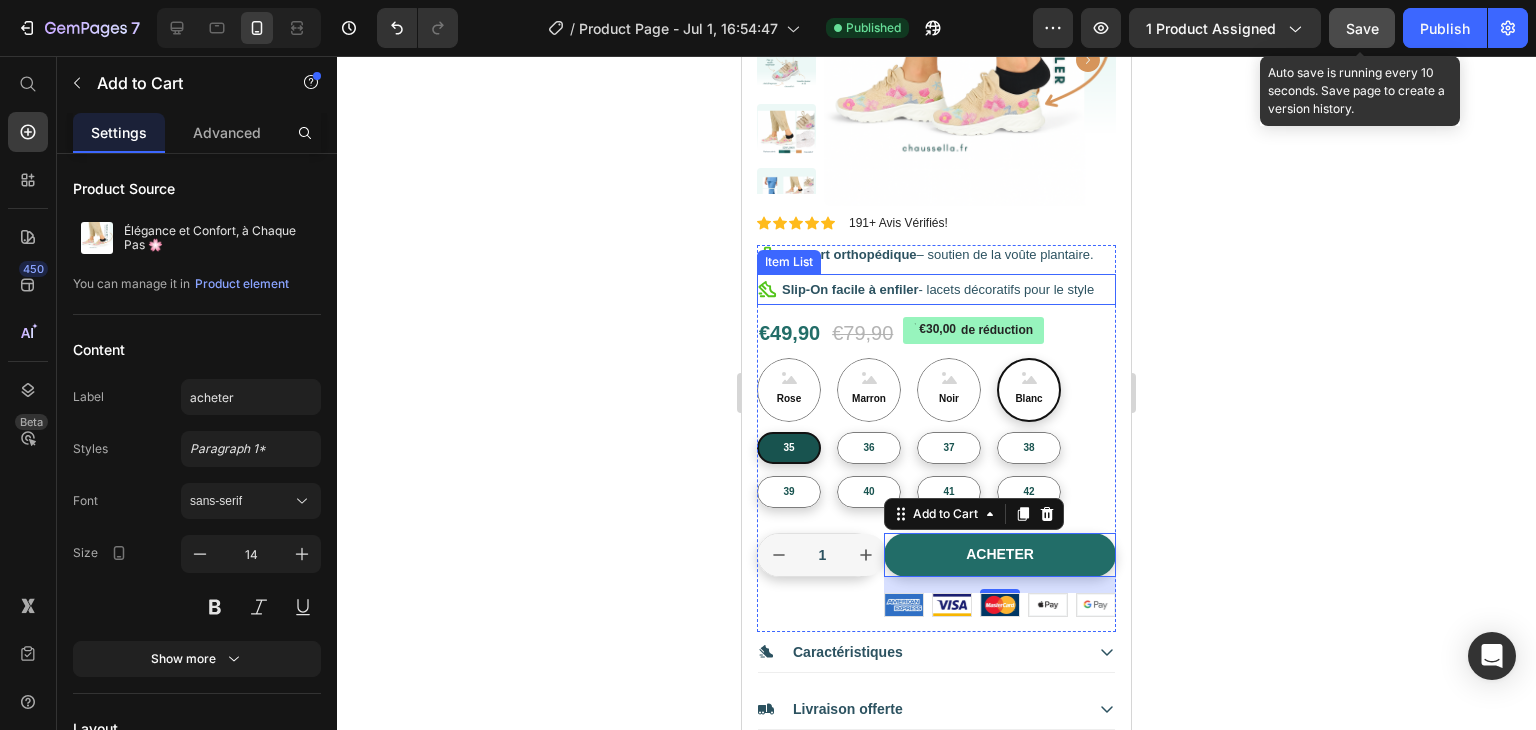 click on "Slip-On   facile à enfiler  - lacets décoratifs pour le style" at bounding box center (938, 289) 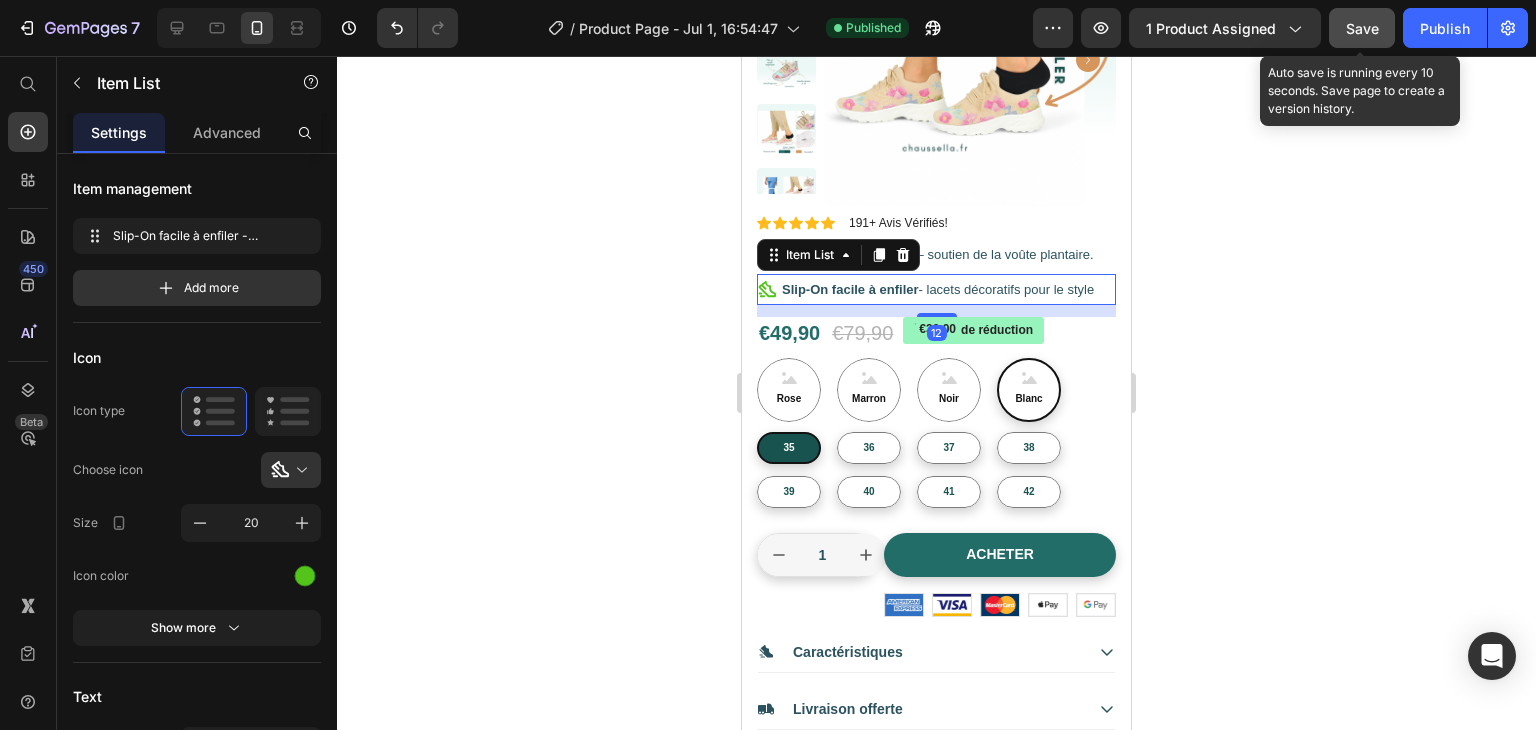 click on "Slip-On   facile à enfiler  - lacets décoratifs pour le style" at bounding box center [938, 289] 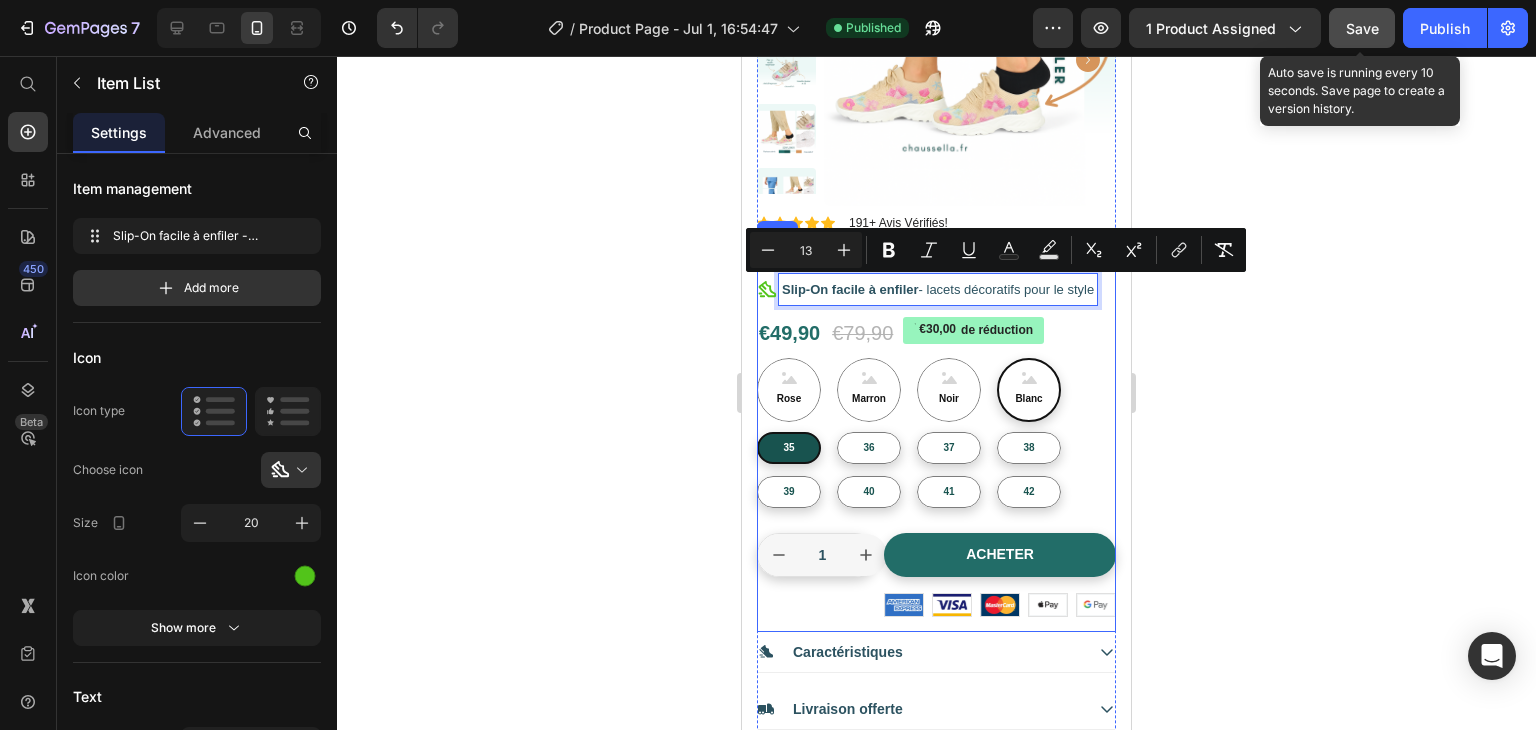 drag, startPoint x: 1029, startPoint y: 289, endPoint x: 1097, endPoint y: 305, distance: 69.856995 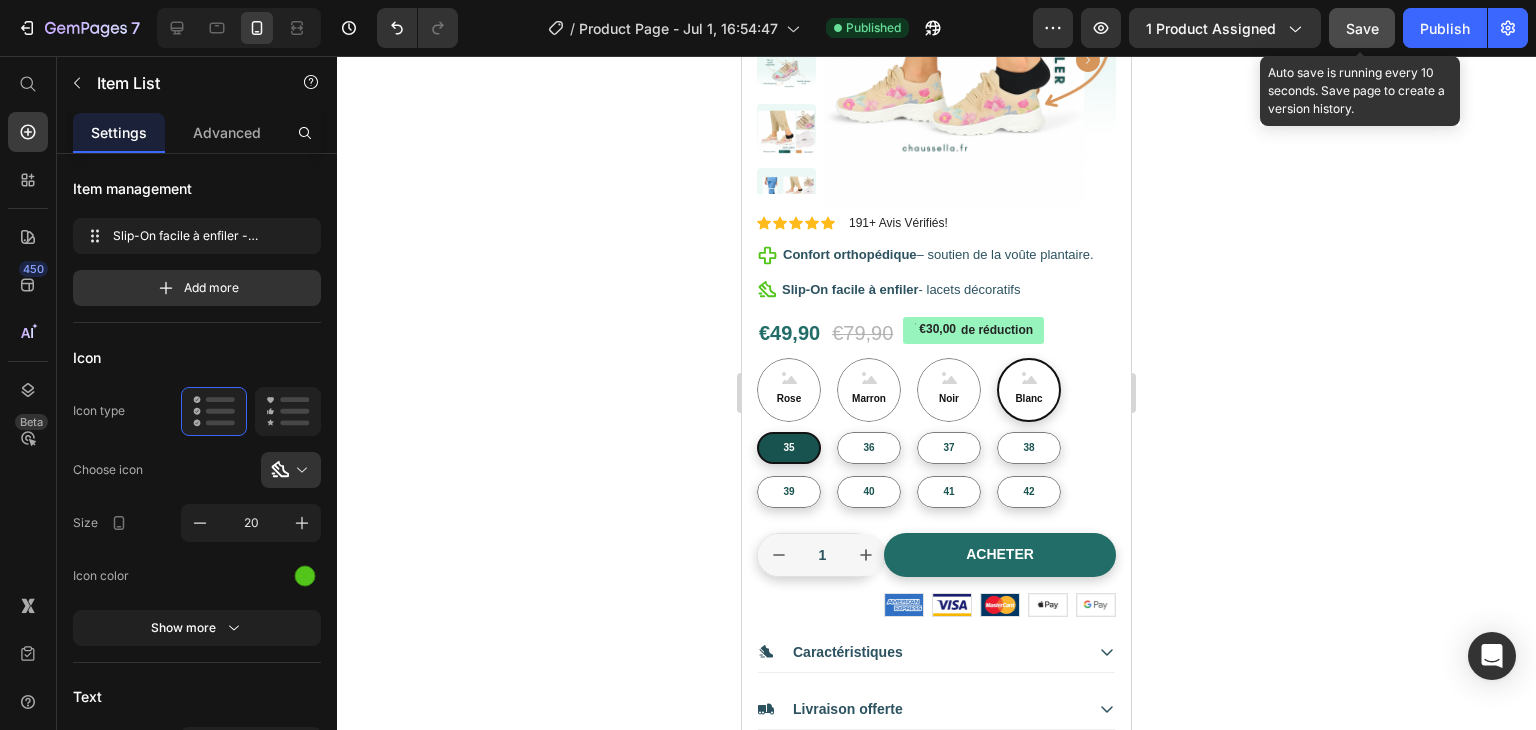 click on "Save" at bounding box center (1362, 28) 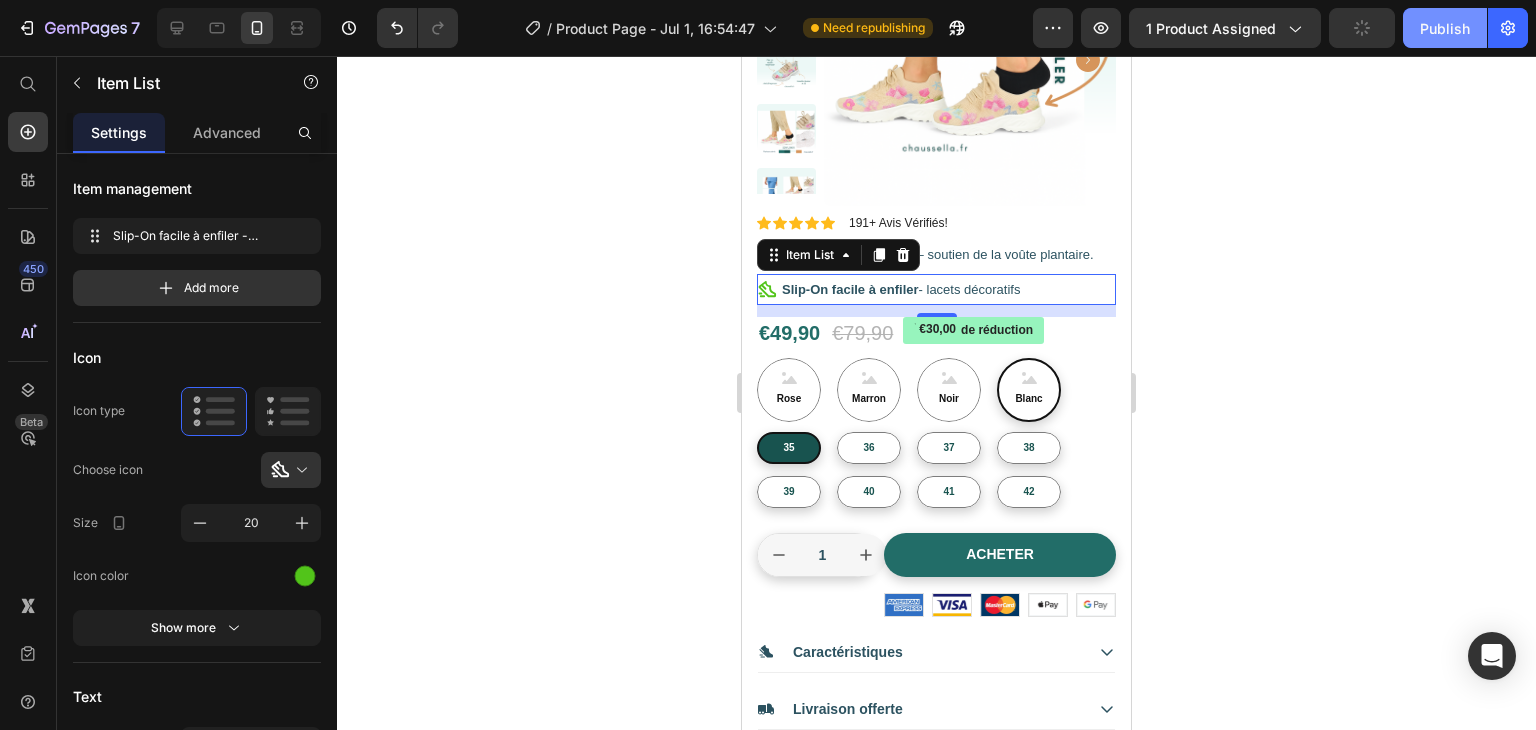 click on "Publish" at bounding box center [1445, 28] 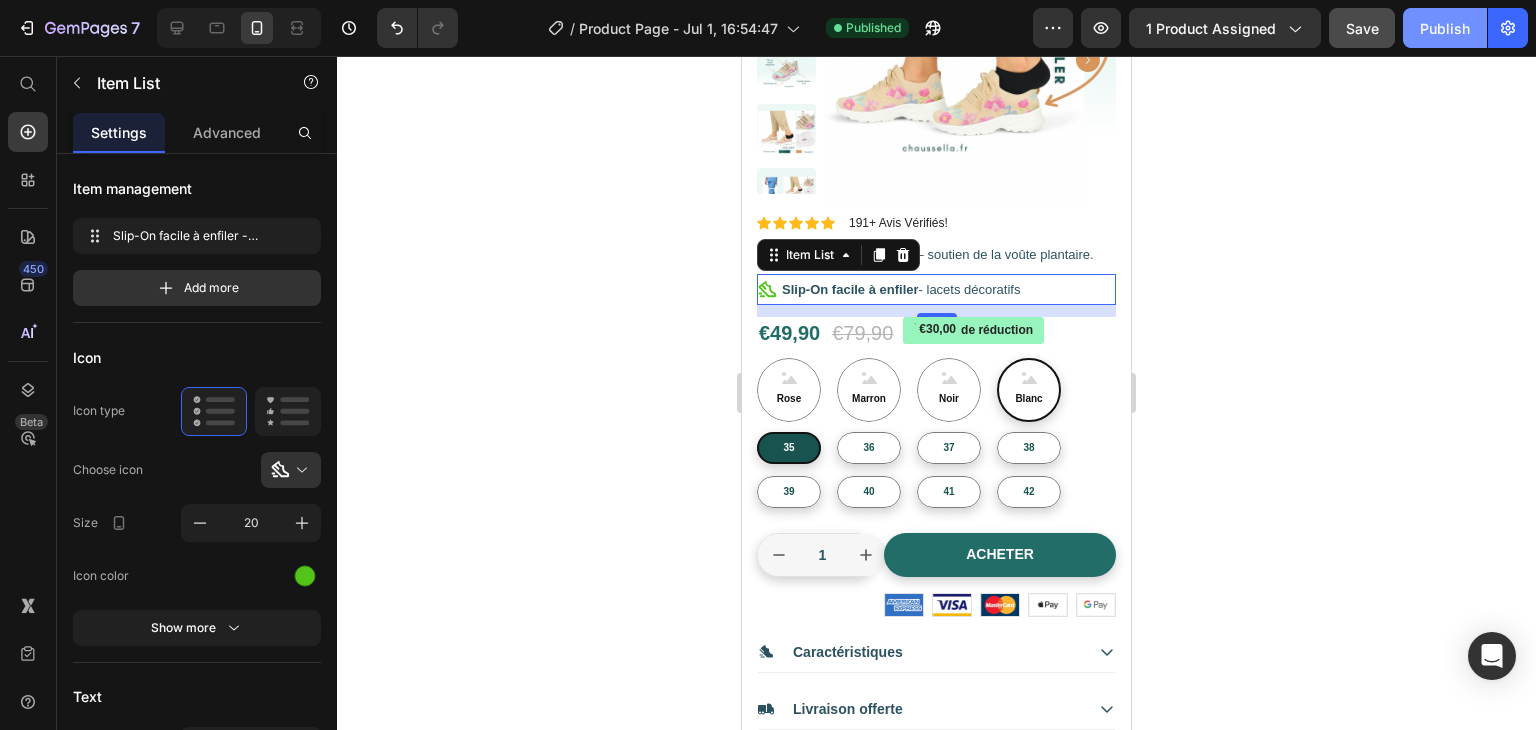 type 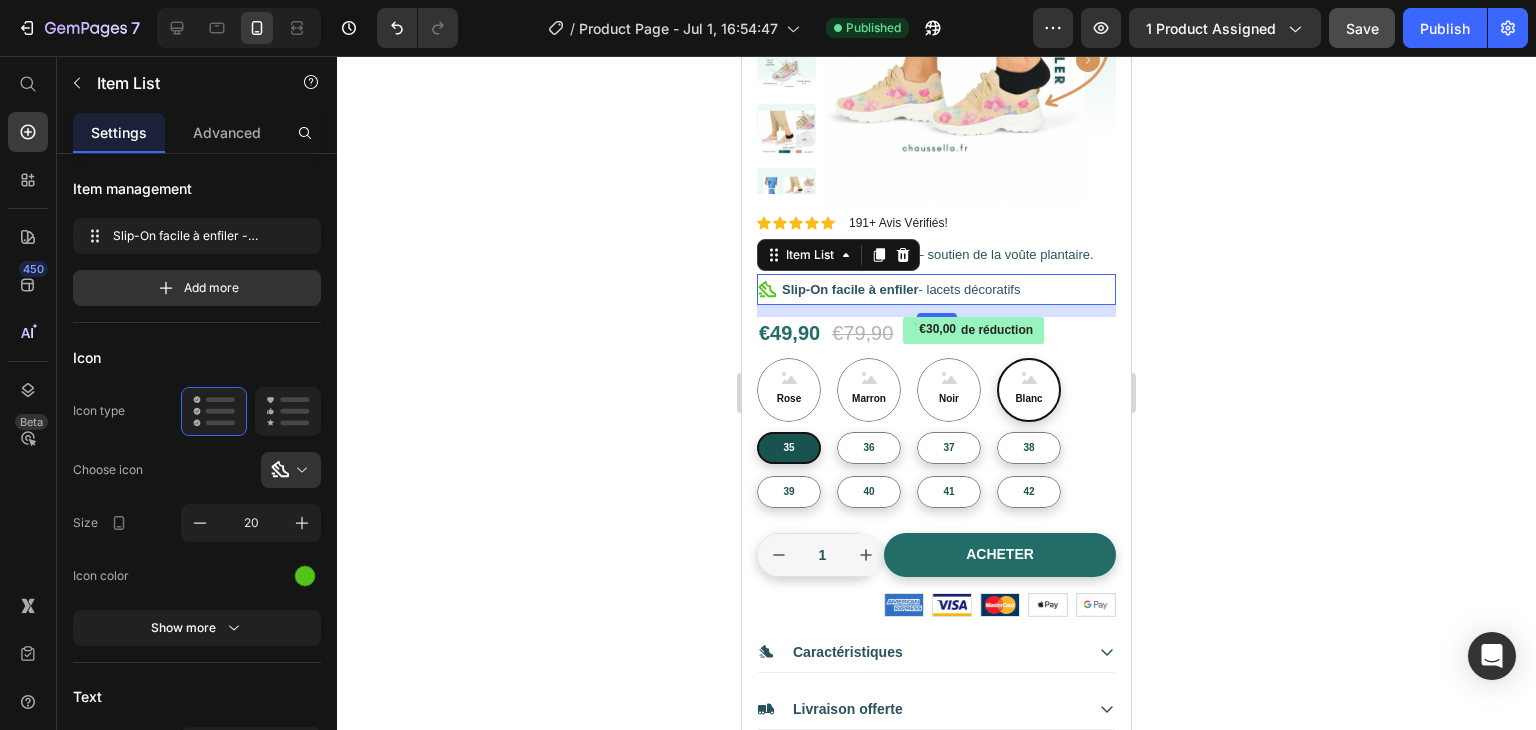 click 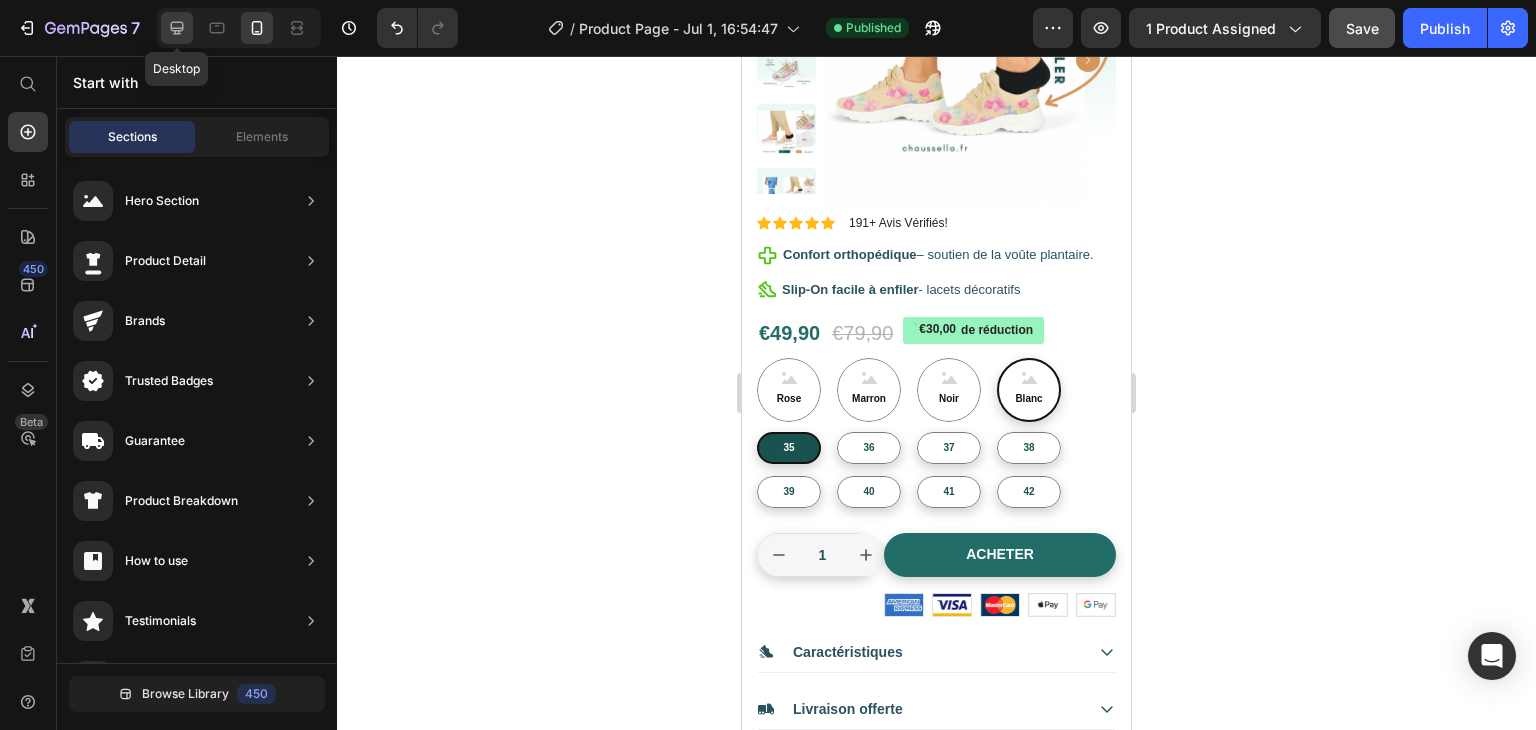 click 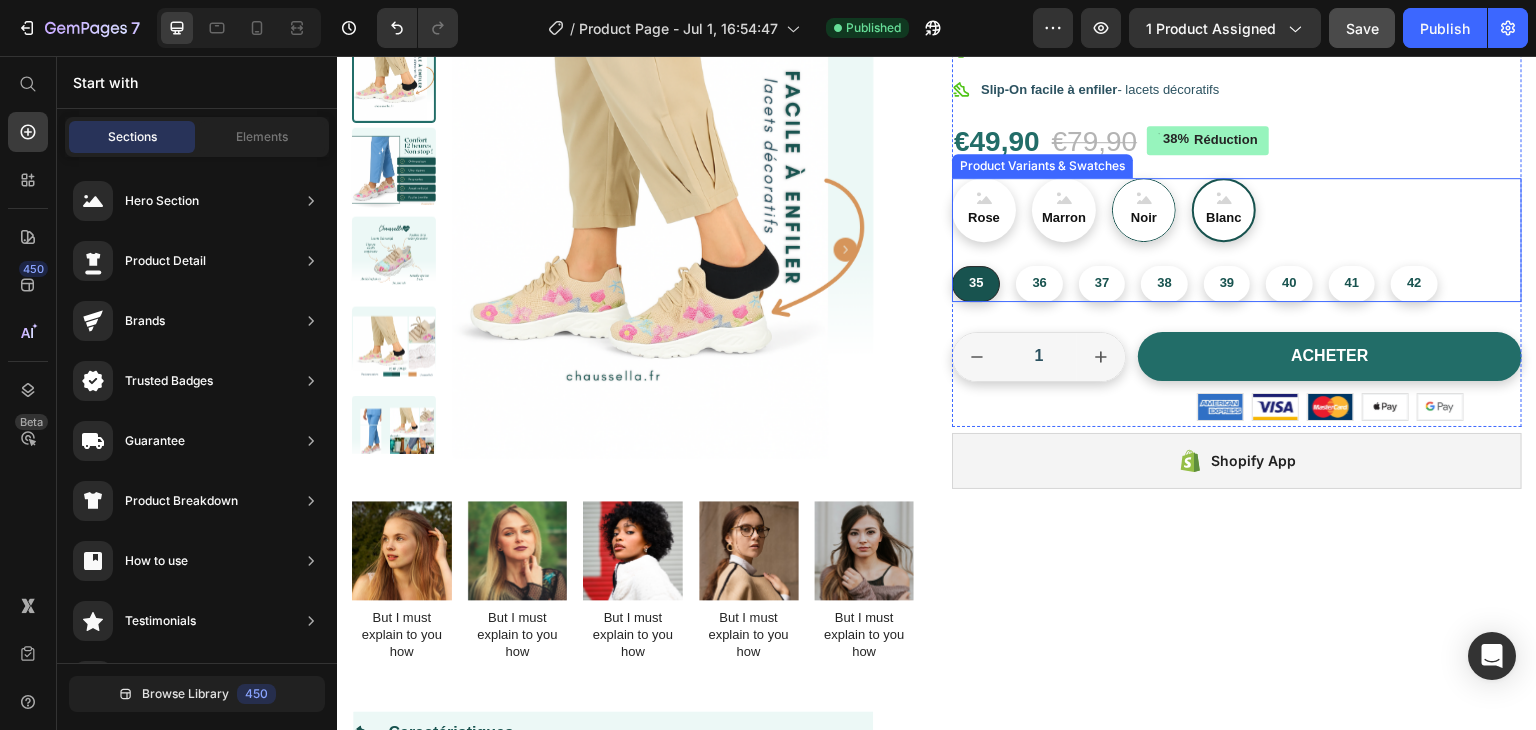 radio on "false" 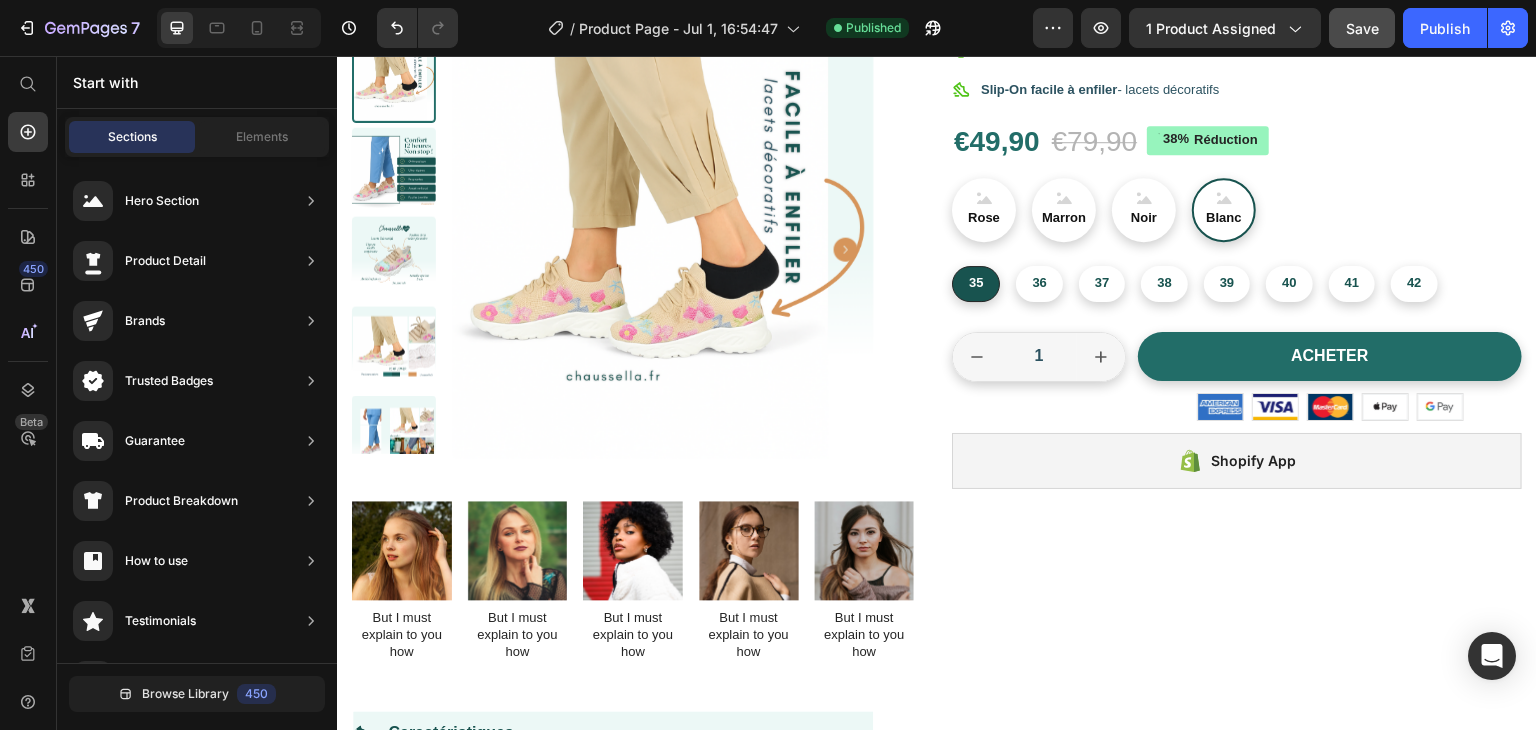 scroll, scrollTop: 0, scrollLeft: 0, axis: both 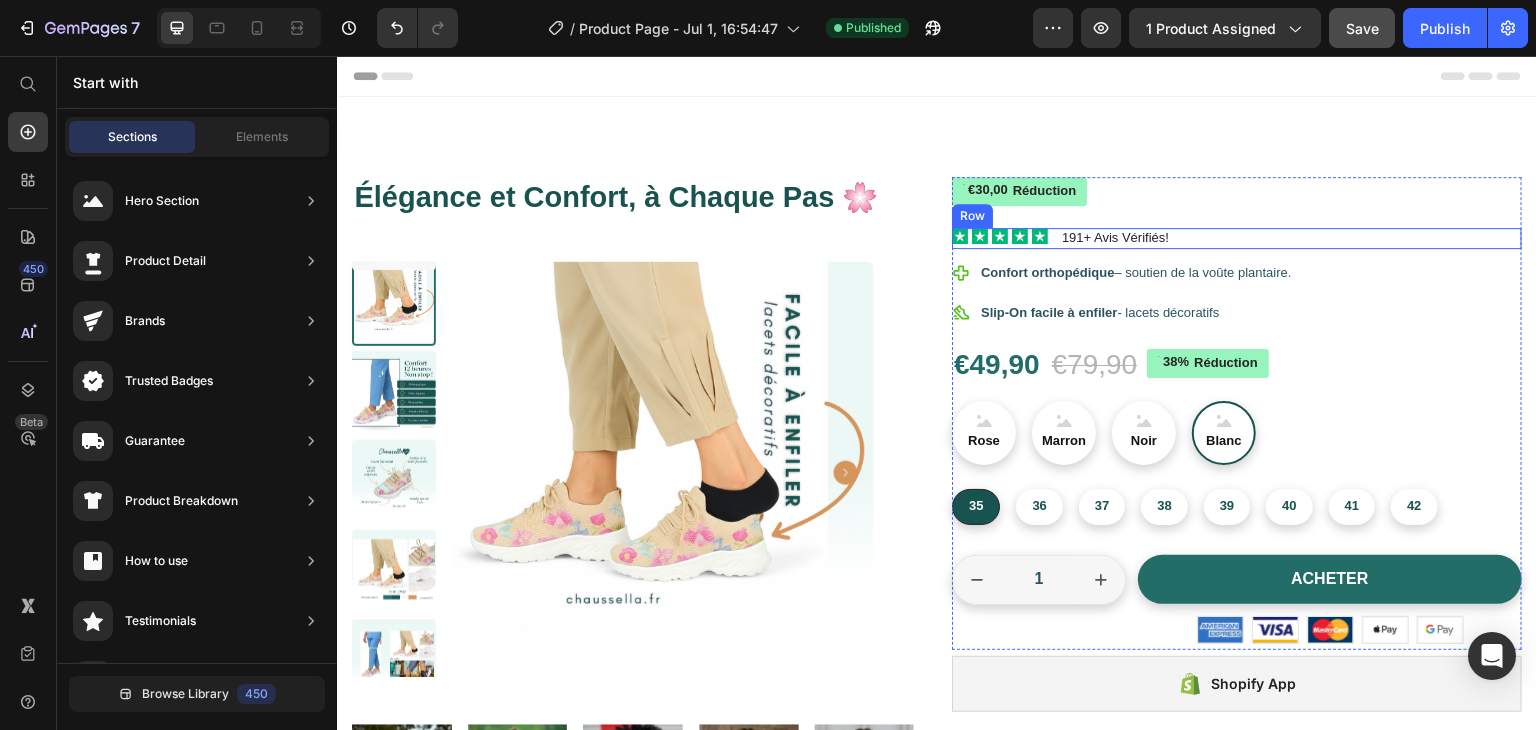 click on "Icon
Icon
Icon
Icon
Icon Icon List 191+ Avis Vérifiés! Text Block Row" at bounding box center [1237, 238] 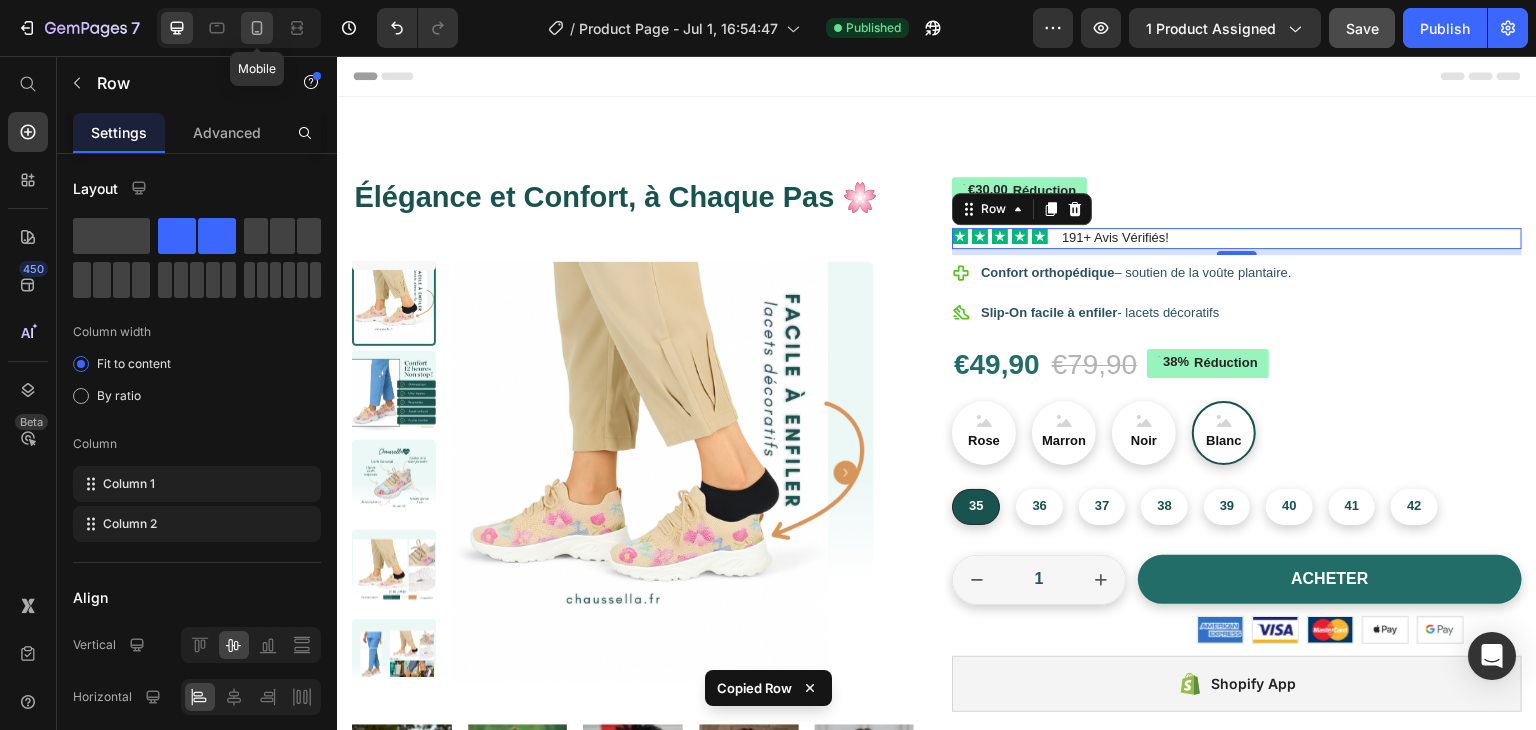 click 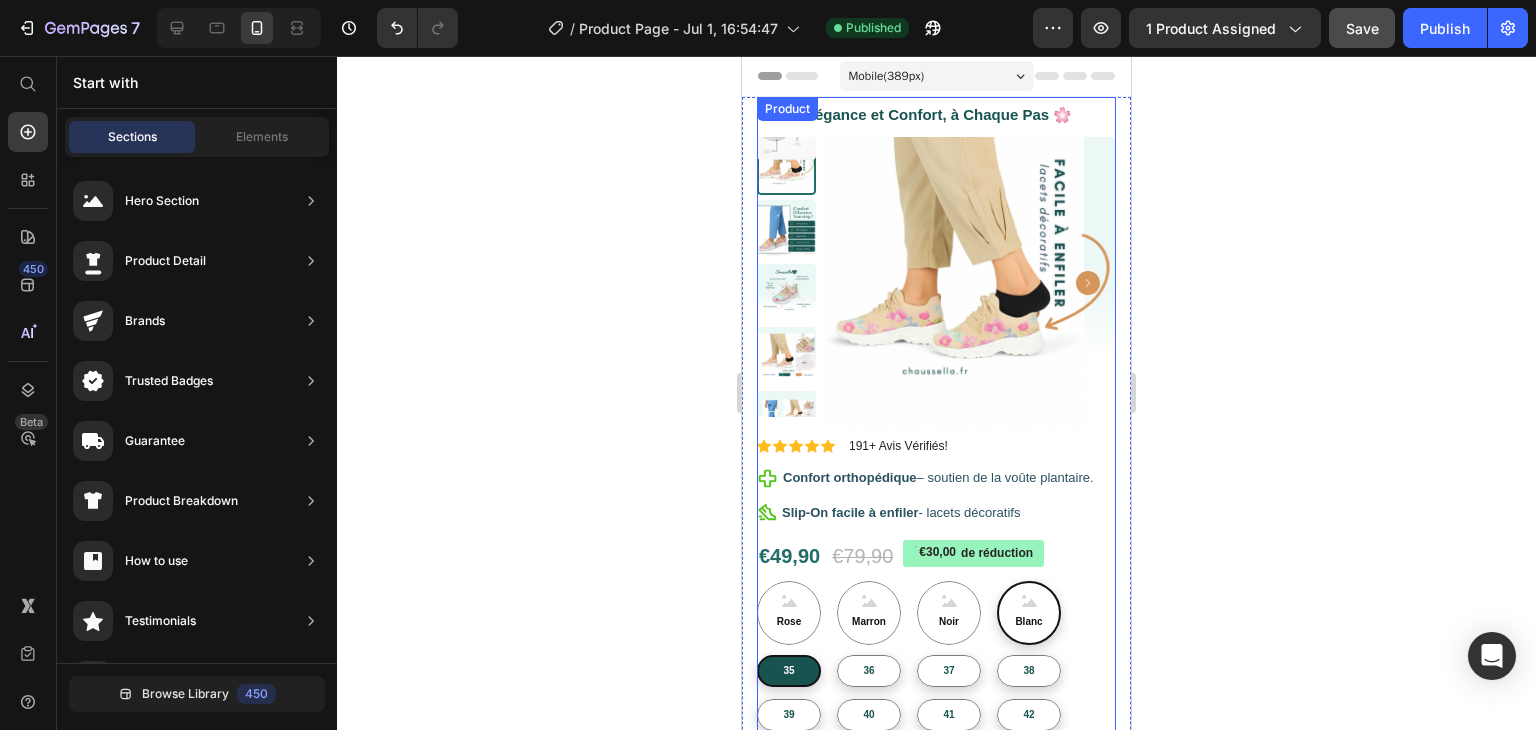 scroll, scrollTop: 284, scrollLeft: 0, axis: vertical 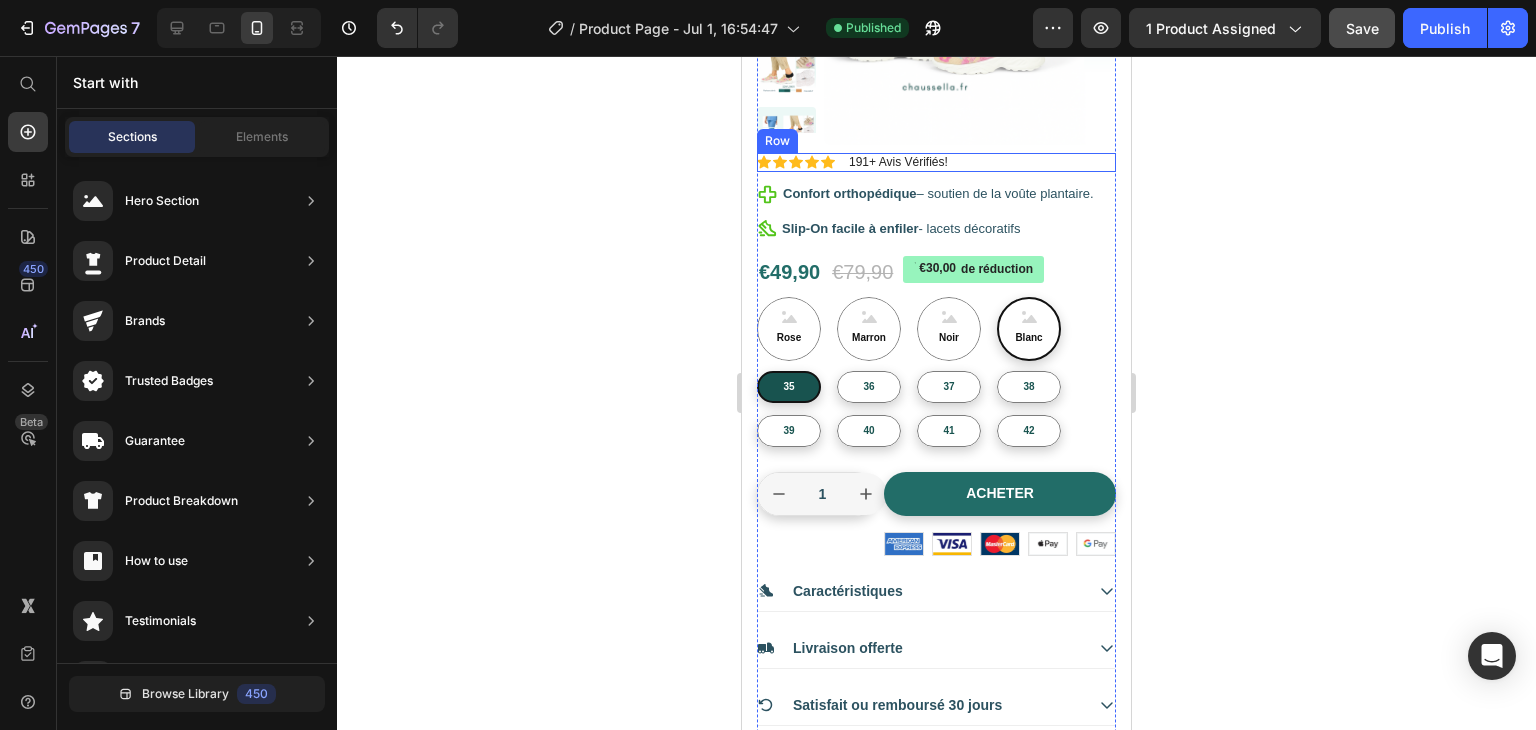 click on "Icon Icon Icon Icon Icon Icon List 191+ Avis Vérifiés! Text Block Row" at bounding box center [936, 163] 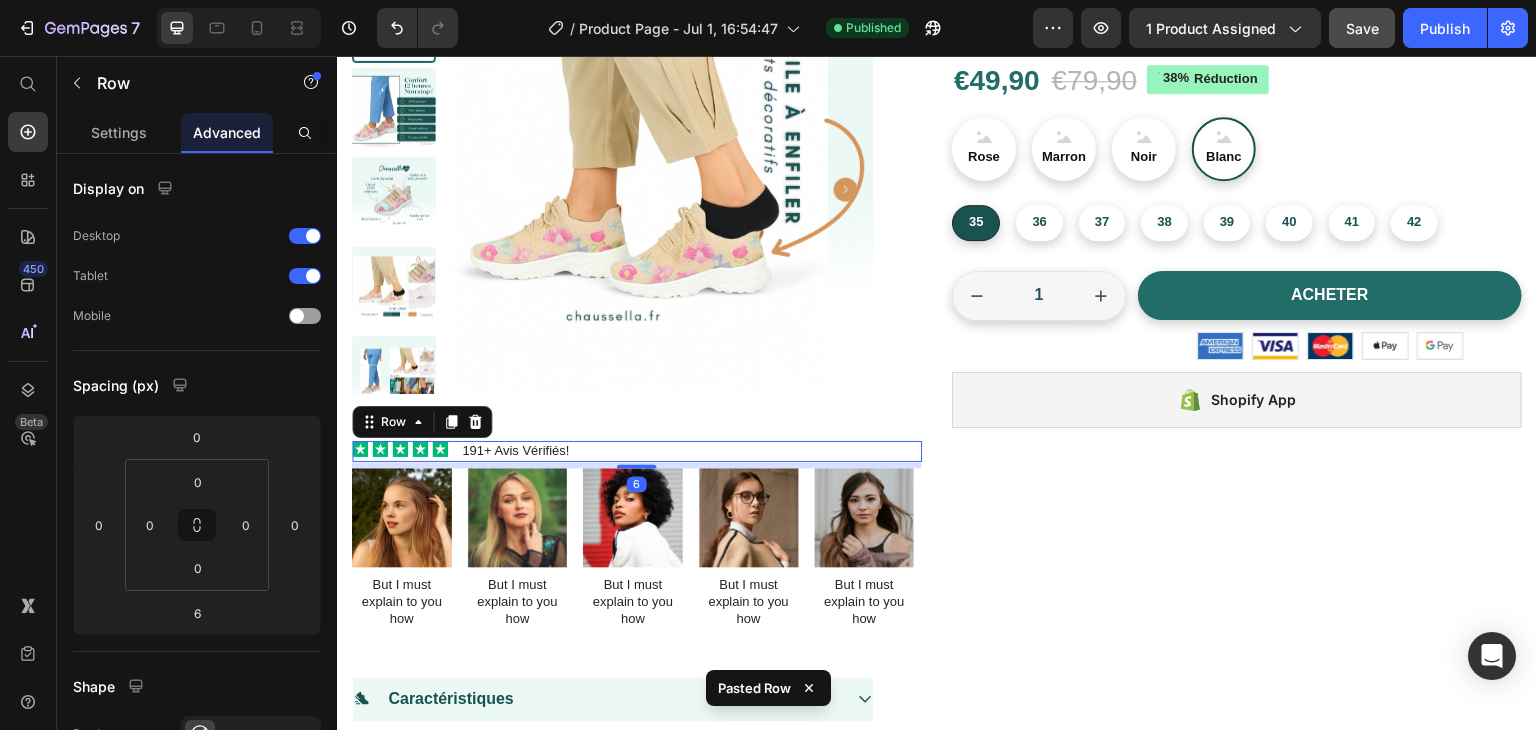 radio on "false" 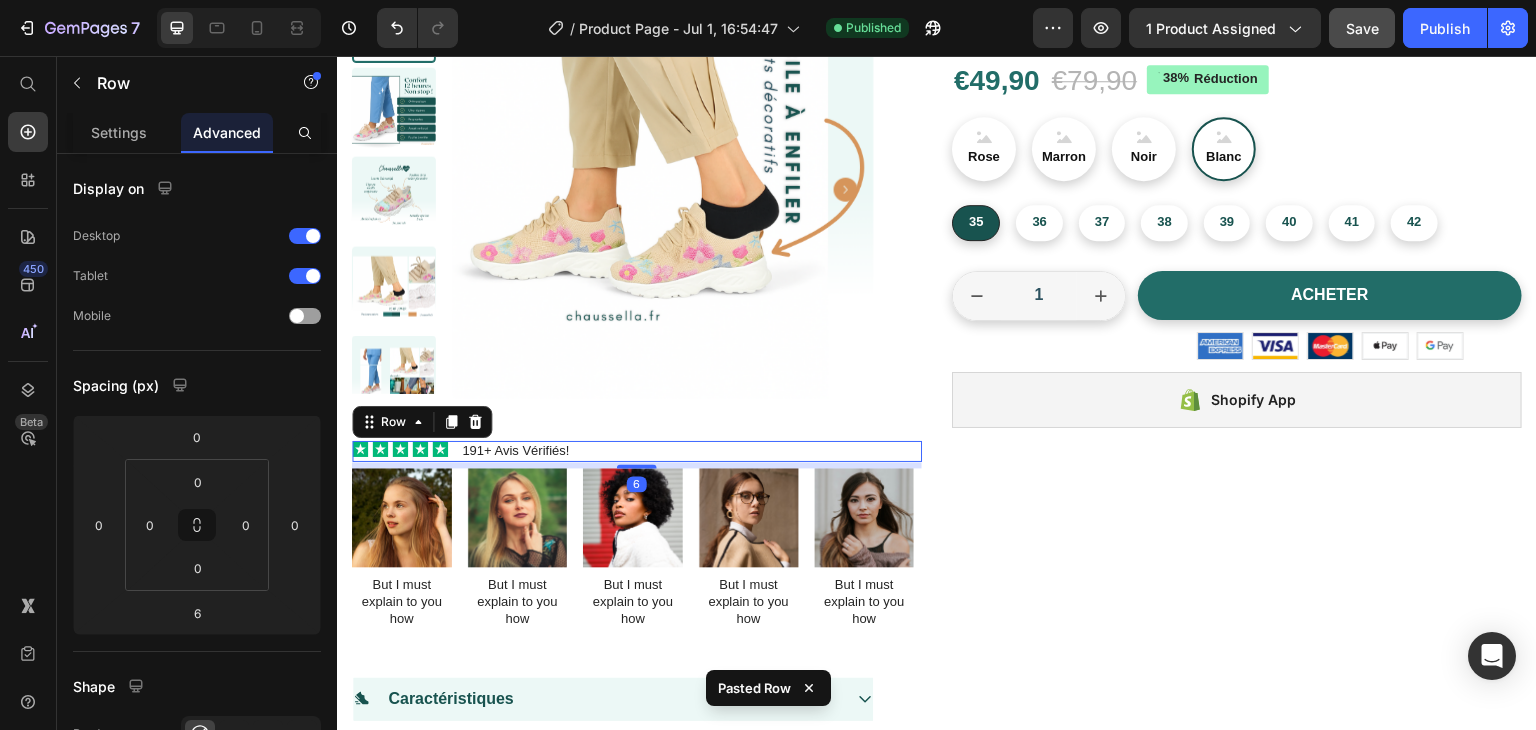 radio on "false" 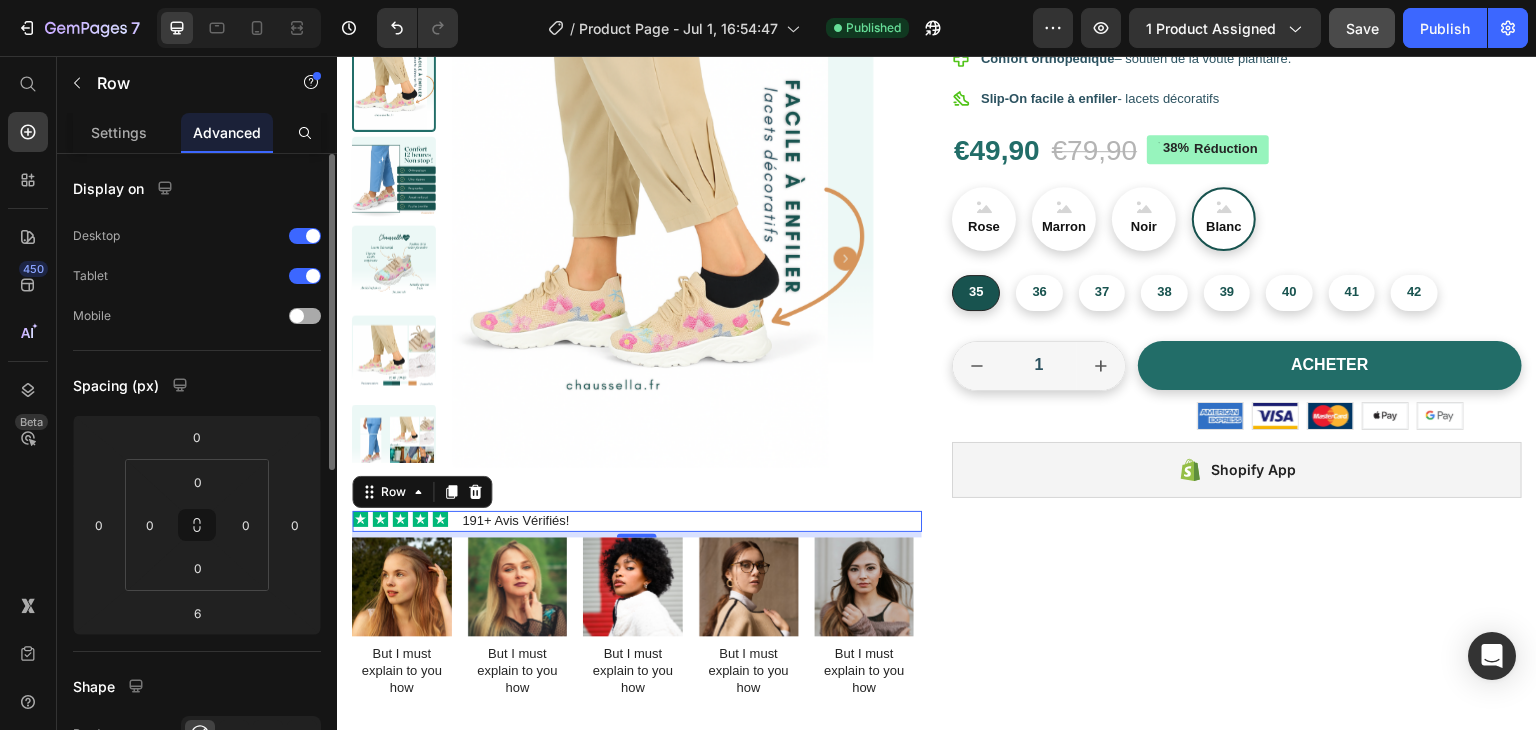 click at bounding box center [297, 316] 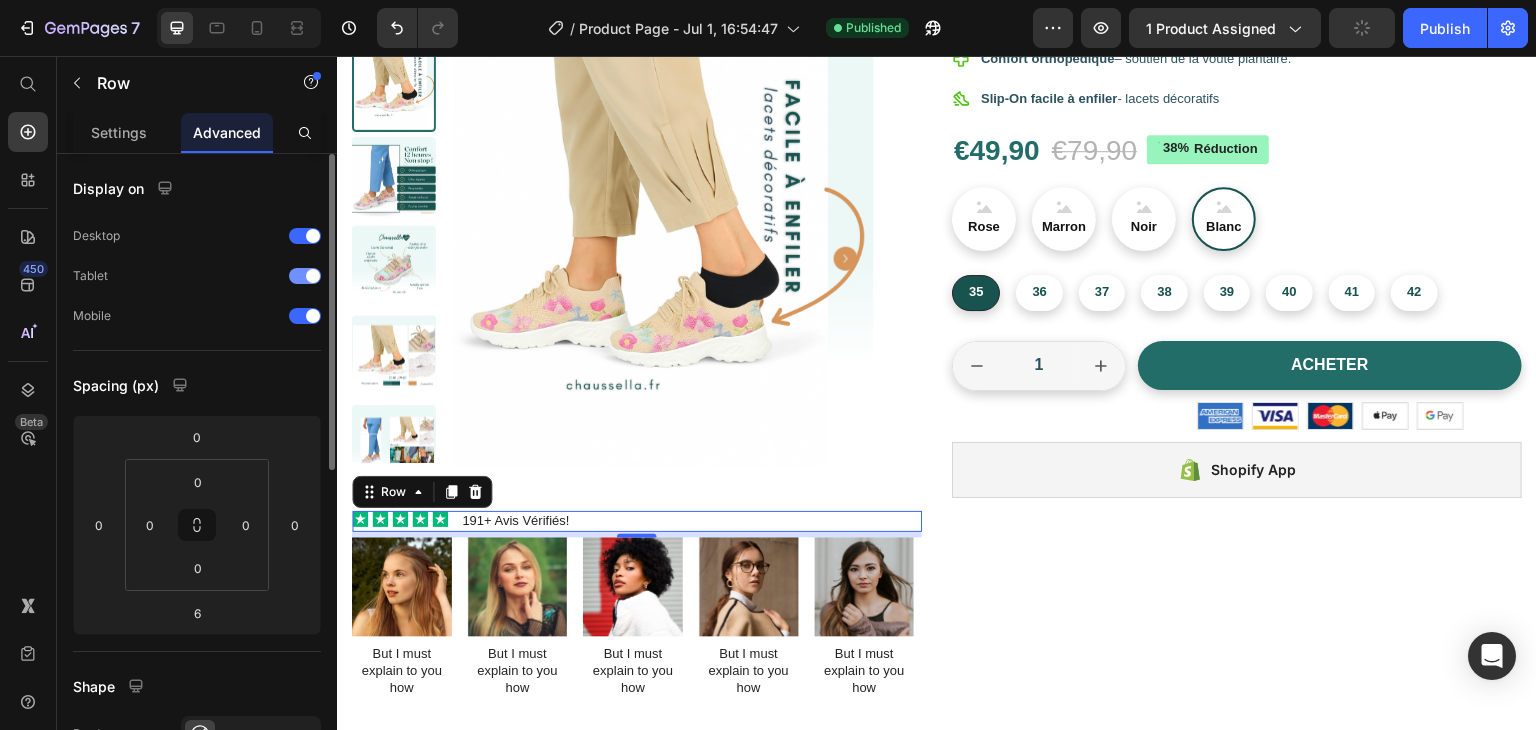 click at bounding box center (313, 276) 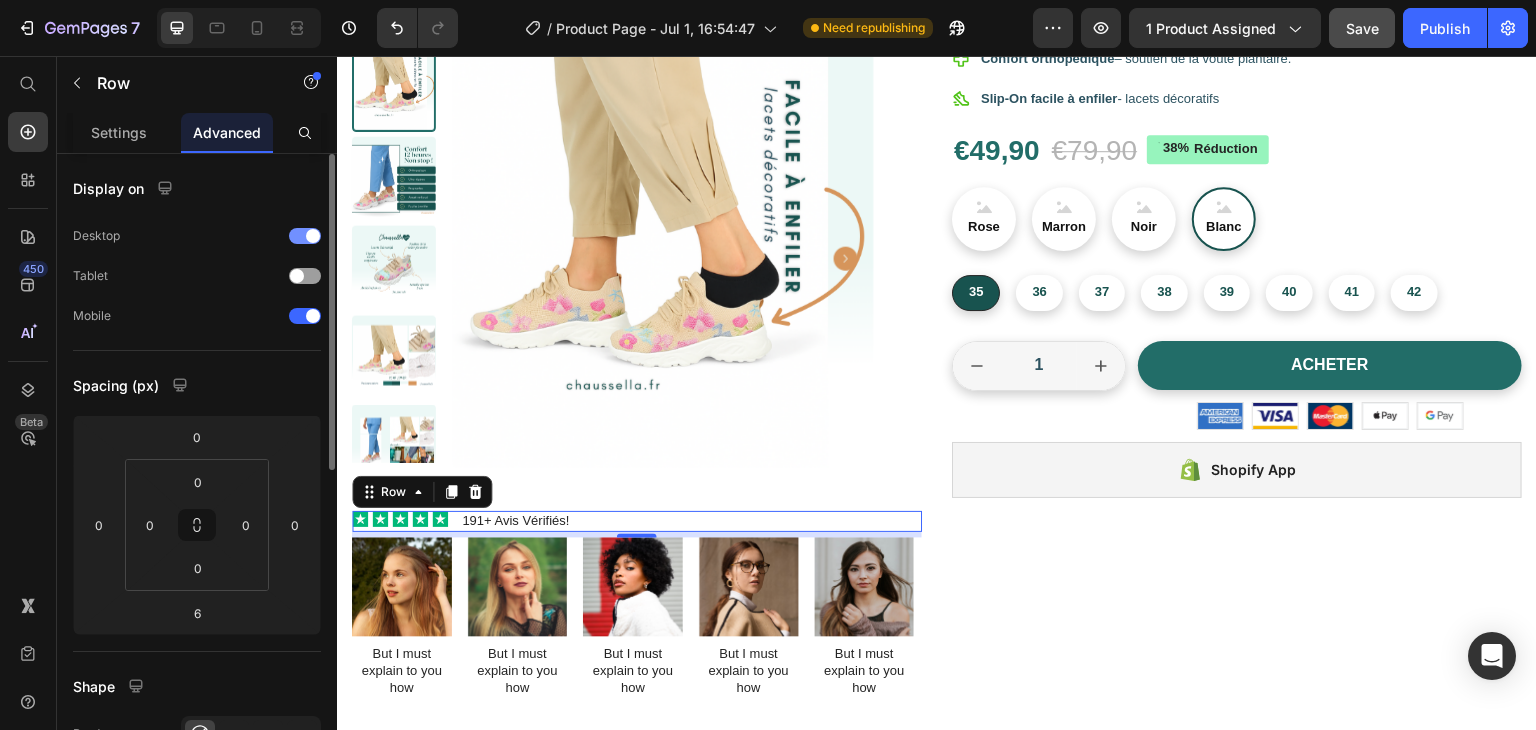 click at bounding box center (313, 236) 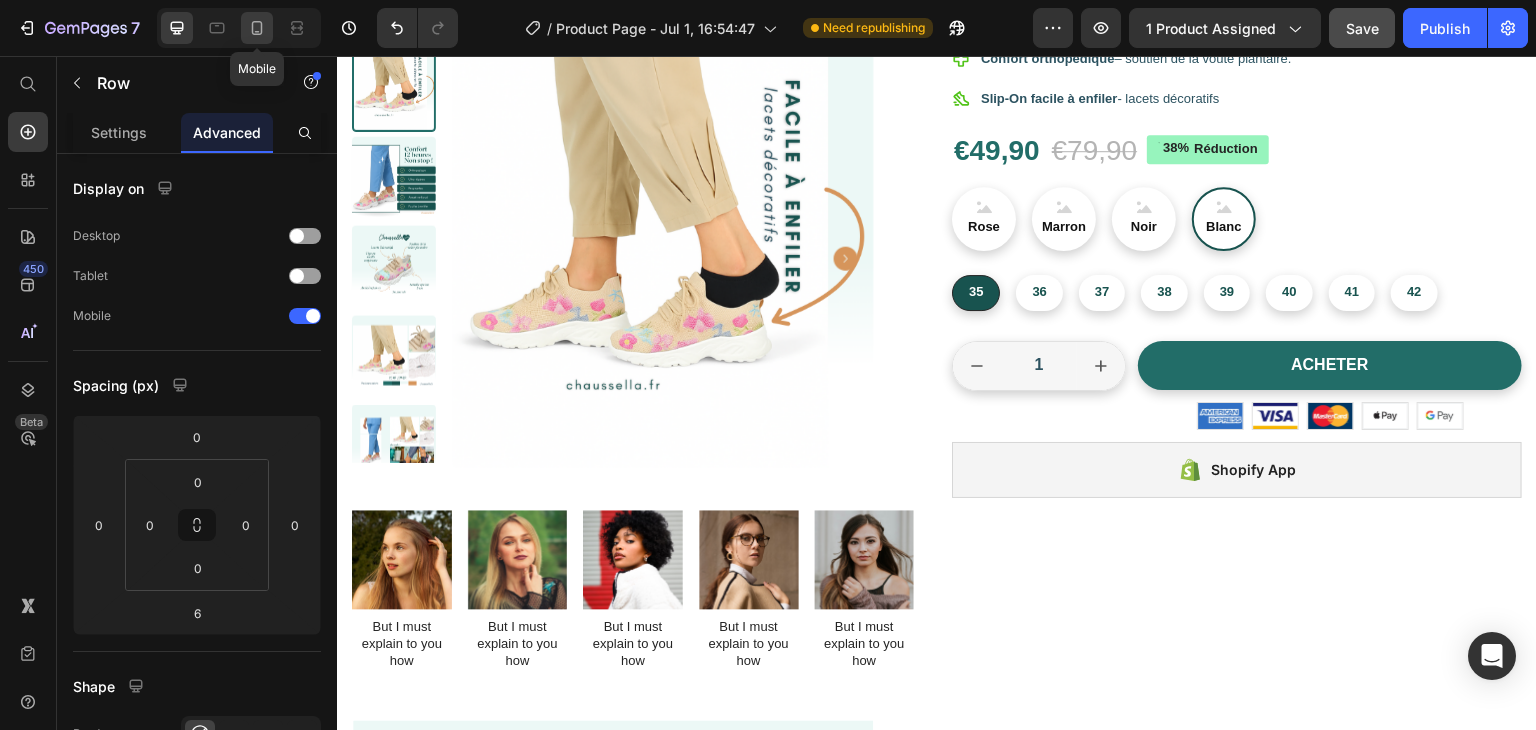 click 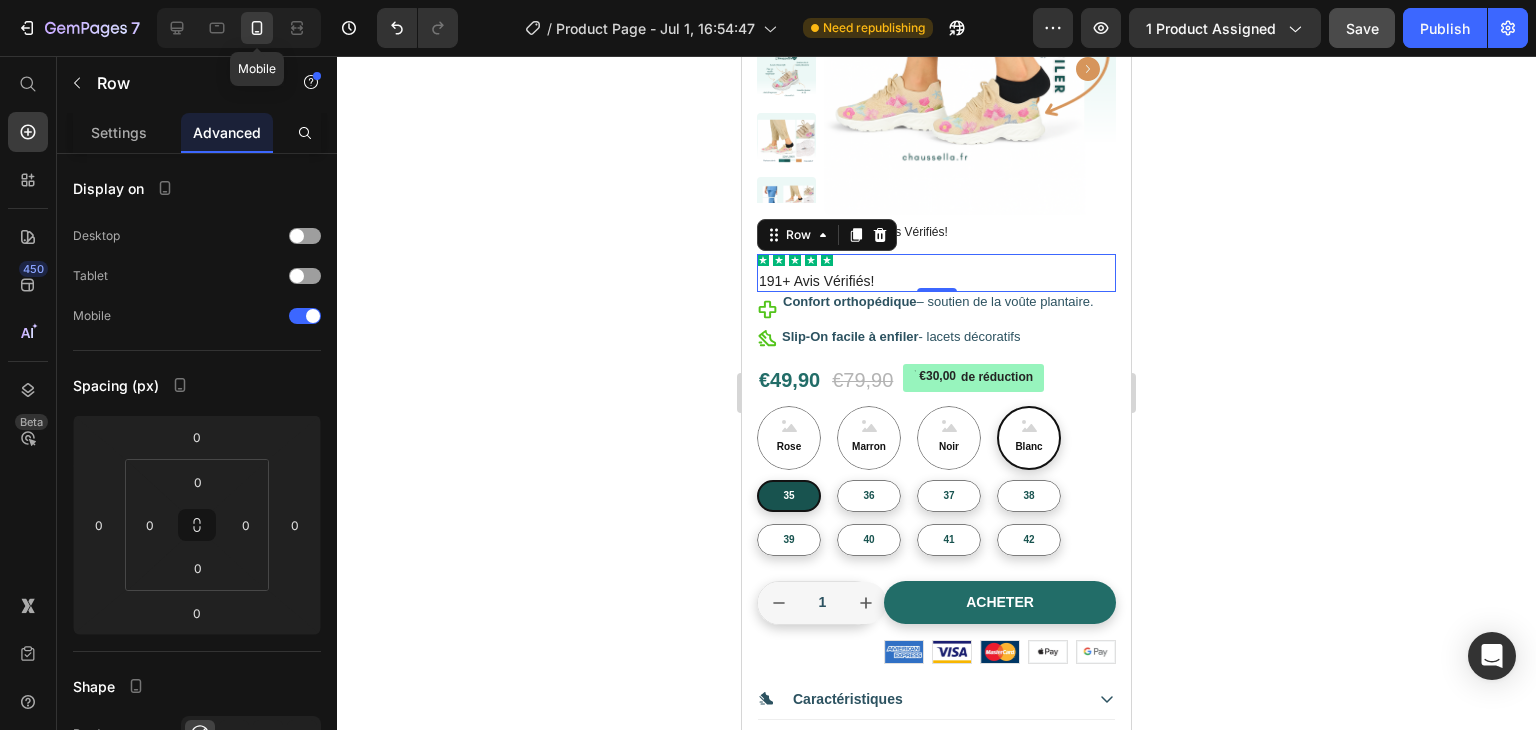 scroll, scrollTop: 341, scrollLeft: 0, axis: vertical 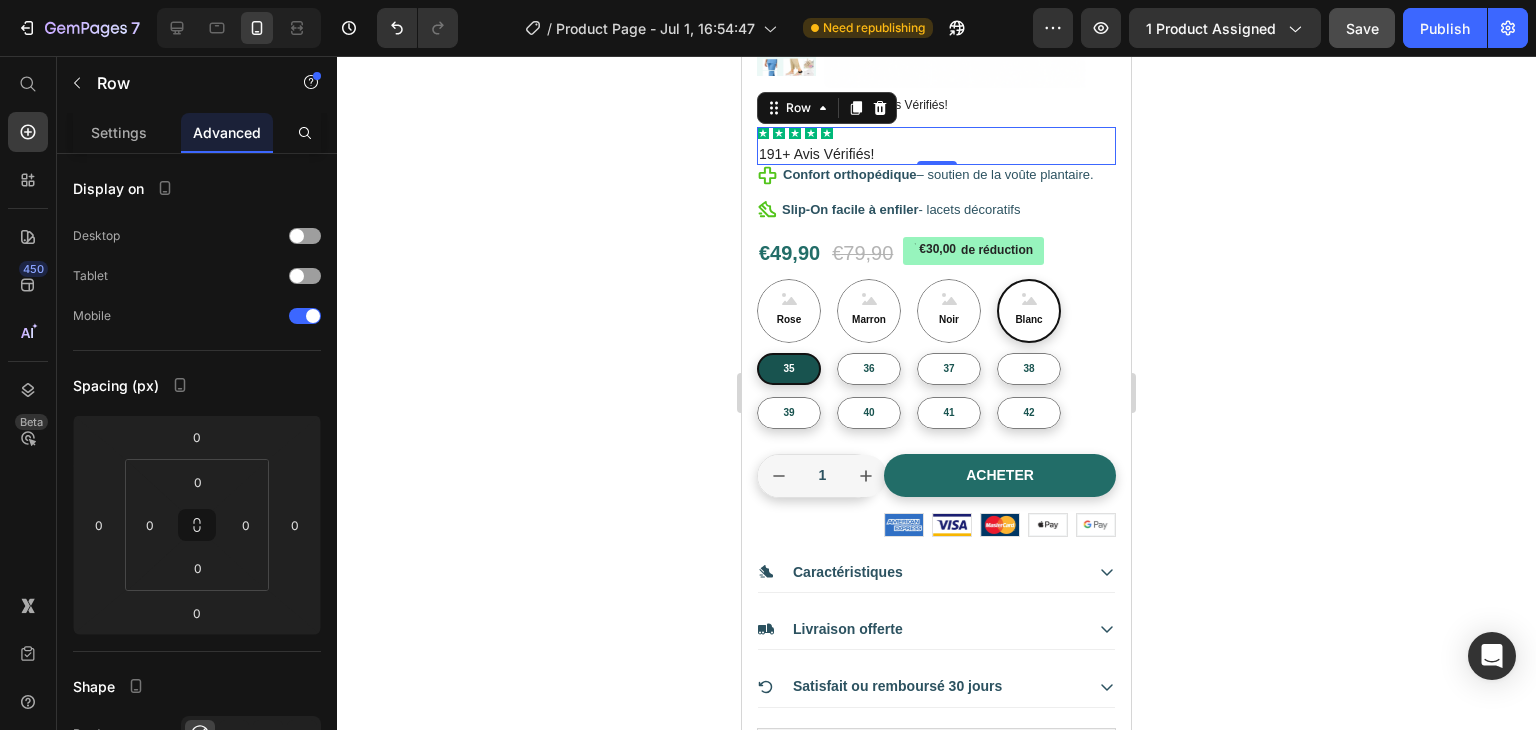 click 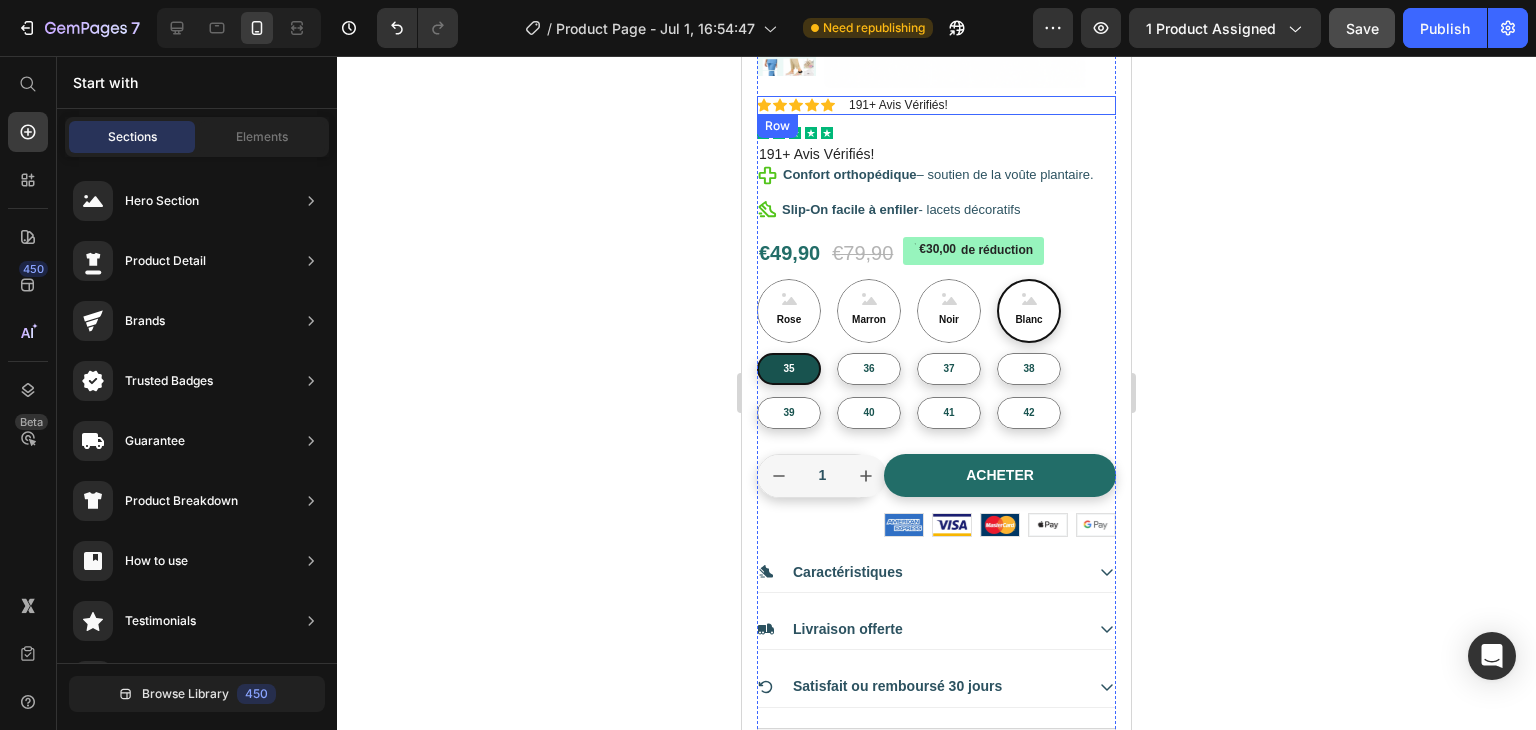 click on "Icon Icon Icon Icon Icon Icon List 191+ Avis Vérifiés! Text Block Row" at bounding box center (936, 106) 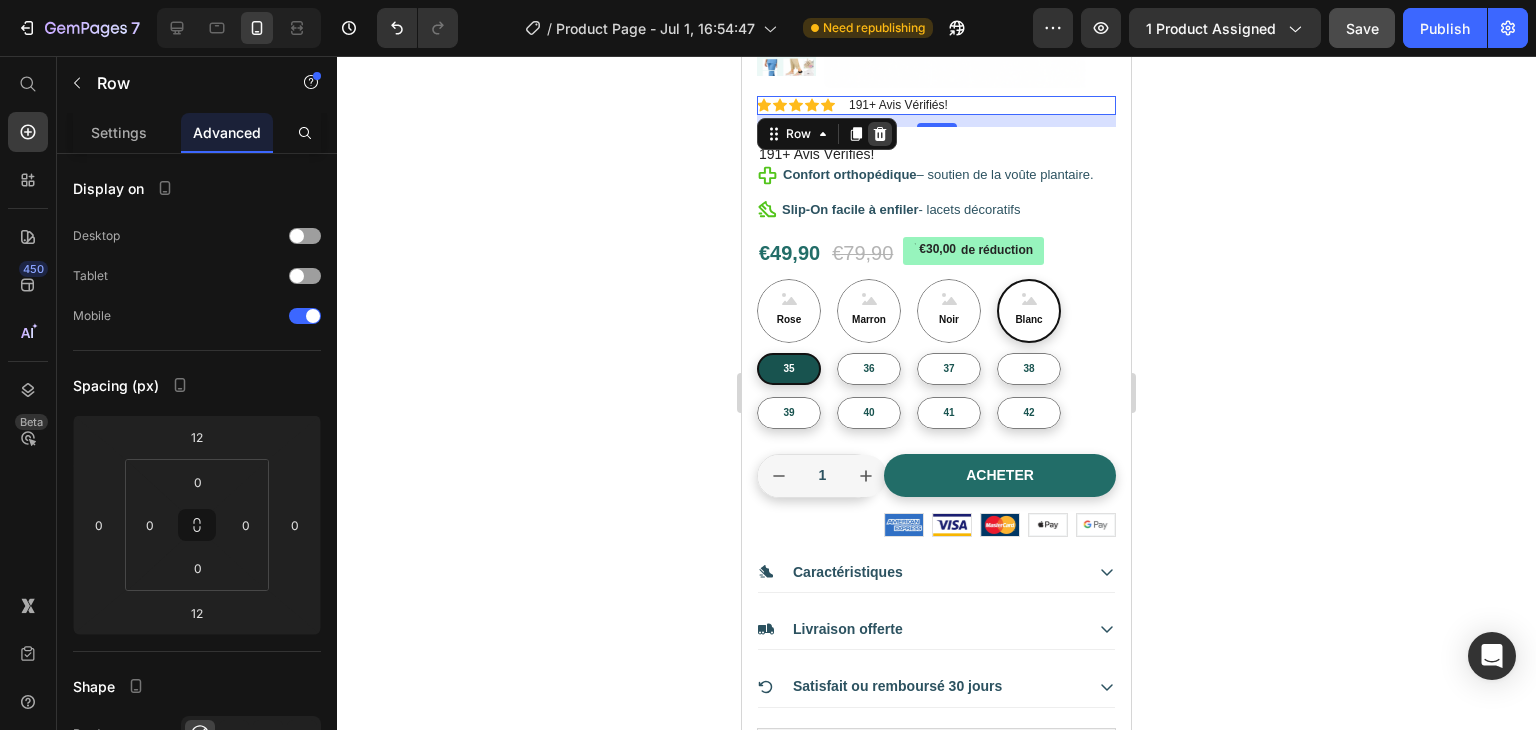 click 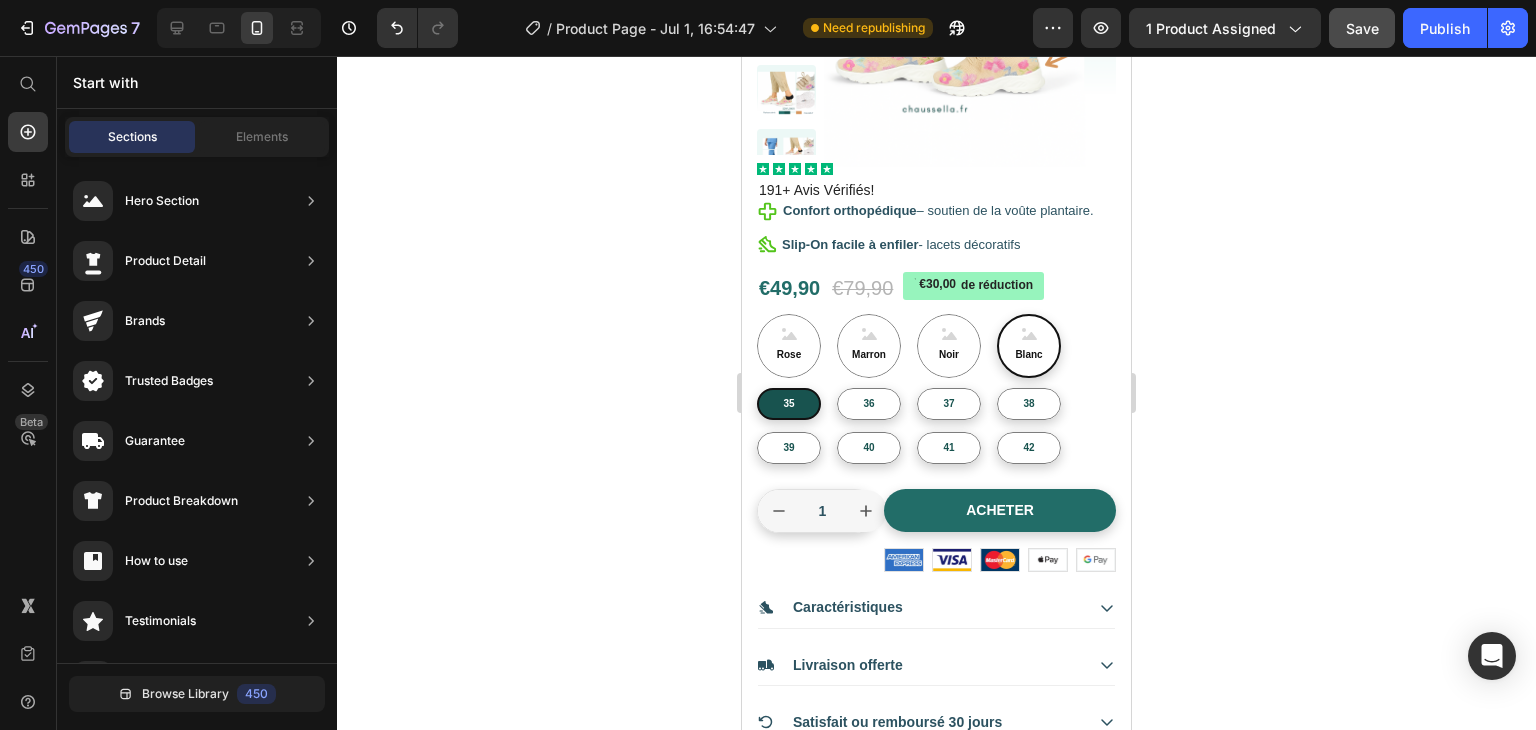 scroll, scrollTop: 109, scrollLeft: 0, axis: vertical 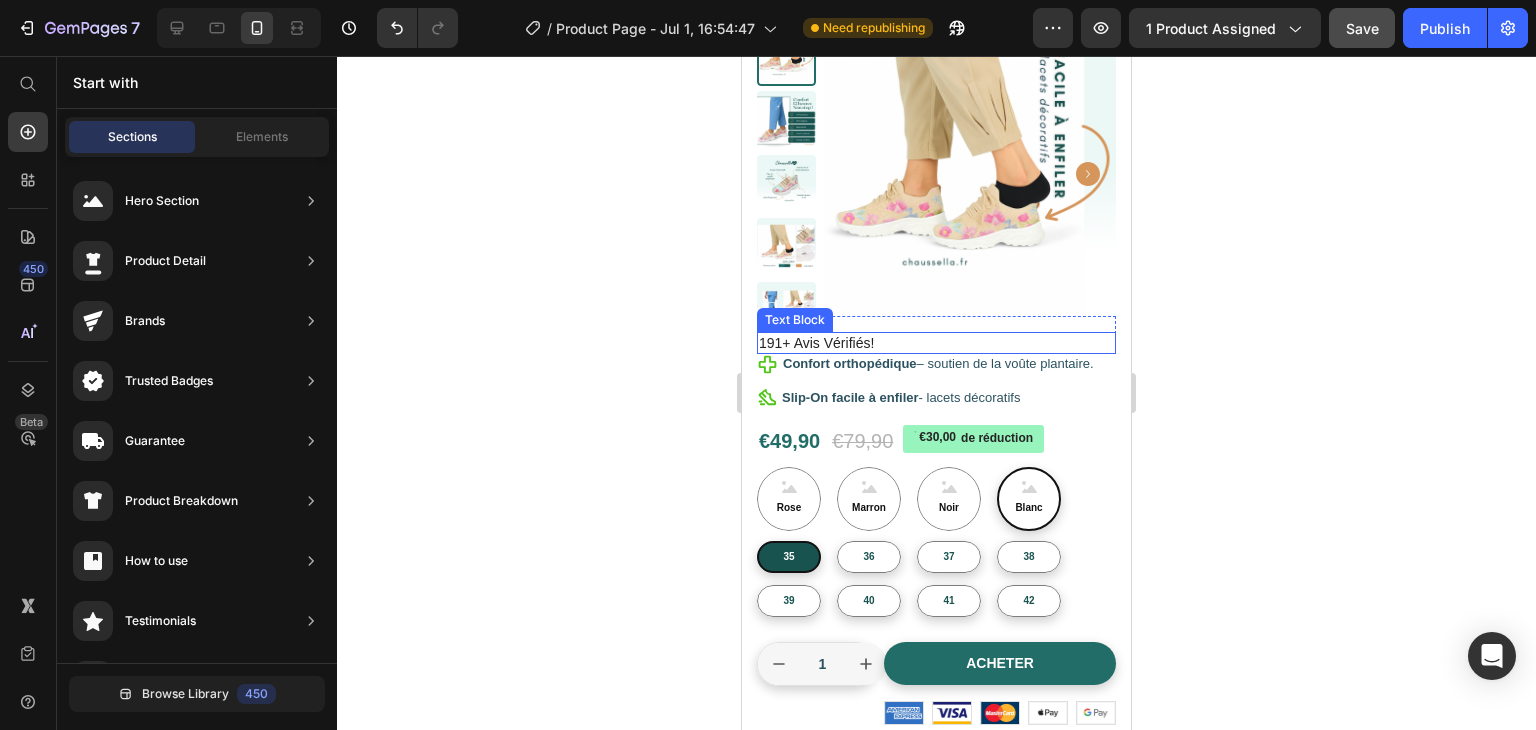 click on "191+ Avis Vérifiés!" at bounding box center [936, 343] 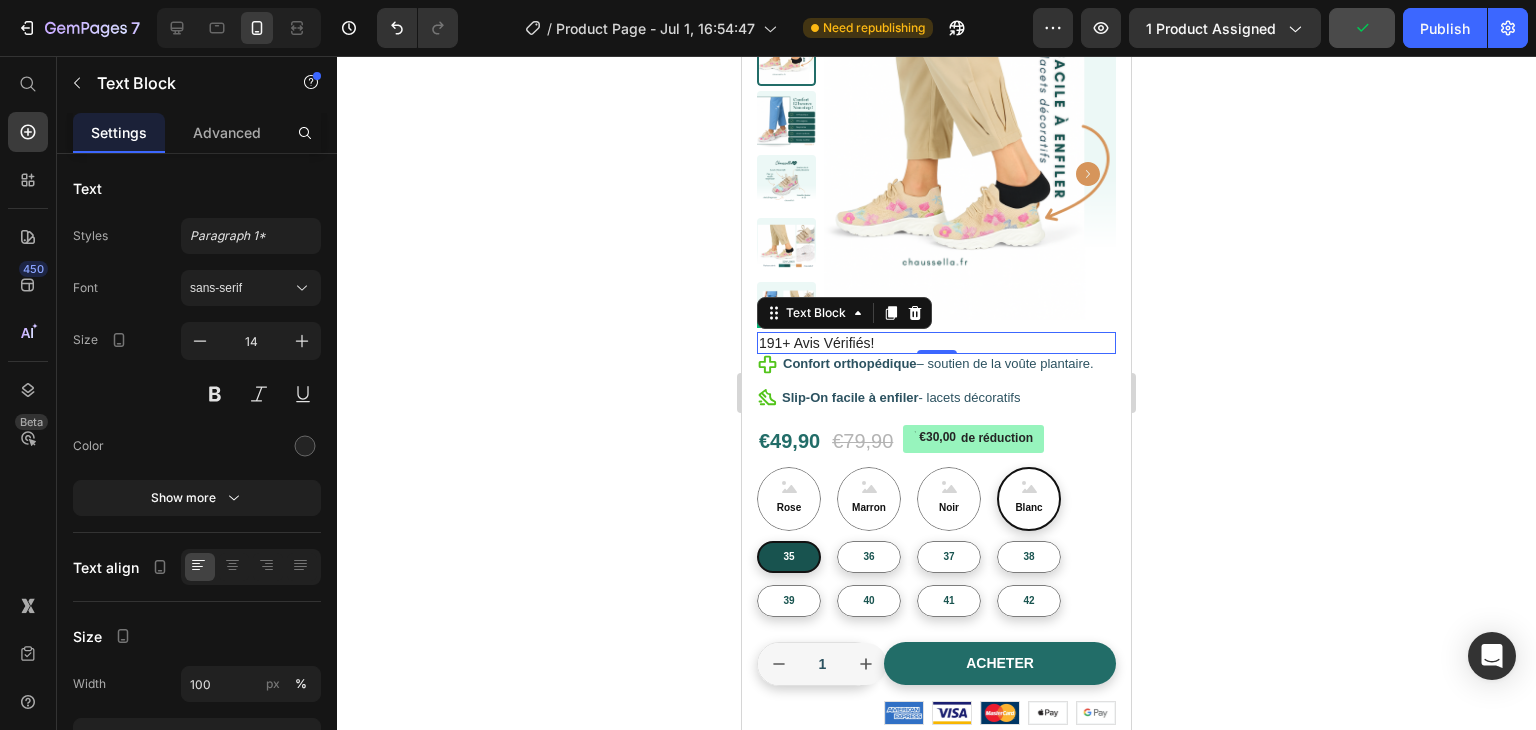 click on "191+ Avis Vérifiés!" at bounding box center (936, 343) 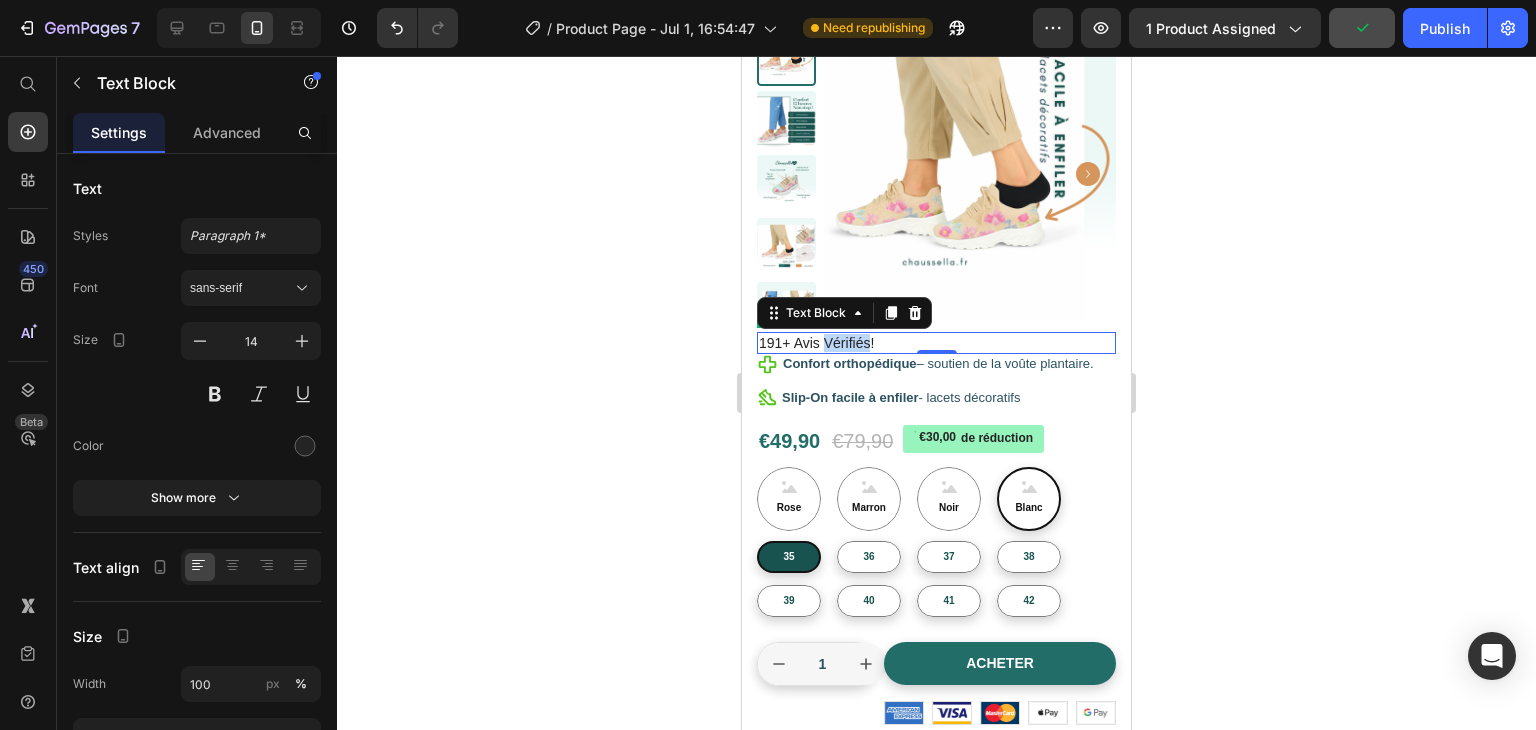 click on "191+ Avis Vérifiés!" at bounding box center (936, 343) 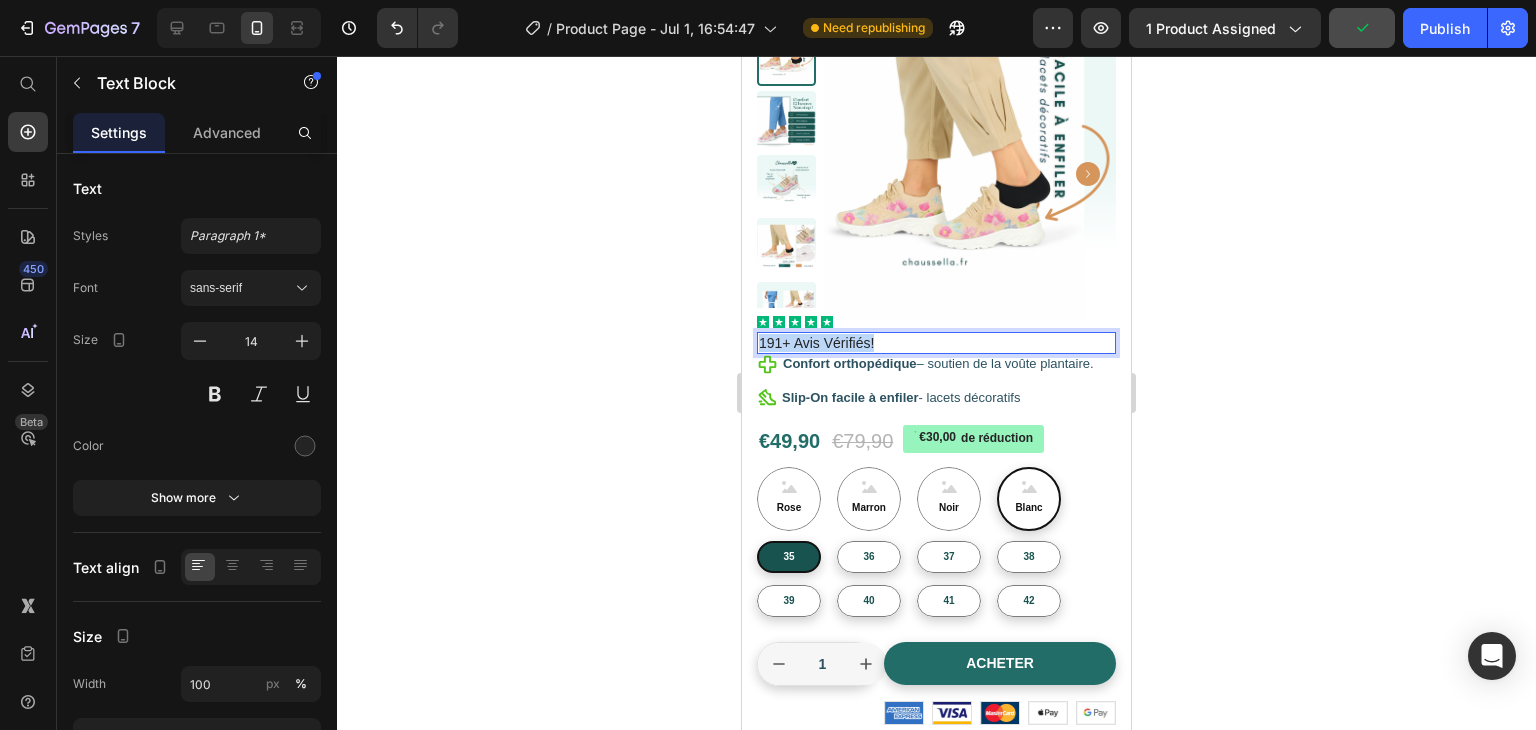 click on "191+ Avis Vérifiés!" at bounding box center [936, 343] 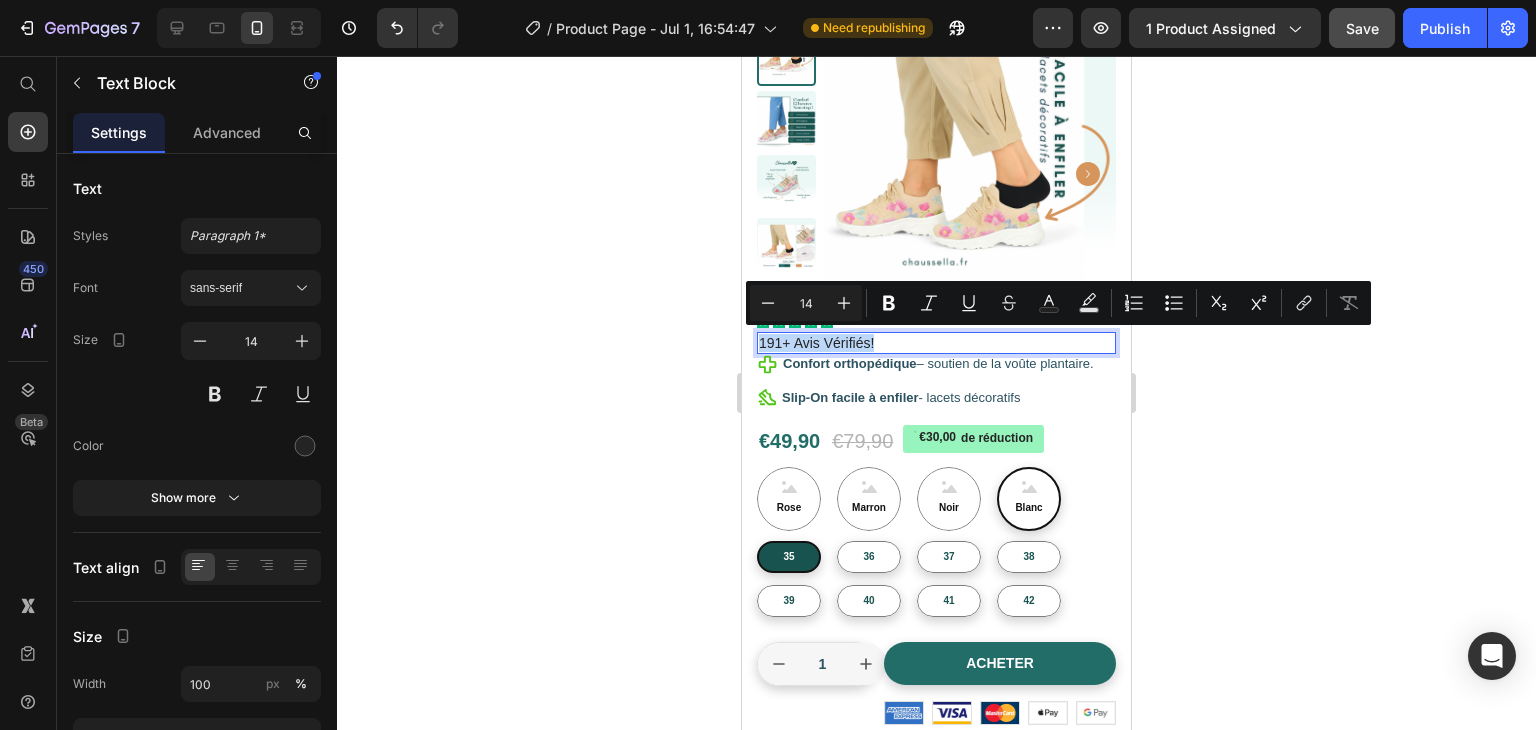 copy on "191+ Avis Vérifiés!" 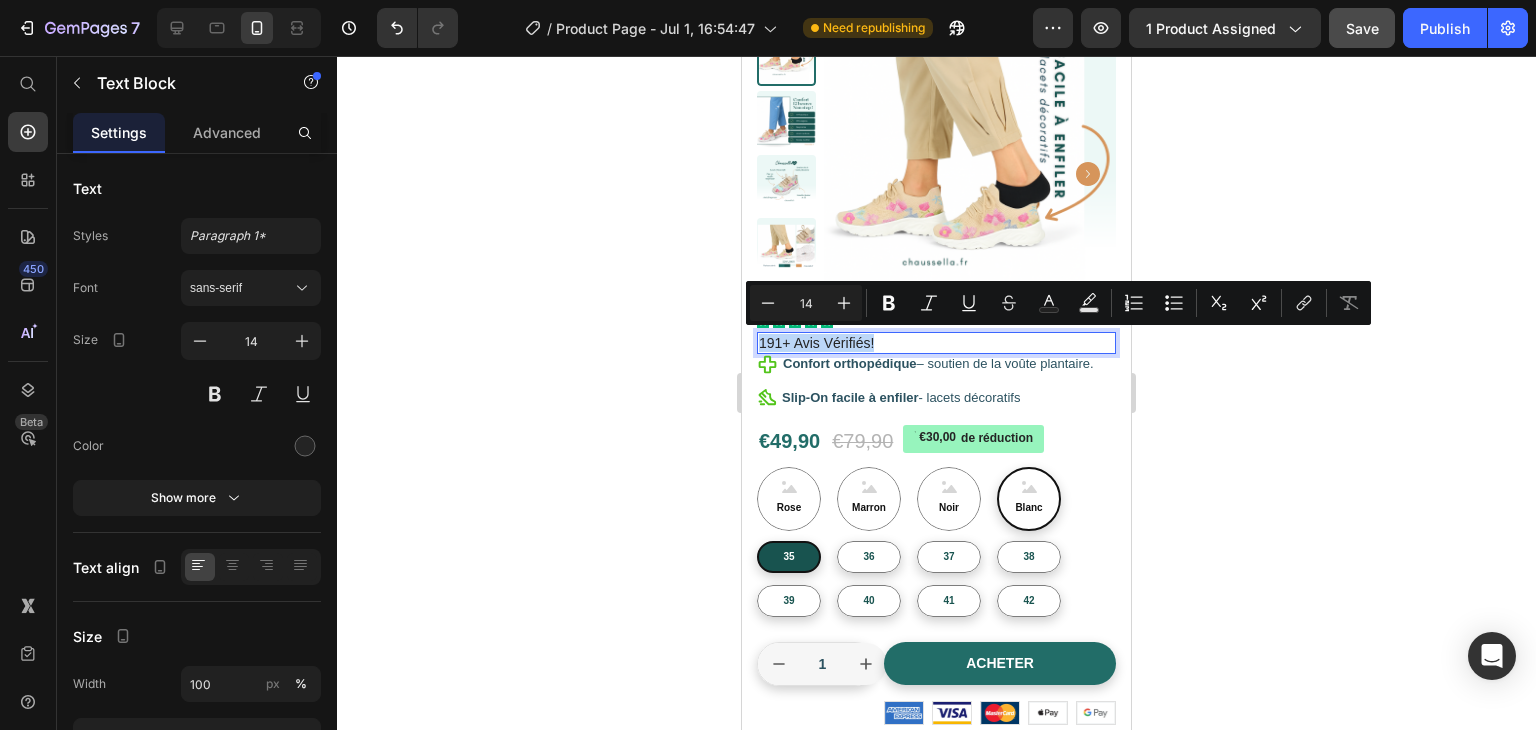 click on "191+ Avis Vérifiés!" at bounding box center (936, 343) 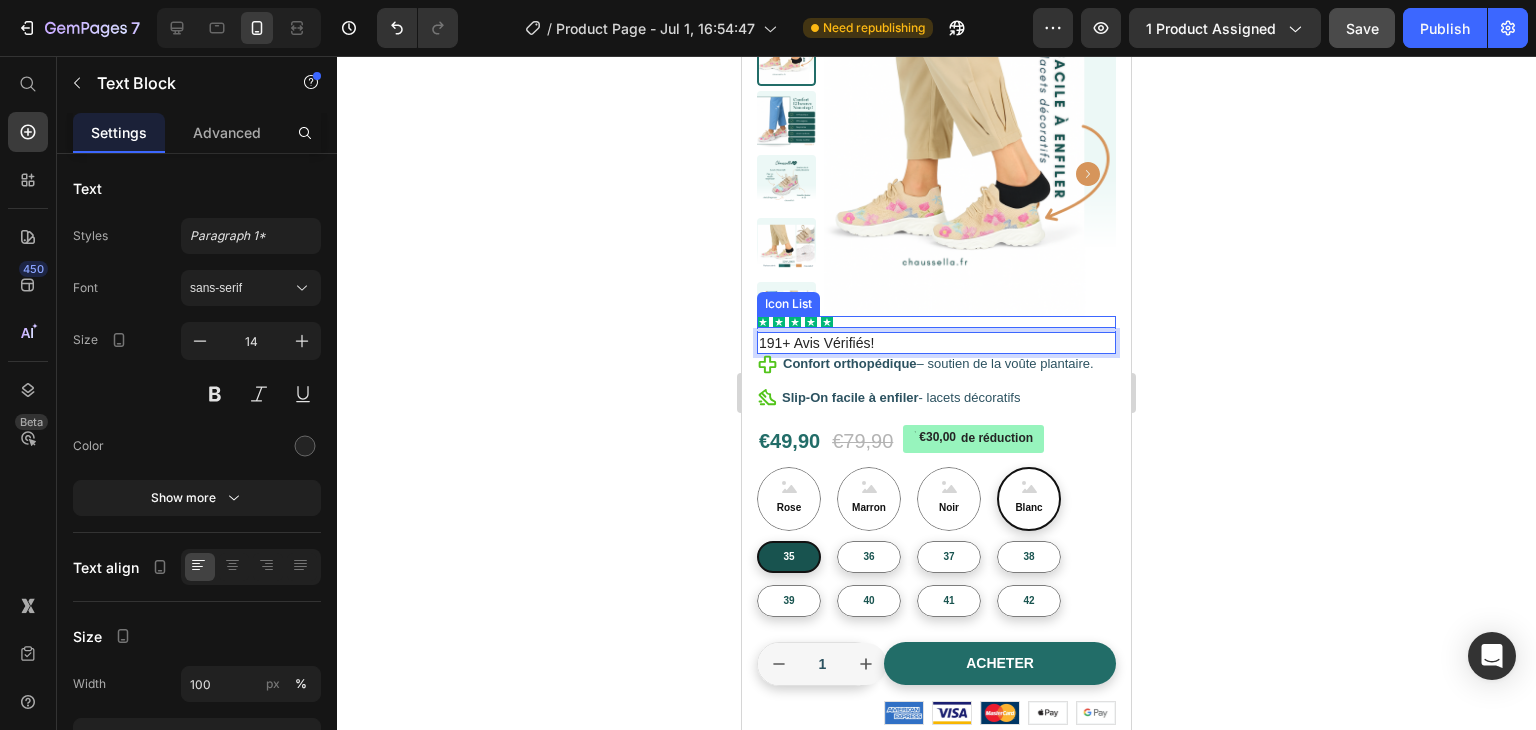 click on "Icon
Icon
Icon
Icon
Icon" at bounding box center (936, 322) 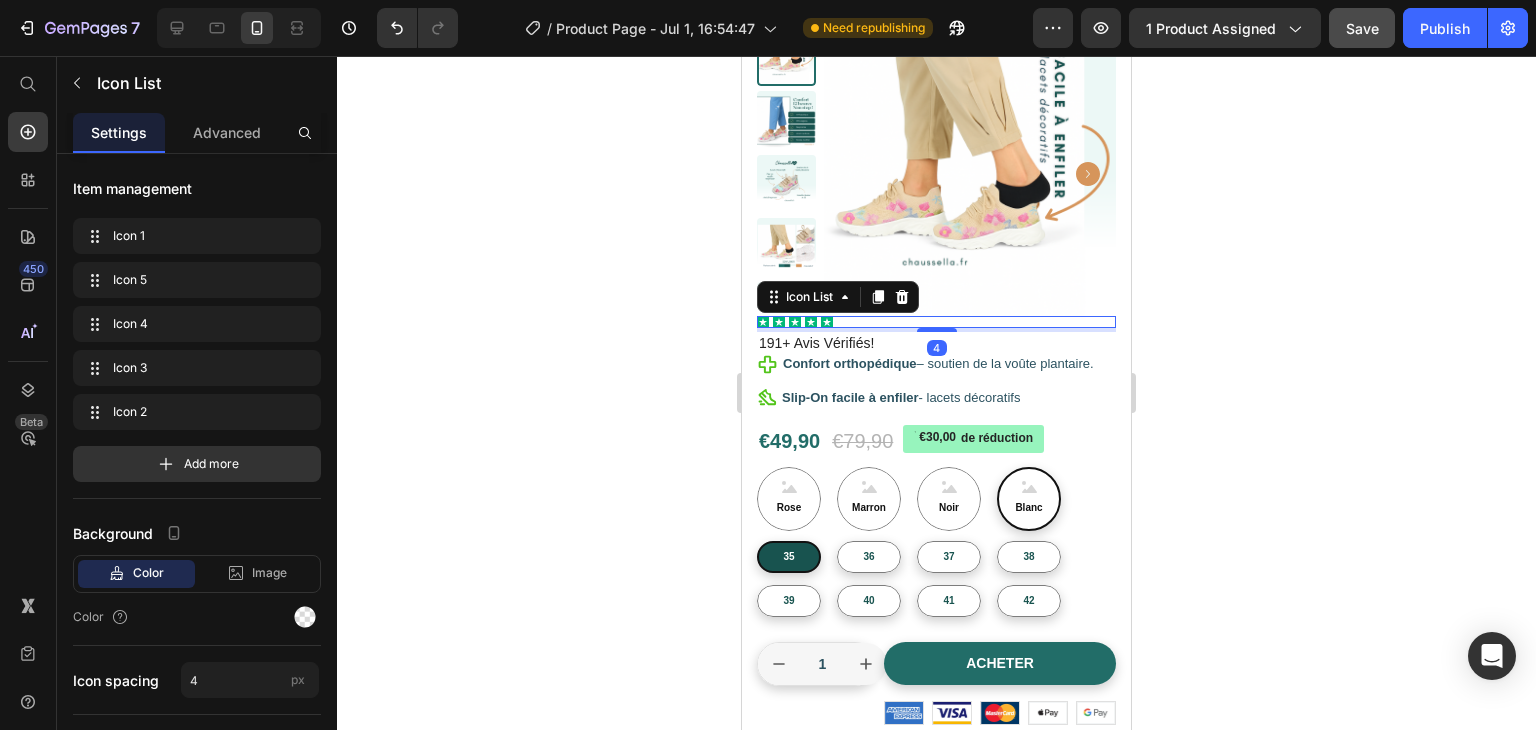 click on "Icon
Icon
Icon
Icon
Icon" at bounding box center [936, 322] 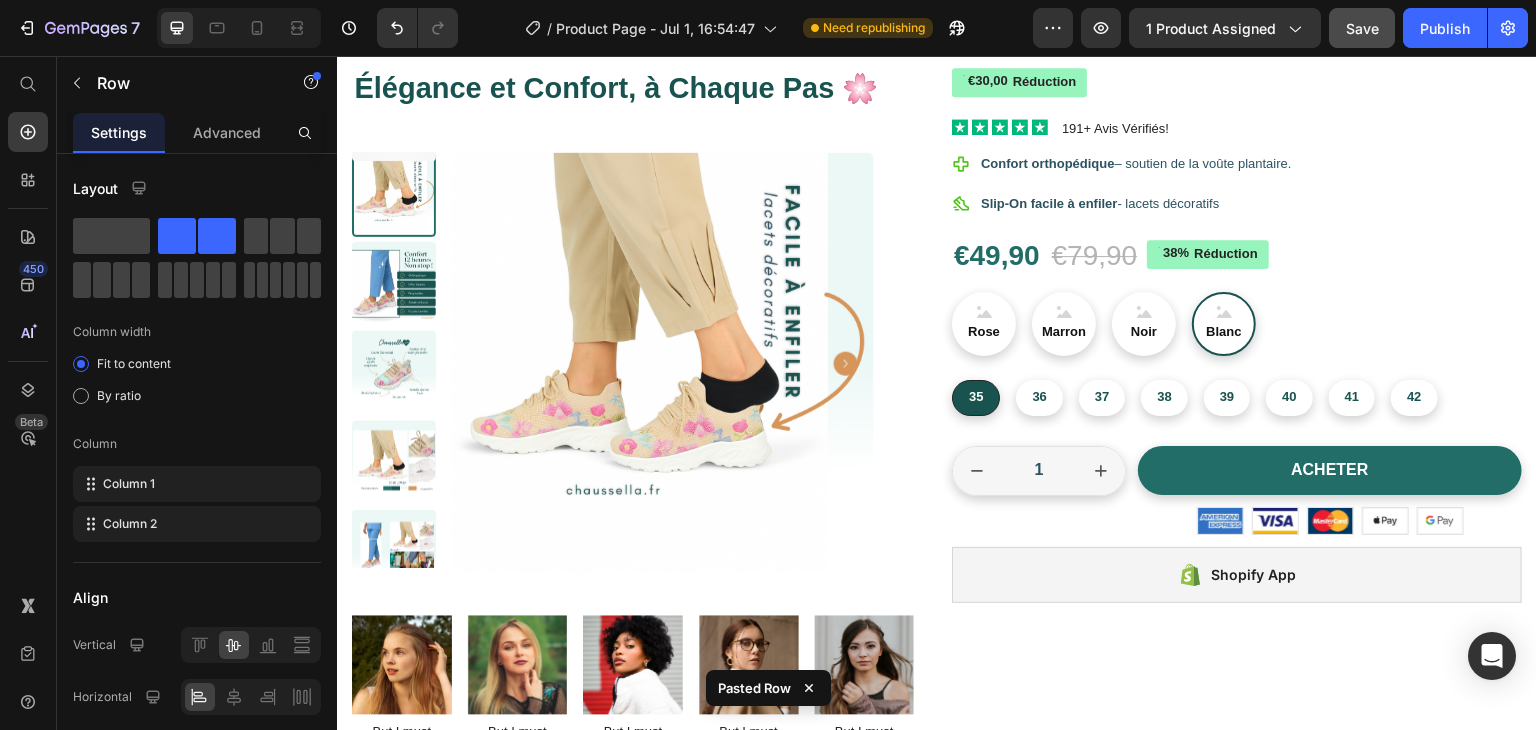 radio on "false" 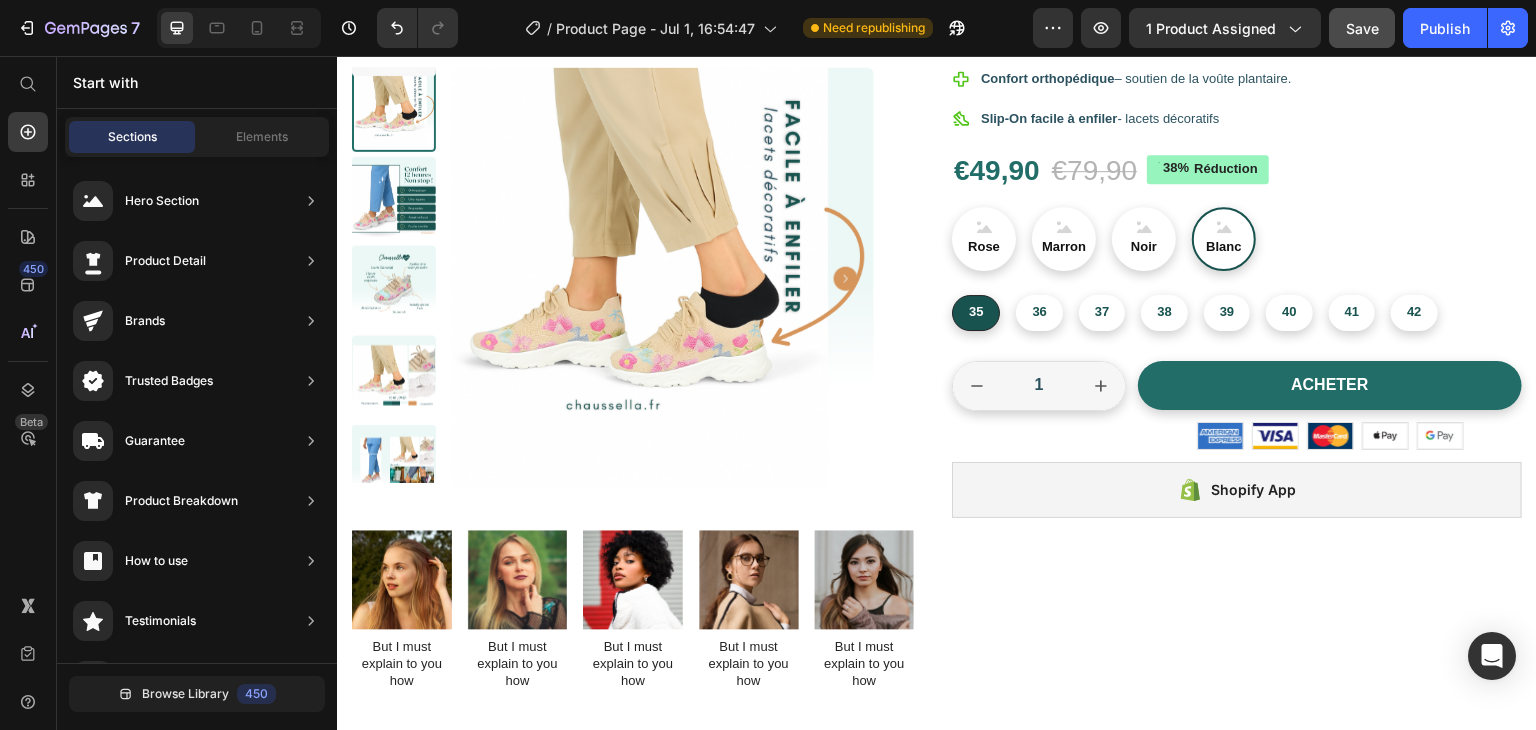 scroll, scrollTop: 0, scrollLeft: 0, axis: both 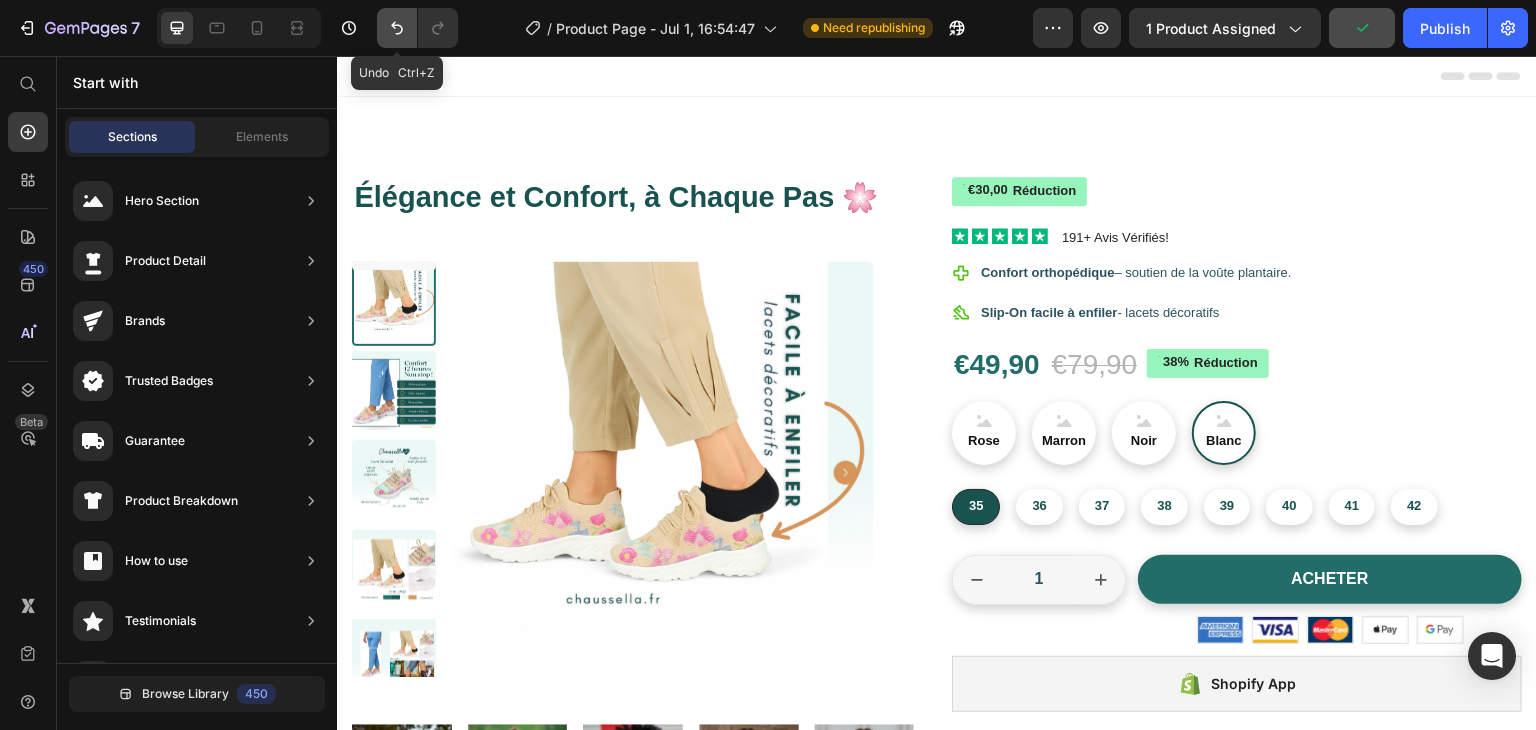 click 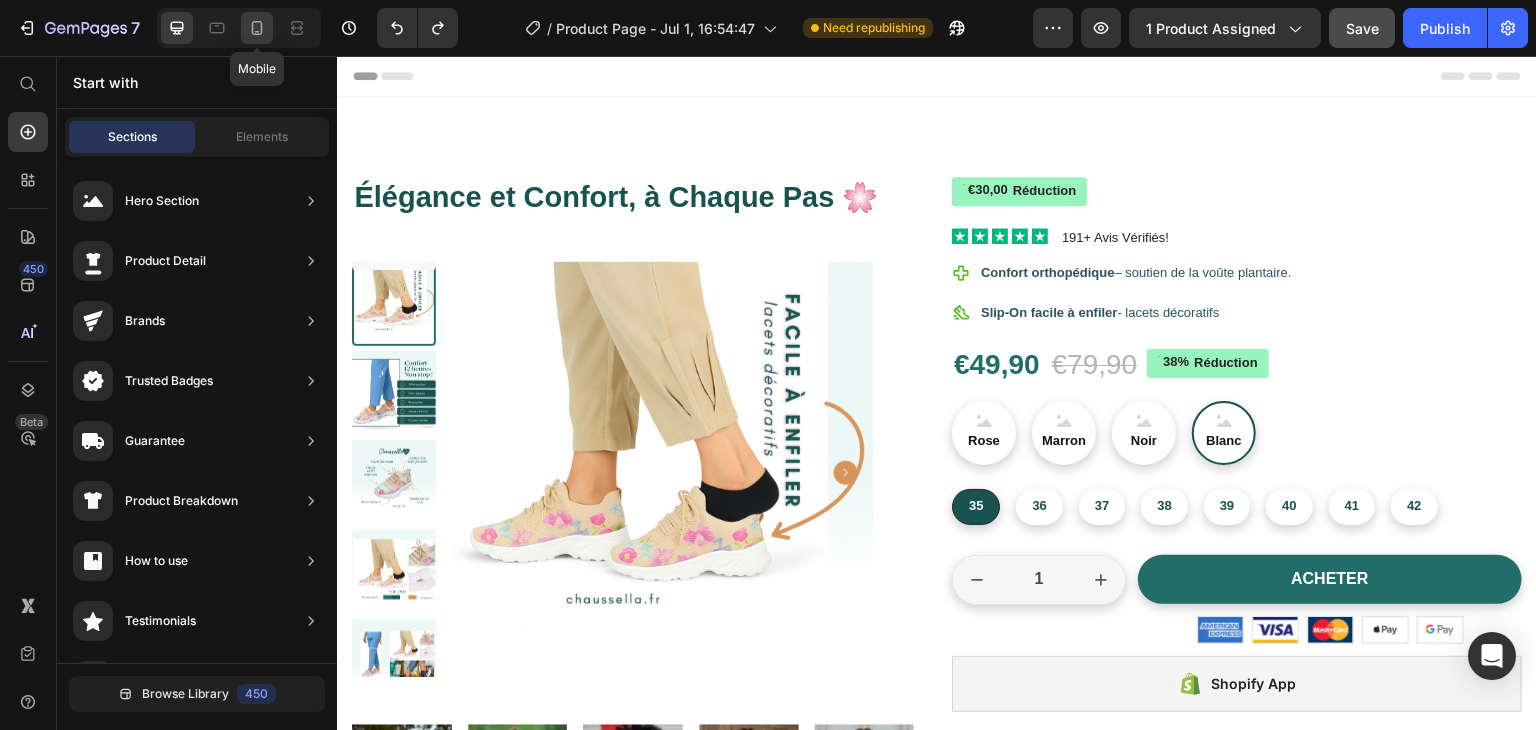 click 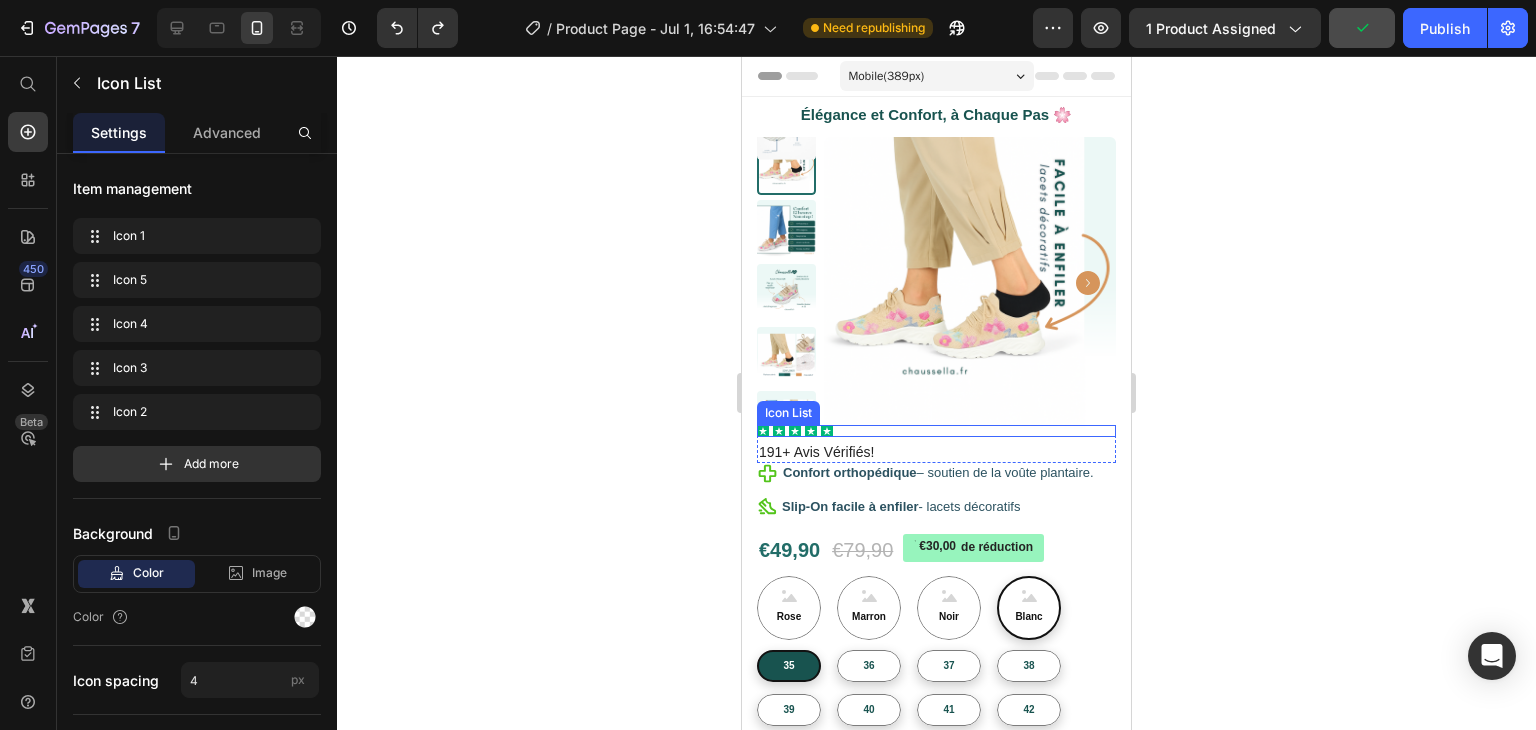 click on "Icon
Icon
Icon
Icon
Icon" at bounding box center [936, 431] 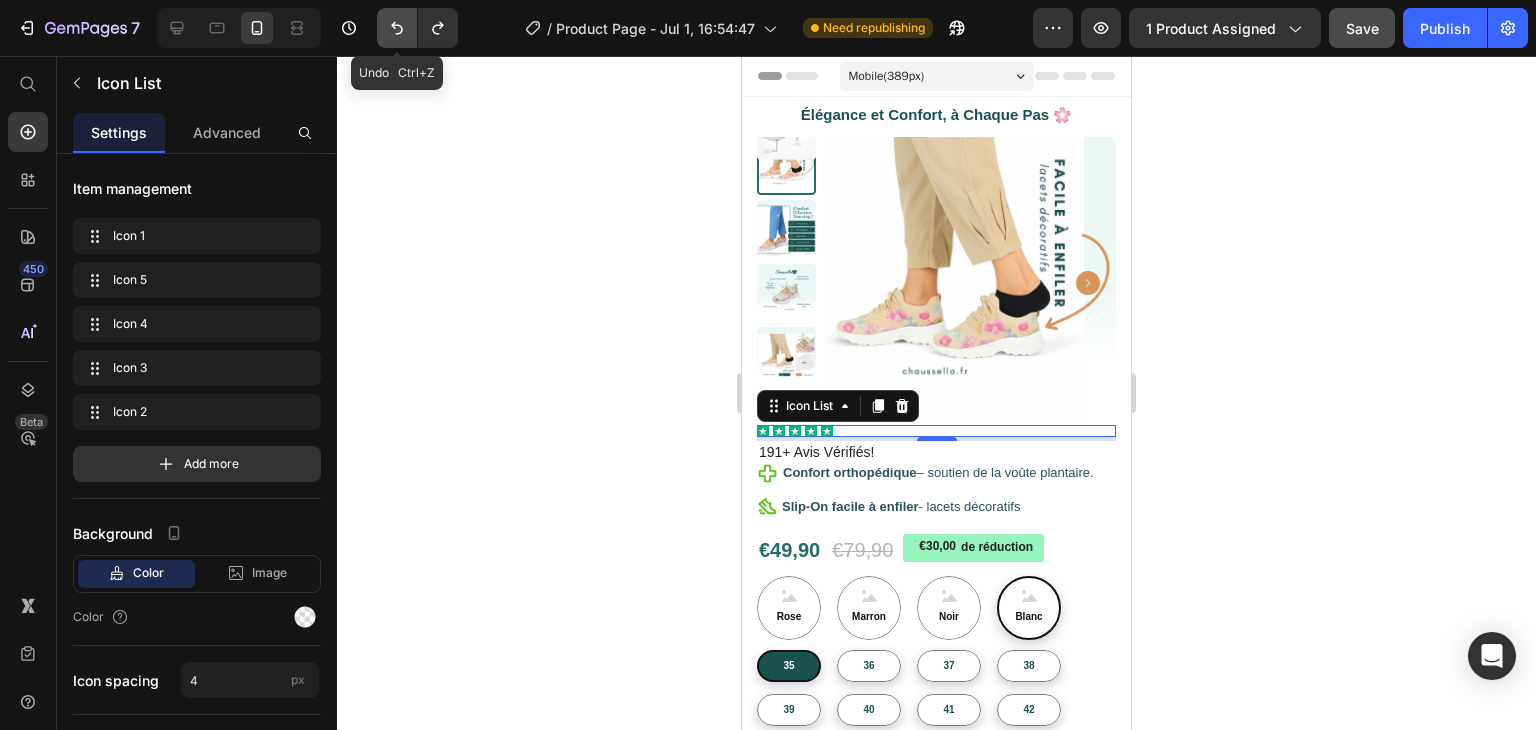 click 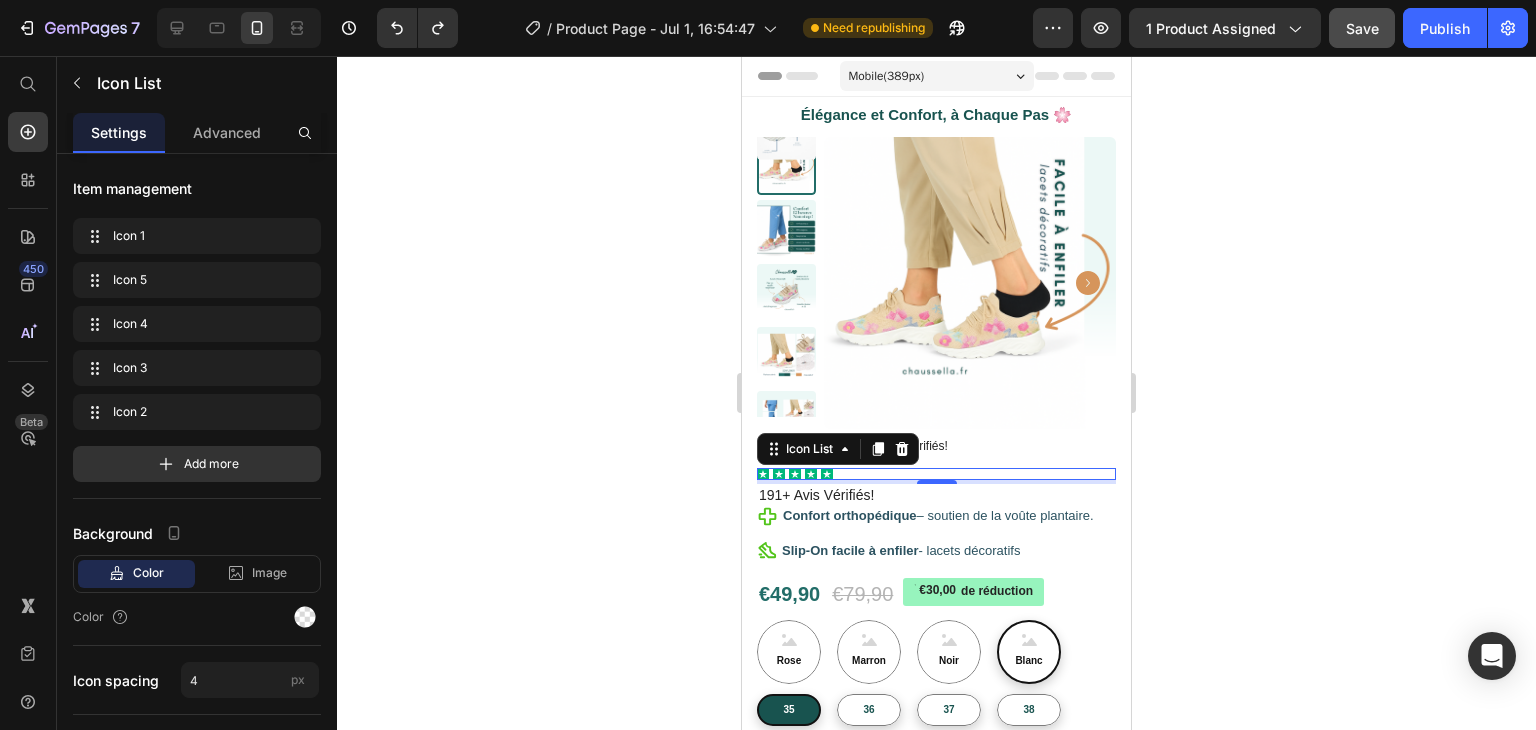 click 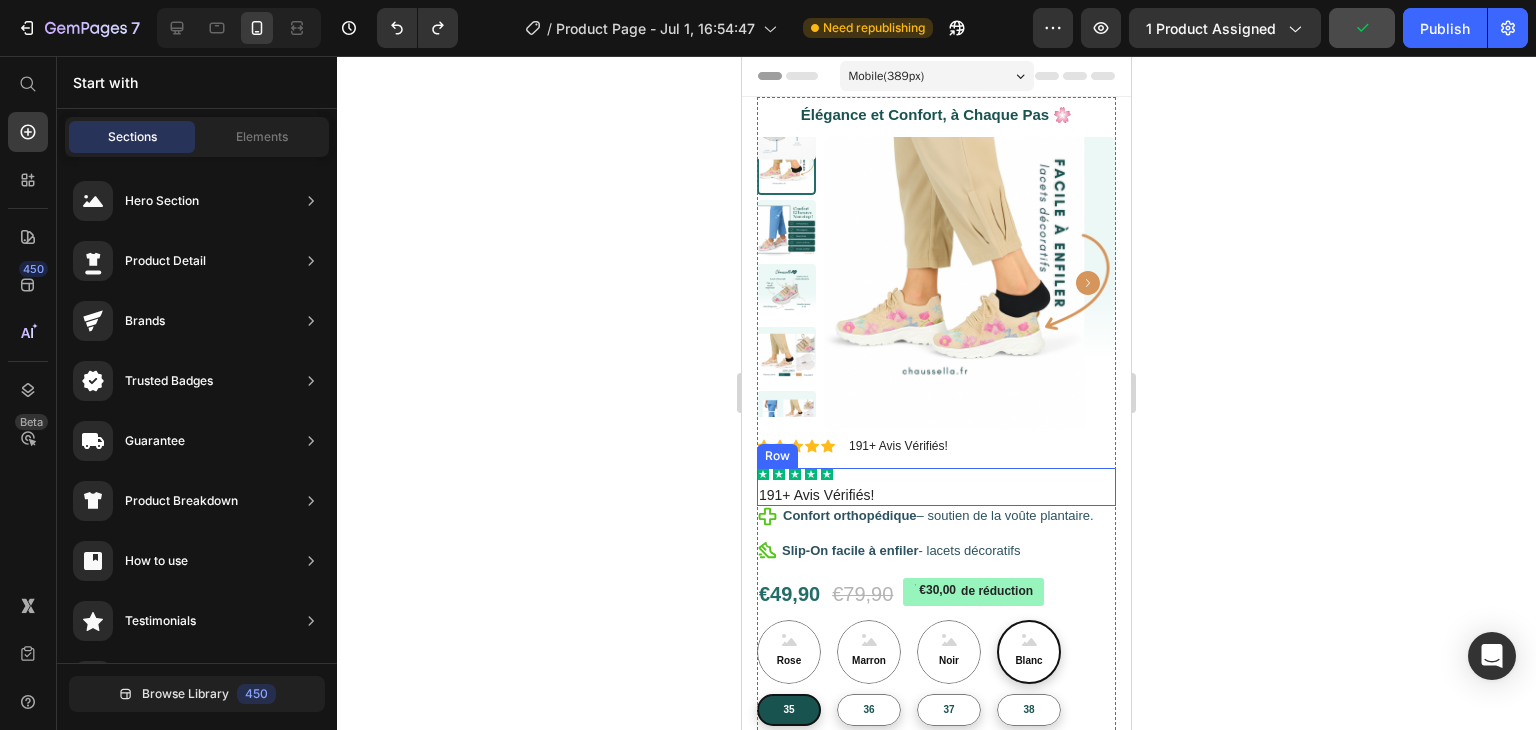 click on "Icon
Icon
Icon
Icon
Icon Icon List" at bounding box center [936, 476] 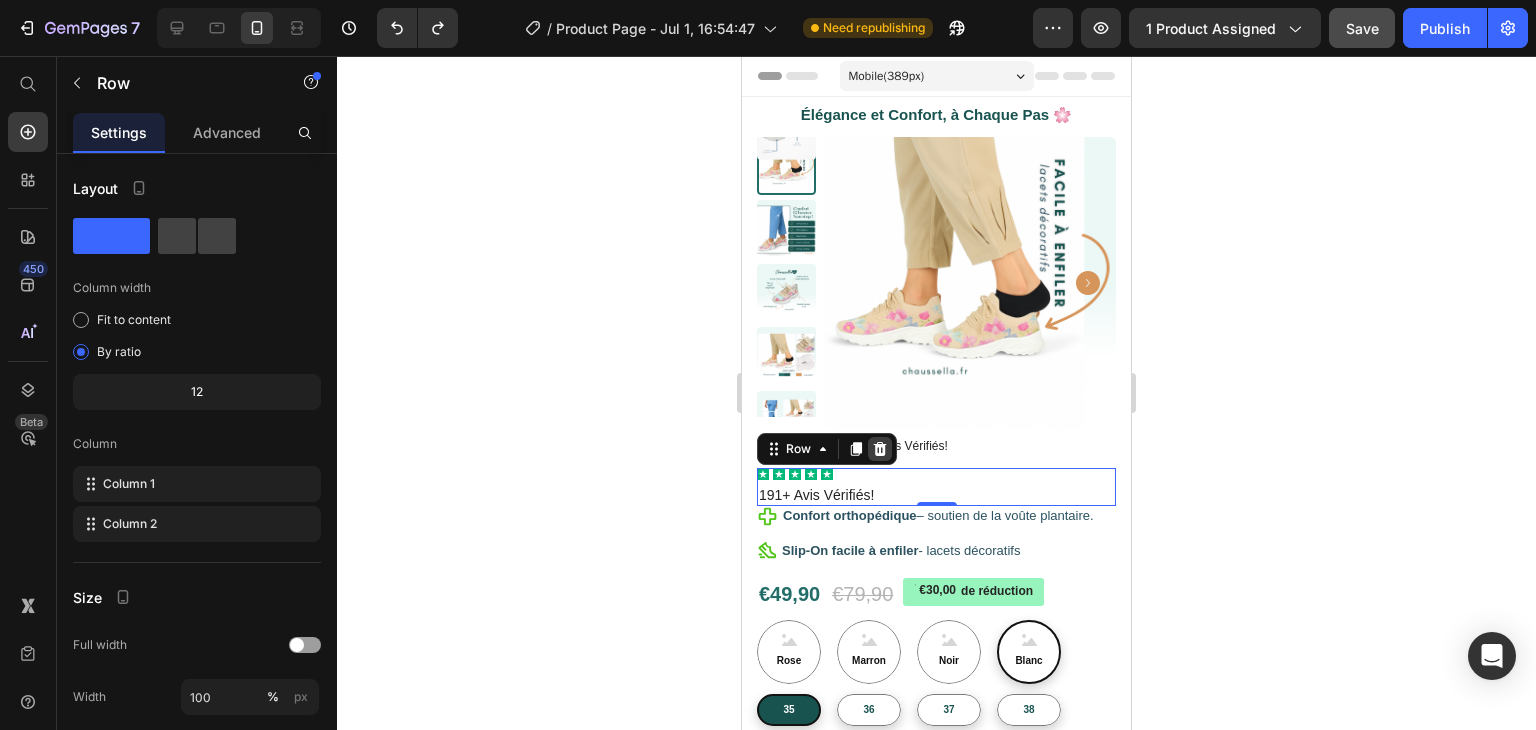 click 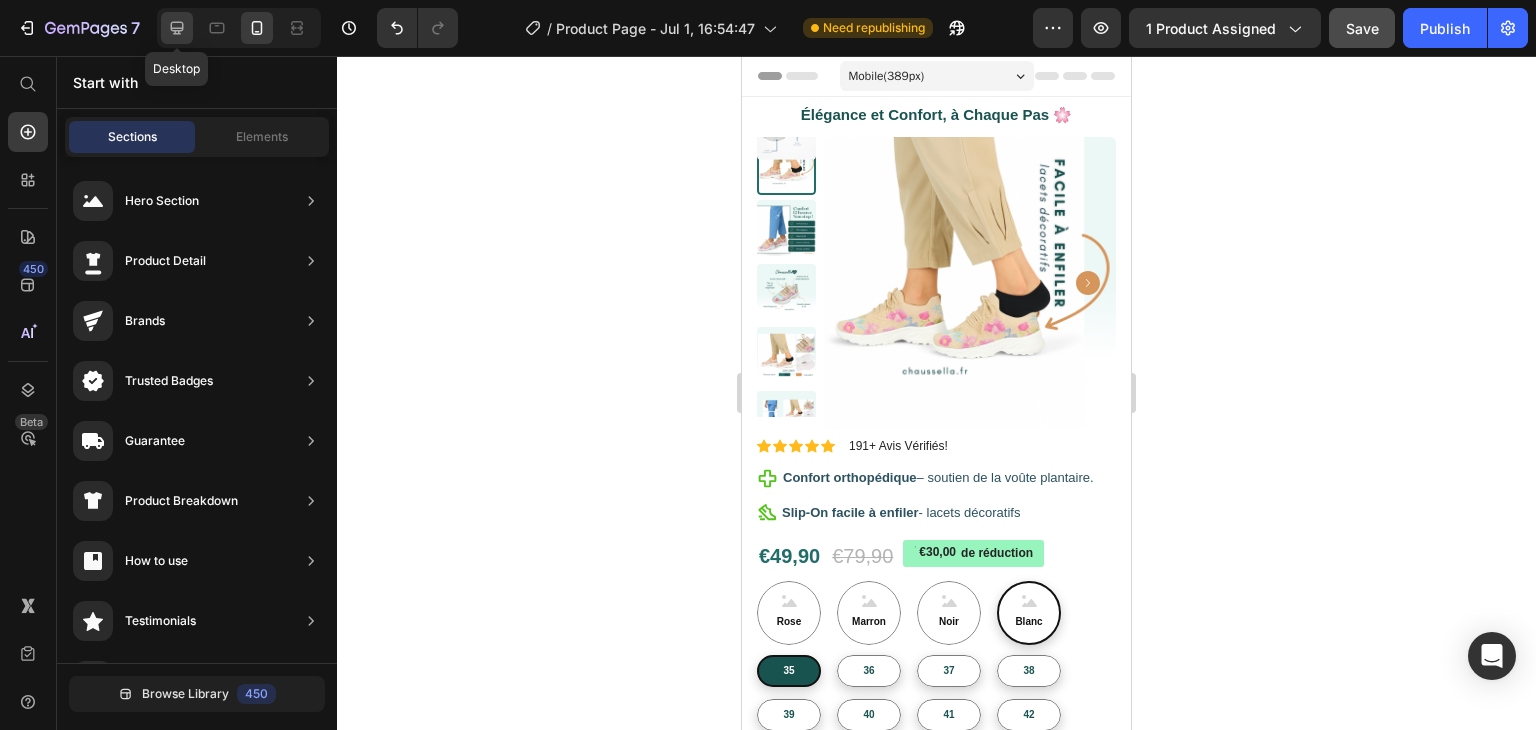click 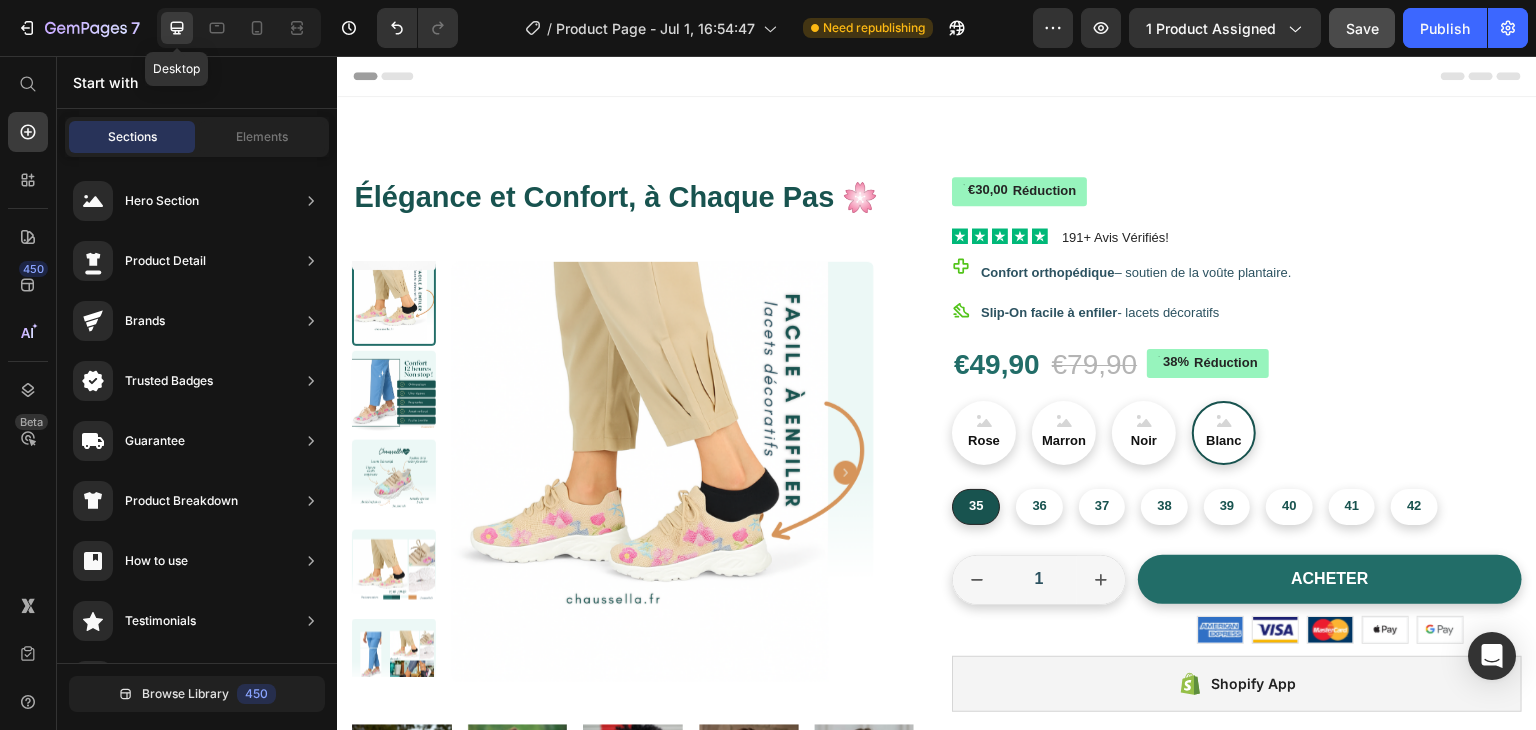 radio on "false" 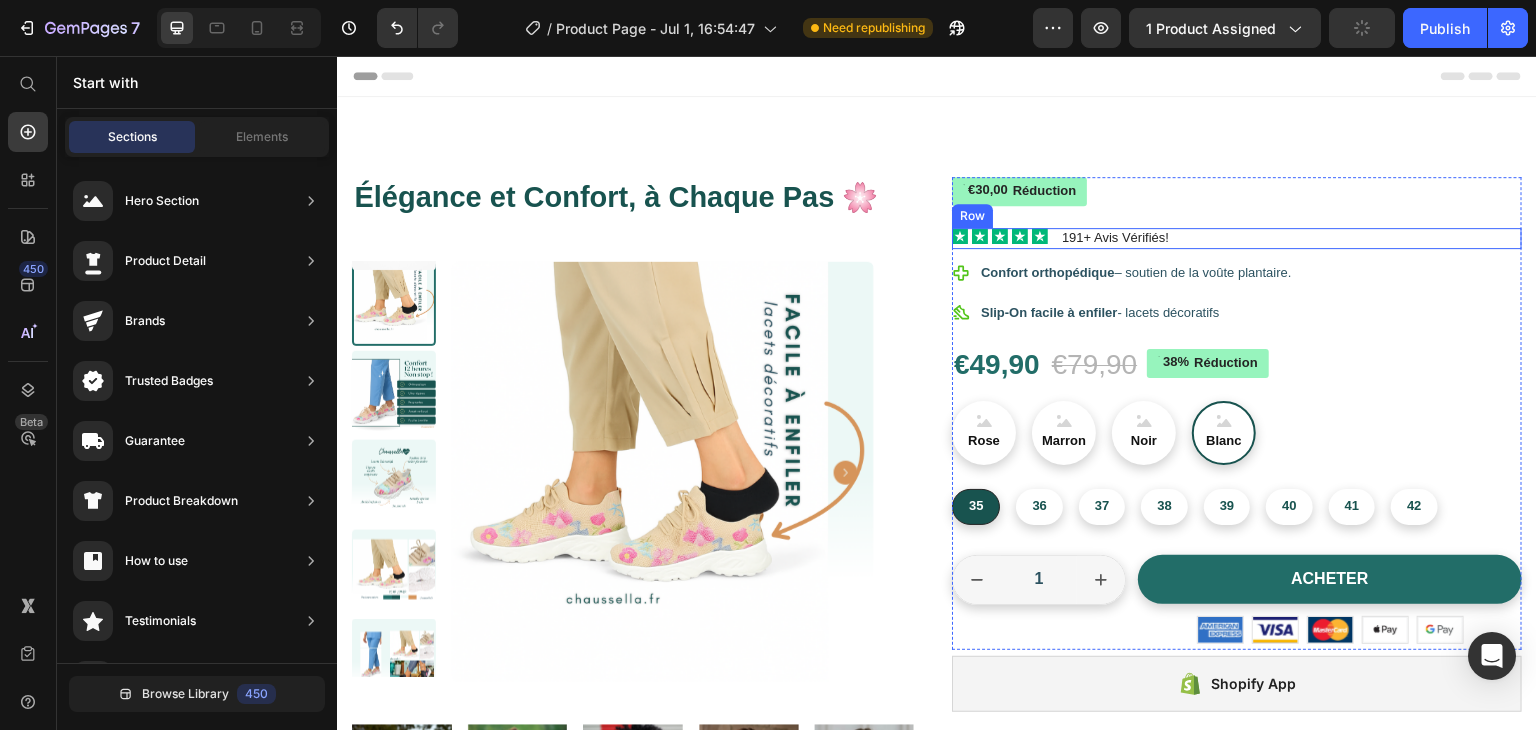 click on "Icon
Icon
Icon
Icon
Icon Icon List 191+ Avis Vérifiés! Text Block Row" at bounding box center (1237, 238) 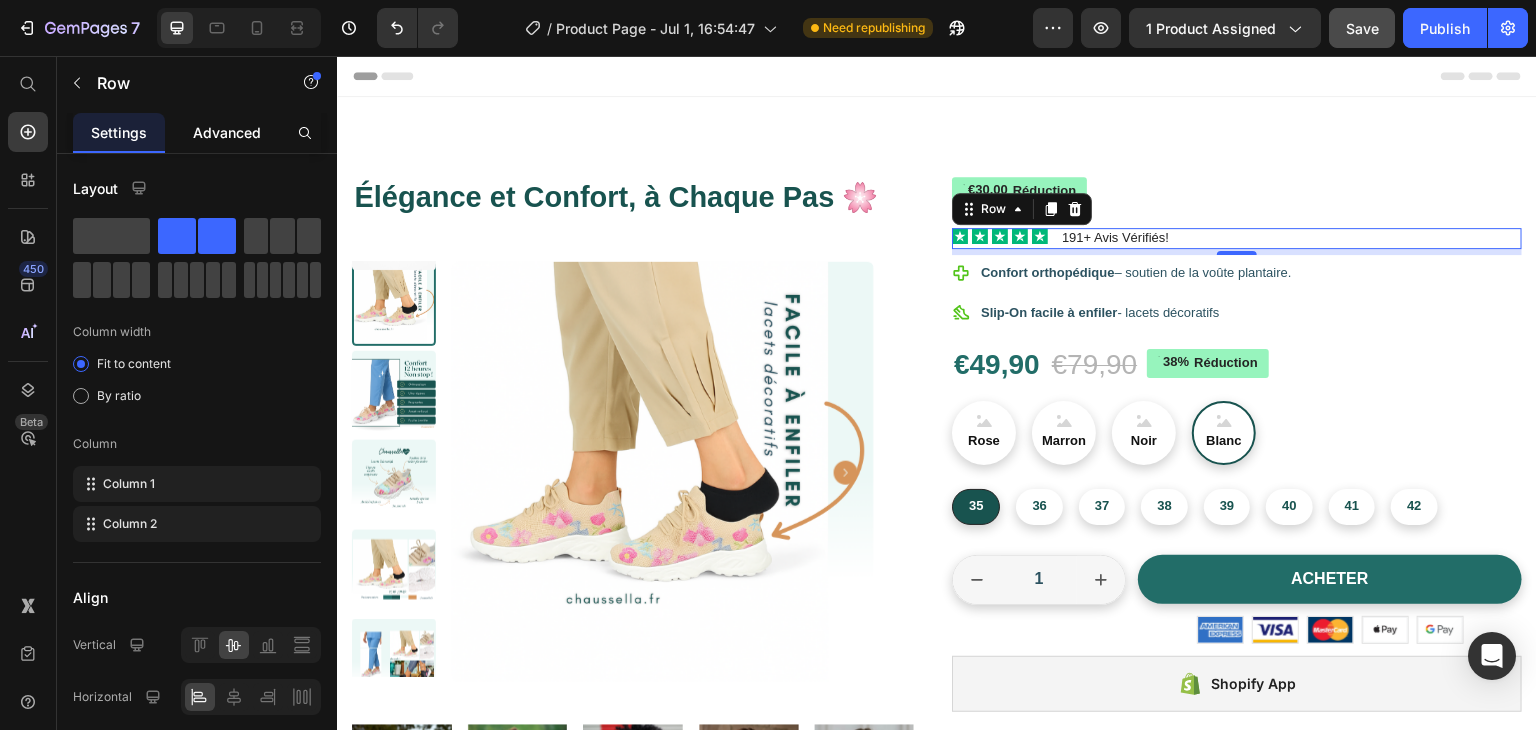 click on "Advanced" at bounding box center (227, 132) 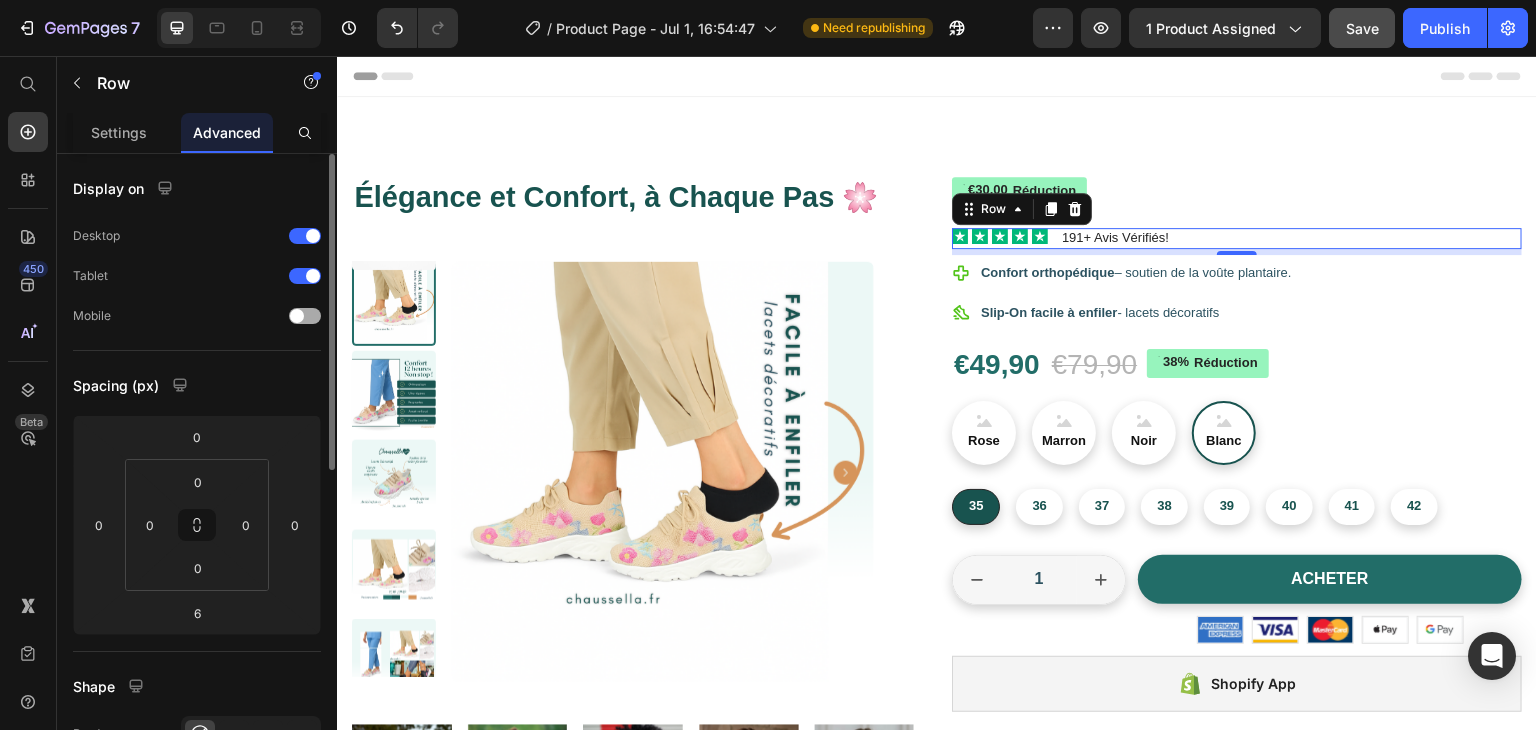 click at bounding box center (297, 316) 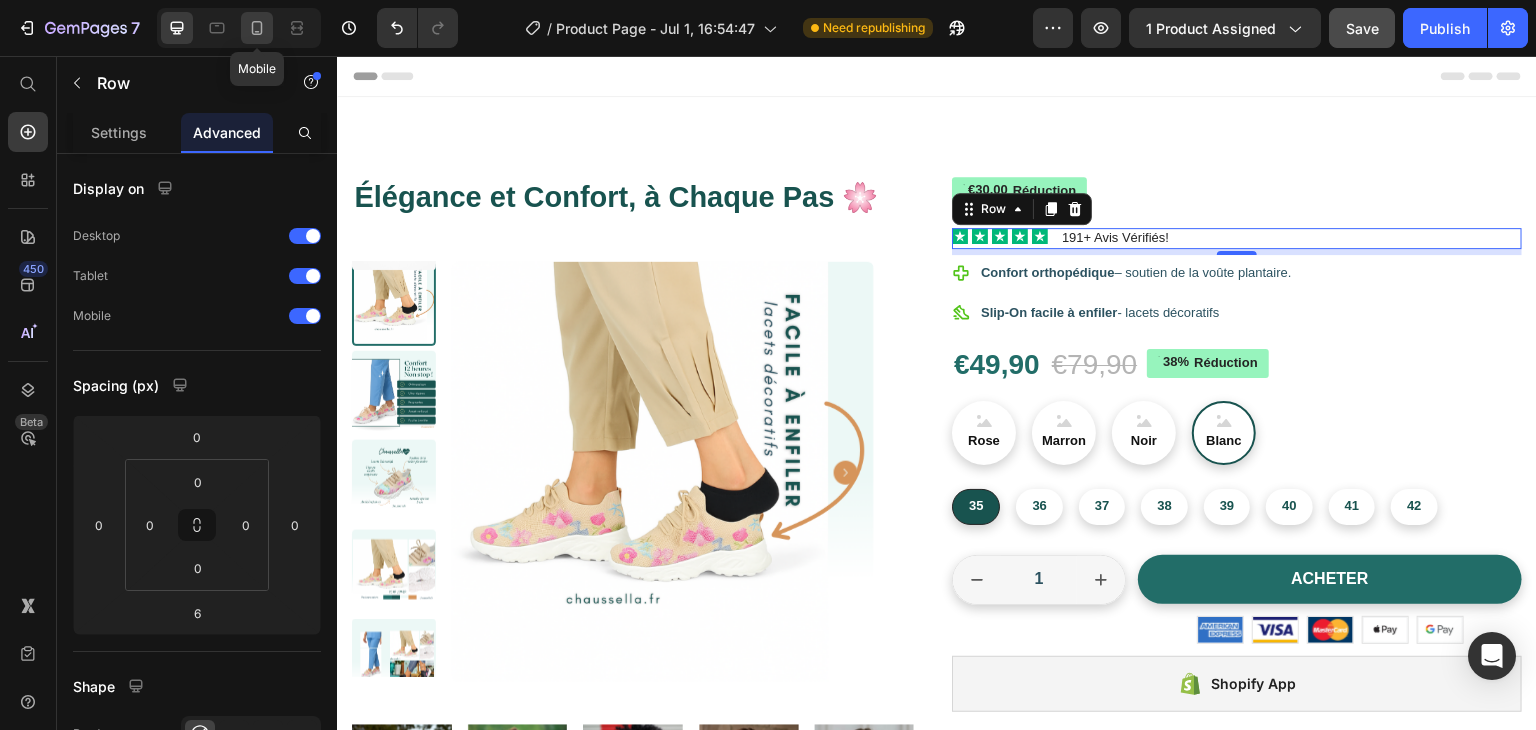click 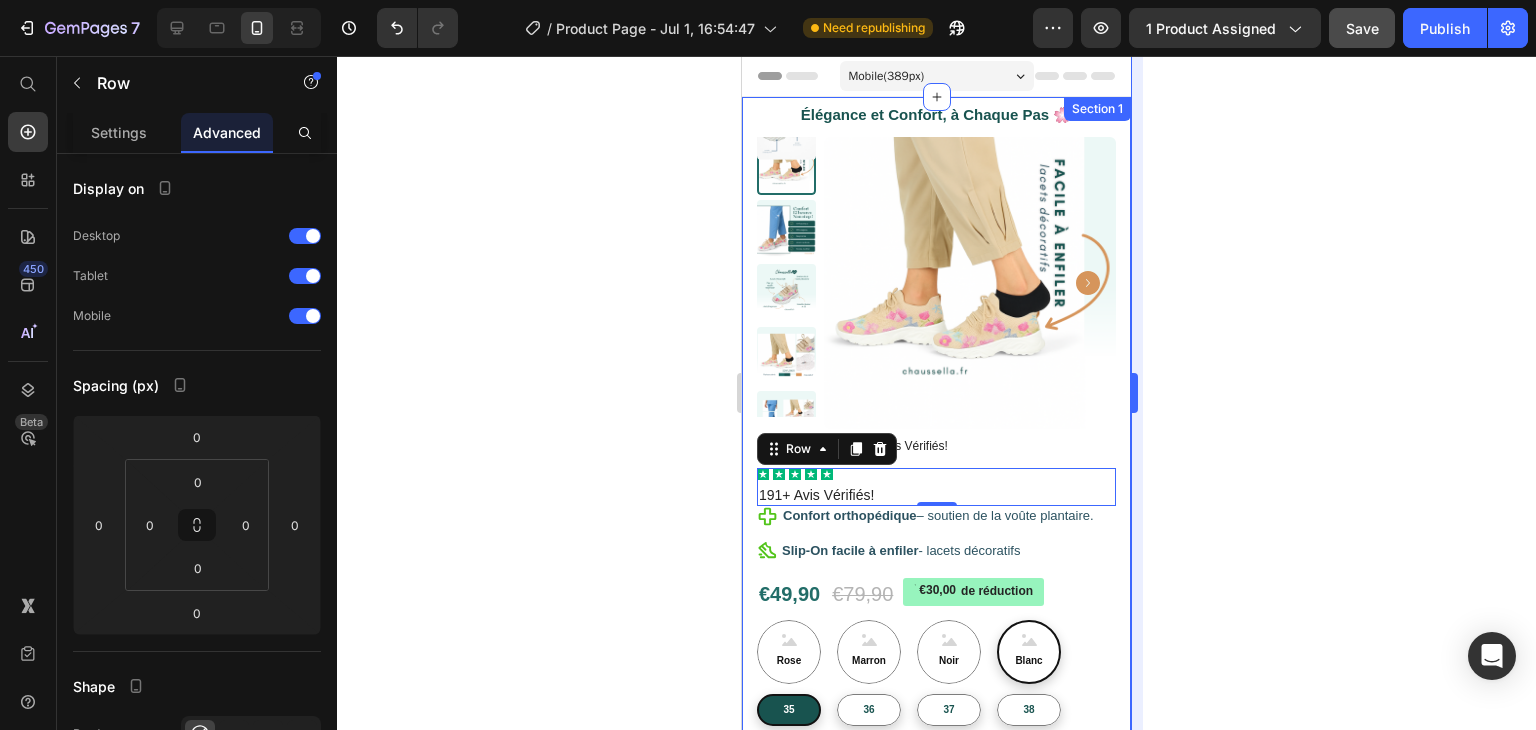 scroll, scrollTop: 455, scrollLeft: 0, axis: vertical 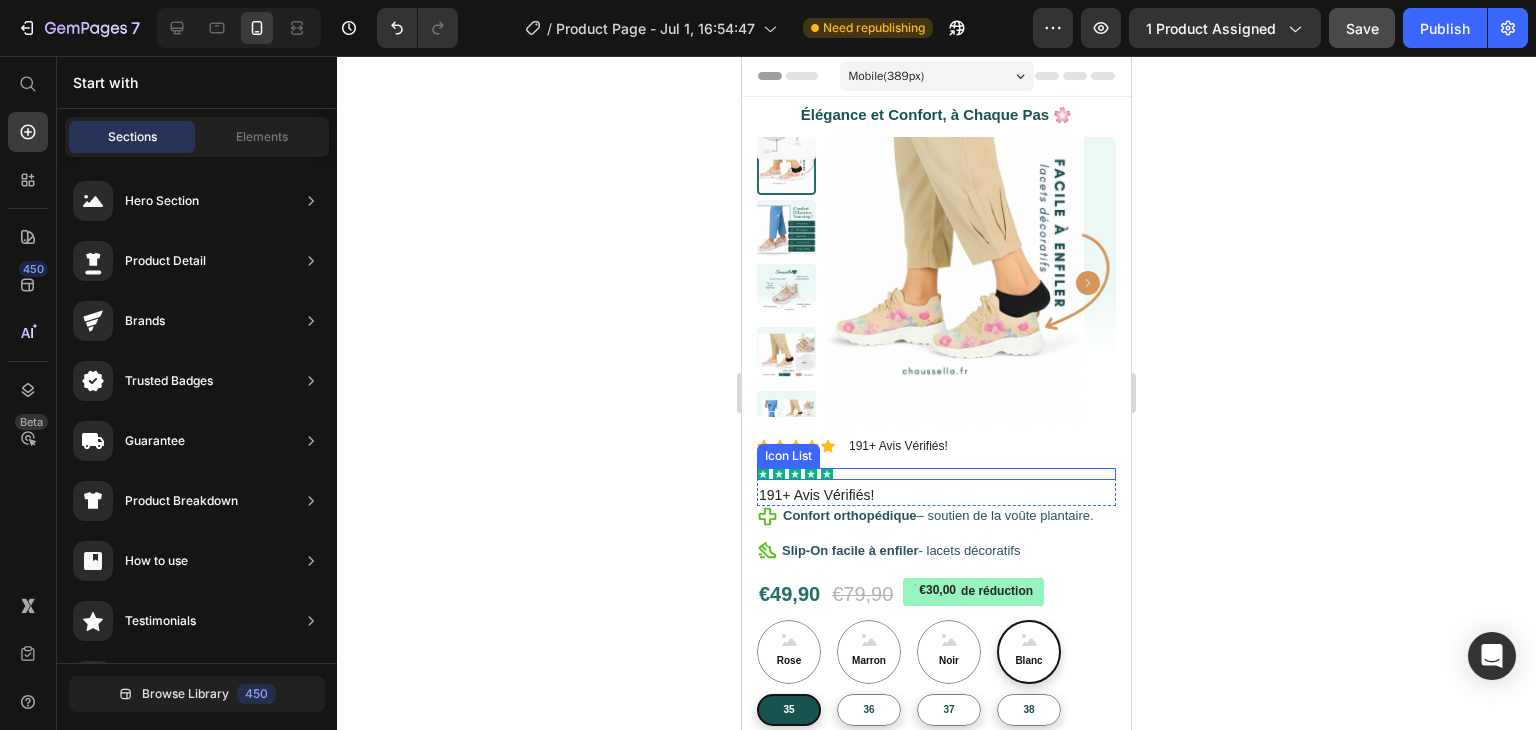 click on "Icon
Icon
Icon
Icon
Icon" at bounding box center [936, 474] 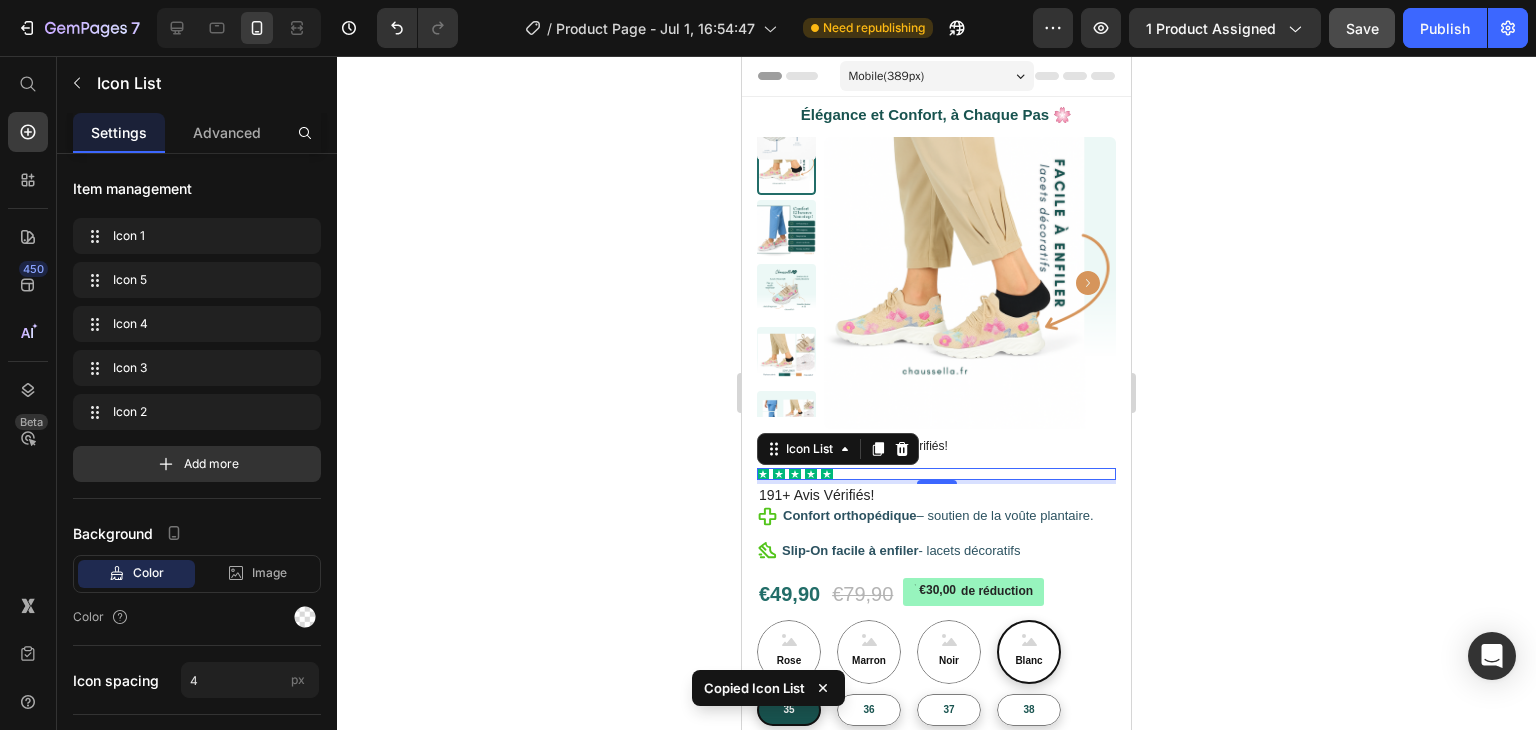 click 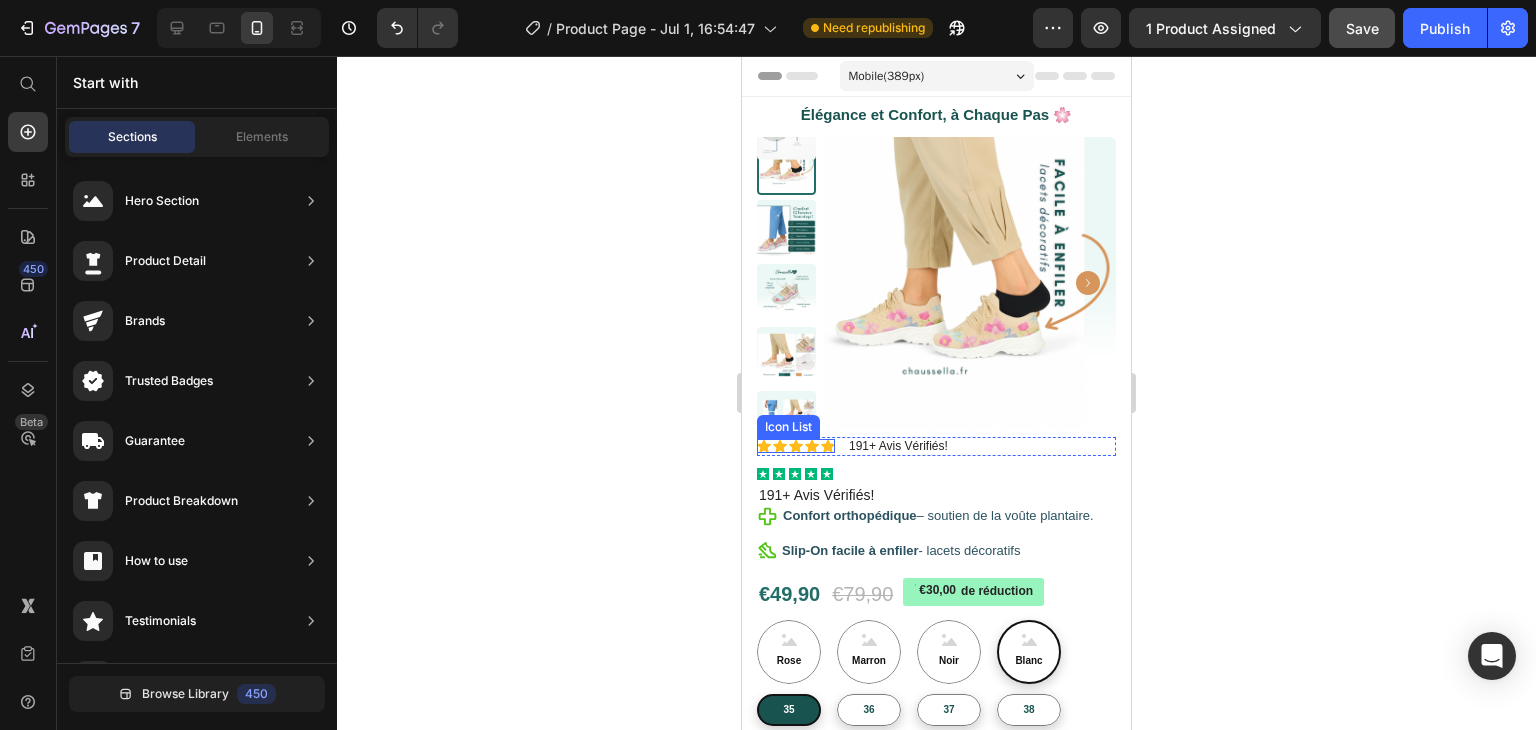 click on "Icon Icon Icon Icon Icon" at bounding box center (796, 446) 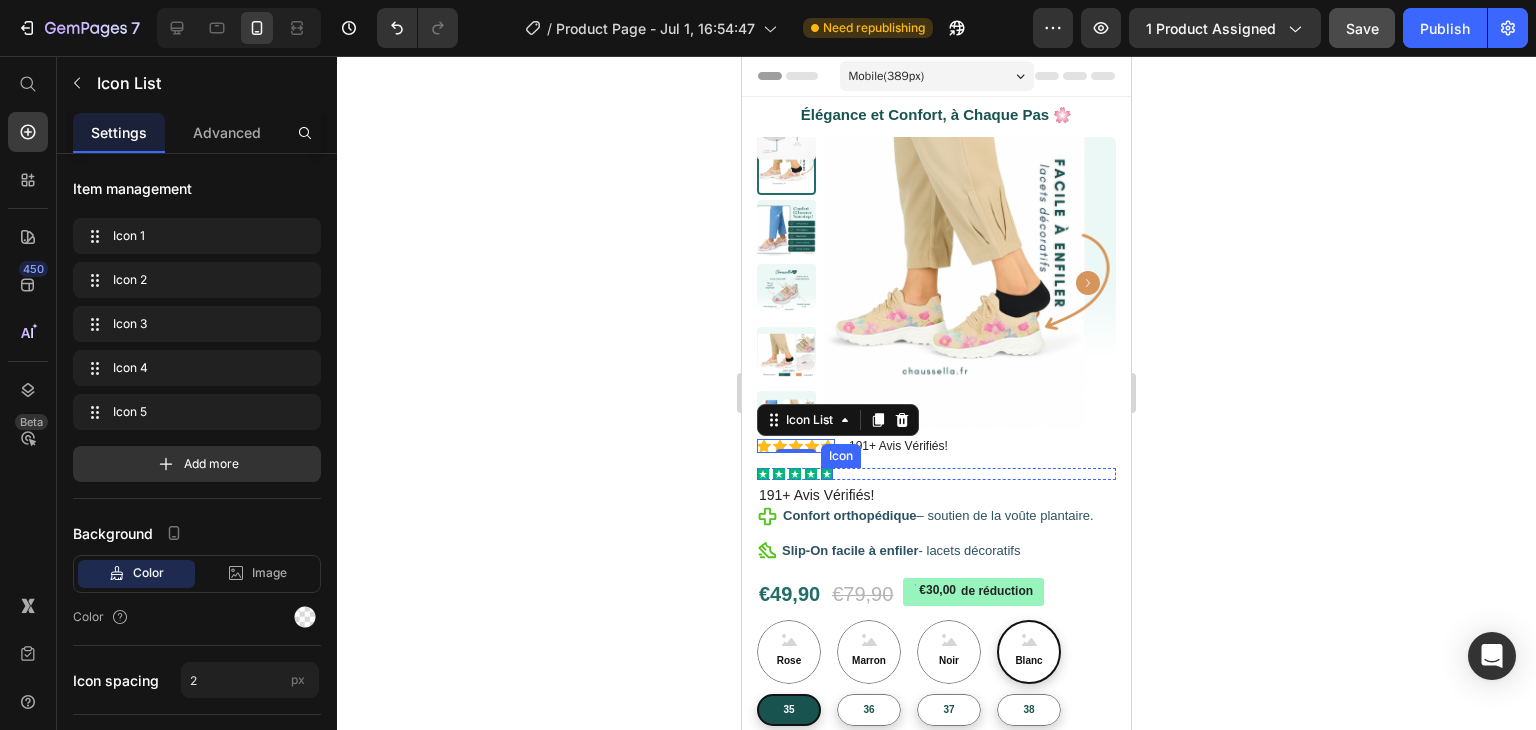 click 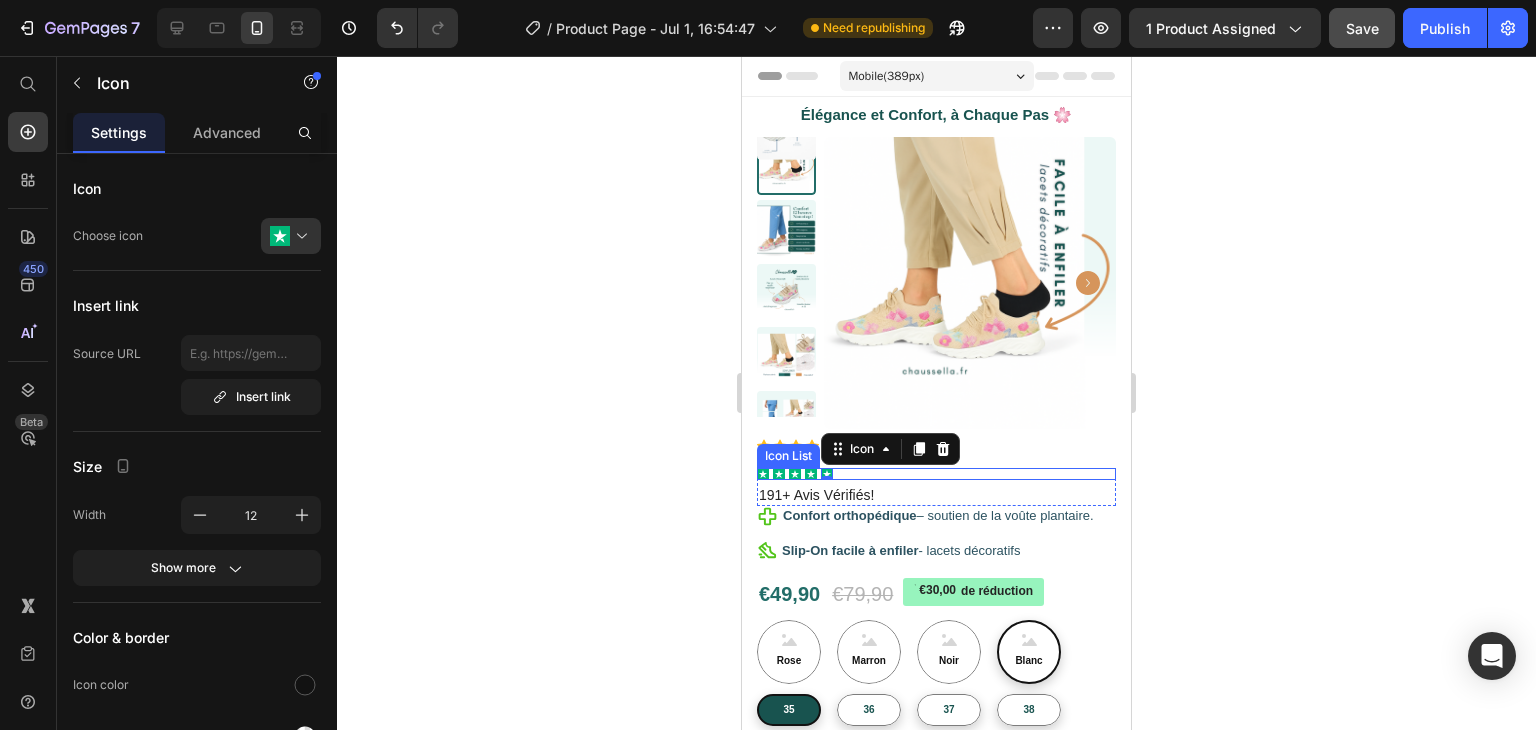 click on "Icon
Icon
Icon
Icon
Icon   0" at bounding box center (936, 474) 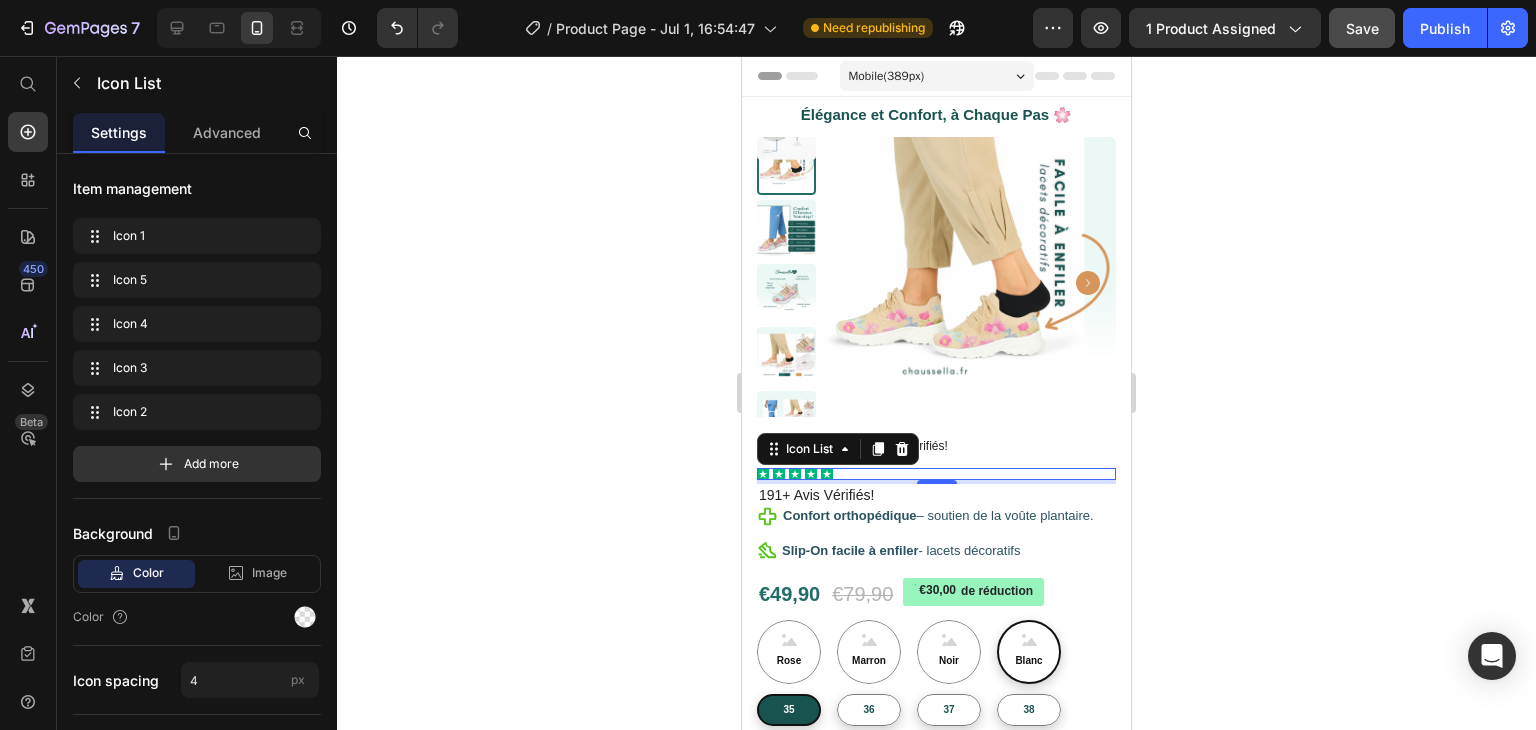 click 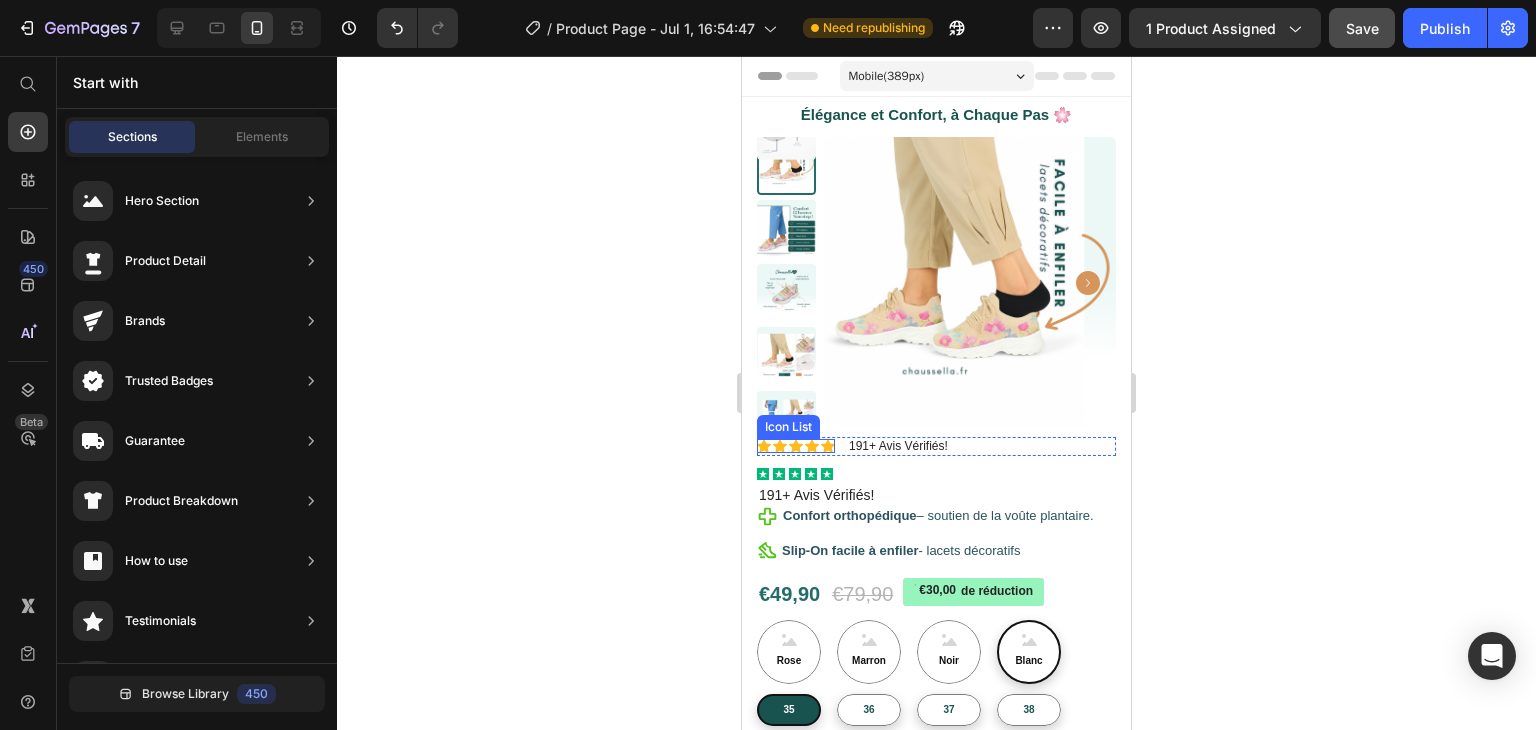 click on "Icon Icon Icon Icon Icon" at bounding box center [796, 446] 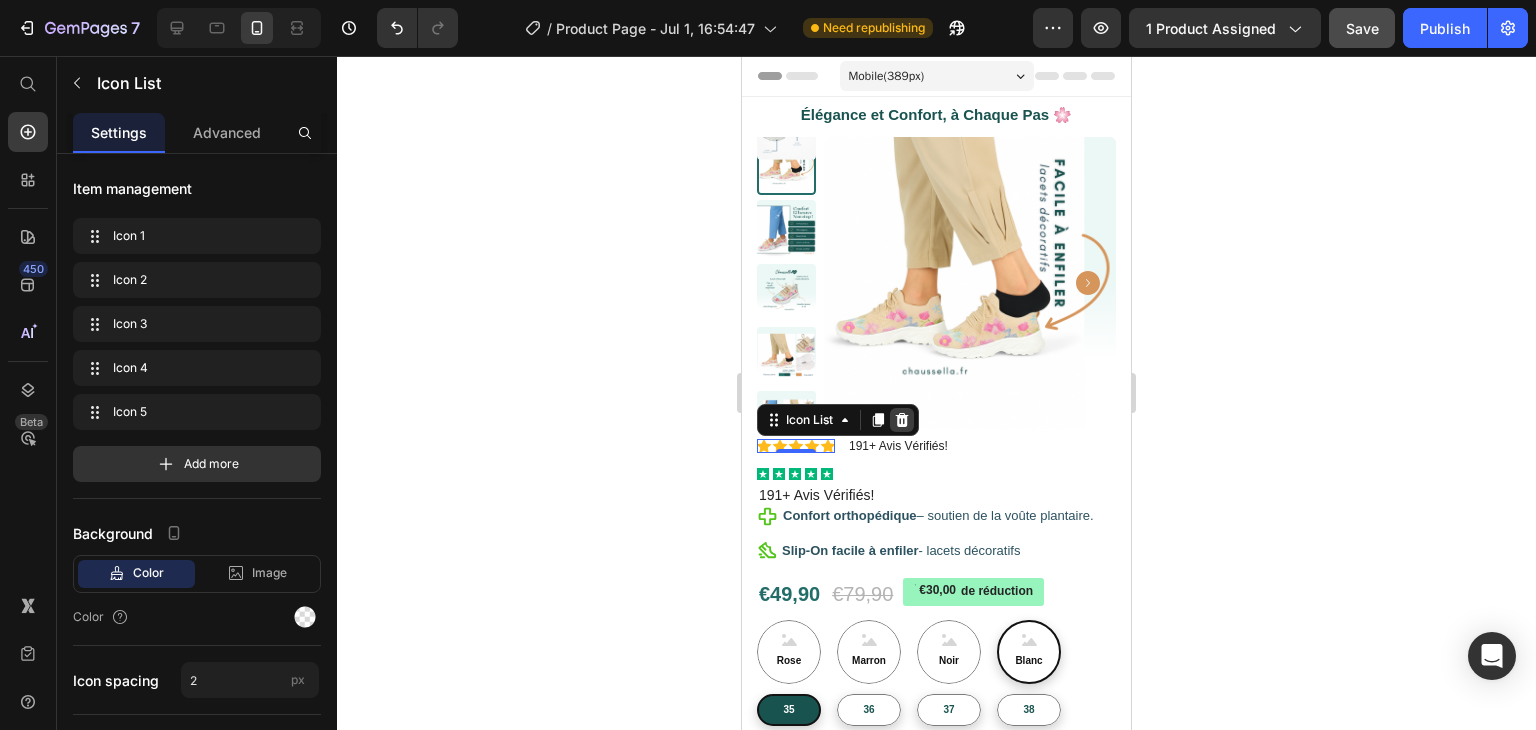 click 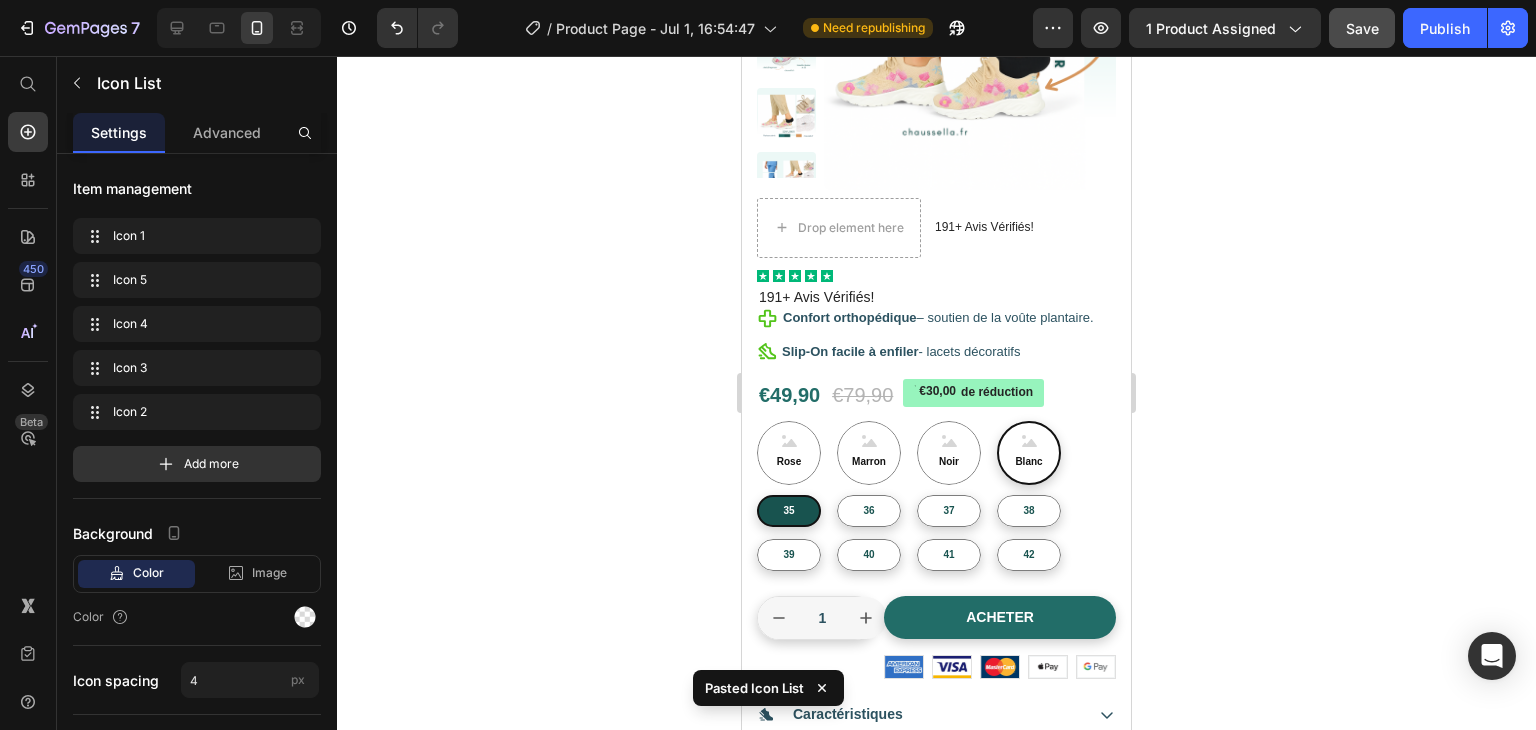 scroll, scrollTop: 1293, scrollLeft: 0, axis: vertical 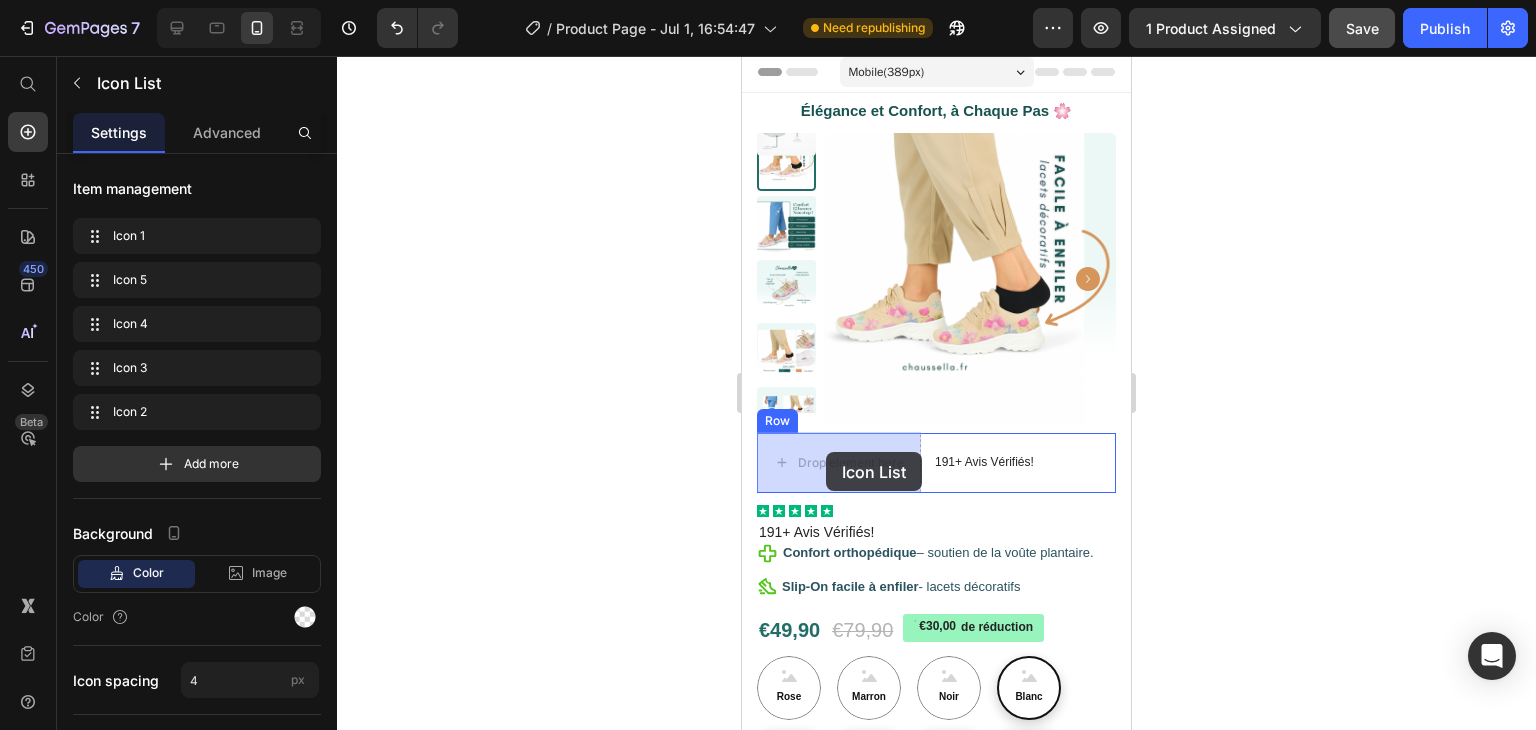drag, startPoint x: 774, startPoint y: 103, endPoint x: 826, endPoint y: 452, distance: 352.85266 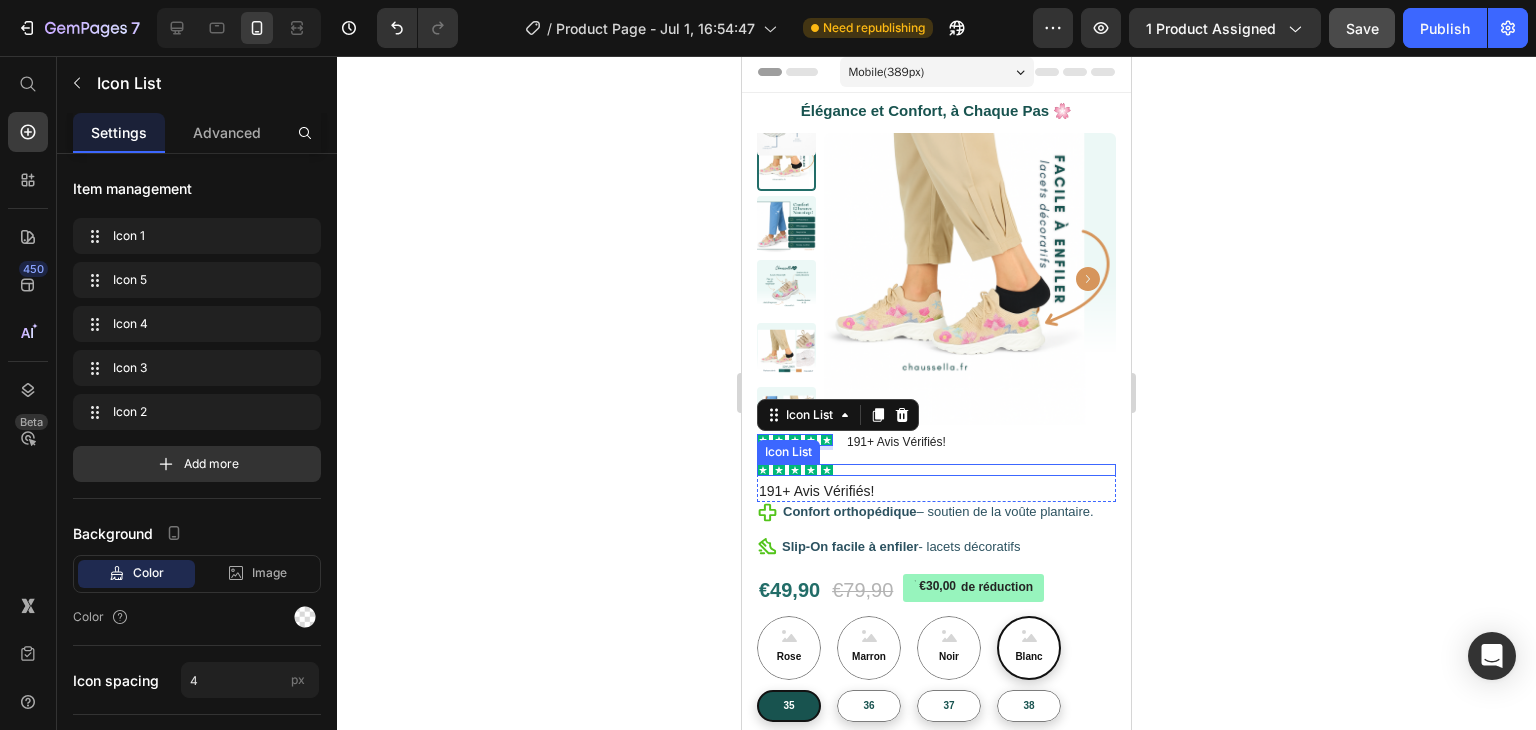 click on "Icon
Icon
Icon
Icon
Icon" at bounding box center [936, 470] 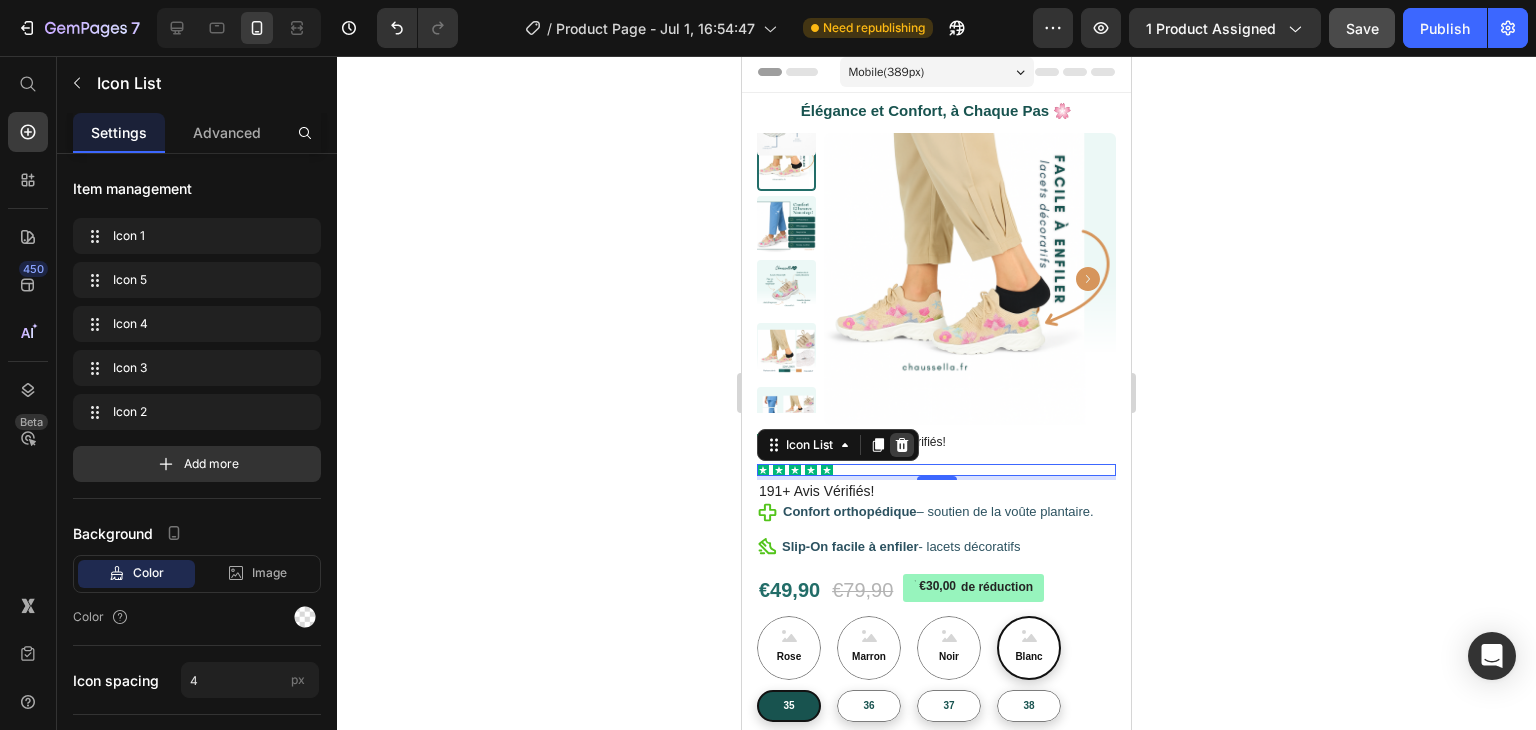 click 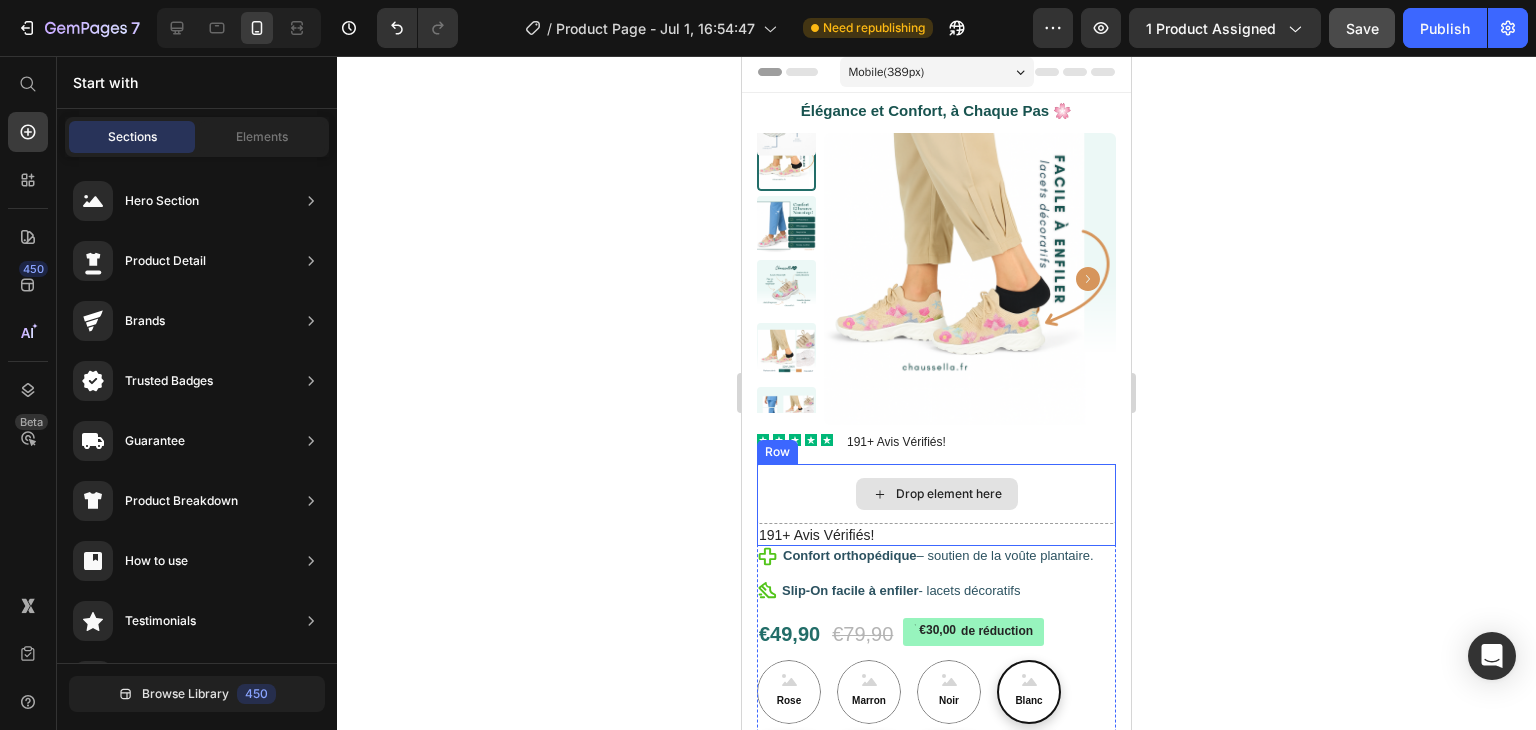 click on "Drop element here" at bounding box center [936, 494] 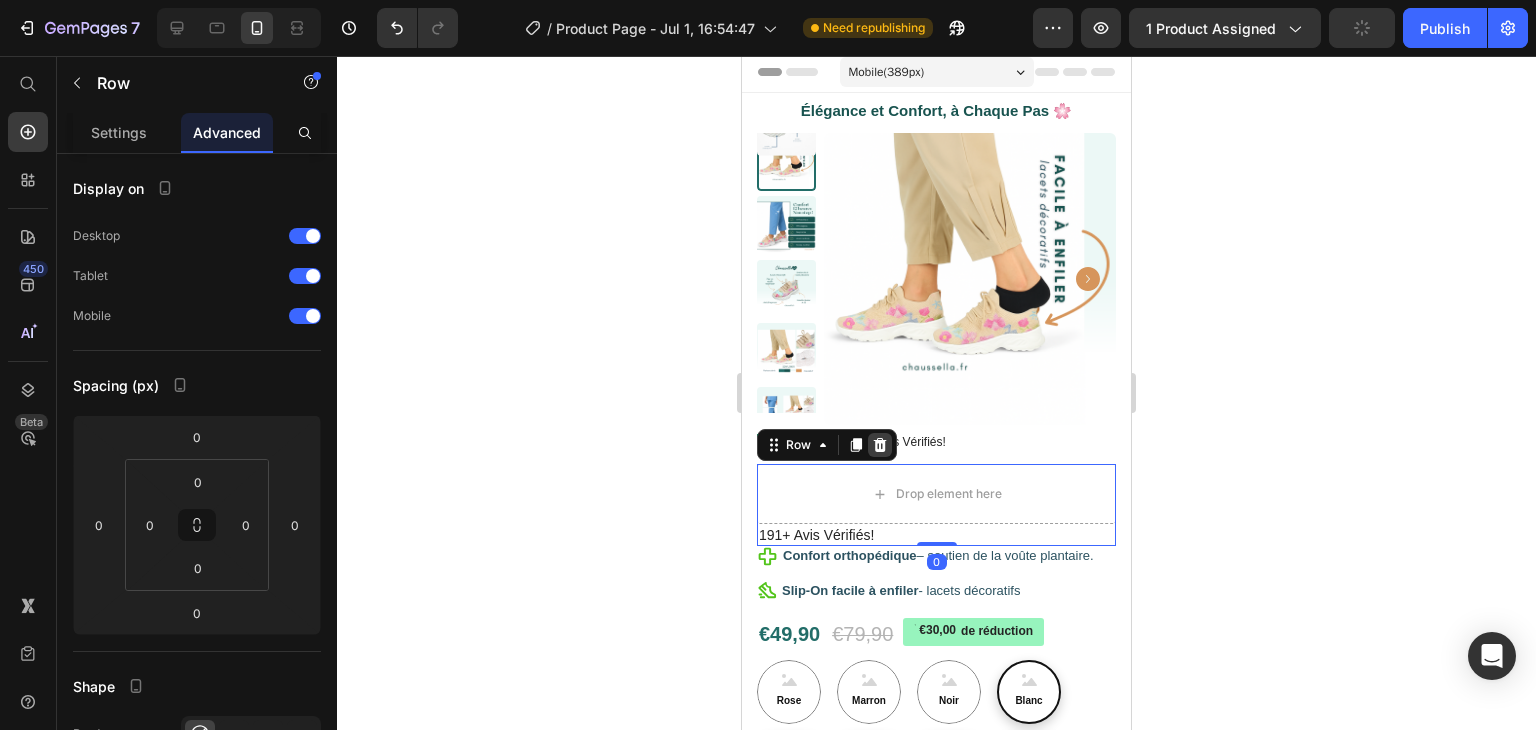 click 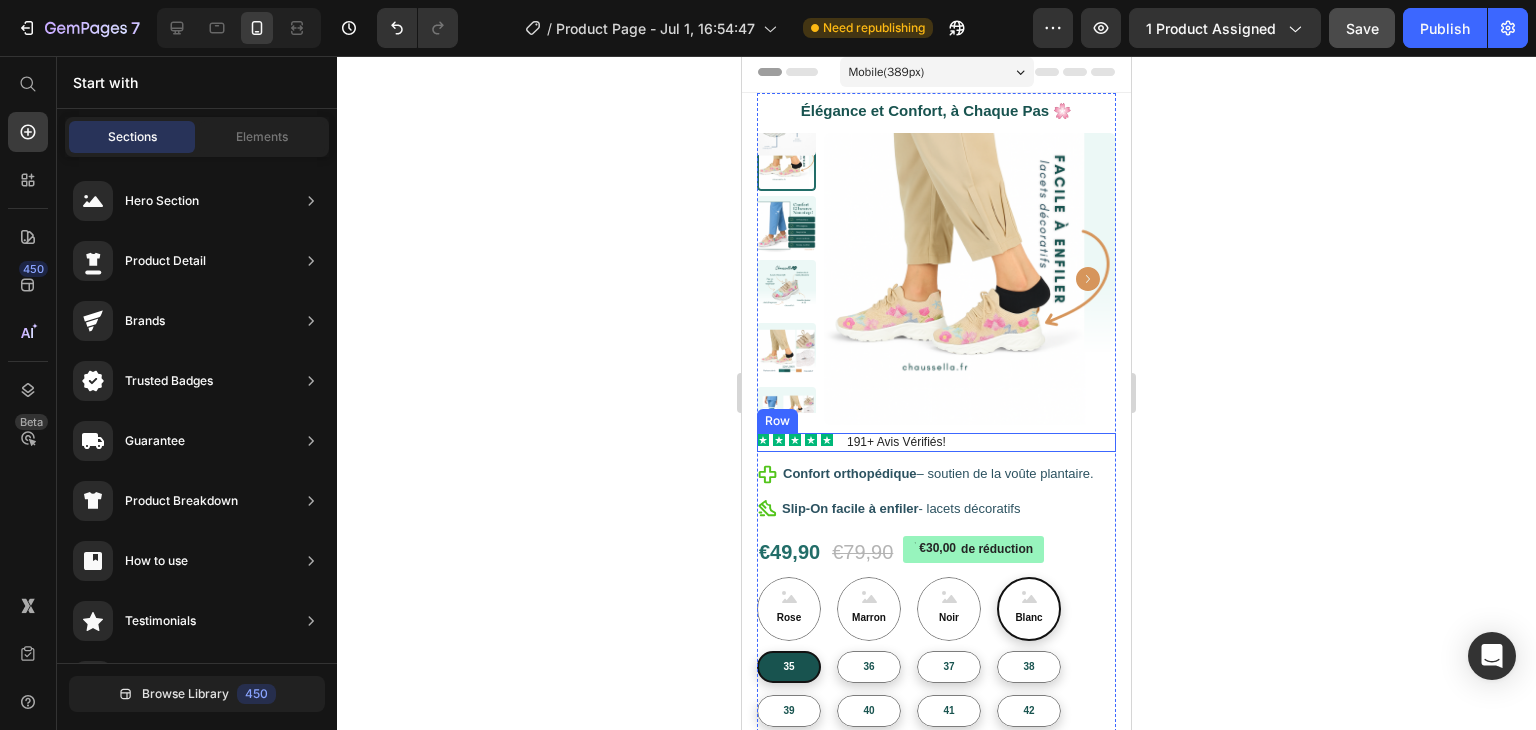 click on "Icon
Icon
Icon
Icon
Icon Icon List 191+ Avis Vérifiés! Text Block Row" at bounding box center (936, 443) 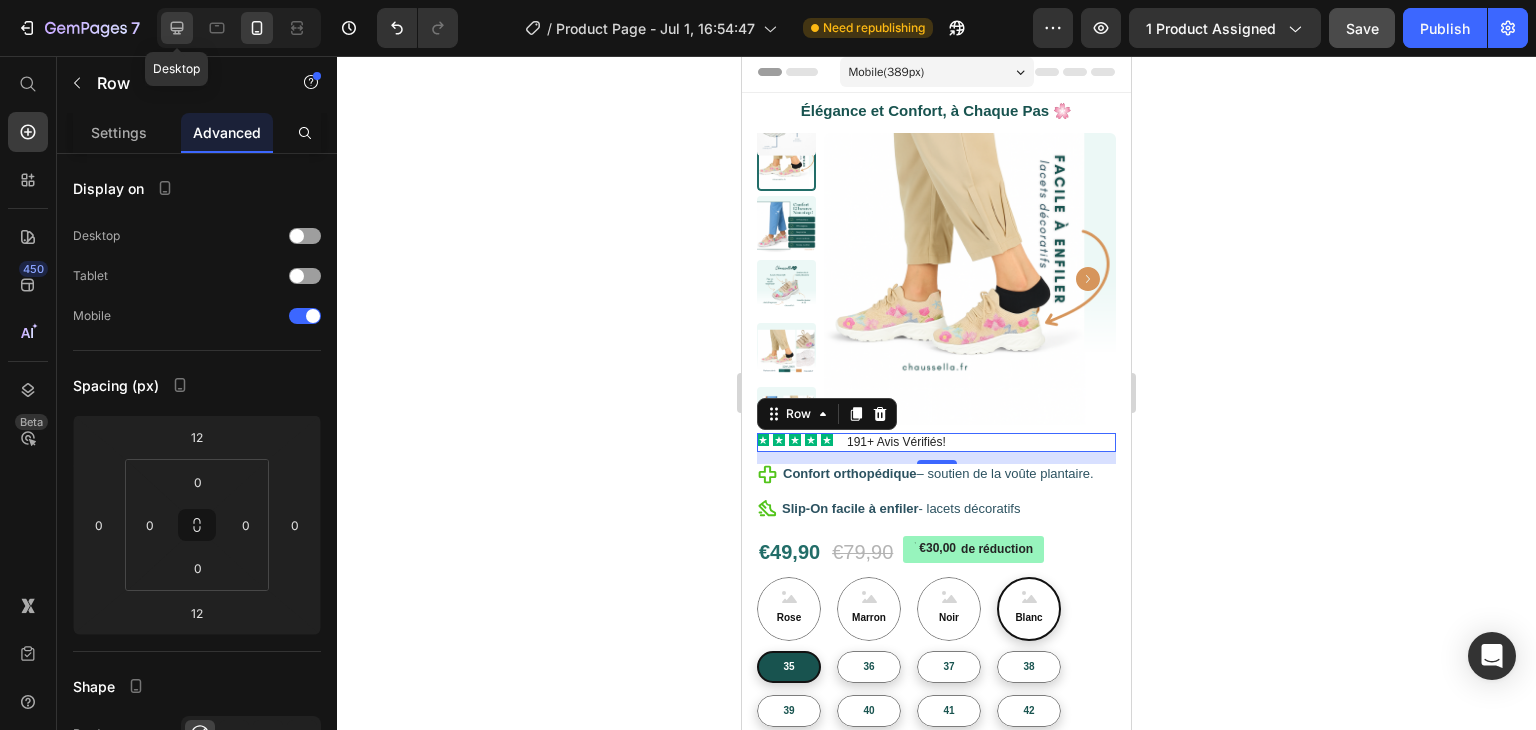 click 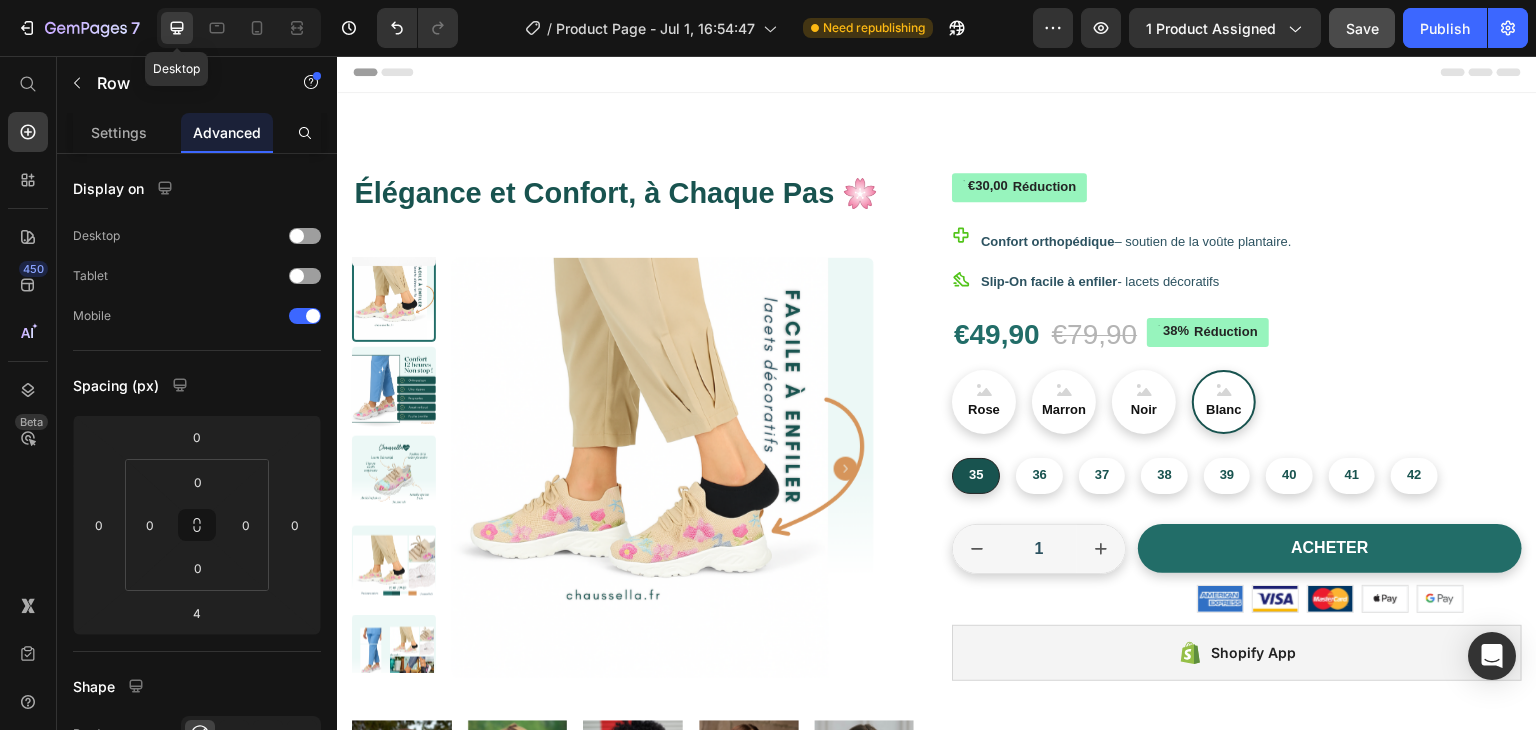 scroll, scrollTop: 0, scrollLeft: 0, axis: both 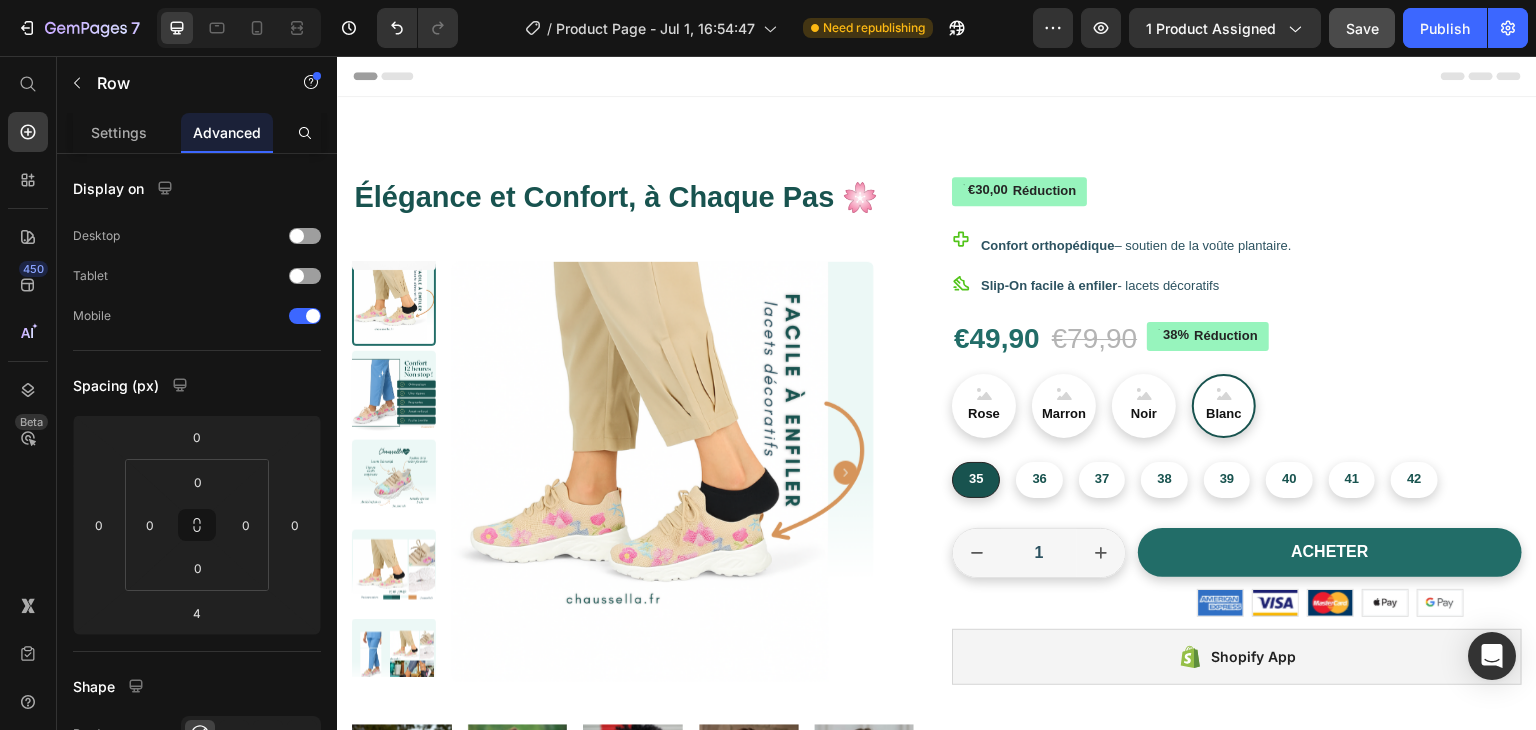 radio on "false" 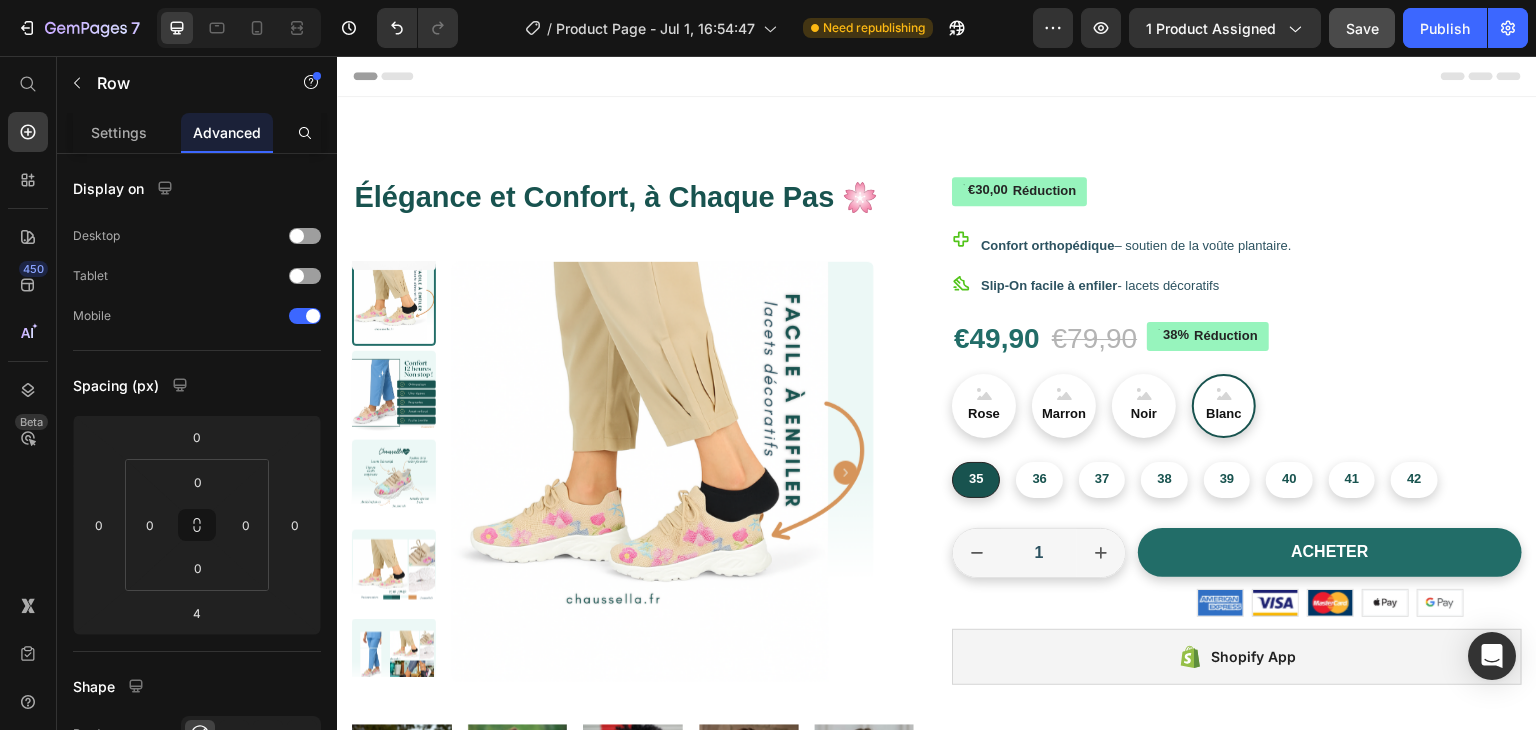 radio on "false" 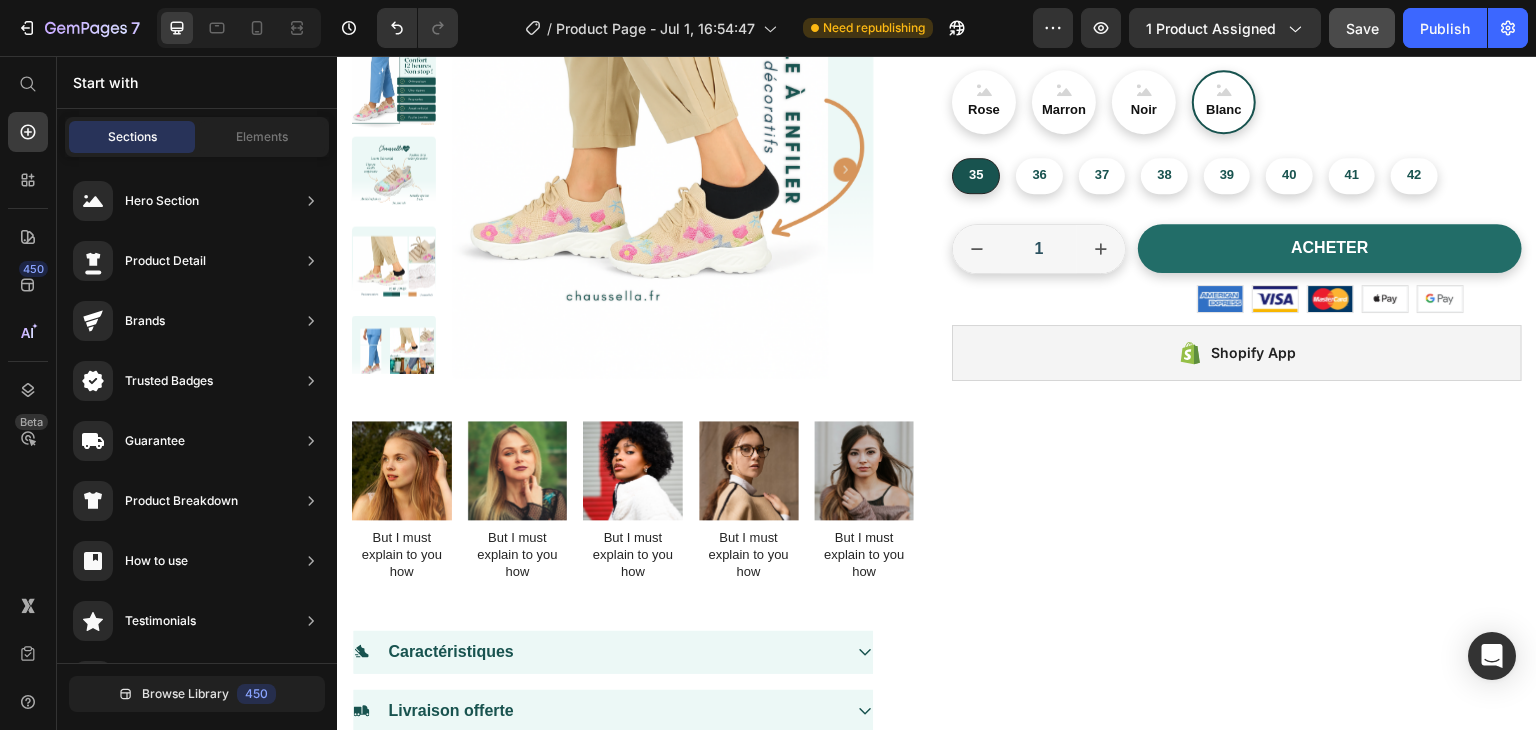 scroll, scrollTop: 0, scrollLeft: 0, axis: both 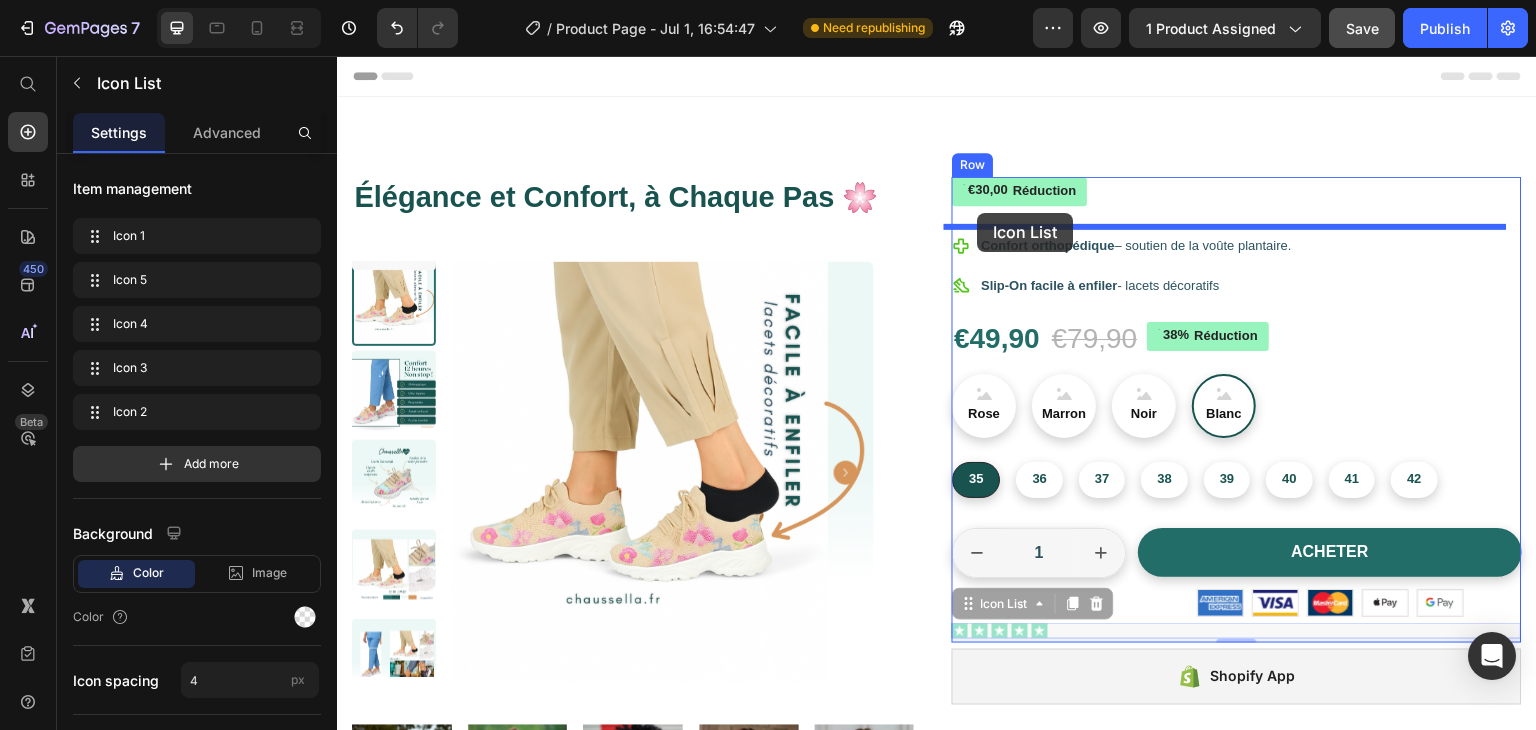 drag, startPoint x: 954, startPoint y: 596, endPoint x: 978, endPoint y: 213, distance: 383.75122 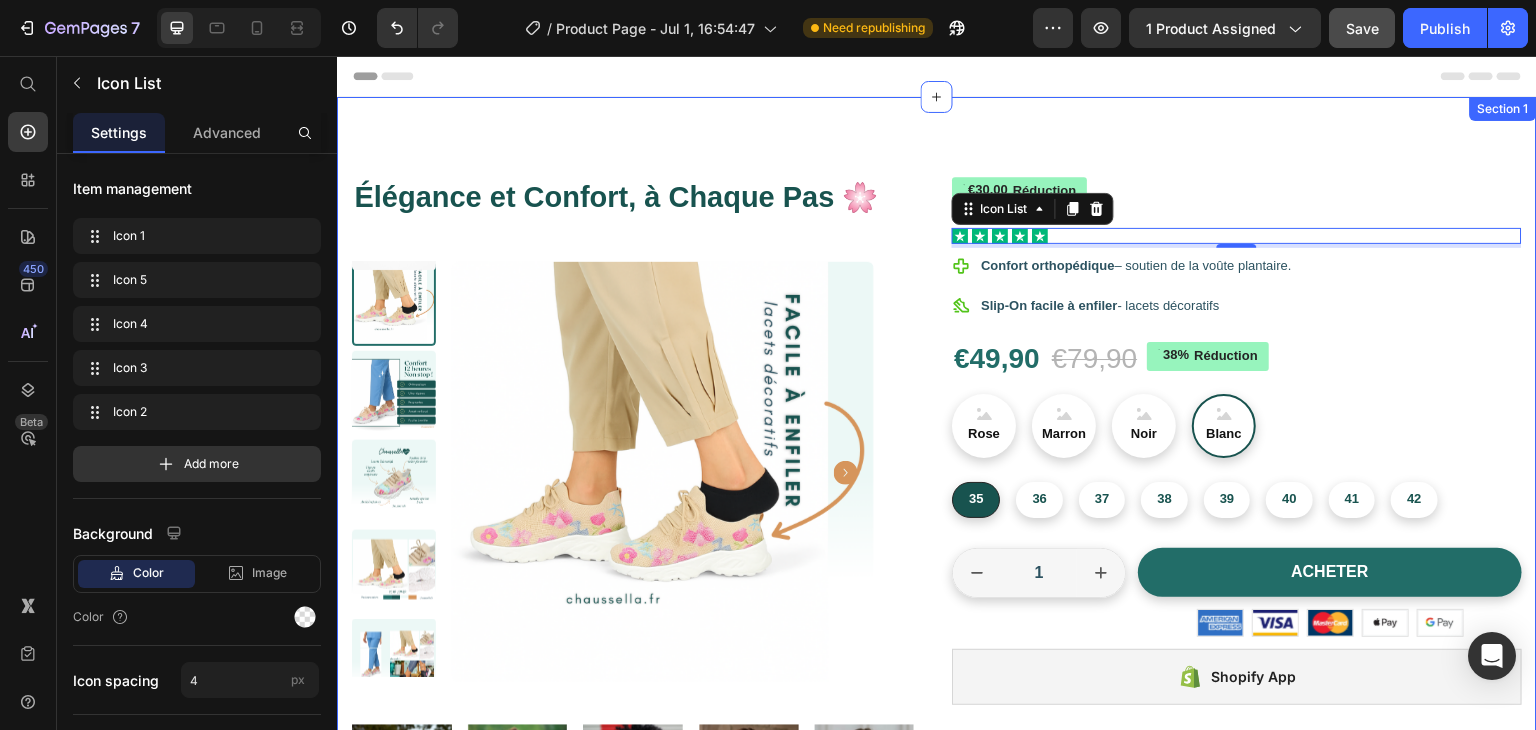 click on "Élégance et Confort, à Chaque Pas 🌸 Product Title
Product Images
Icon
Icon
Icon
Icon
Icon Icon List 191+ Avis Vérifiés! Text Block Row Image But I must explain to you how  Text Block Image But I must explain to you how  Text Block Image But I must explain to you how  Text Block Image But I must explain to you how  Text Block Image But I must explain to you how  Text Block Carousel
Caractéristiques
Livraison offerte
Satisfait ou remboursé 30 jours Accordion €30,00 Réduction Discount Tag
Icon
Icon
Icon
Icon
Icon Icon List   4
Confort orthopédique  – soutien de la voûte plantaire. Item List
Slip-On   facile à enfiler  - lacets décoratifs Item List €49,90 Product Price €79,90 Product Price €30,00 de réduction Discount Tag 38% Réduction Discount Tag Row Rose Rose Rose Noir" at bounding box center (937, 646) 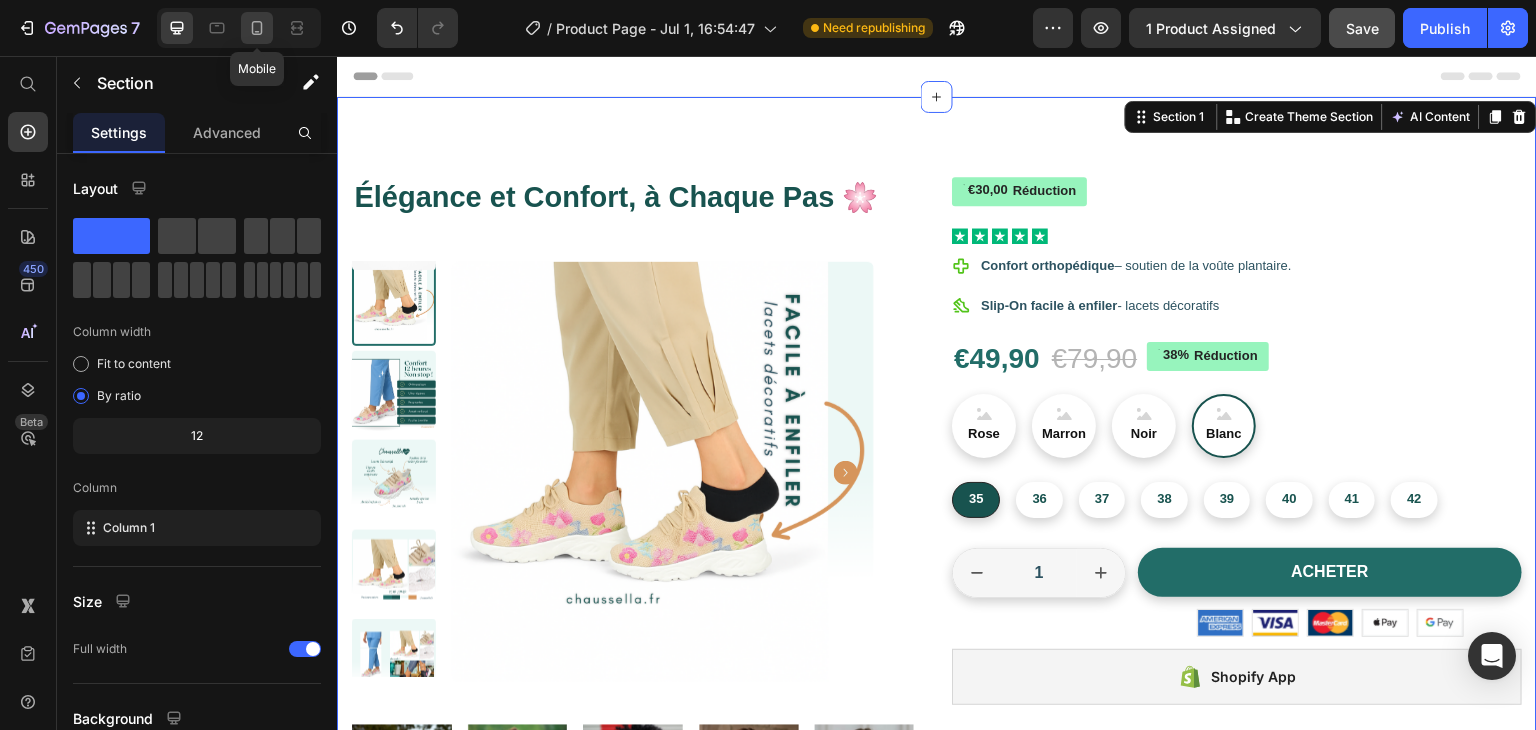 click 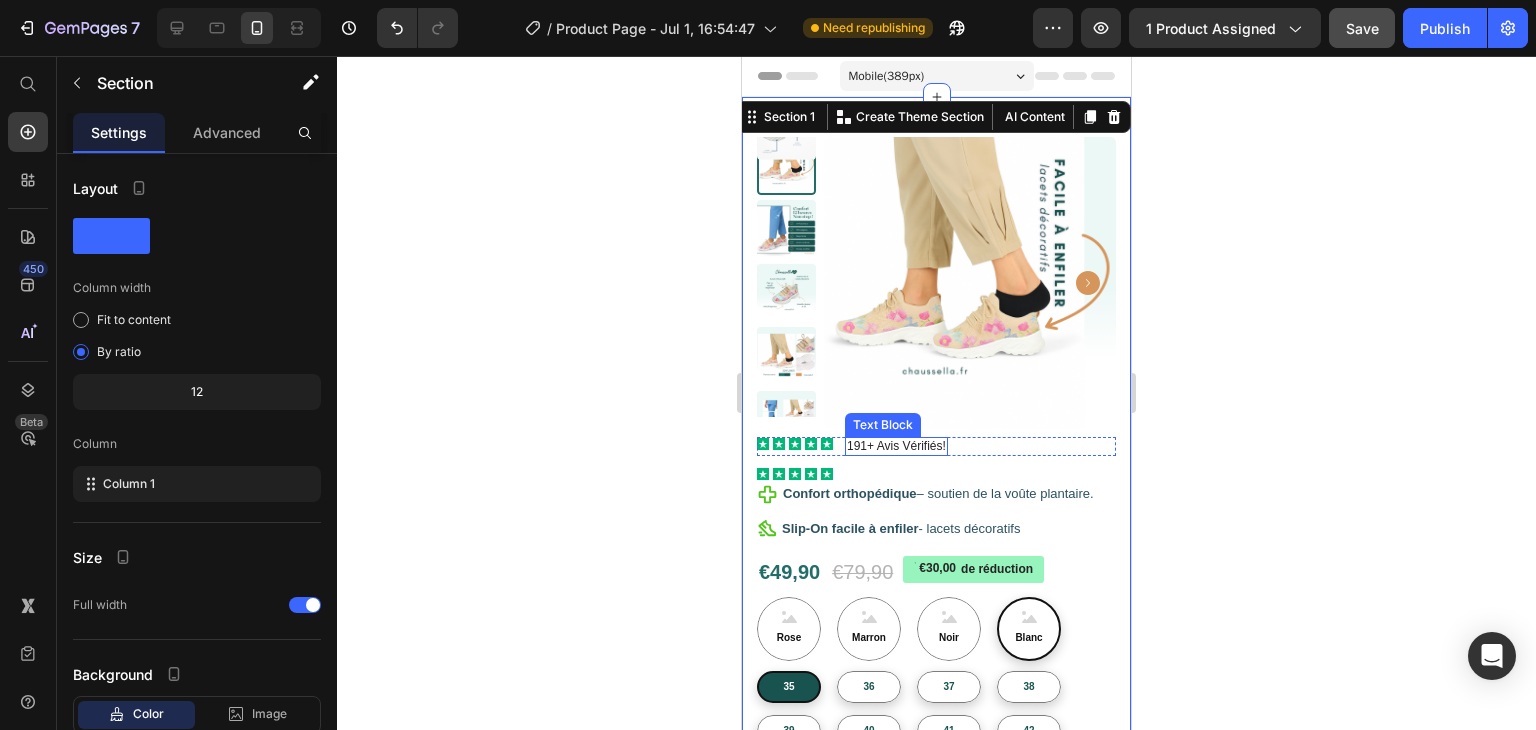 click on "191+ Avis Vérifiés!" at bounding box center [896, 447] 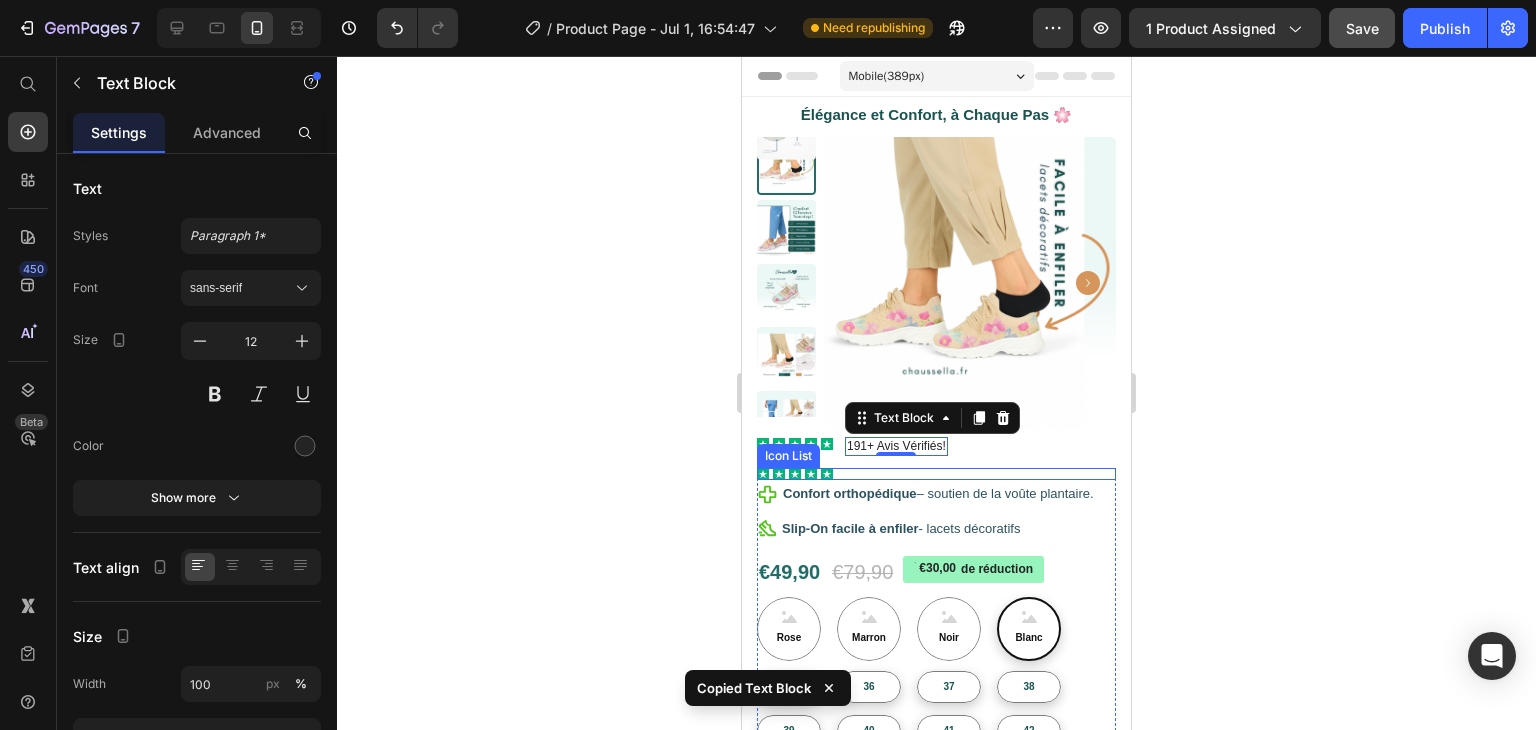 click on "Icon
Icon
Icon
Icon
Icon" at bounding box center [936, 474] 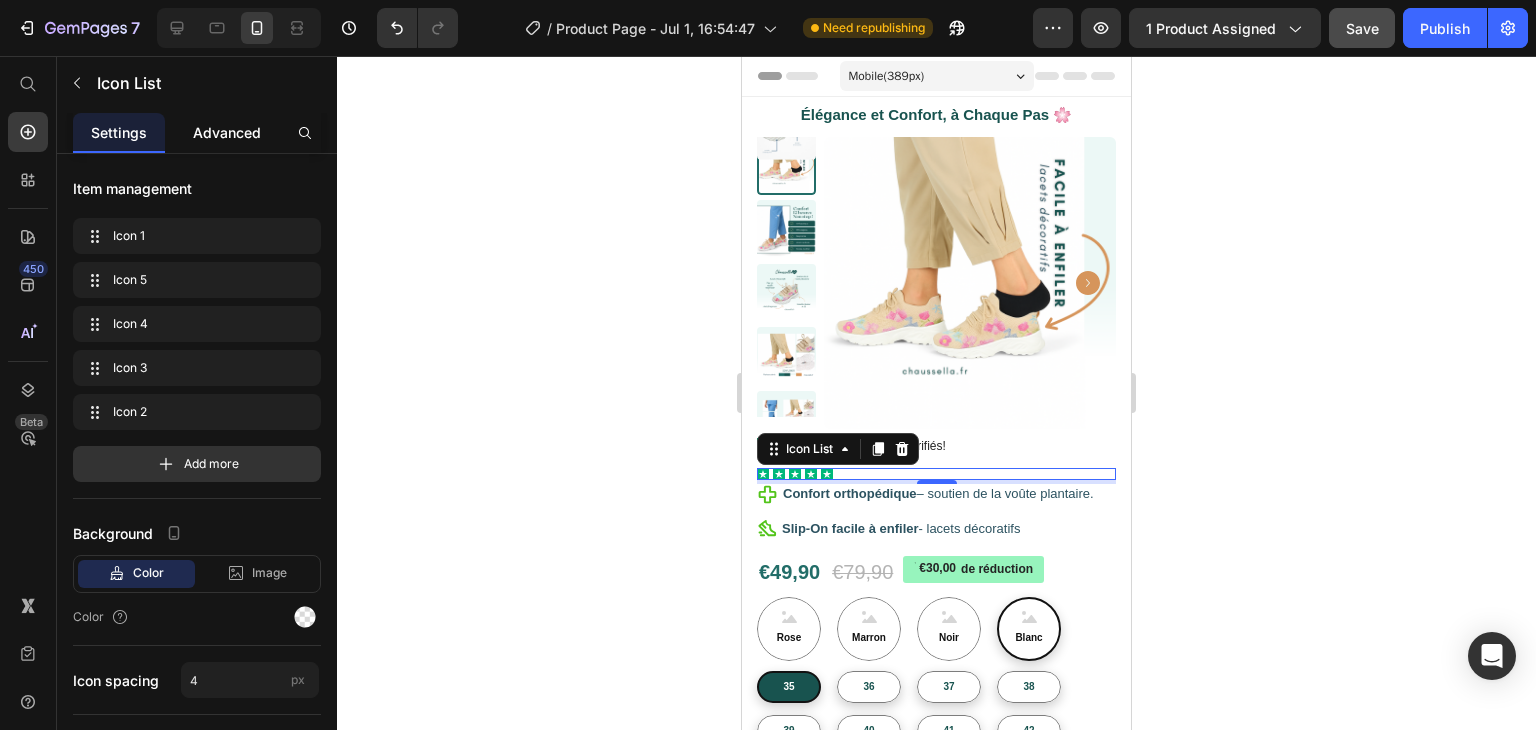 click on "Advanced" at bounding box center [227, 132] 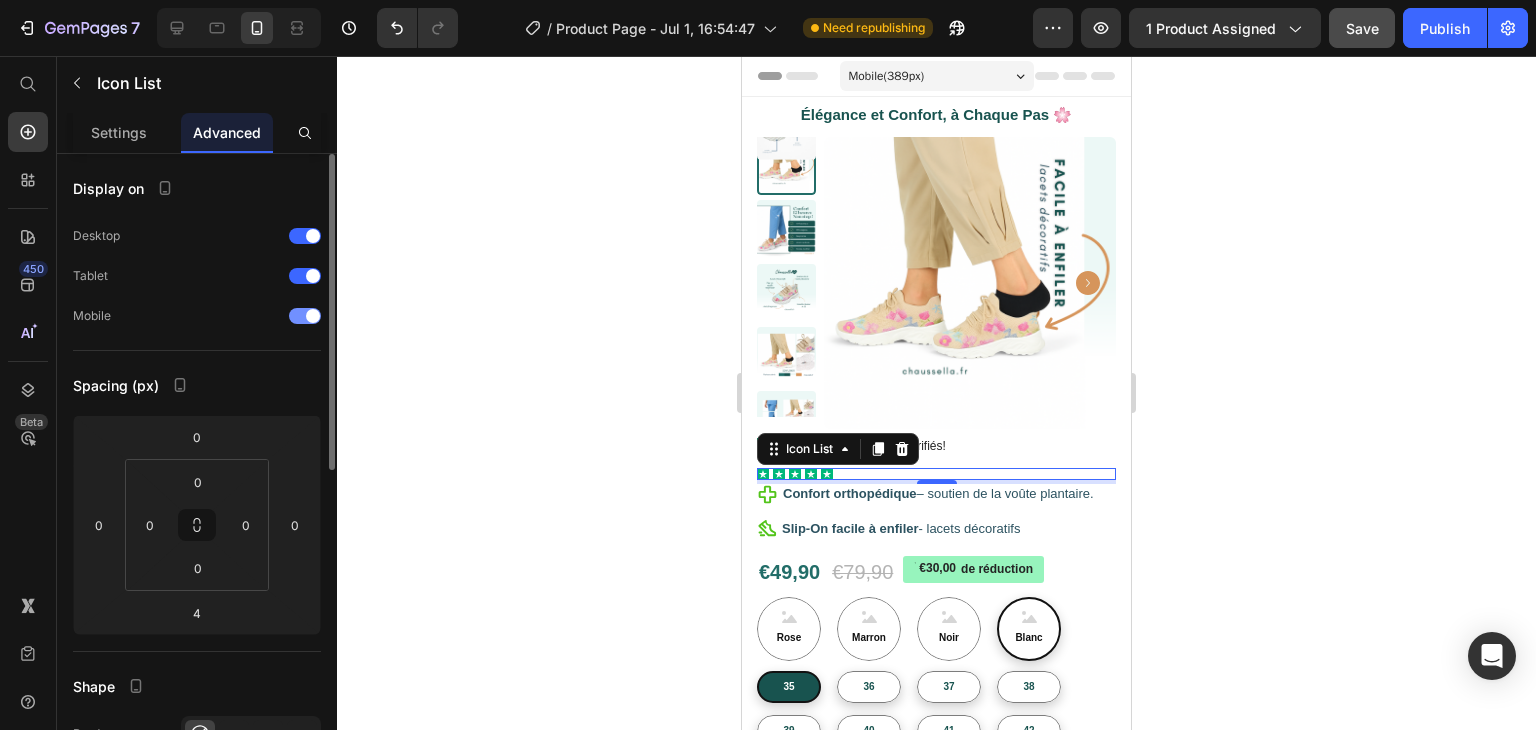 click at bounding box center [305, 316] 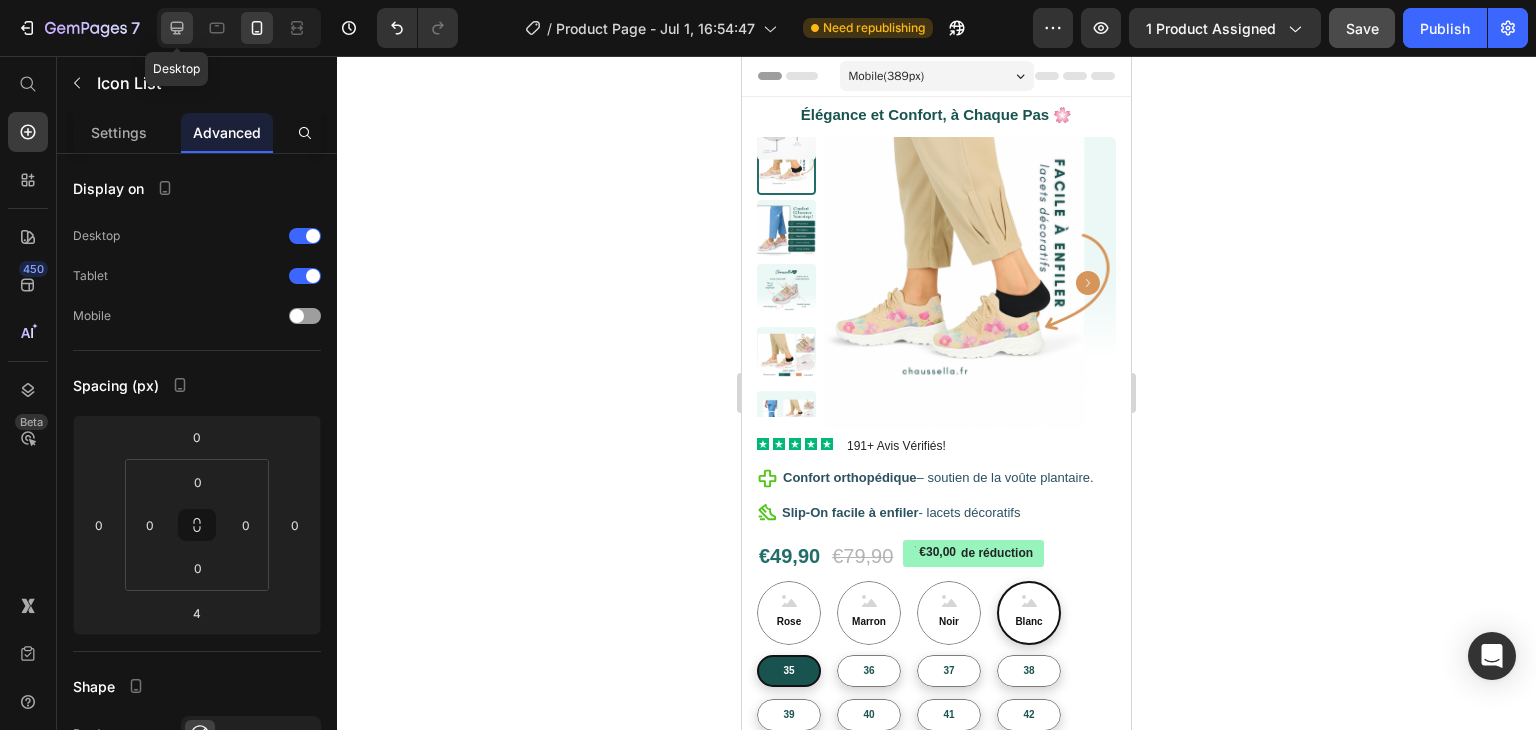 click 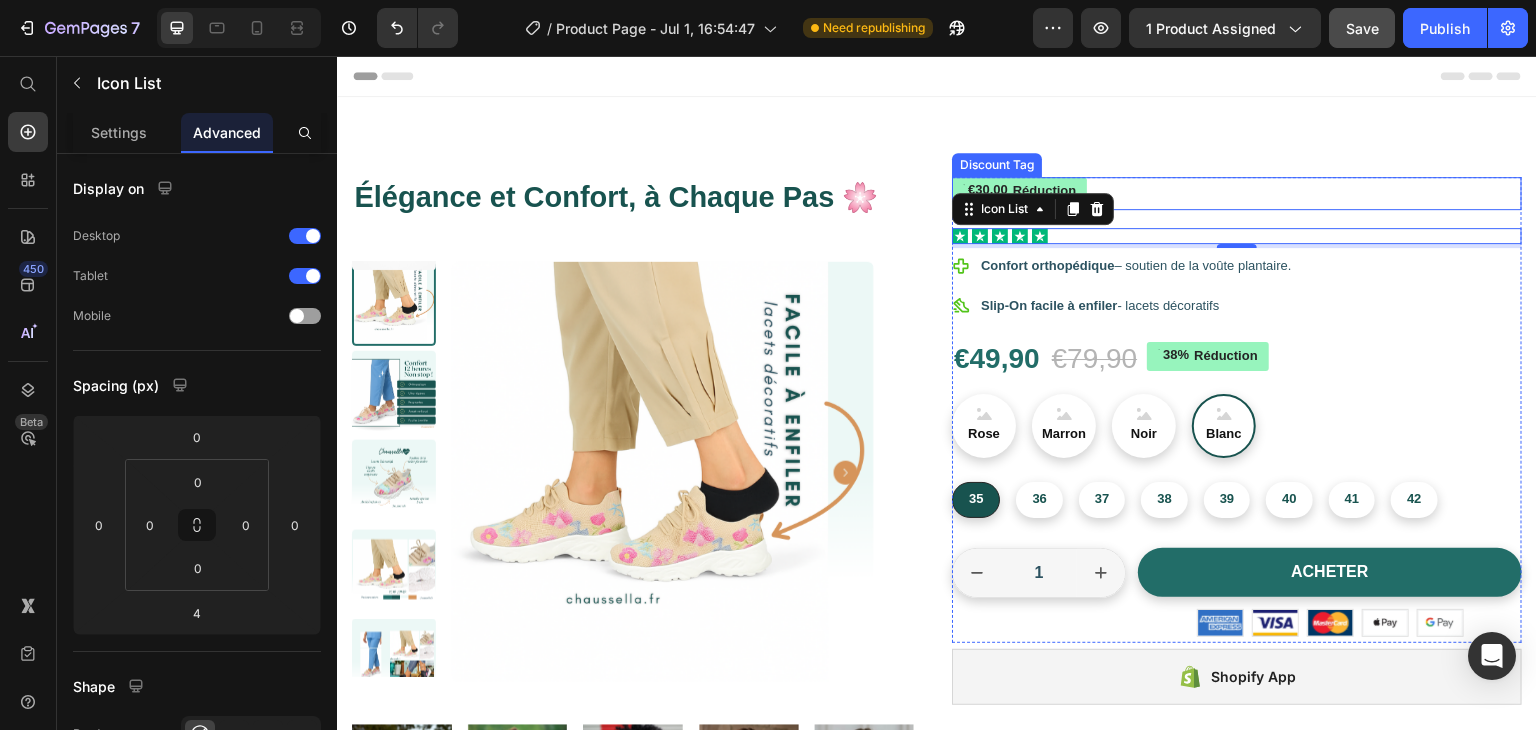 radio on "false" 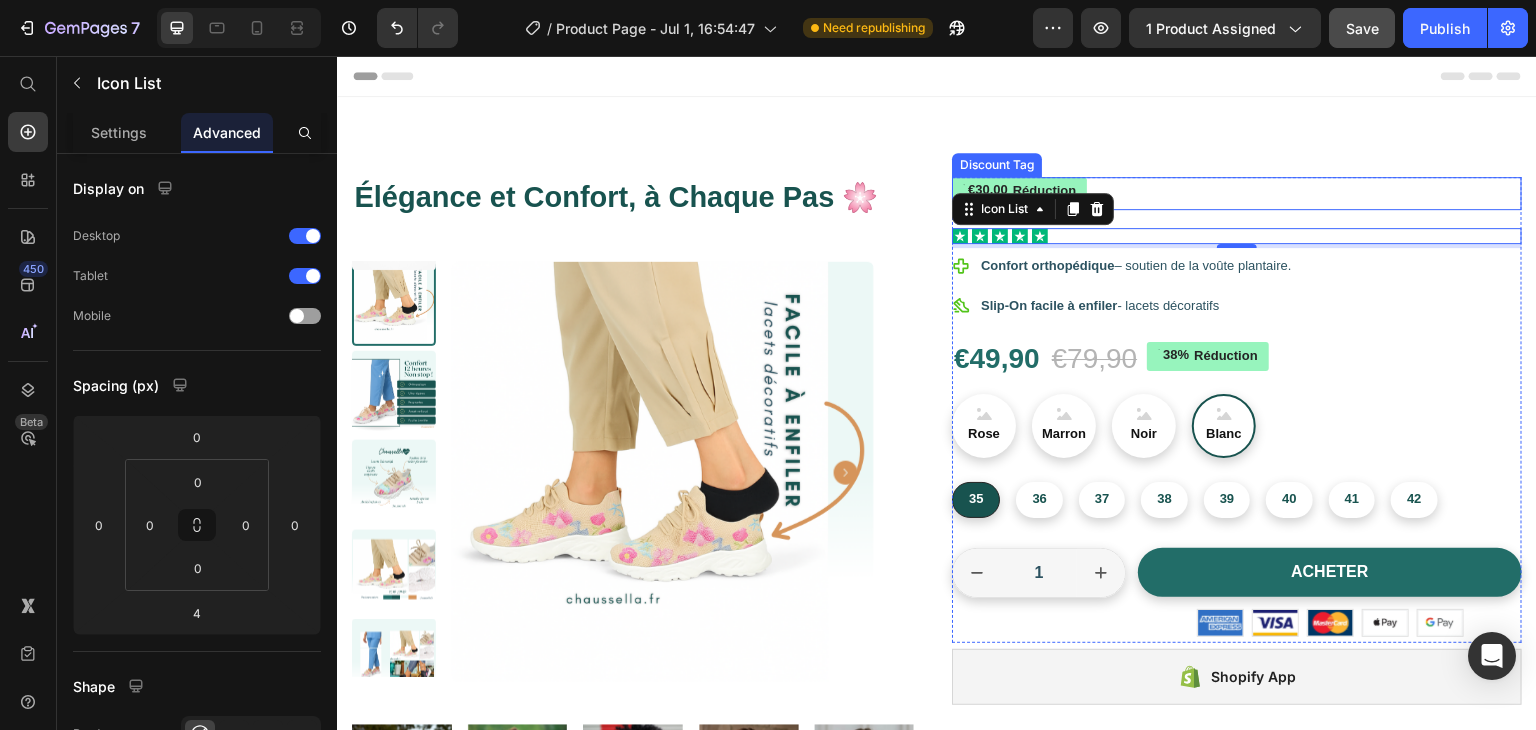 radio on "false" 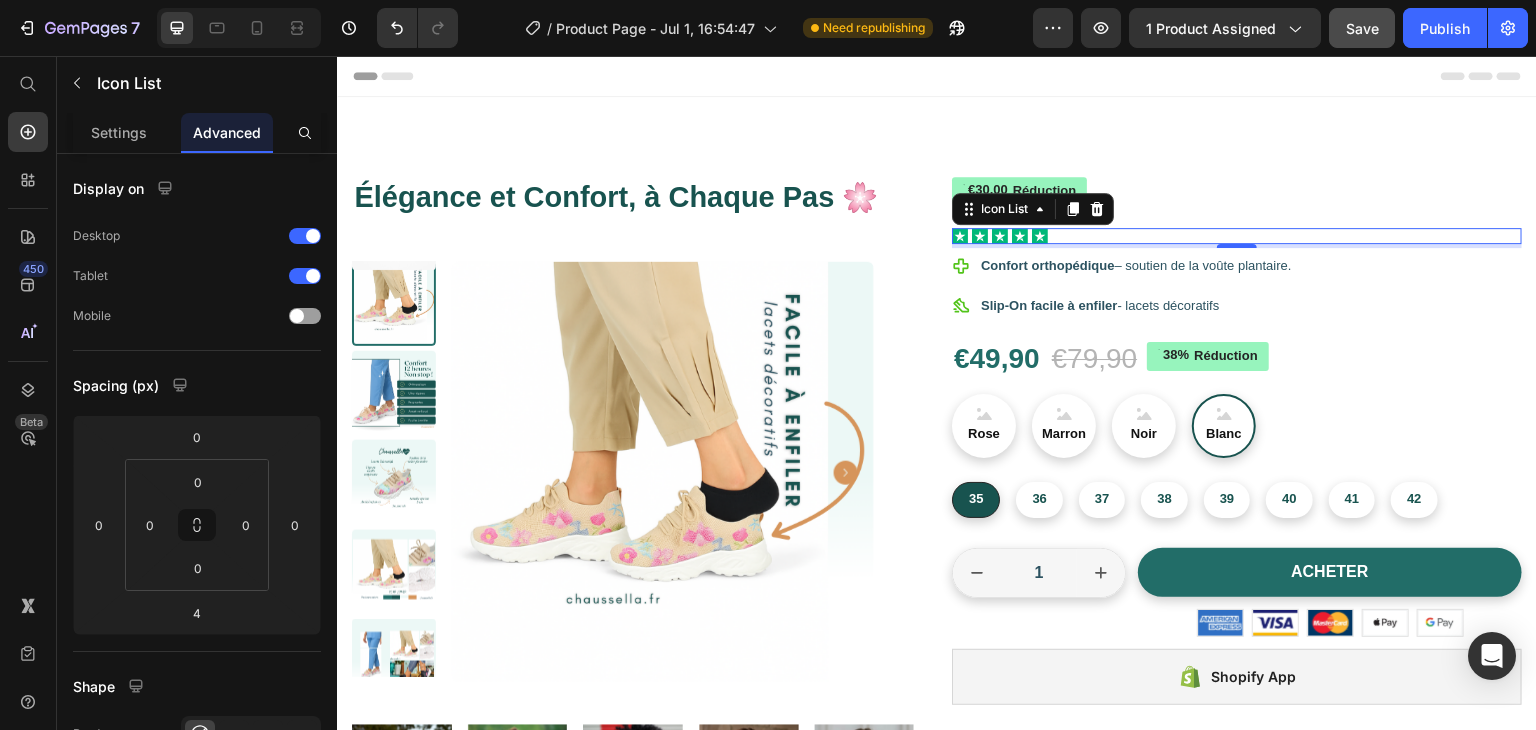 scroll, scrollTop: 100, scrollLeft: 0, axis: vertical 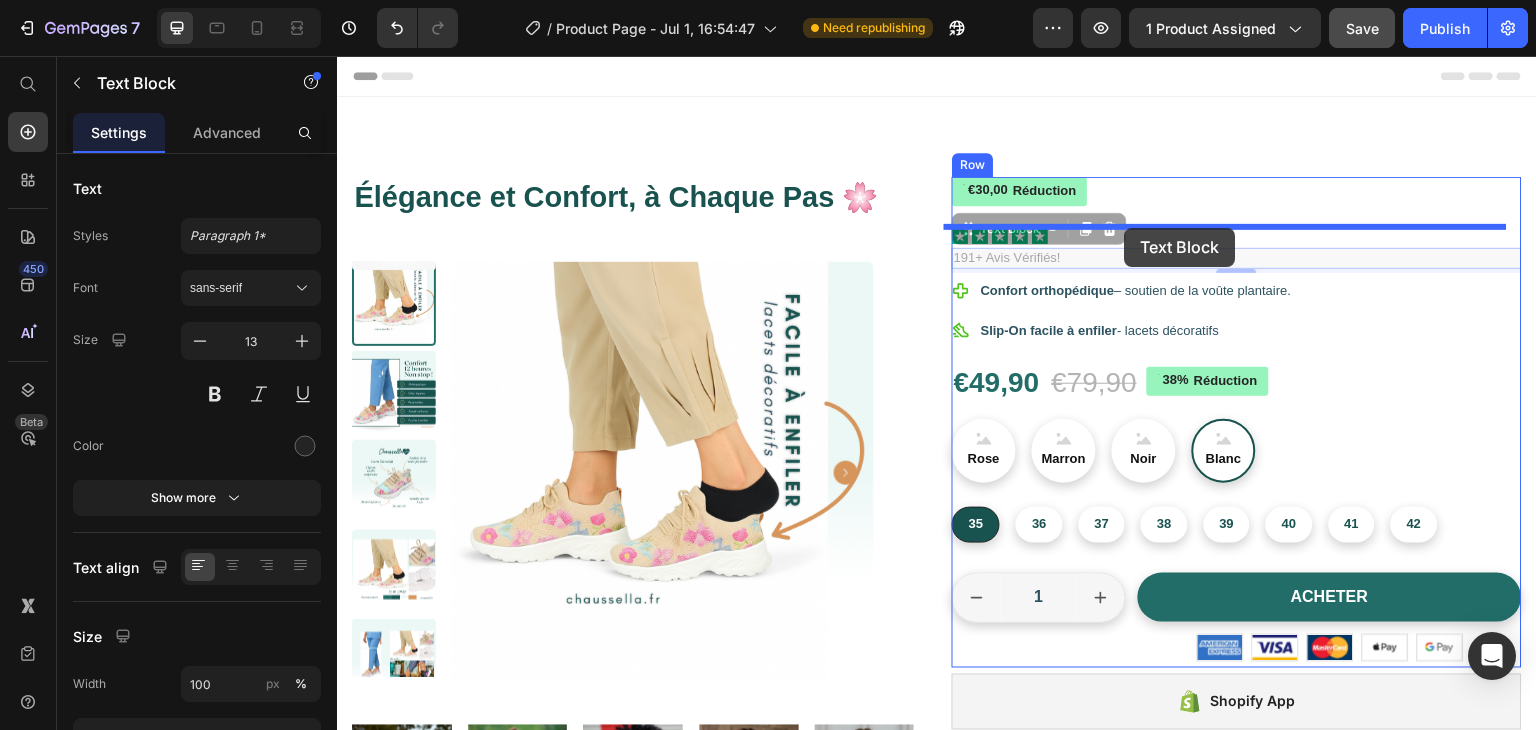 drag, startPoint x: 965, startPoint y: 122, endPoint x: 1125, endPoint y: 228, distance: 191.92706 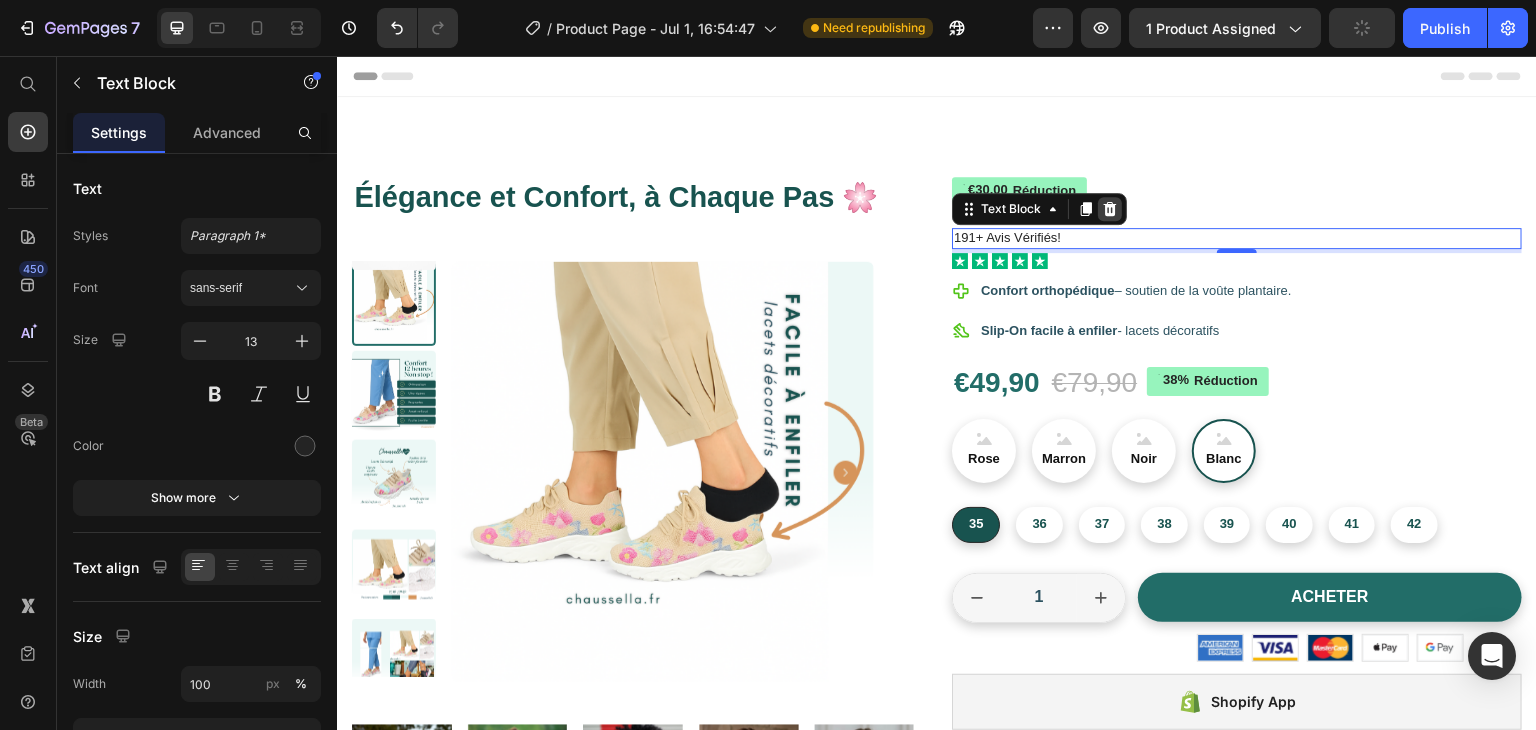 click 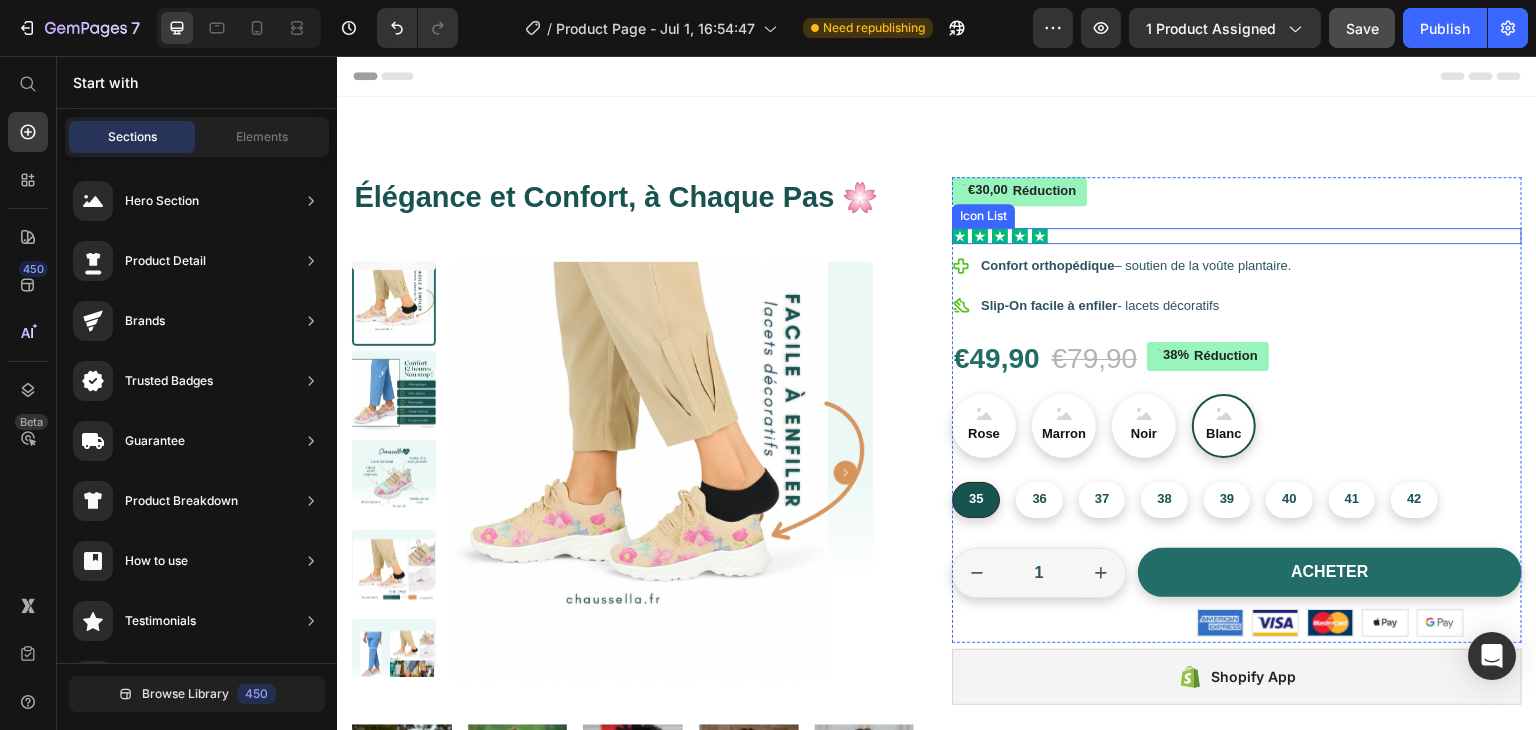 click on "Icon
Icon
Icon
Icon
Icon" at bounding box center [1237, 236] 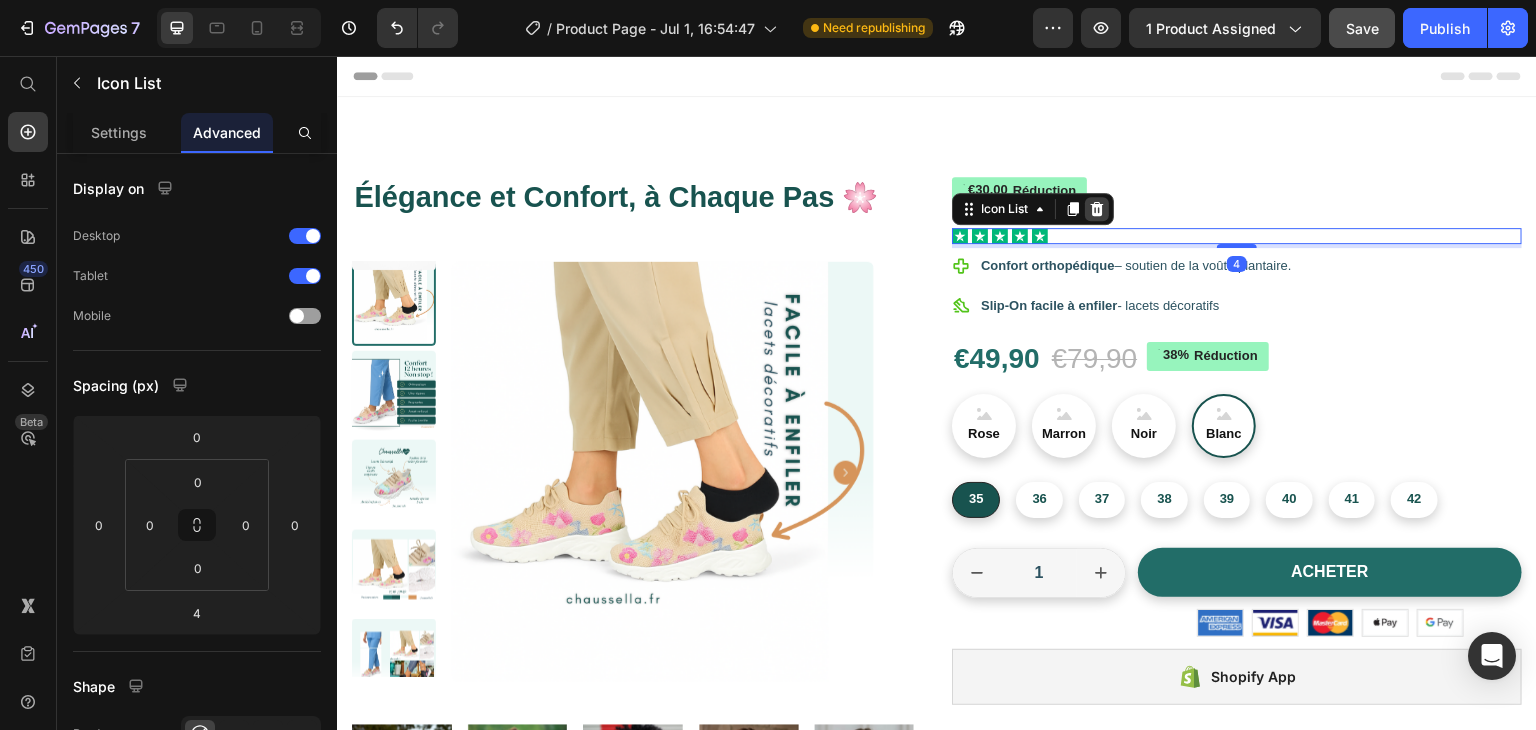 click 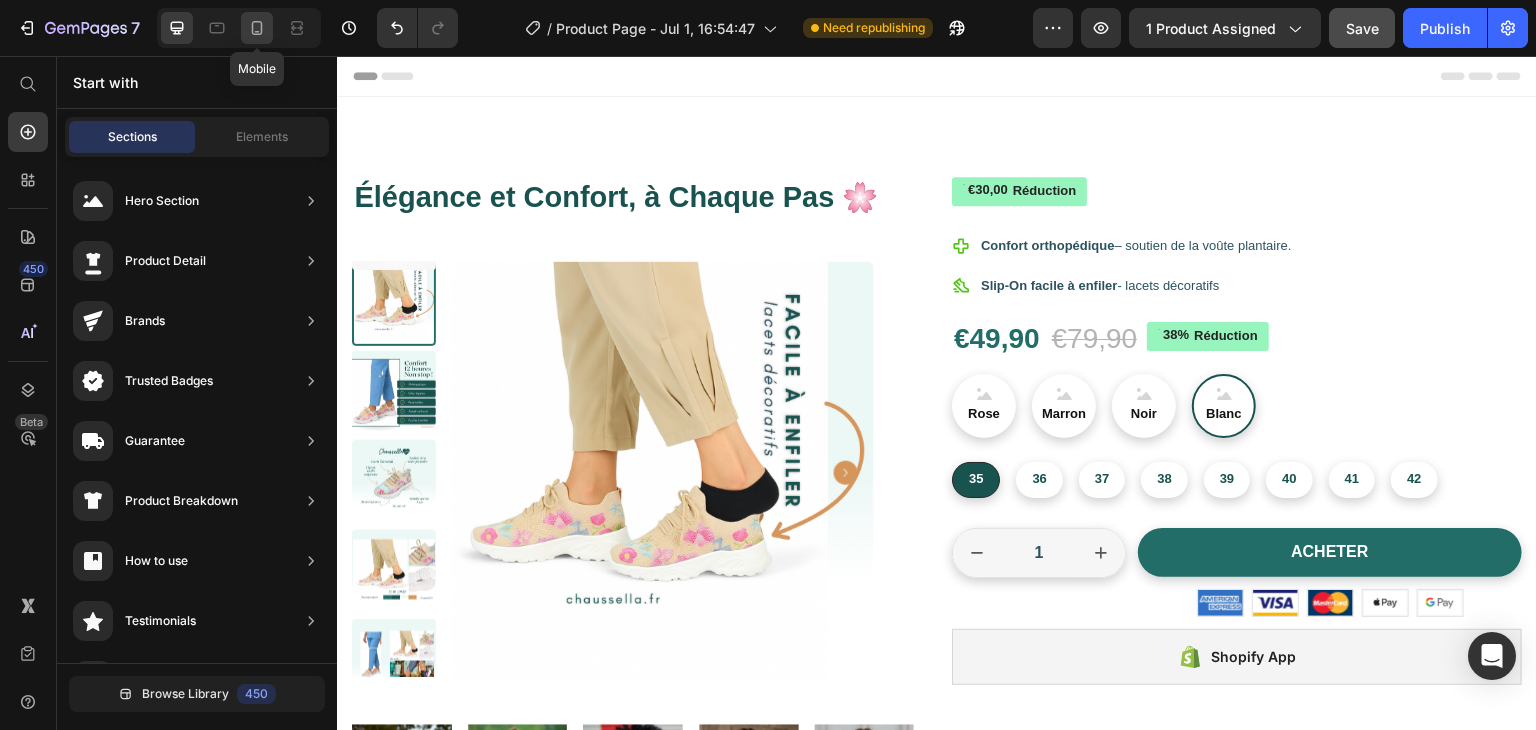 click 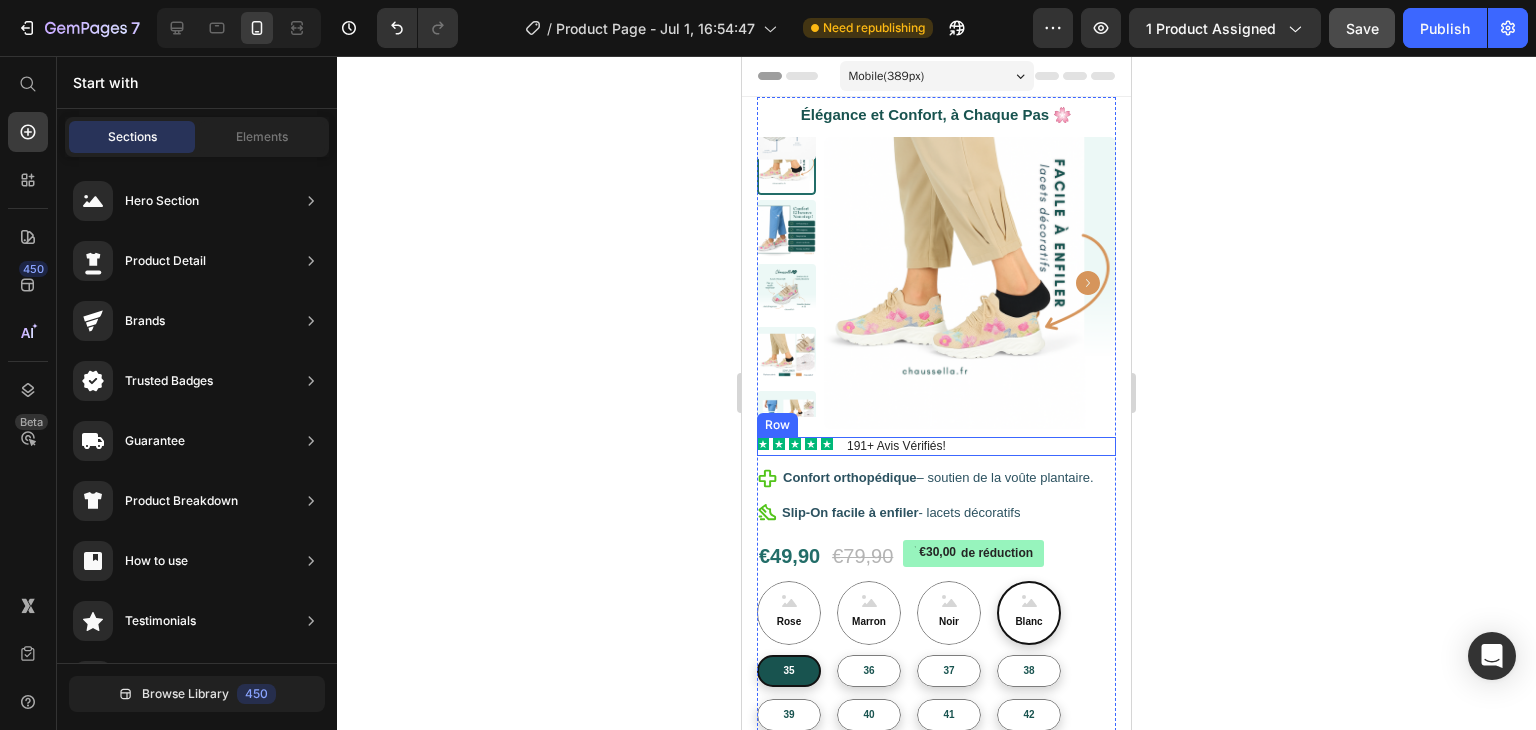 click on "Icon
Icon
Icon
Icon
Icon Icon List 191+ Avis Vérifiés! Text Block Row" at bounding box center (936, 447) 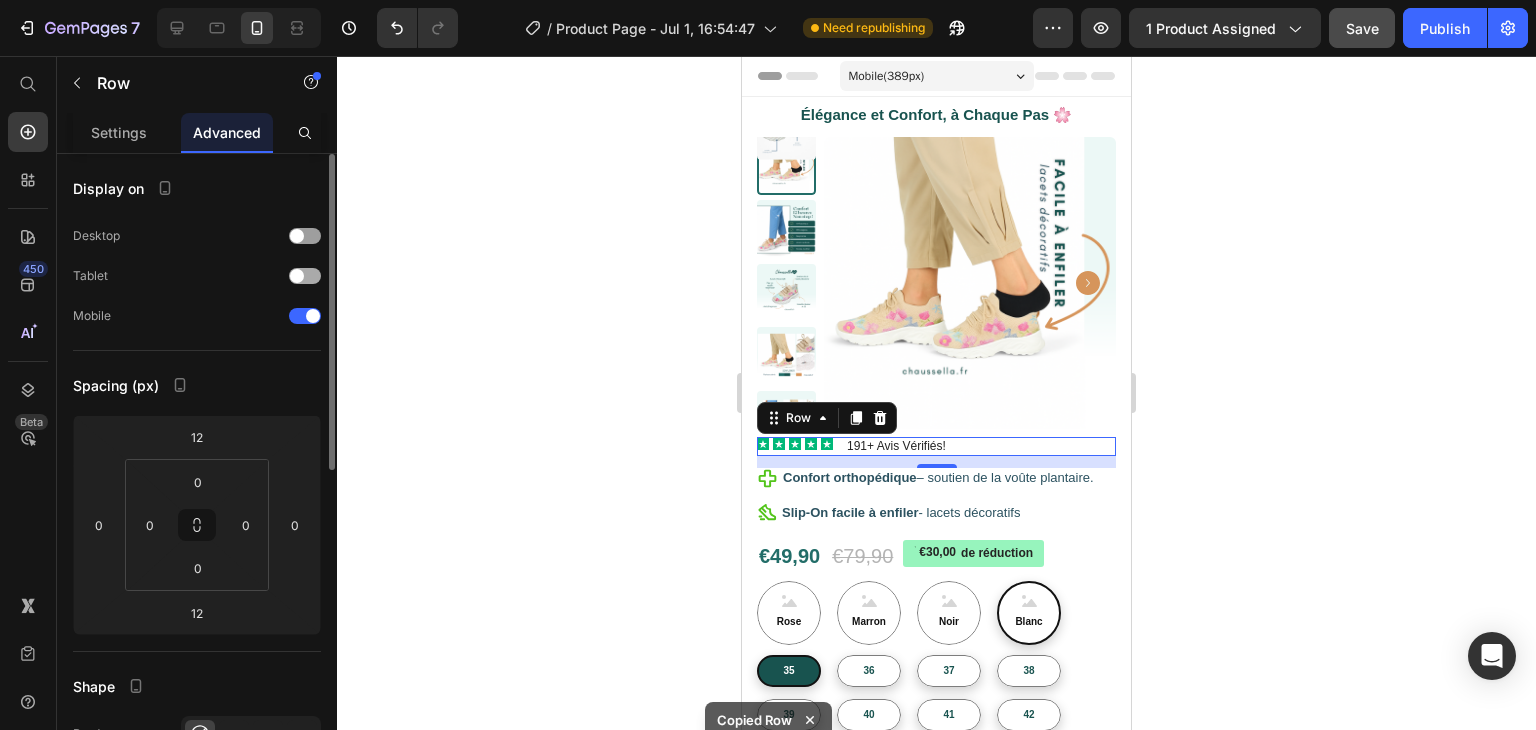 click at bounding box center [297, 276] 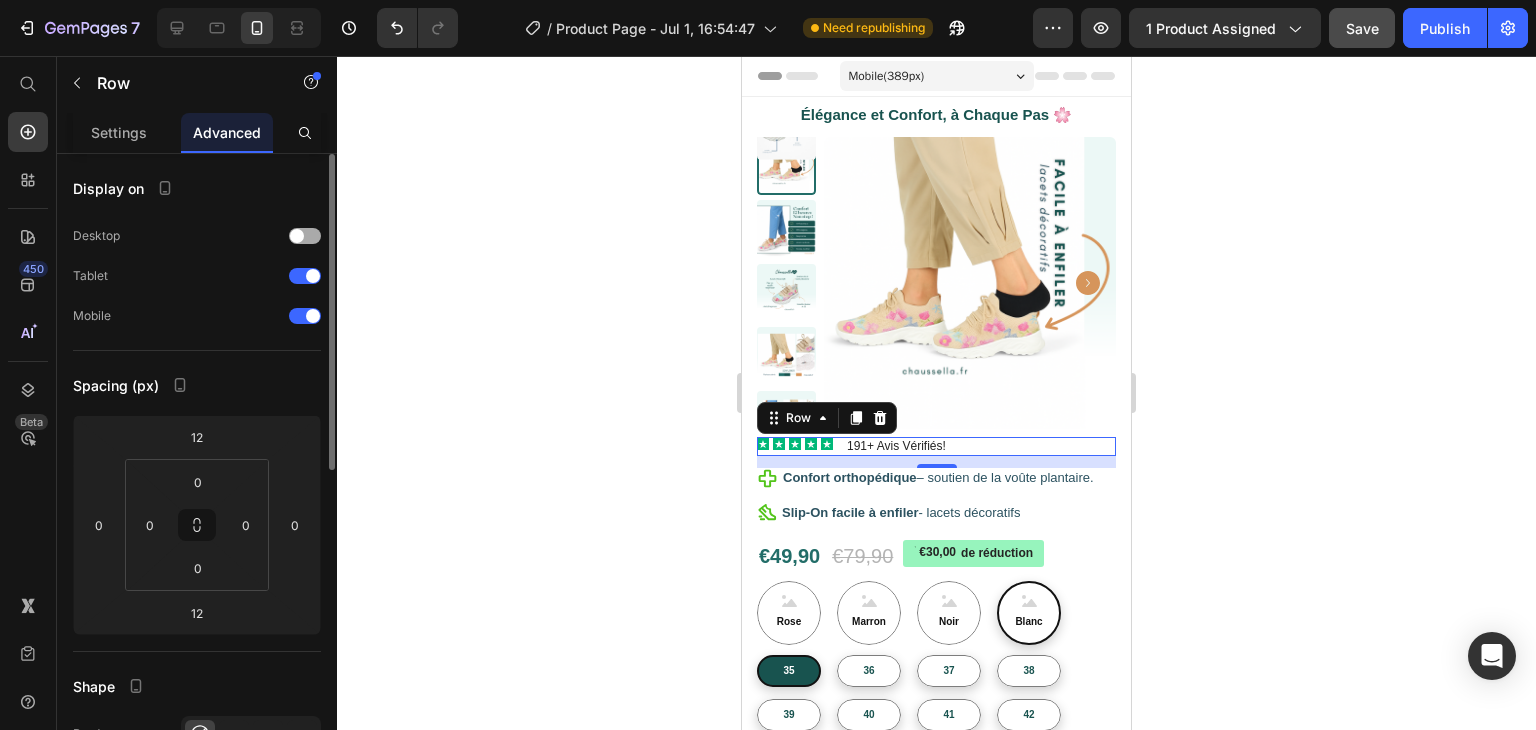 click at bounding box center [297, 236] 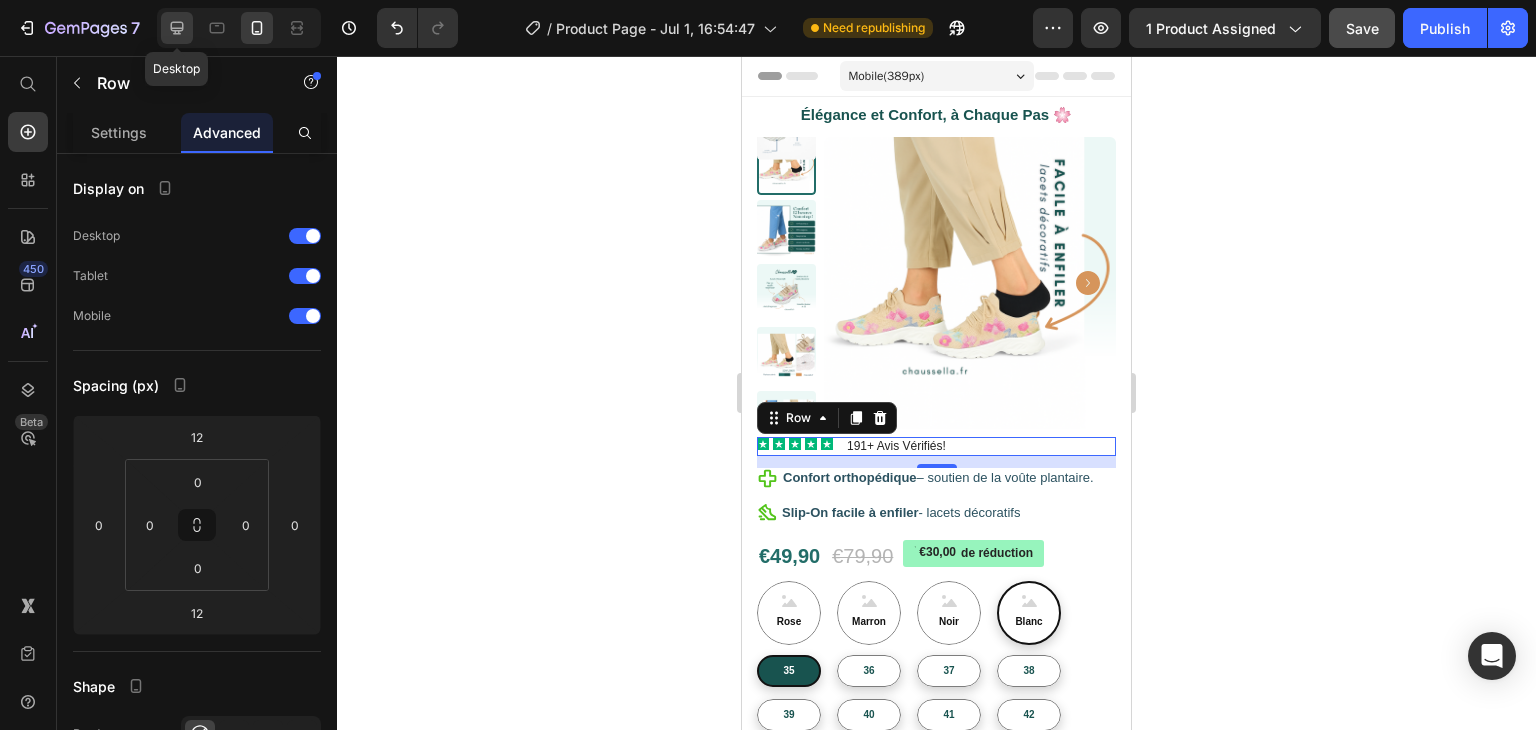 click 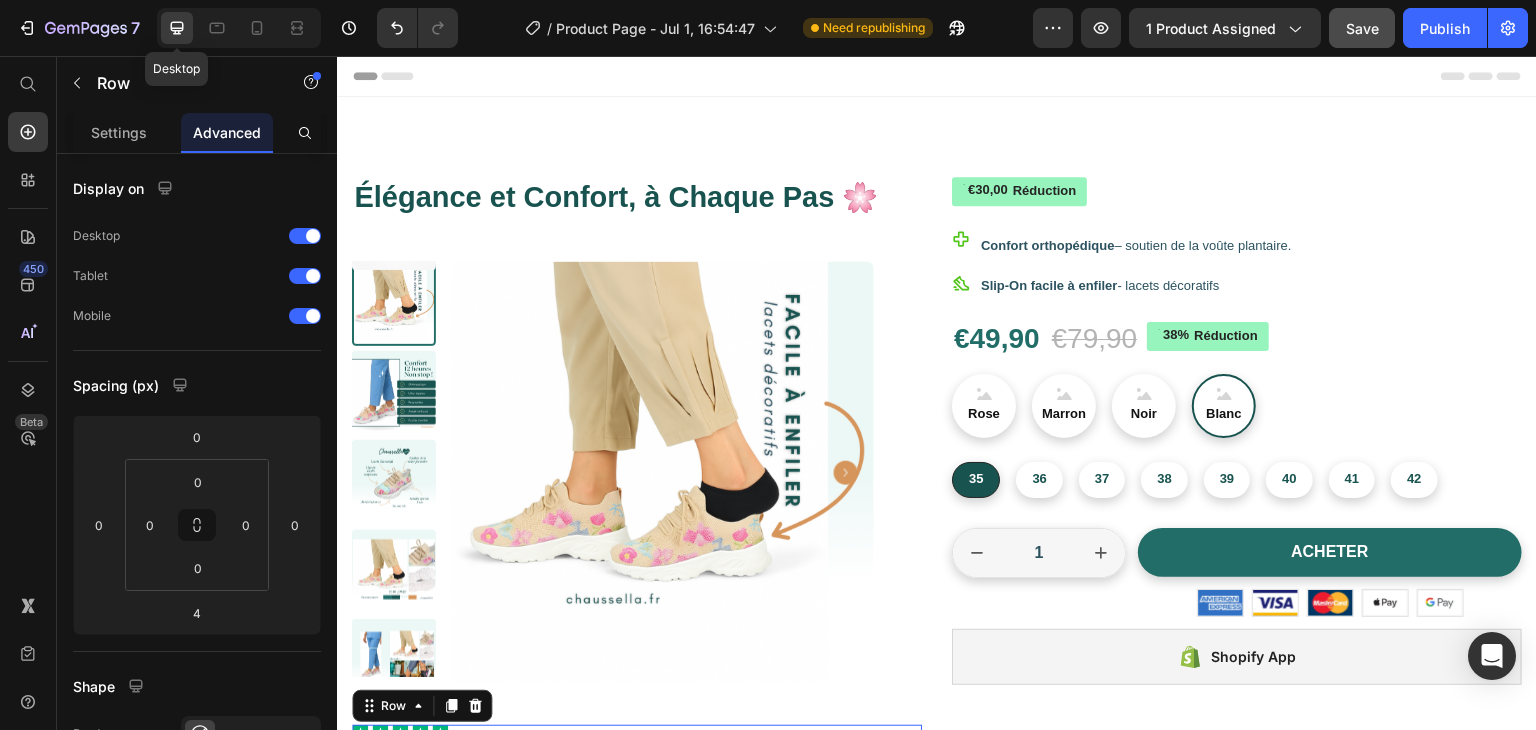 radio on "false" 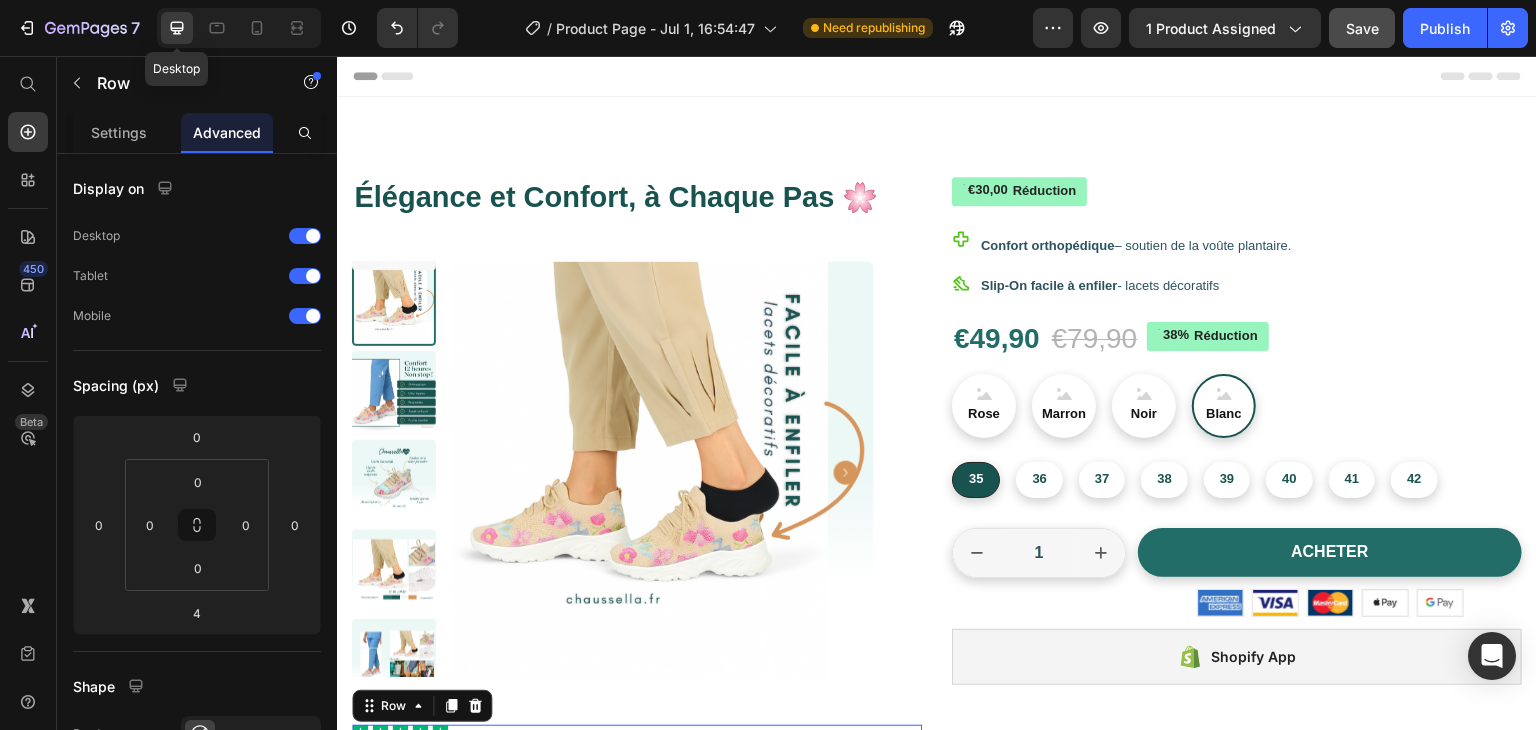 radio on "false" 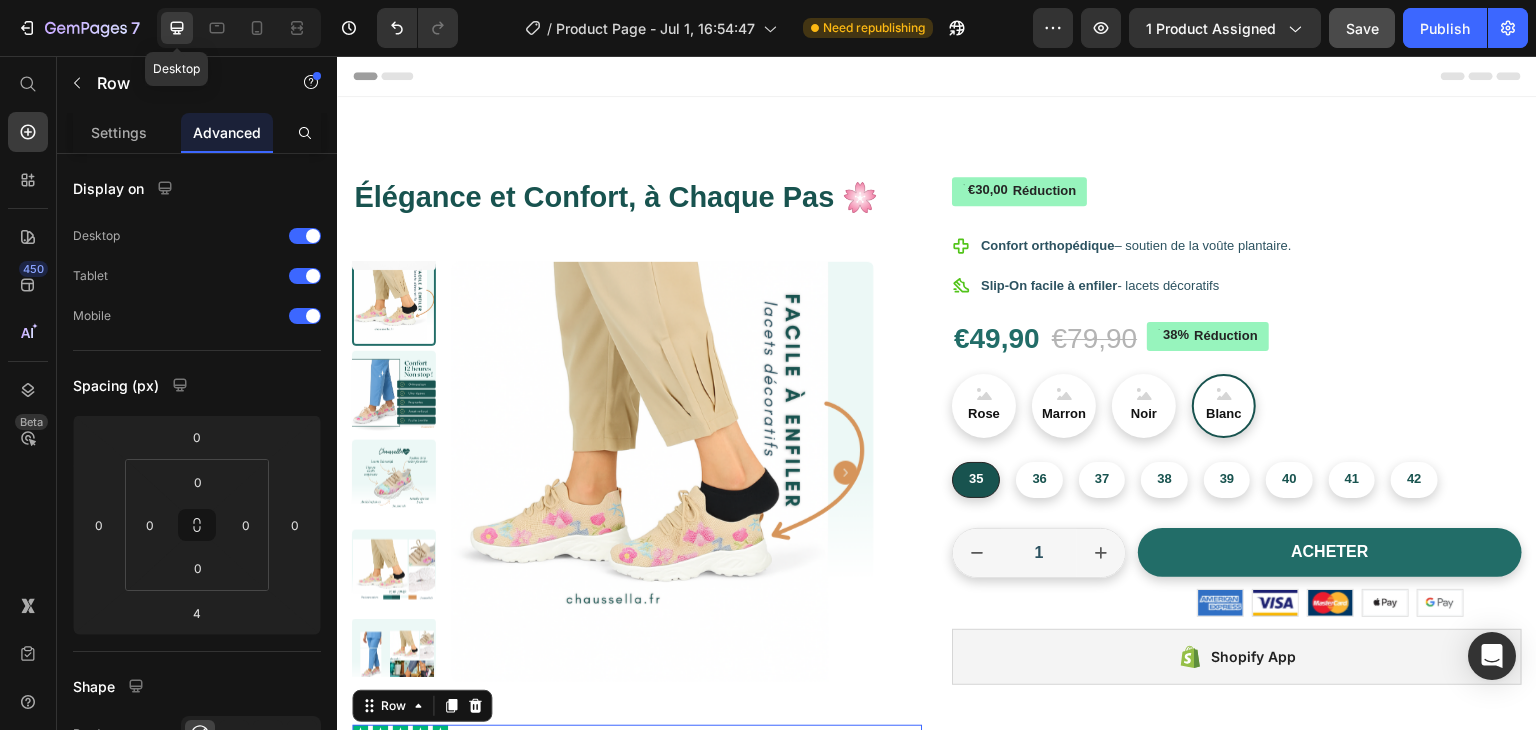 scroll, scrollTop: 507, scrollLeft: 0, axis: vertical 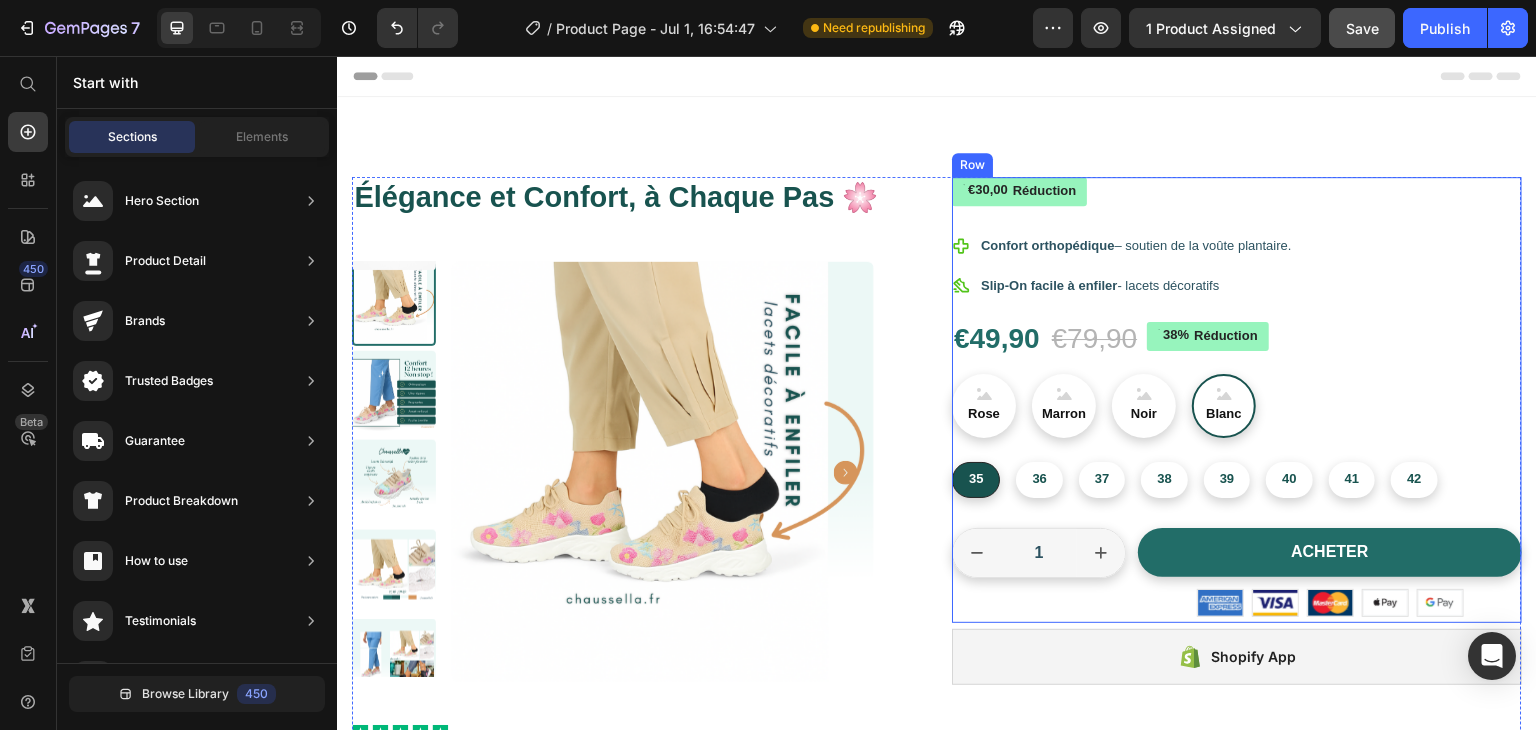 click on "€30,00 Réduction Discount Tag
Confort orthopédique  – soutien de la voûte plantaire. Item List
Slip-On   facile à enfiler  - lacets décoratifs Item List €49,90 Product Price €79,90 Product Price €30,00 de réduction Discount Tag 38% Réduction Discount Tag Row Rose Rose Rose Marron Marron Marron Noir Noir Noir Blanc Blanc Blanc 35 35 35 36 36 36 37 37 37 38 38 38 39 39 39 40 40 40 41 41 41 42 42 42 Product Variants & Swatches Rose Rose Rose Marron Marron Marron Noir Noir Noir Blanc Blanc Blanc 35 35 35 36 36 36 37 37 37 38 38 38 39 39 39 40 40 40 41 41 41 42 42 42 Product Variants & Swatches 1 Product Quantity Row acheter Add to Cart Image Image Image Image Image Row Row" at bounding box center (1237, 400) 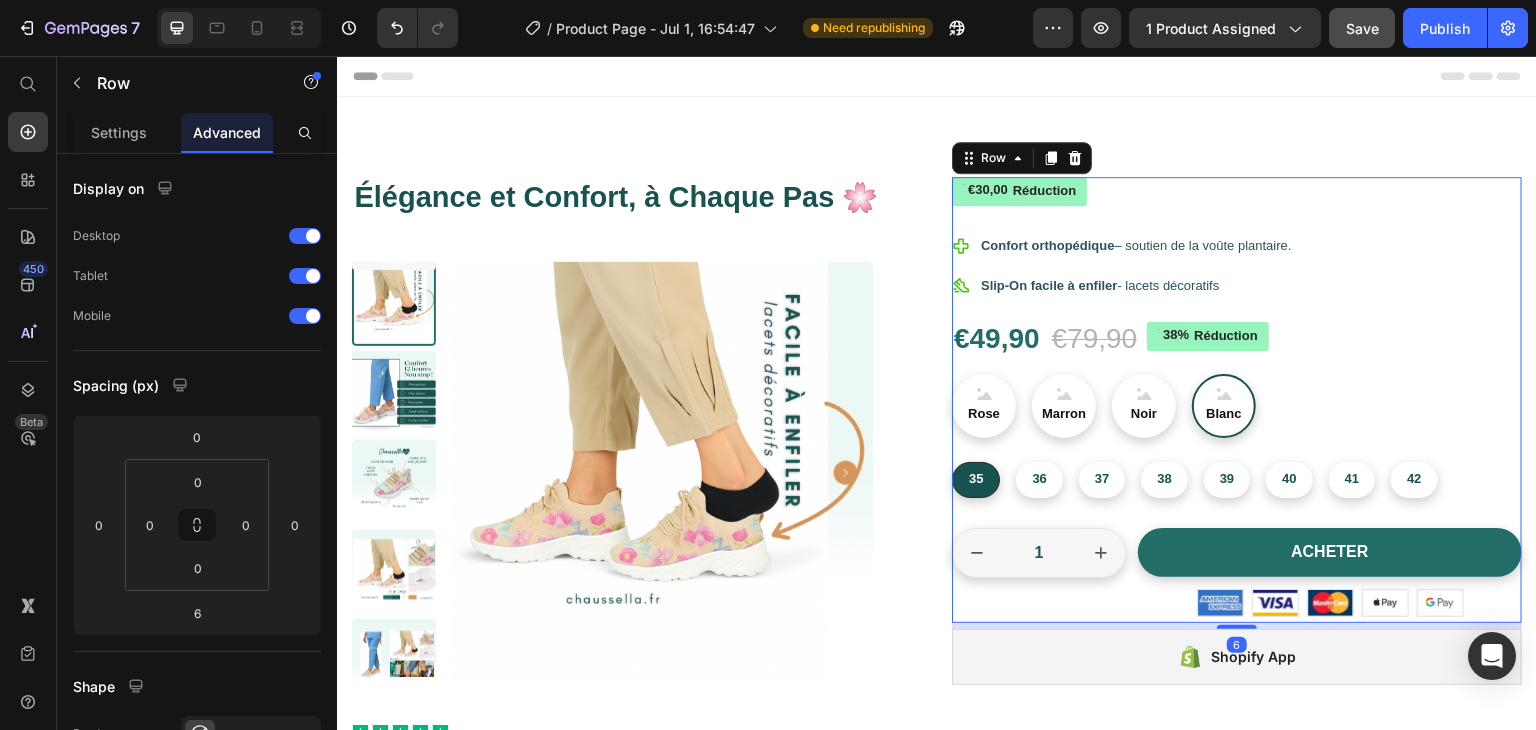 click on "€30,00 Réduction Discount Tag
Confort orthopédique  – soutien de la voûte plantaire. Item List
Slip-On   facile à enfiler  - lacets décoratifs Item List €49,90 Product Price €79,90 Product Price €30,00 de réduction Discount Tag 38% Réduction Discount Tag Row Rose Rose Rose Marron Marron Marron Noir Noir Noir Blanc Blanc Blanc 35 35 35 36 36 36 37 37 37 38 38 38 39 39 39 40 40 40 41 41 41 42 42 42 Product Variants & Swatches Rose Rose Rose Marron Marron Marron Noir Noir Noir Blanc Blanc Blanc 35 35 35 36 36 36 37 37 37 38 38 38 39 39 39 40 40 40 41 41 41 42 42 42 Product Variants & Swatches 1 Product Quantity Row acheter Add to Cart Image Image Image Image Image Row Row" at bounding box center (1237, 400) 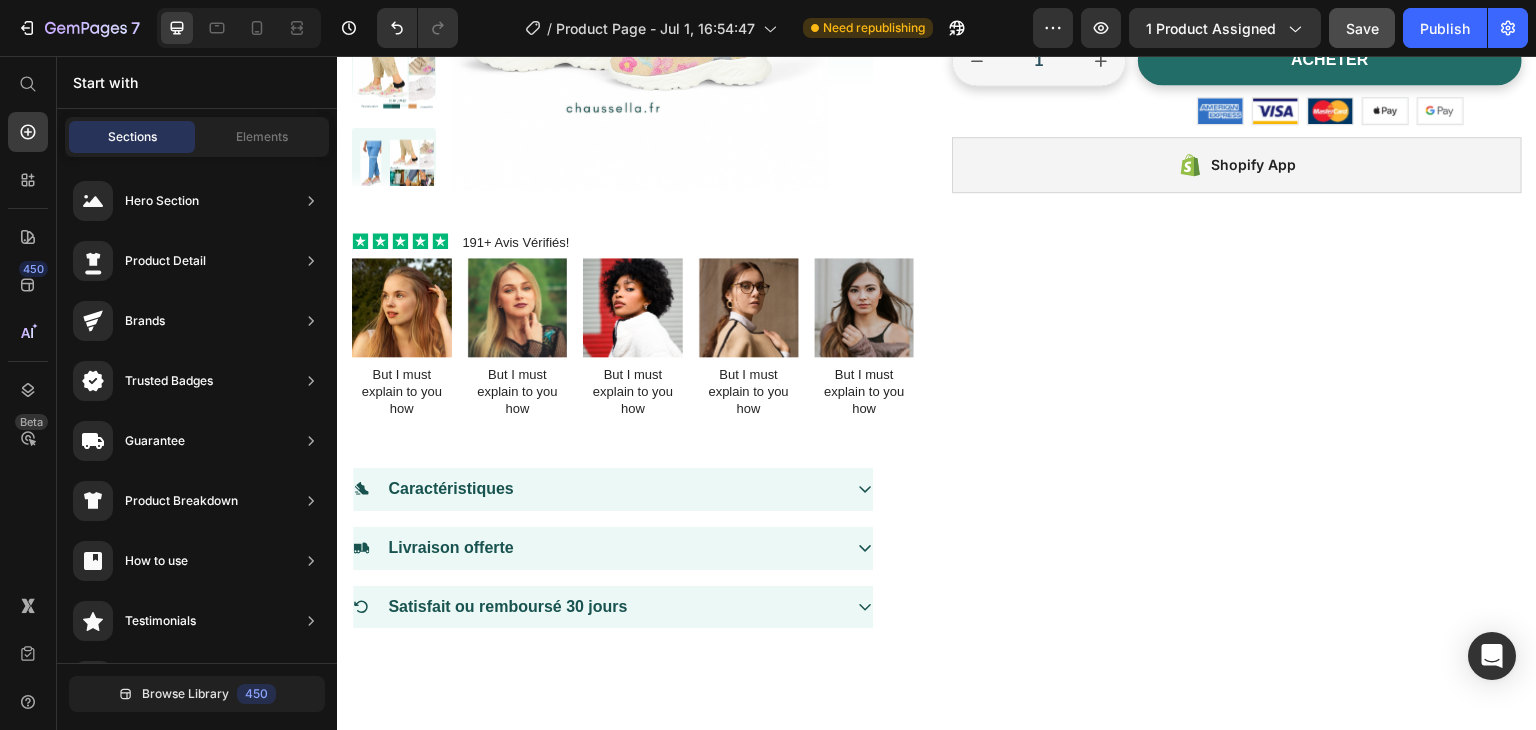 scroll, scrollTop: 466, scrollLeft: 0, axis: vertical 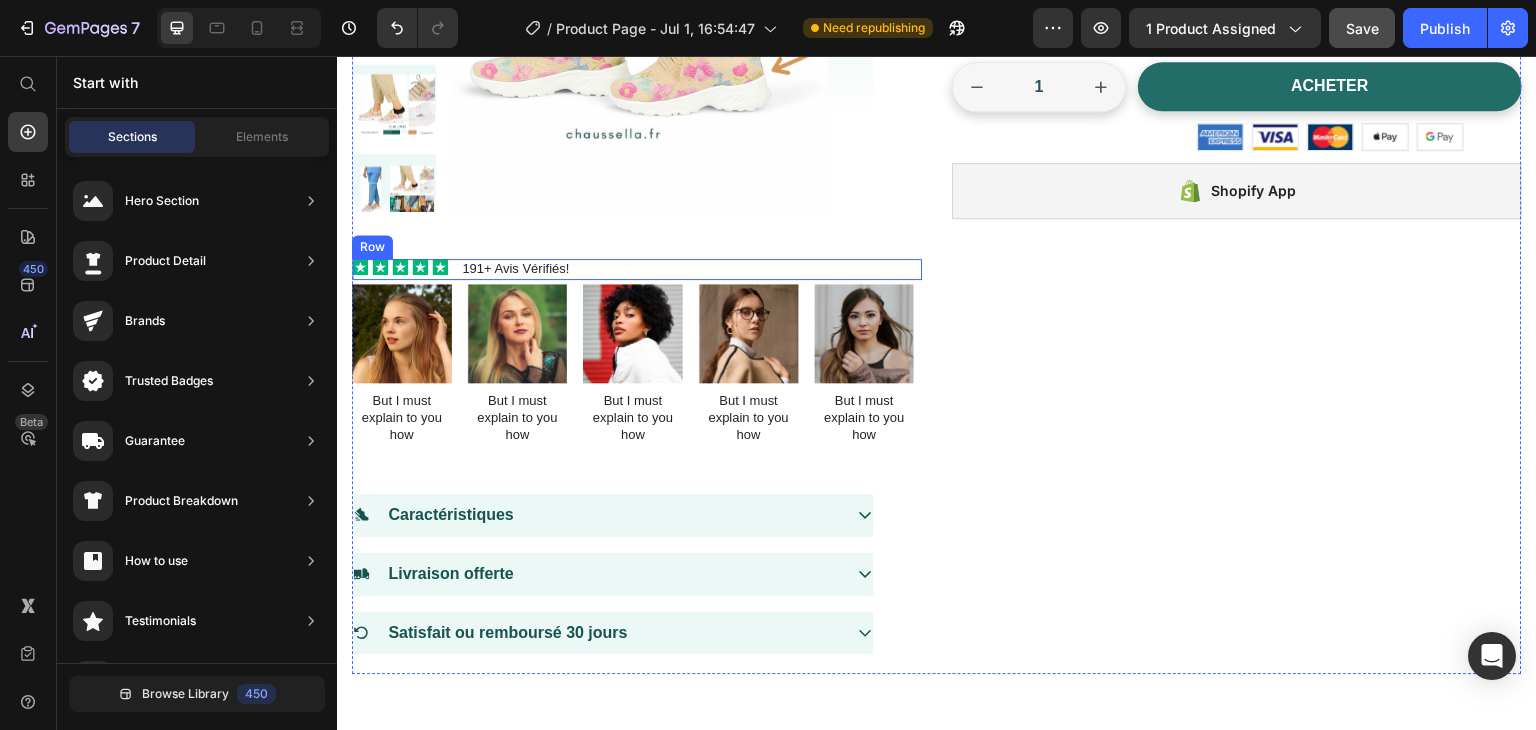 click on "Icon
Icon
Icon
Icon
Icon Icon List 191+ Avis Vérifiés! Text Block Row" at bounding box center [637, 269] 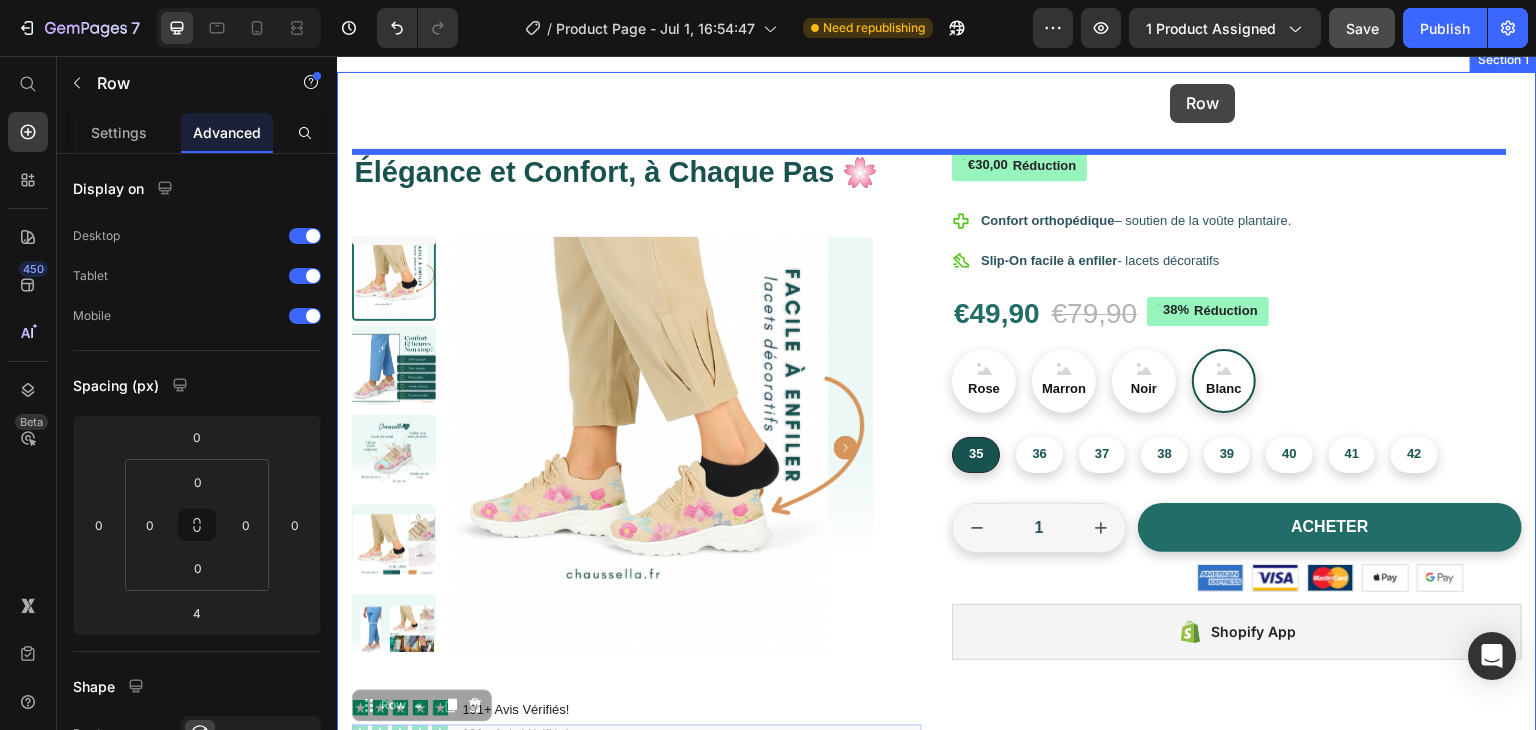 scroll, scrollTop: 0, scrollLeft: 0, axis: both 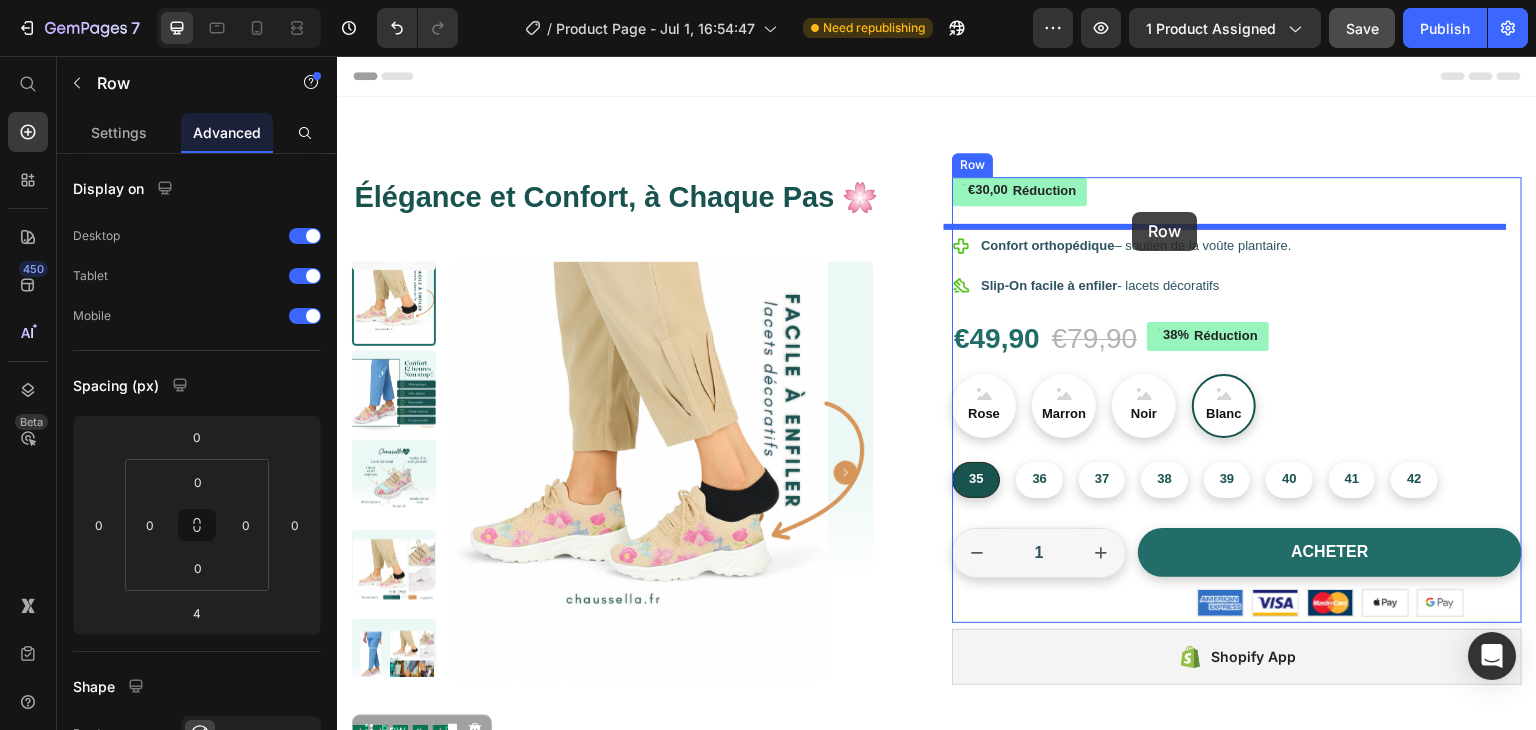 drag, startPoint x: 366, startPoint y: 265, endPoint x: 1133, endPoint y: 212, distance: 768.829 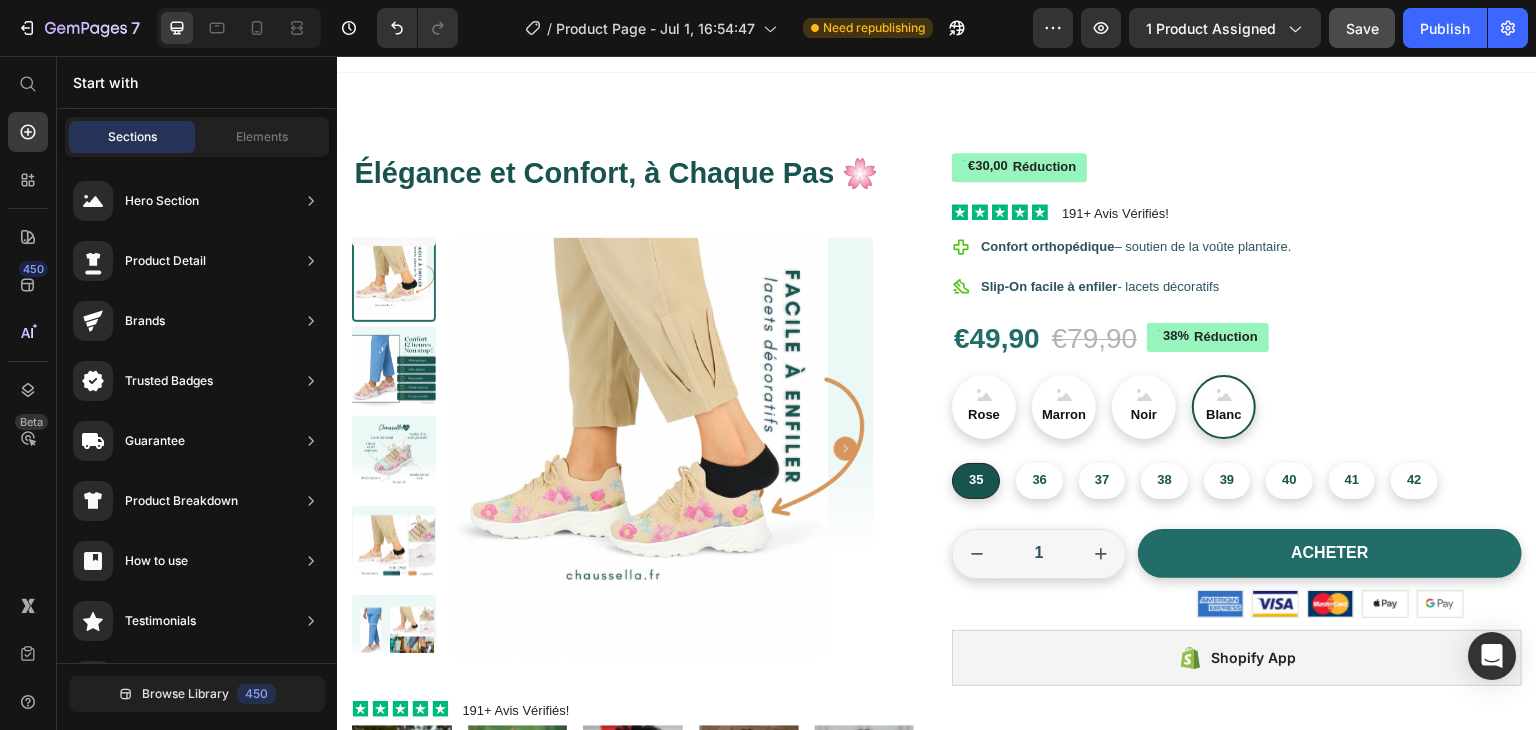 scroll, scrollTop: 32, scrollLeft: 0, axis: vertical 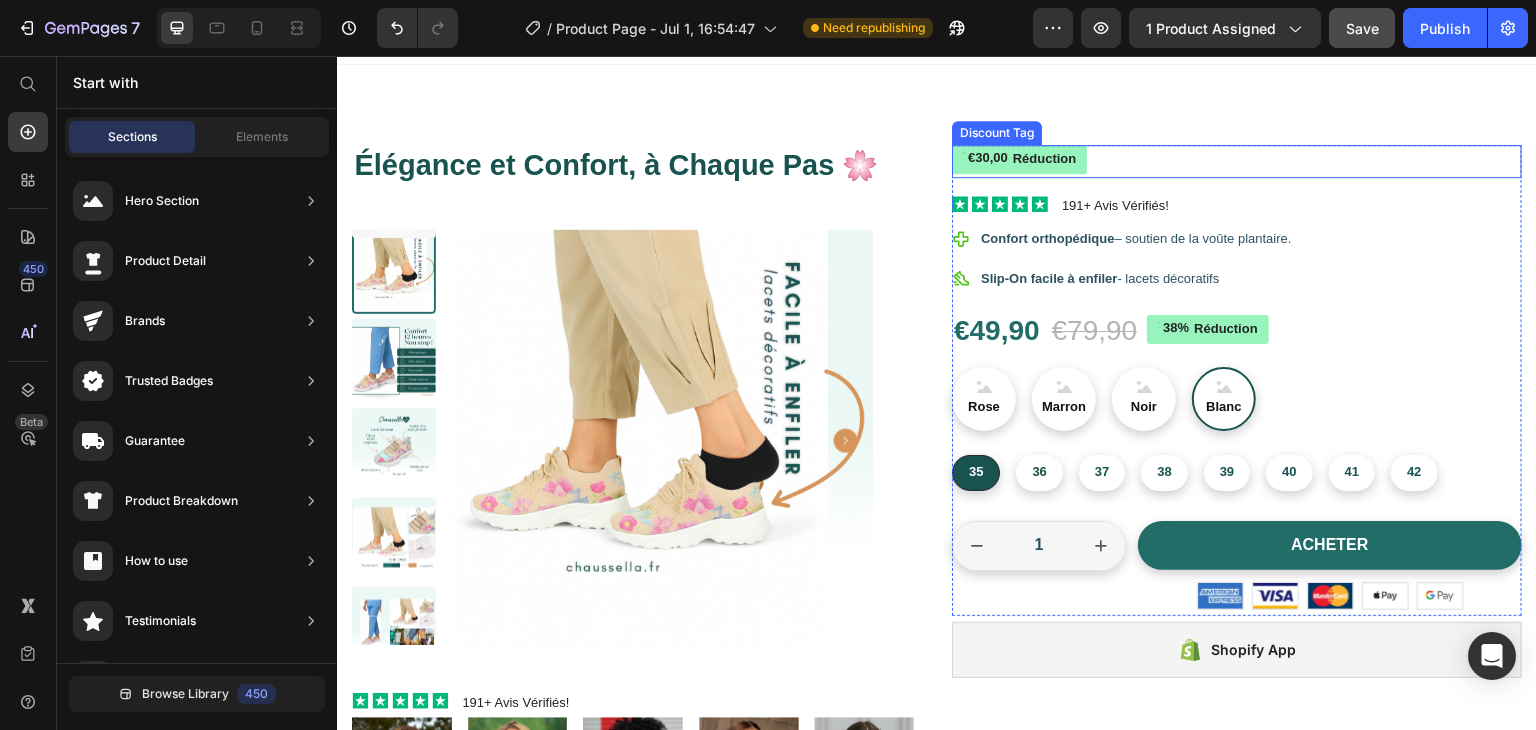 click on "€30,00 Réduction" at bounding box center (1237, 161) 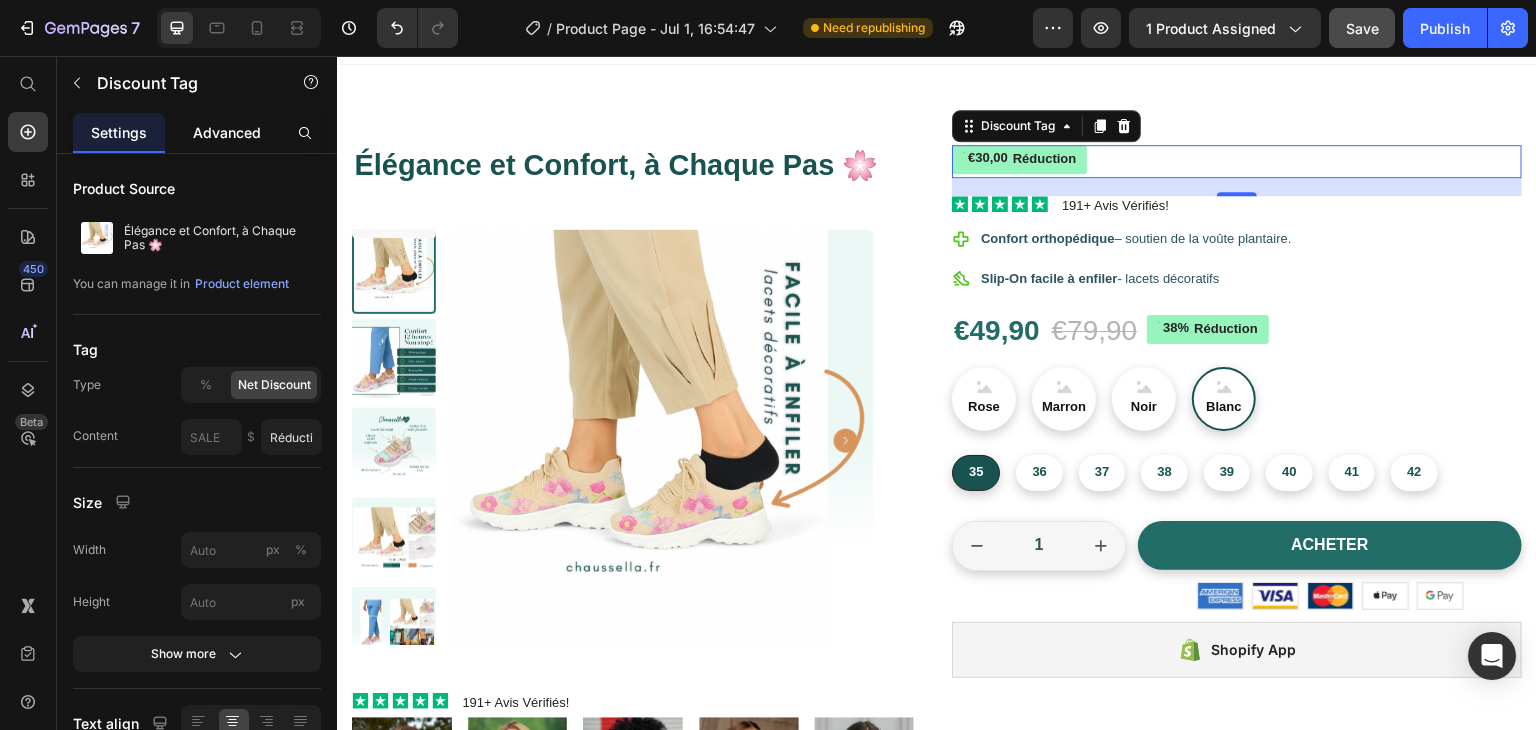 click on "Advanced" 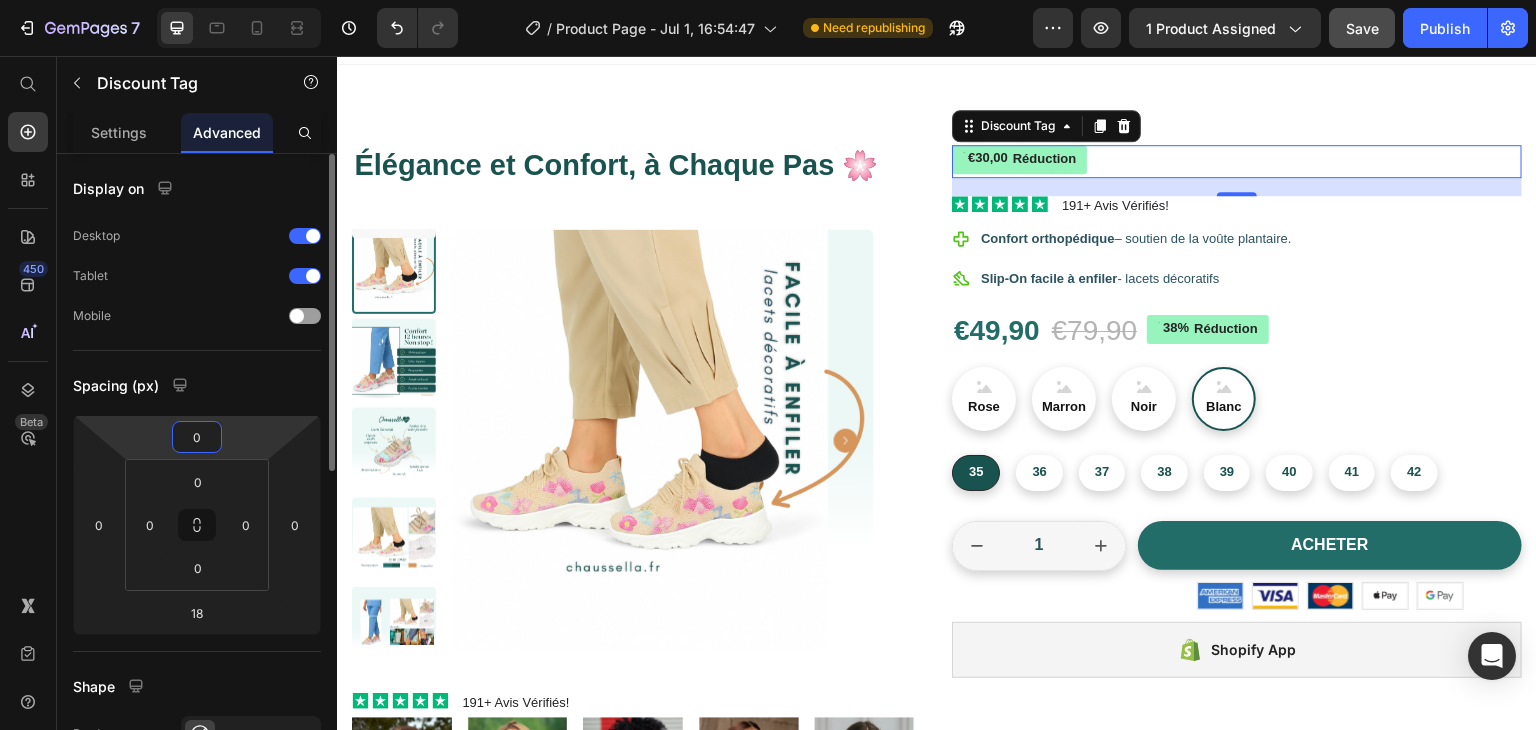 click on "0" at bounding box center (197, 437) 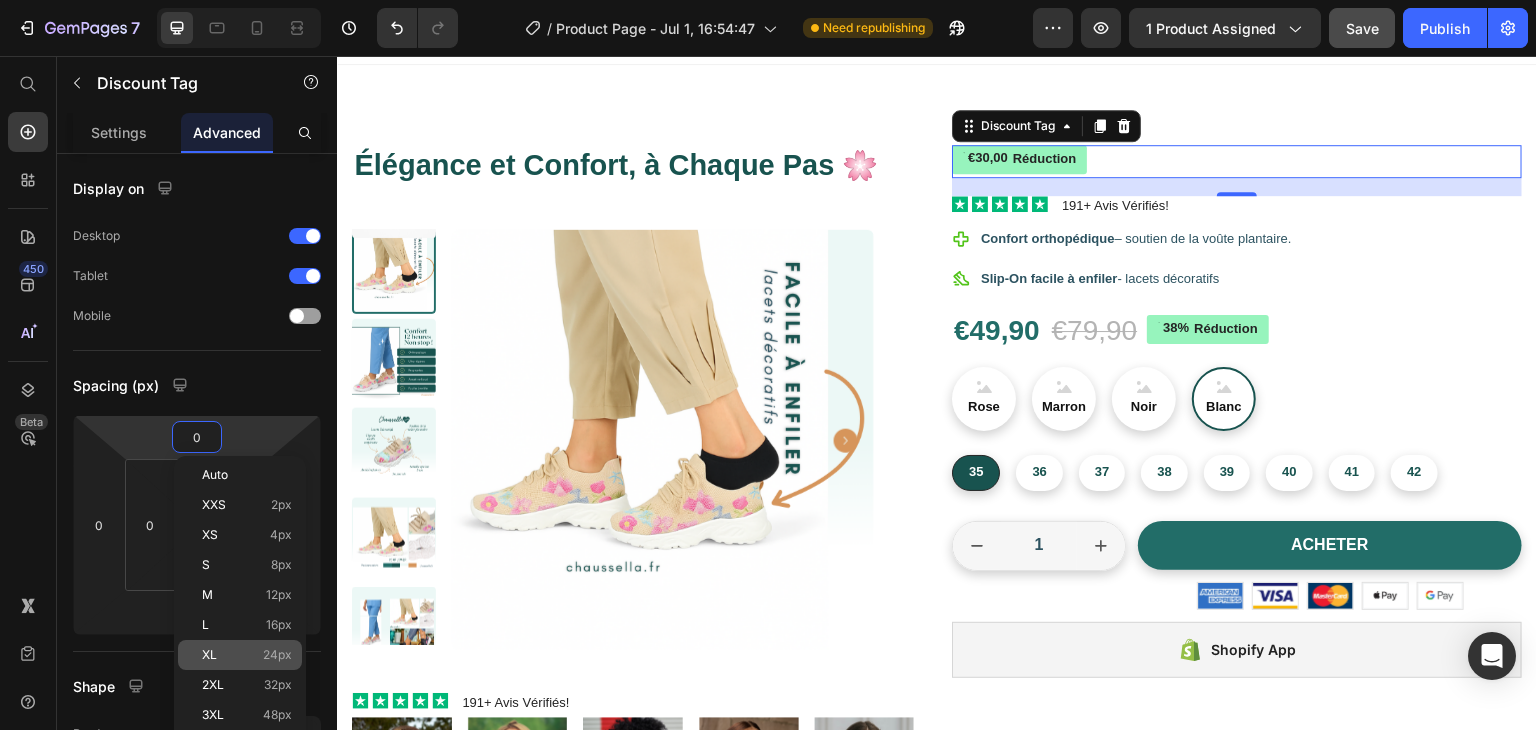 click on "XL 24px" 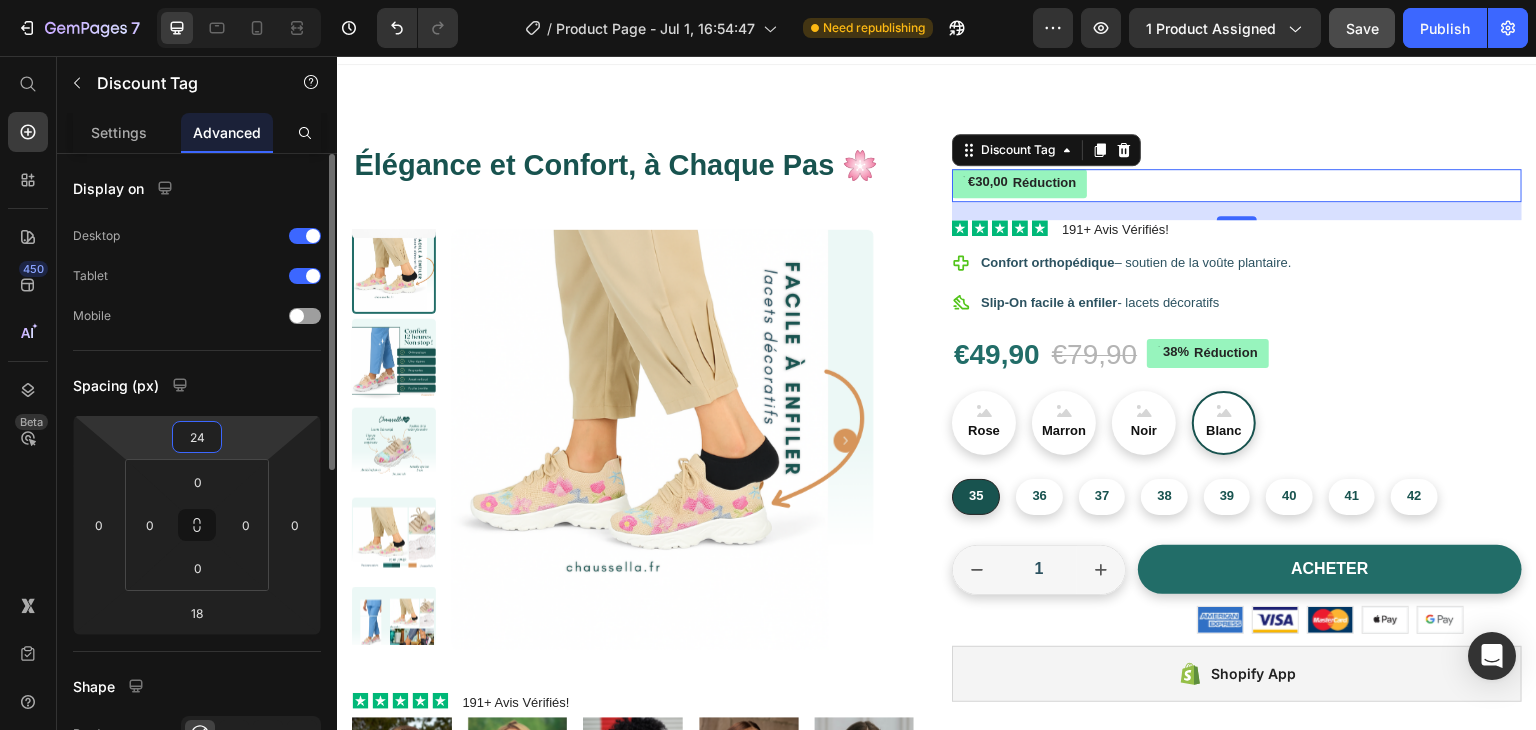 click on "24" at bounding box center (197, 437) 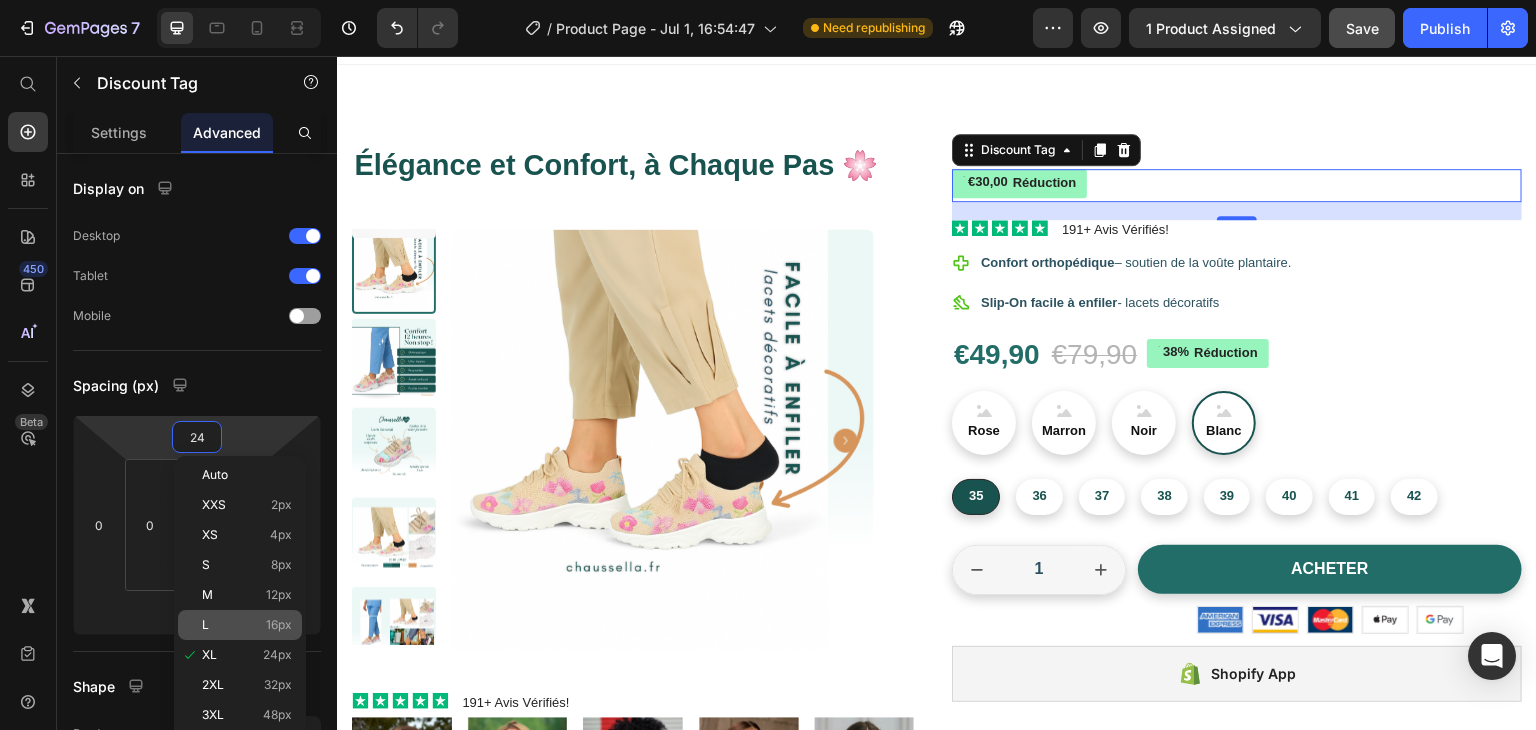 click on "L 16px" at bounding box center (247, 625) 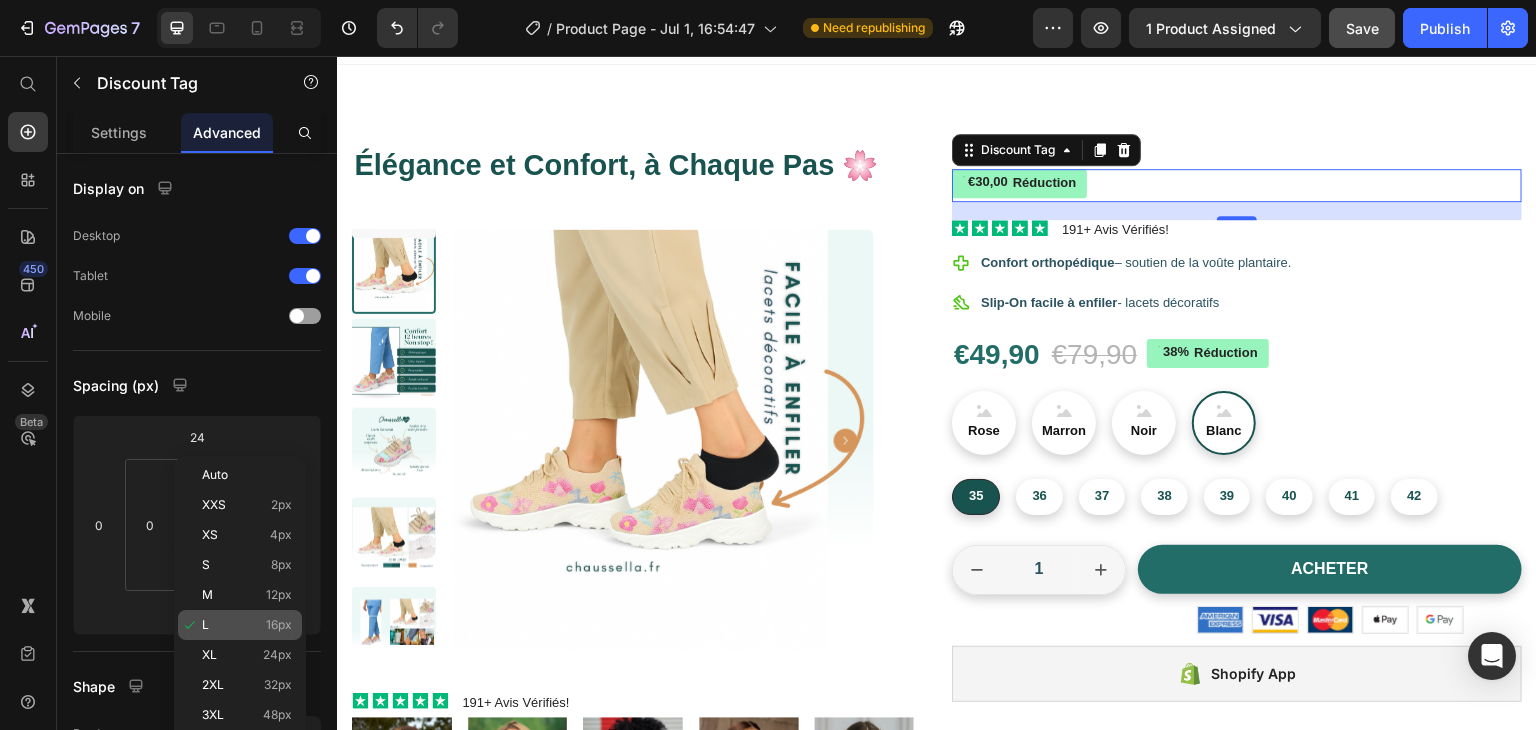 type on "16" 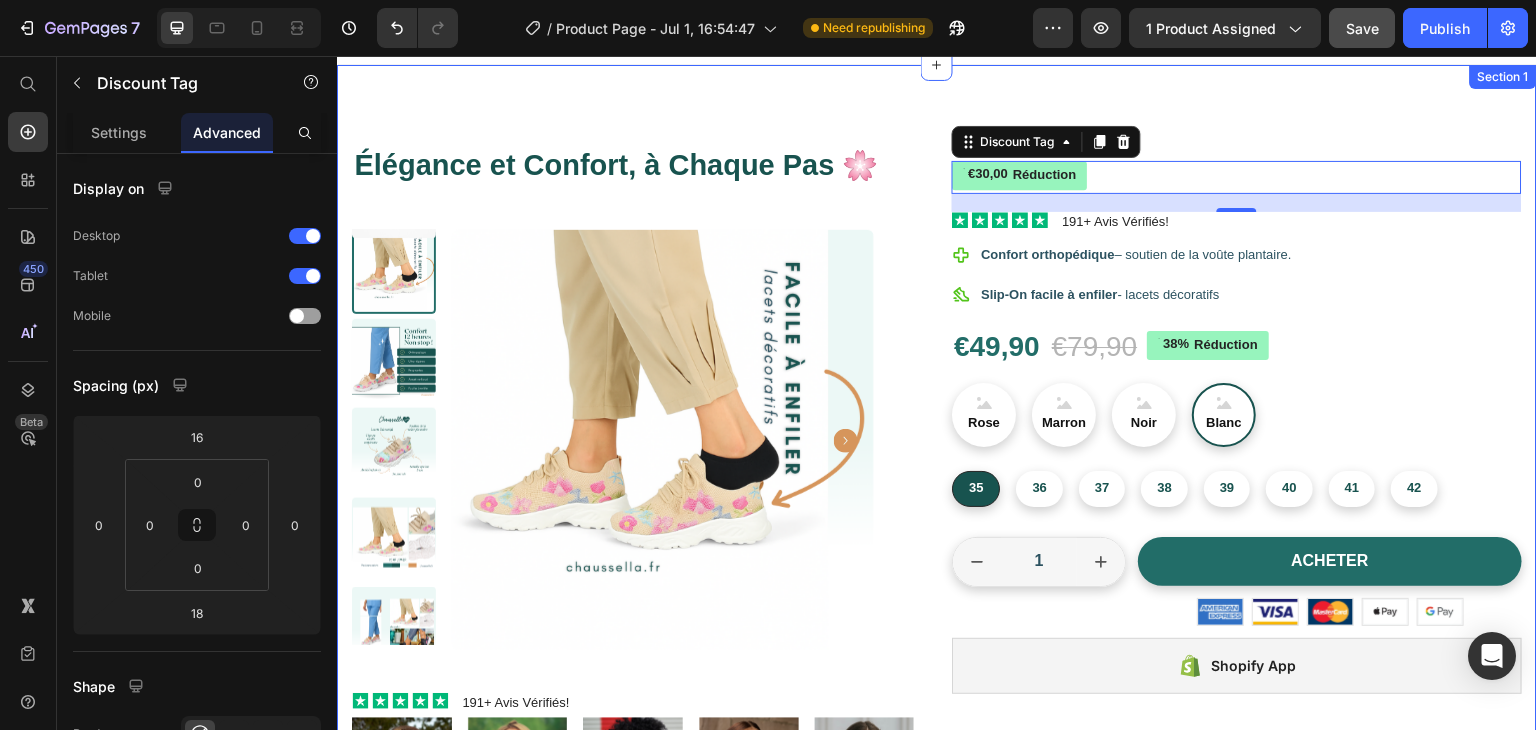 click on "Élégance et Confort, à Chaque Pas 🌸 Product Title
Product Images
Icon
Icon
Icon
Icon
Icon Icon List 191+ Avis Vérifiés! Text Block Row Image But I must explain to you how  Text Block Image But I must explain to you how  Text Block Image But I must explain to you how  Text Block Image But I must explain to you how  Text Block Image But I must explain to you how  Text Block Carousel
Caractéristiques
Livraison offerte
Satisfait ou remboursé 30 jours Accordion €30,00 Réduction Discount Tag   18
Icon
Icon
Icon
Icon
Icon Icon List 191+ Avis Vérifiés! Text Block Row
Confort orthopédique  – soutien de la voûte plantaire. Item List
Slip-On   facile à enfiler  - lacets décoratifs Item List €49,90 Product Price €79,90 Product Price €30,00 de réduction Discount Tag 38% Réduction" at bounding box center (937, 626) 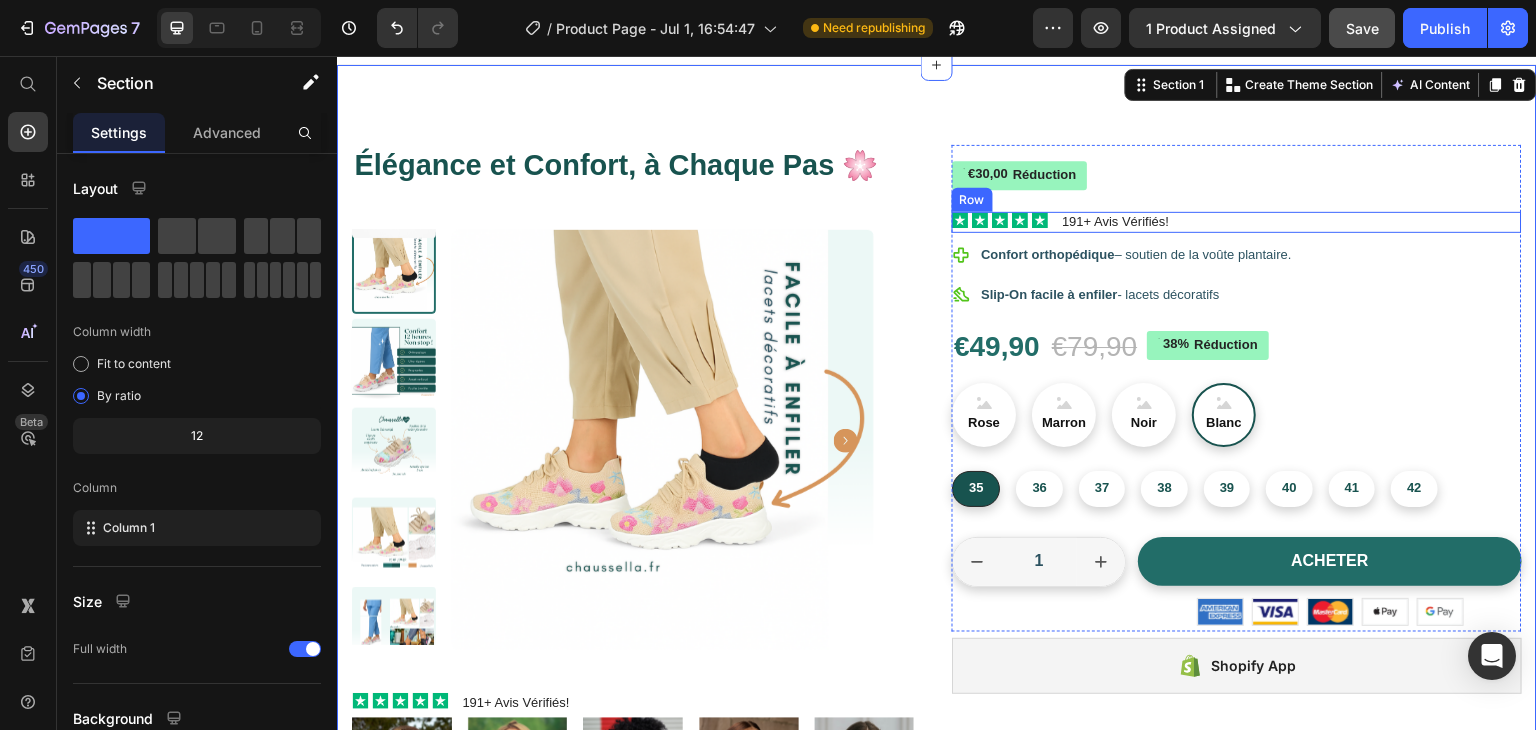 click on "Icon
Icon
Icon
Icon
Icon Icon List 191+ Avis Vérifiés! Text Block Row" at bounding box center [1237, 222] 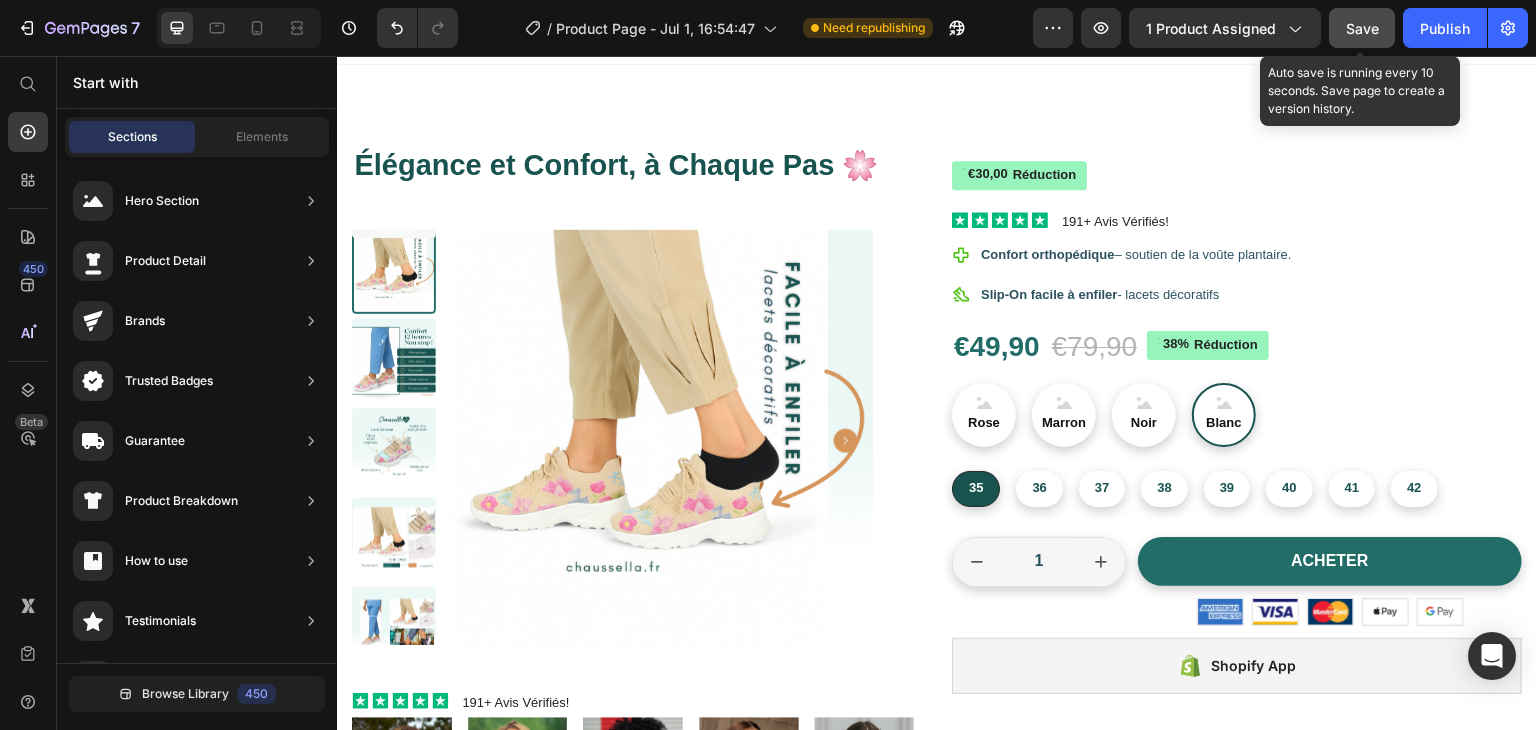 click on "Save" at bounding box center (1362, 28) 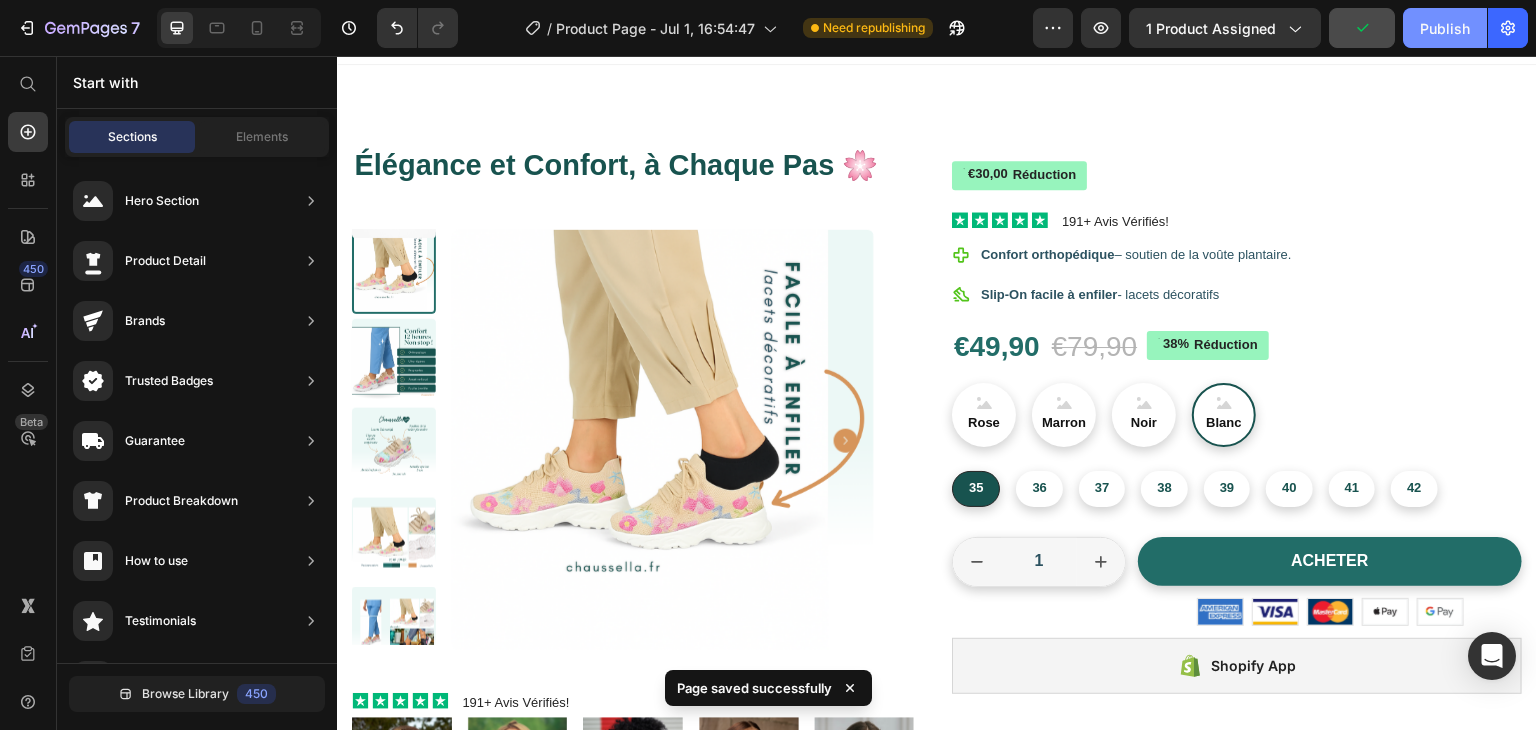 click on "Publish" at bounding box center [1445, 28] 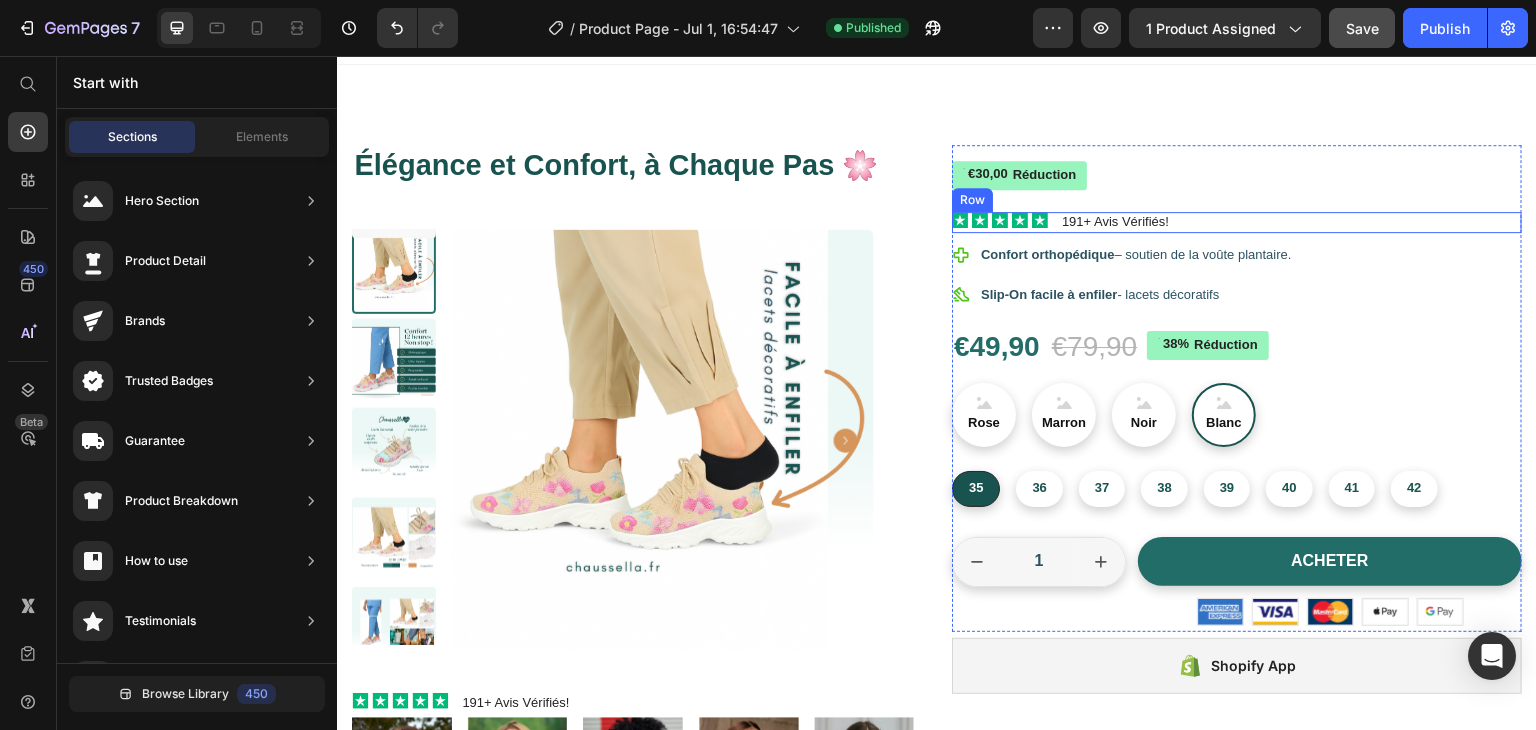 click on "Icon
Icon
Icon
Icon
Icon Icon List 191+ Avis Vérifiés! Text Block Row" at bounding box center [1237, 222] 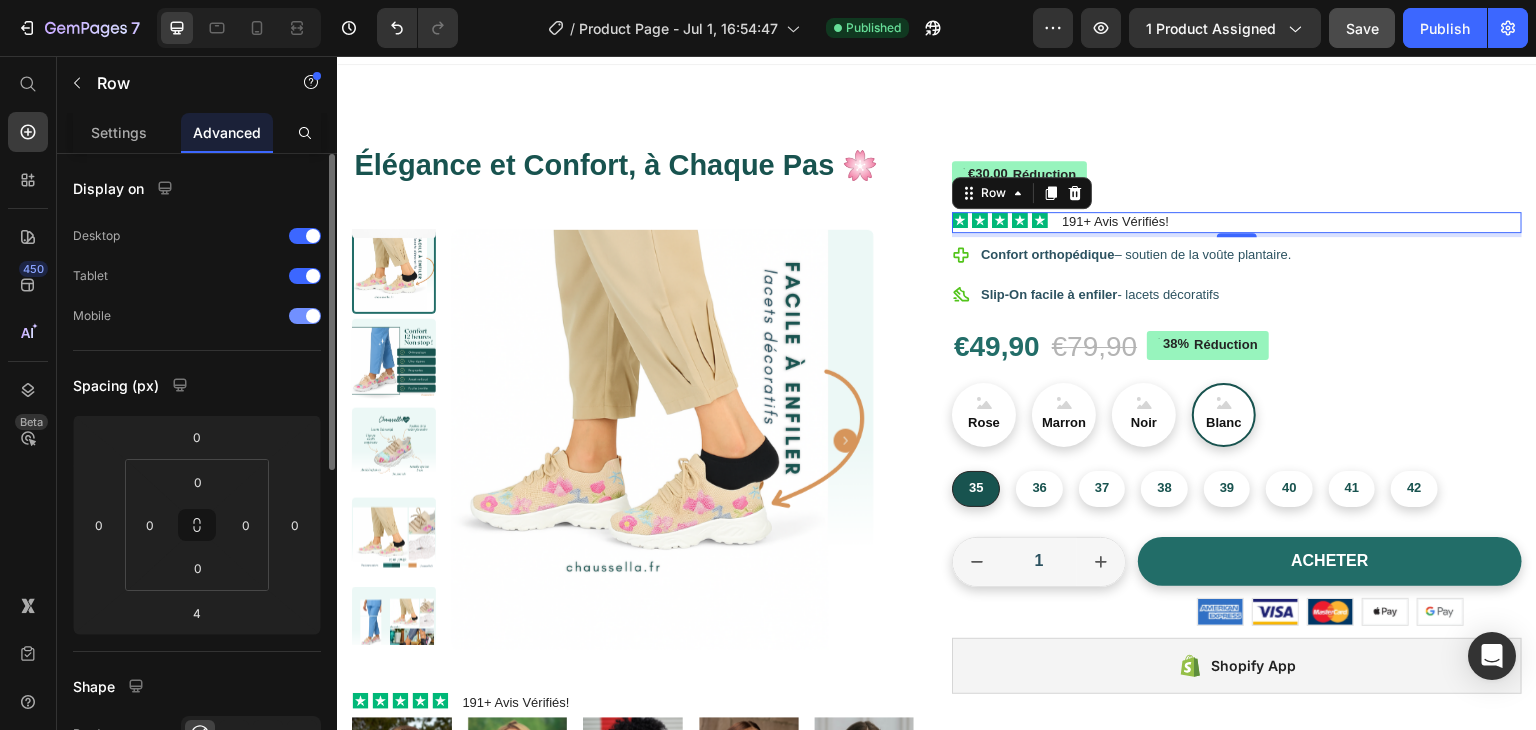 click at bounding box center (305, 316) 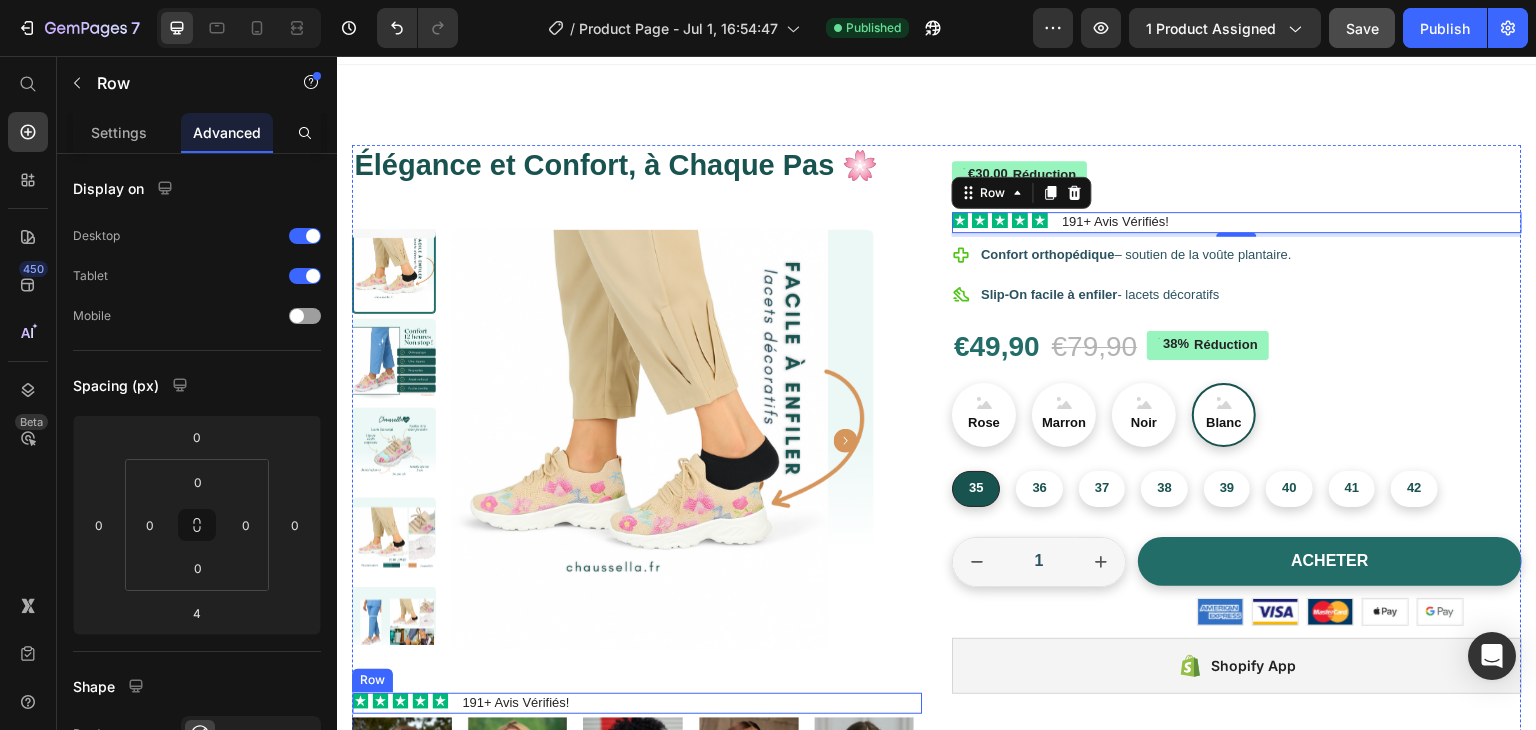 click on "Icon
Icon
Icon
Icon
Icon Icon List 191+ Avis Vérifiés! Text Block Row" at bounding box center (637, 703) 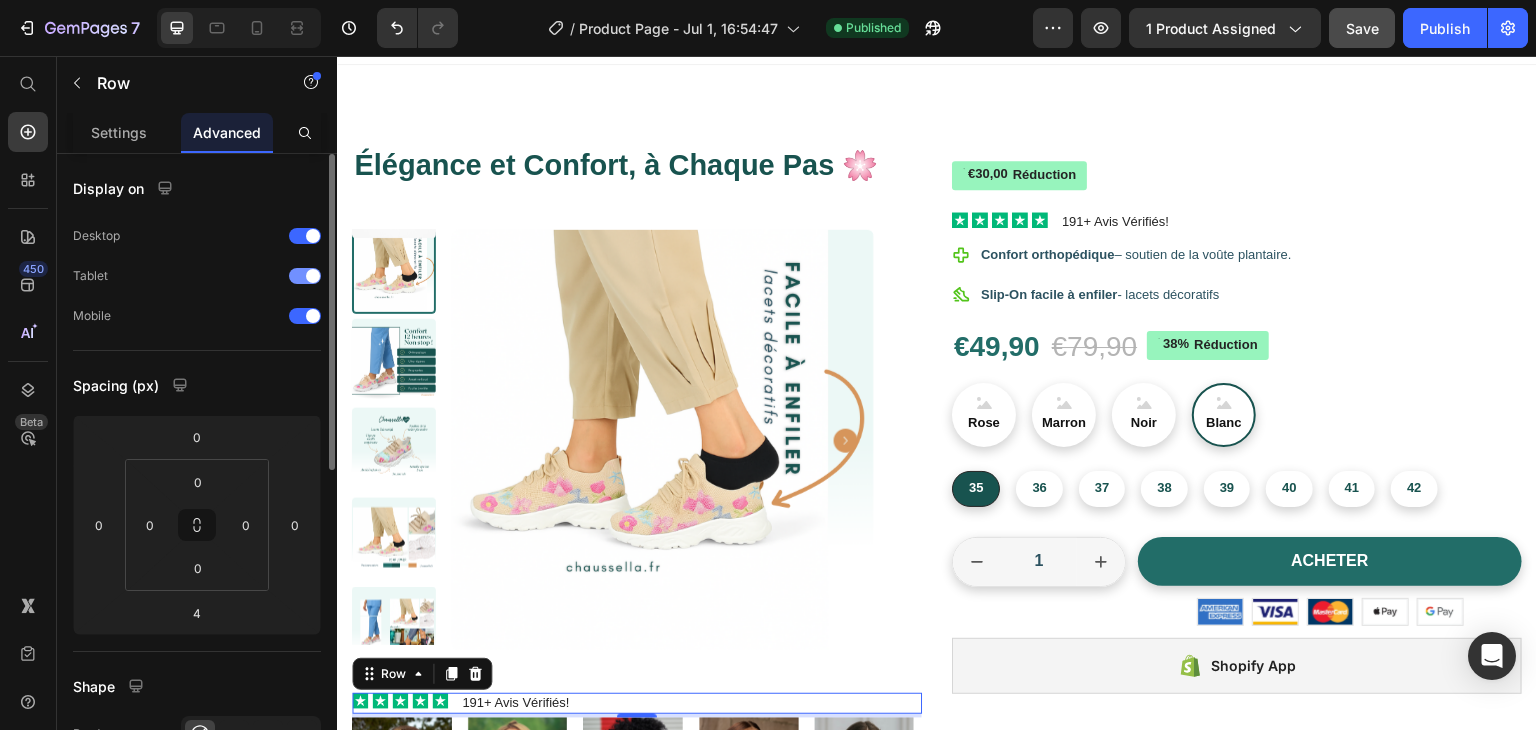 click at bounding box center (313, 276) 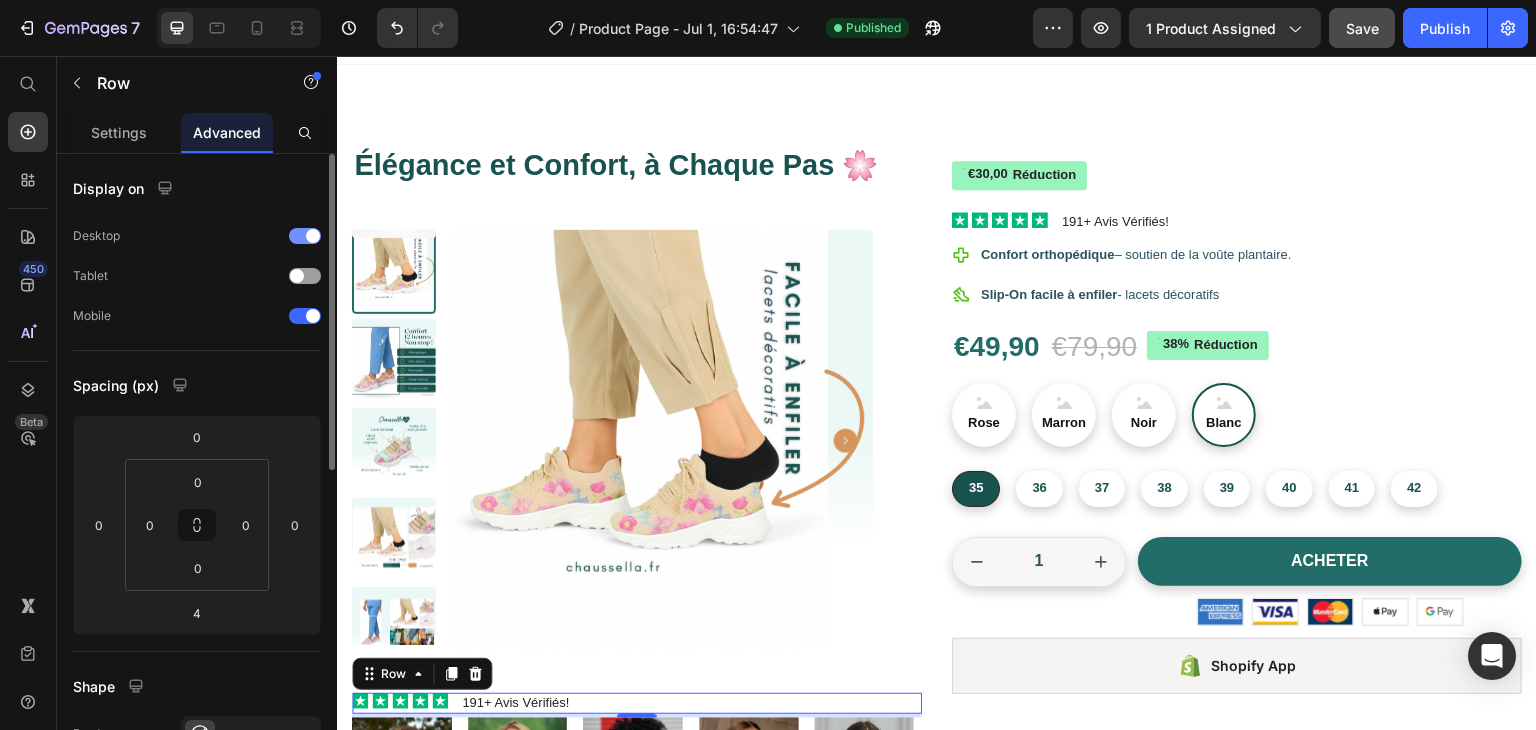 click at bounding box center [305, 236] 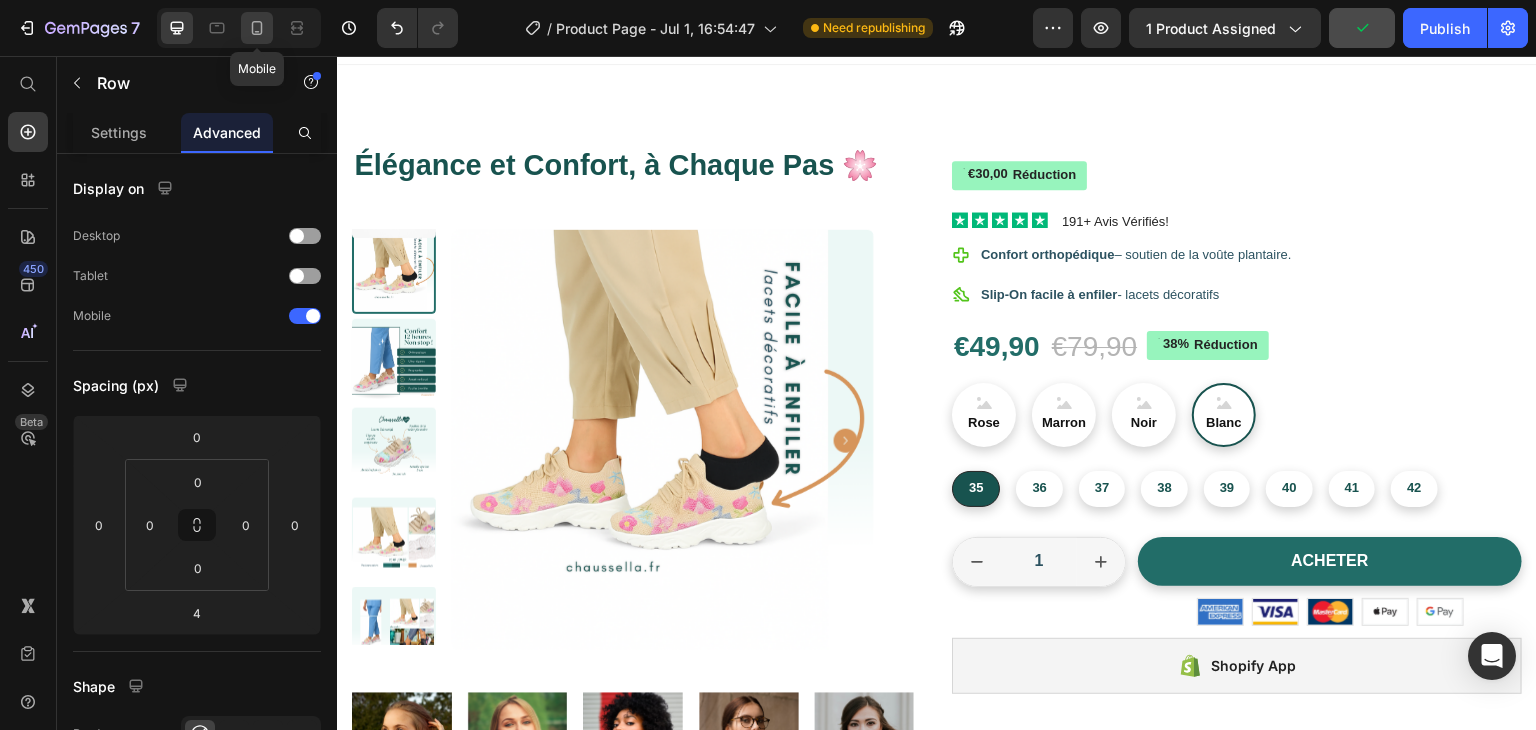 click 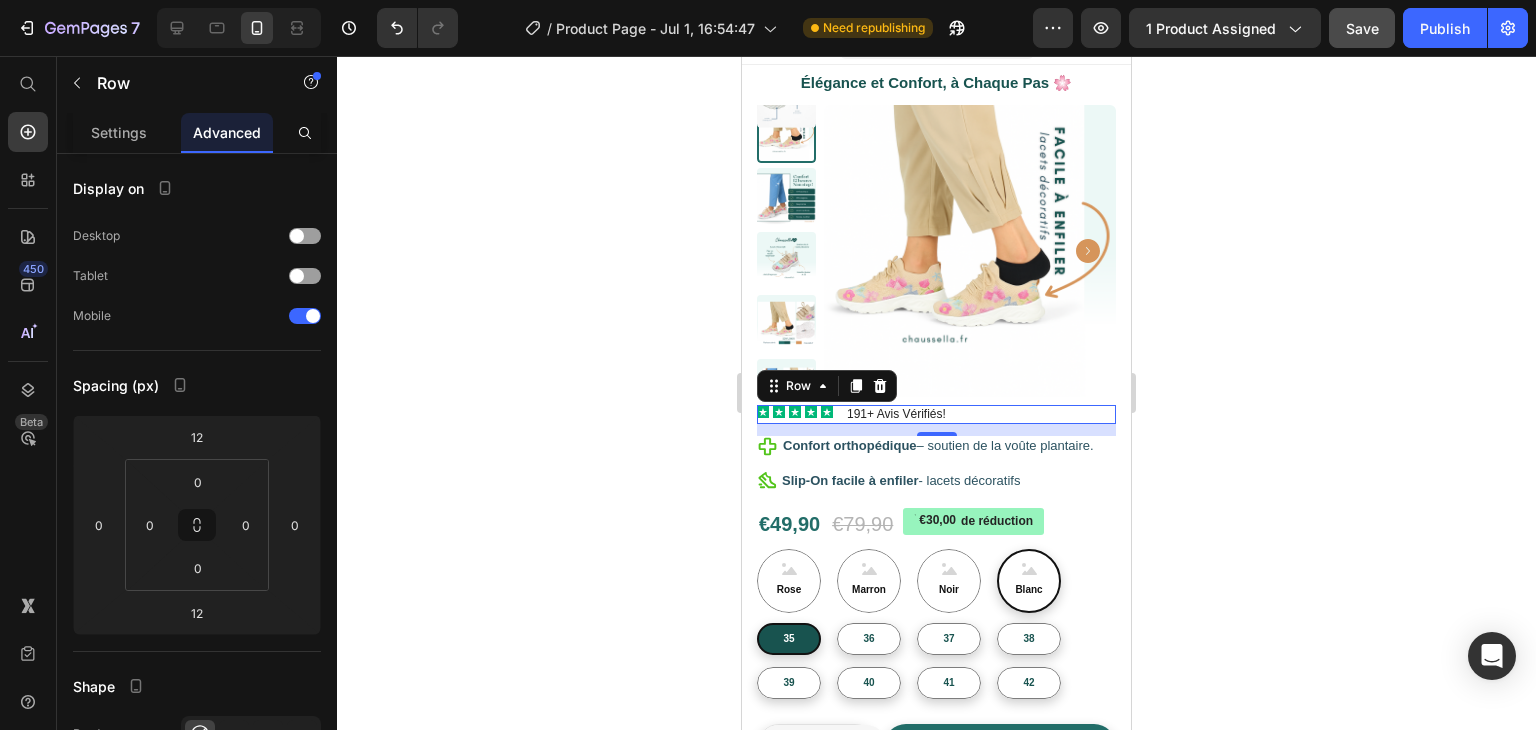 scroll, scrollTop: 310, scrollLeft: 0, axis: vertical 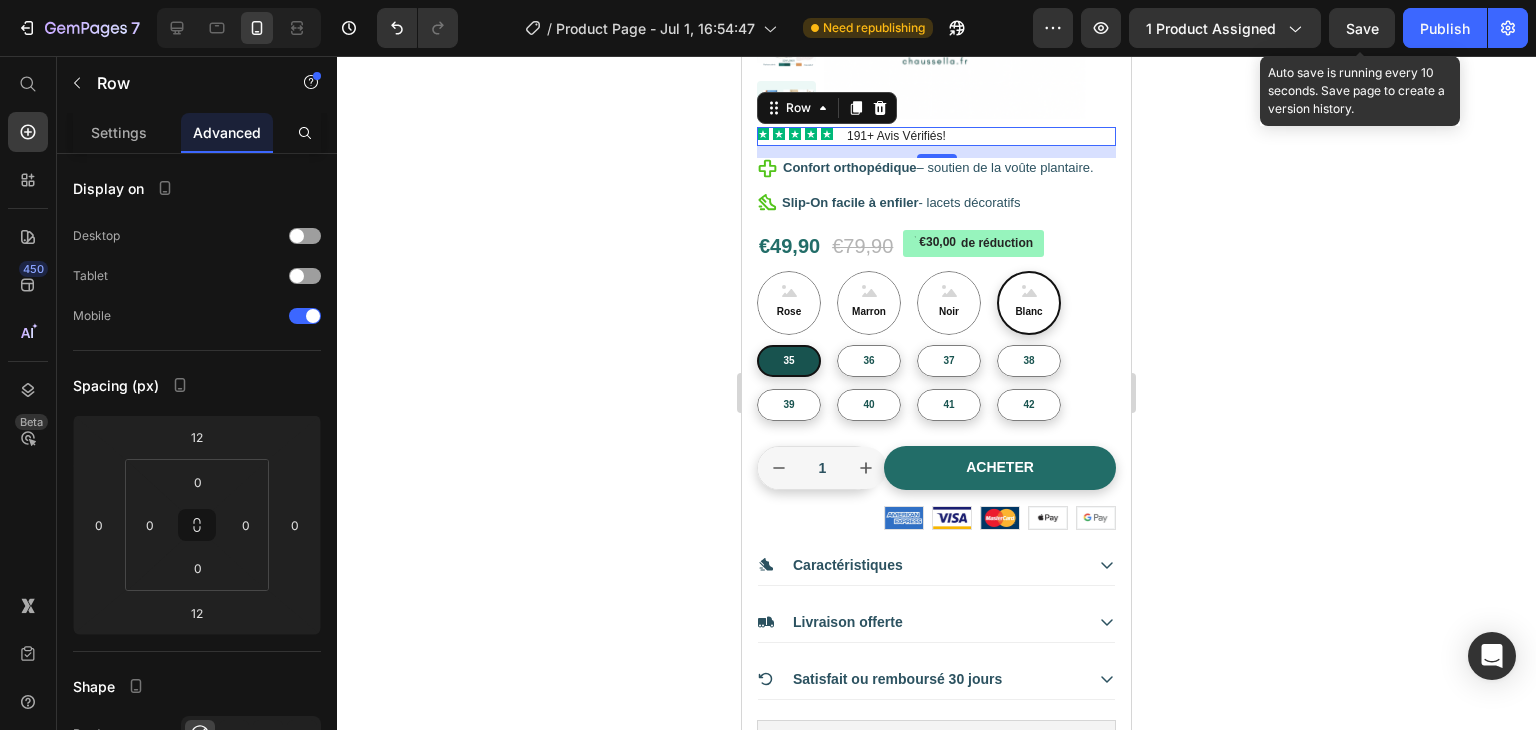 click on "Save" at bounding box center [1362, 28] 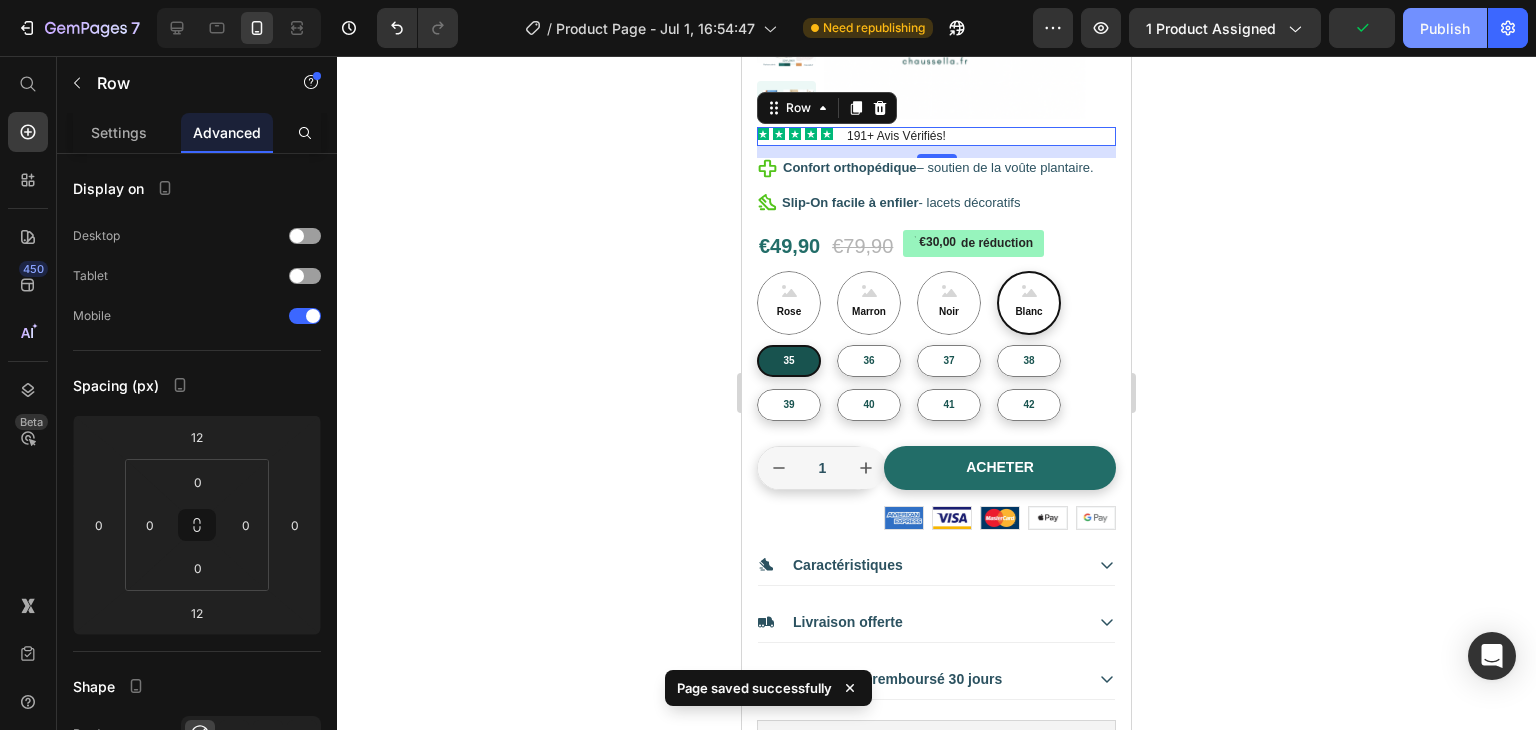 click on "Publish" at bounding box center [1445, 28] 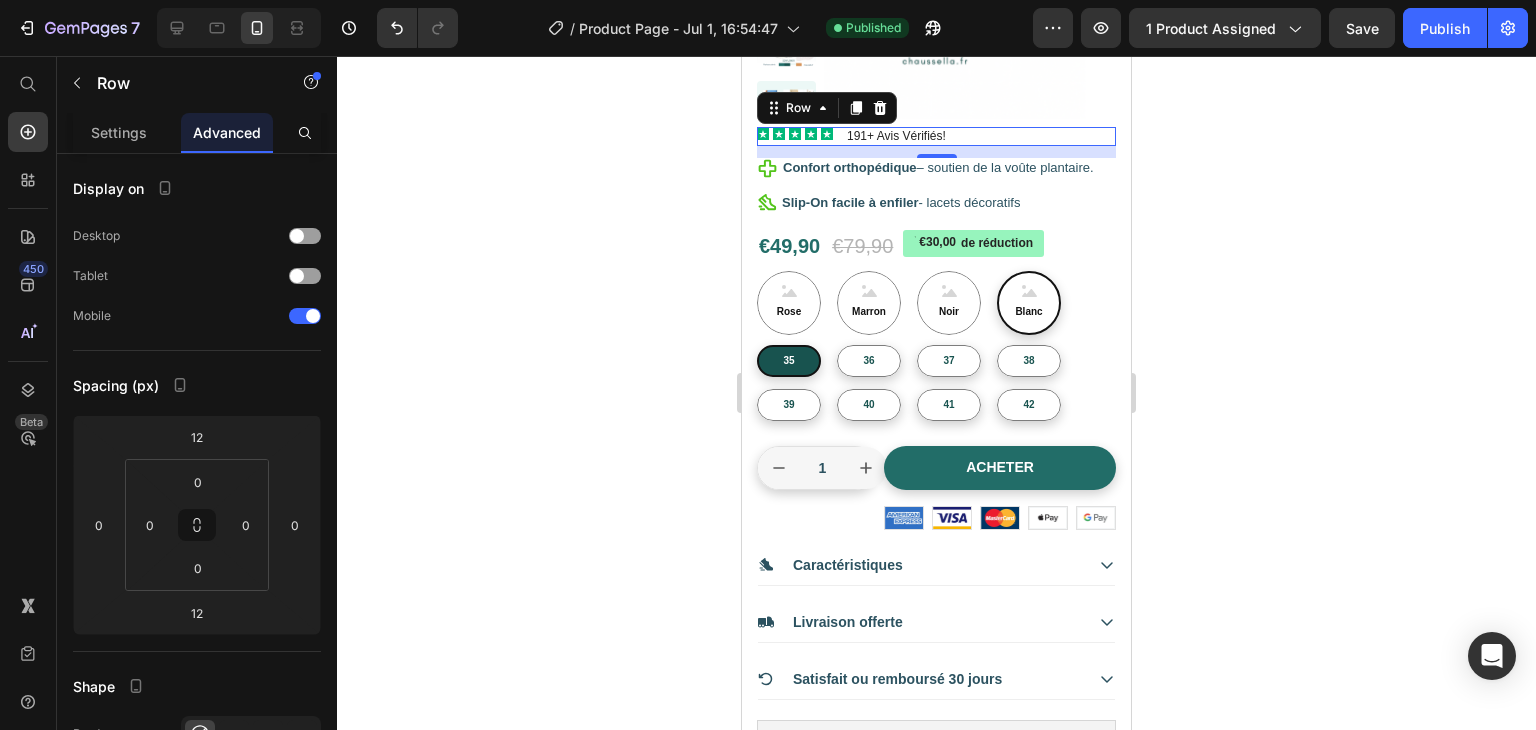 click 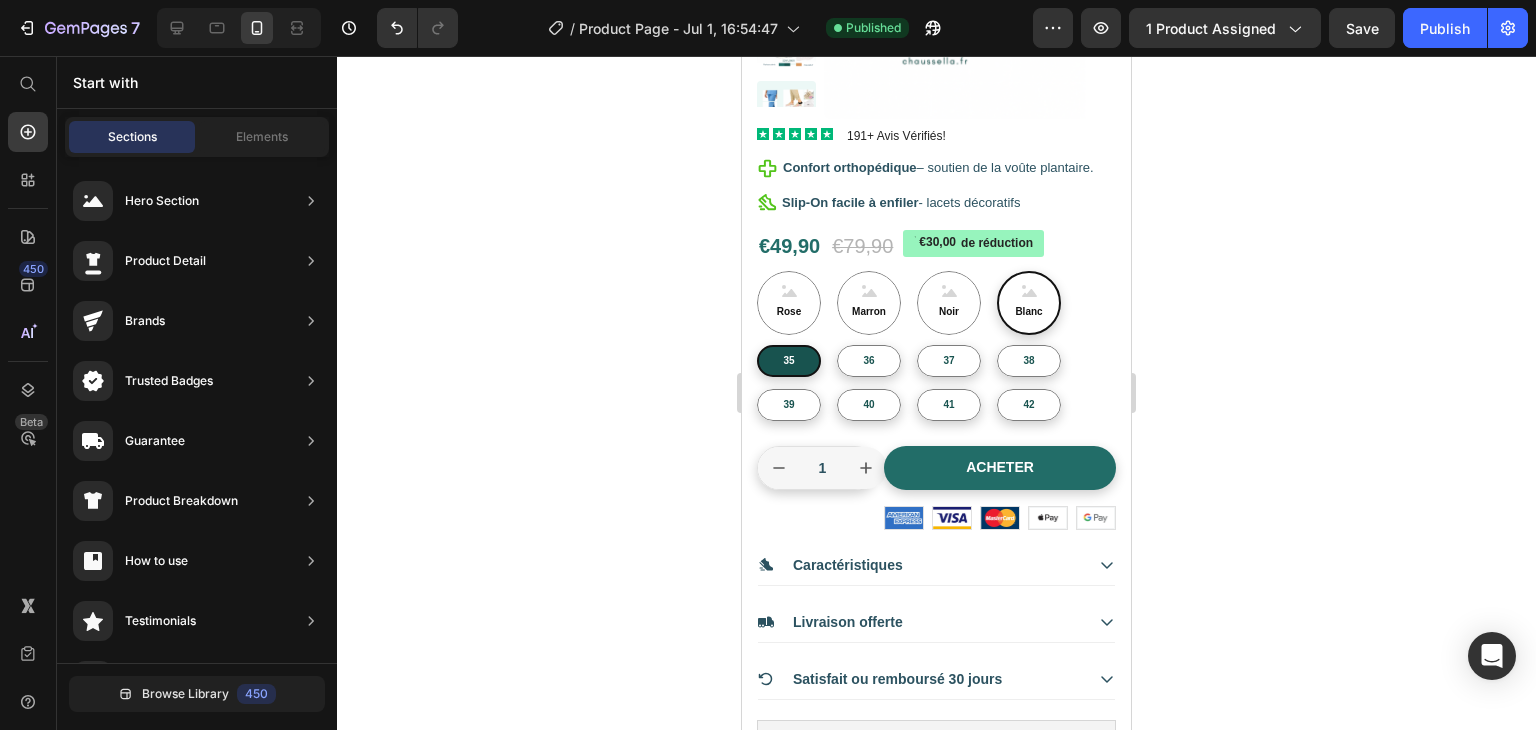 click 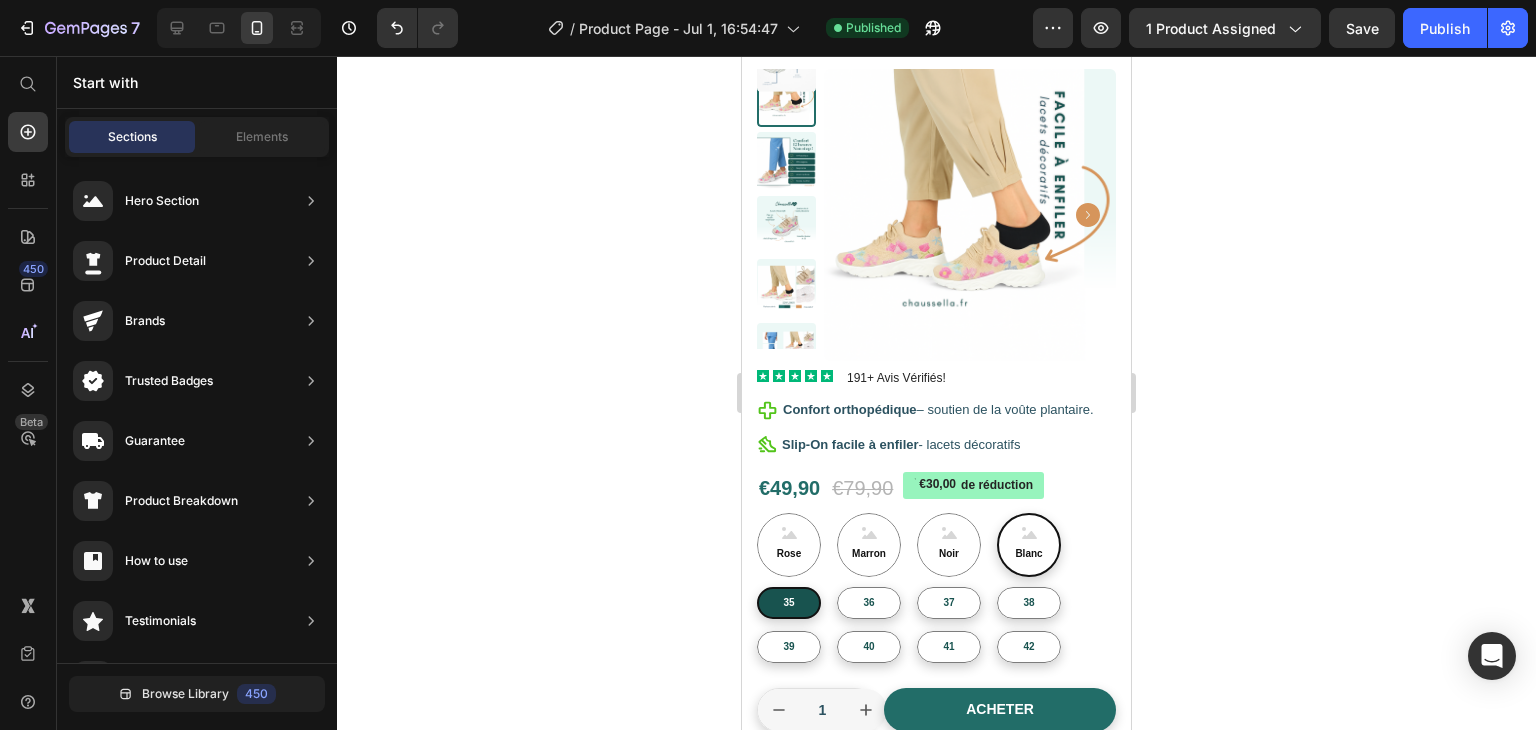 scroll, scrollTop: 0, scrollLeft: 0, axis: both 